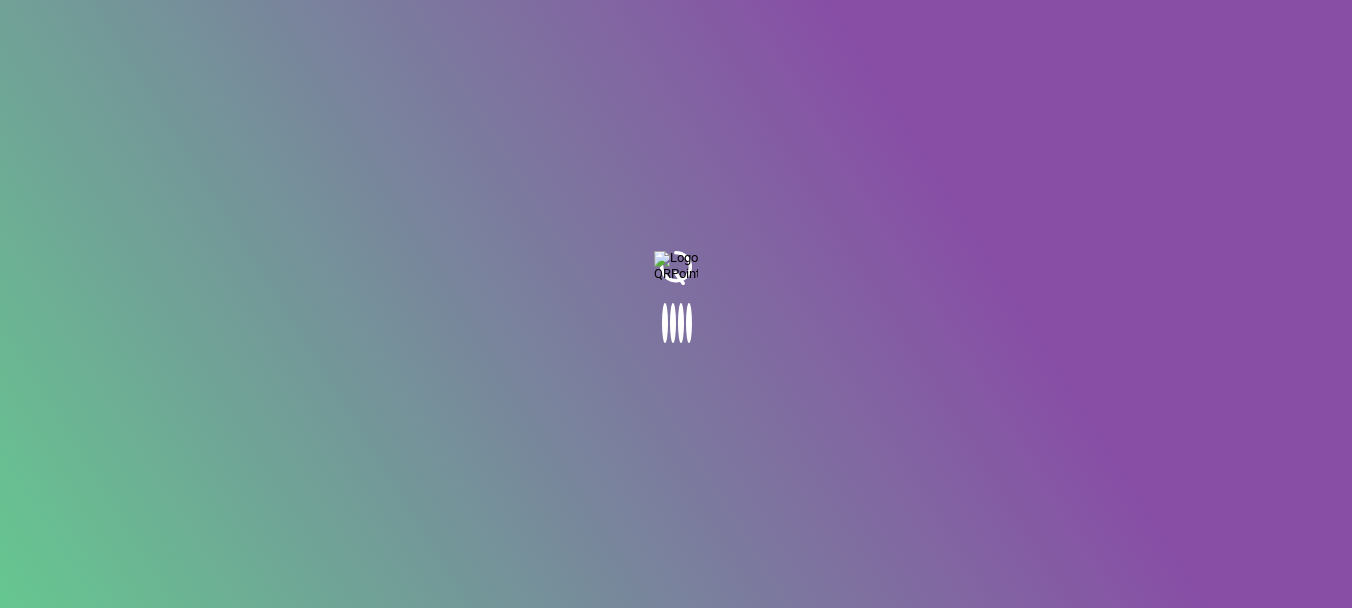 scroll, scrollTop: 0, scrollLeft: 0, axis: both 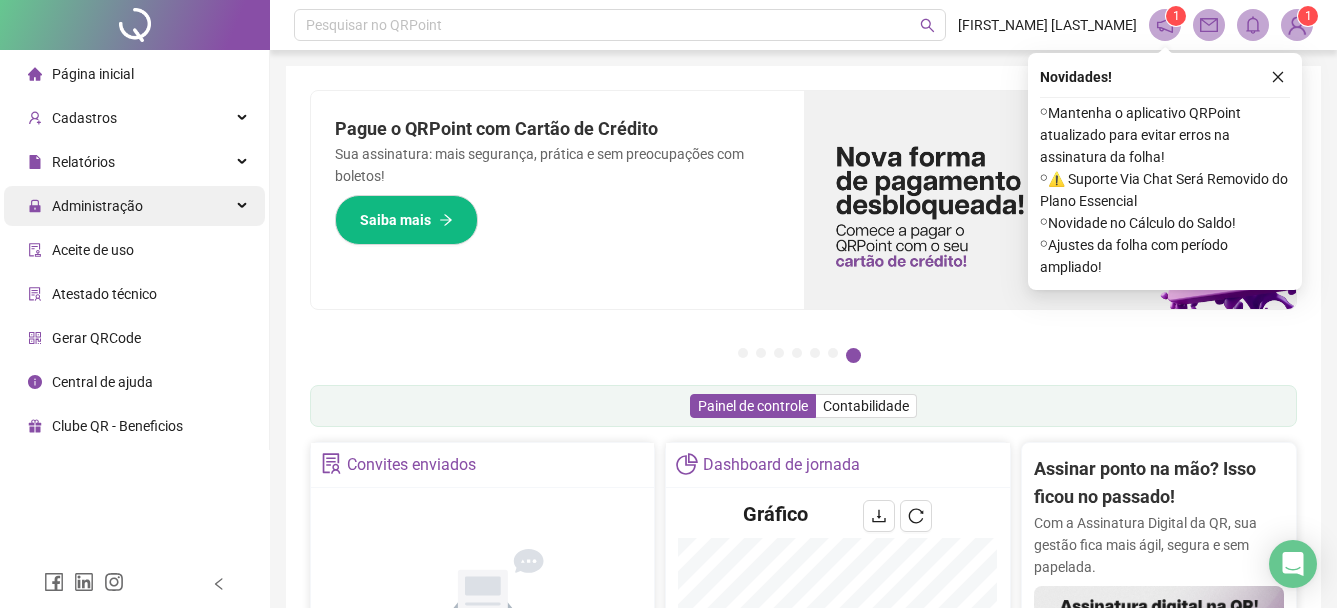 click on "Administração" at bounding box center (85, 206) 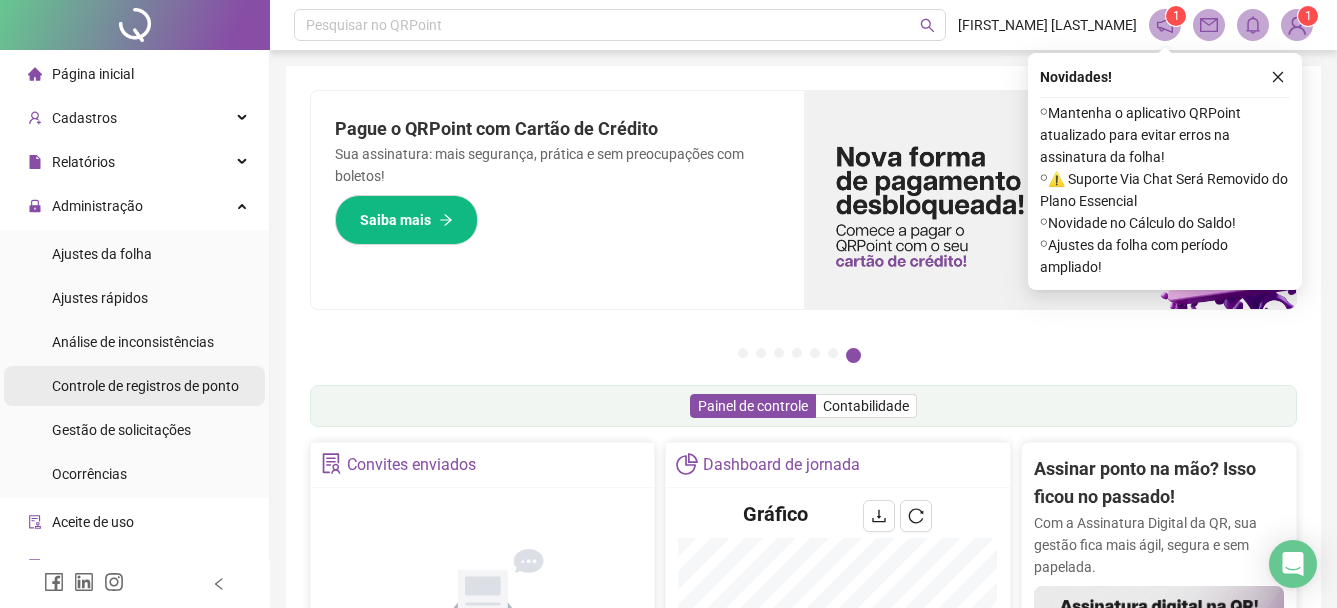 click on "Controle de registros de ponto" at bounding box center [145, 386] 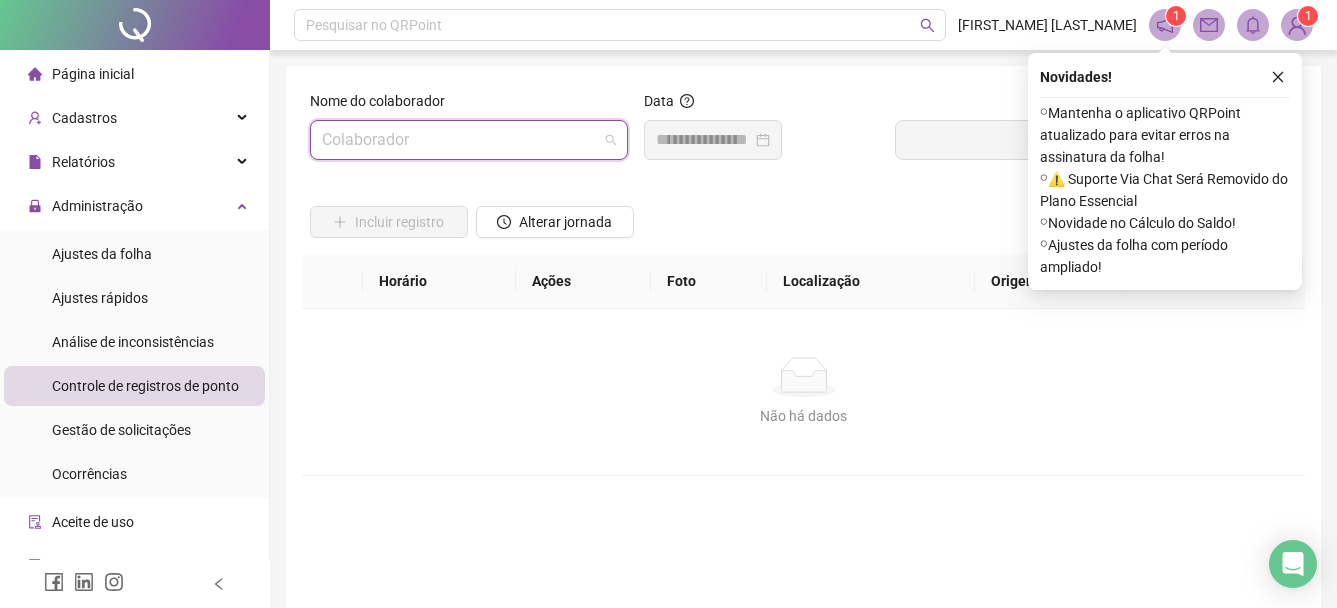 click at bounding box center [460, 140] 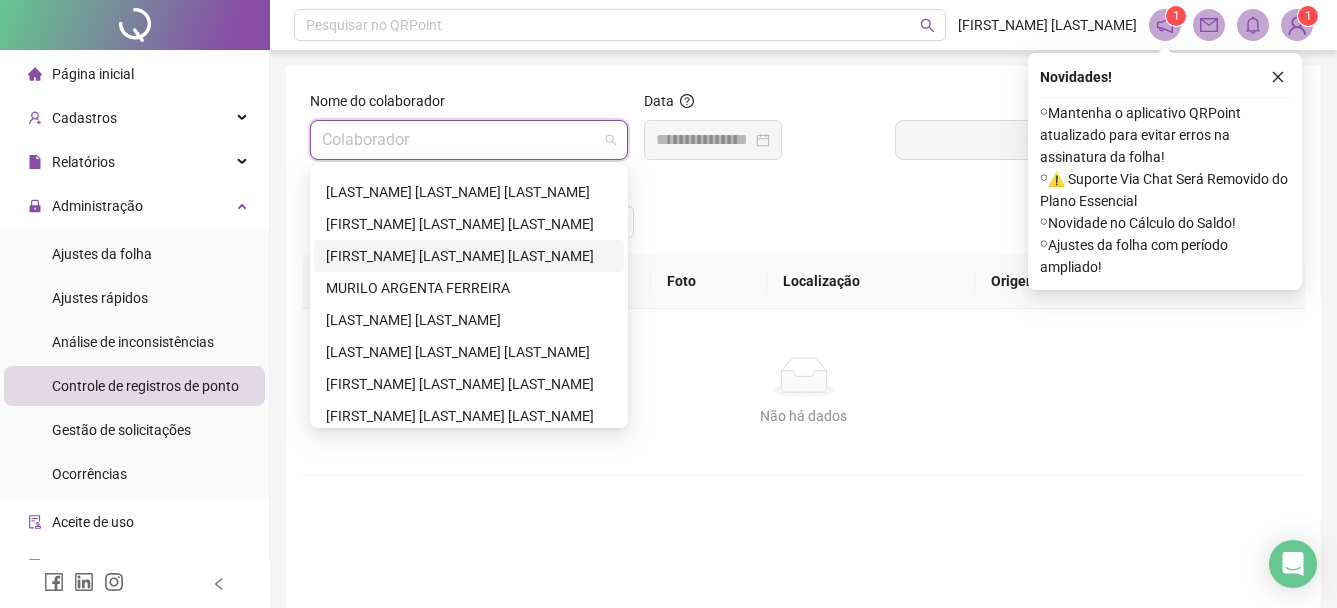 scroll, scrollTop: 800, scrollLeft: 0, axis: vertical 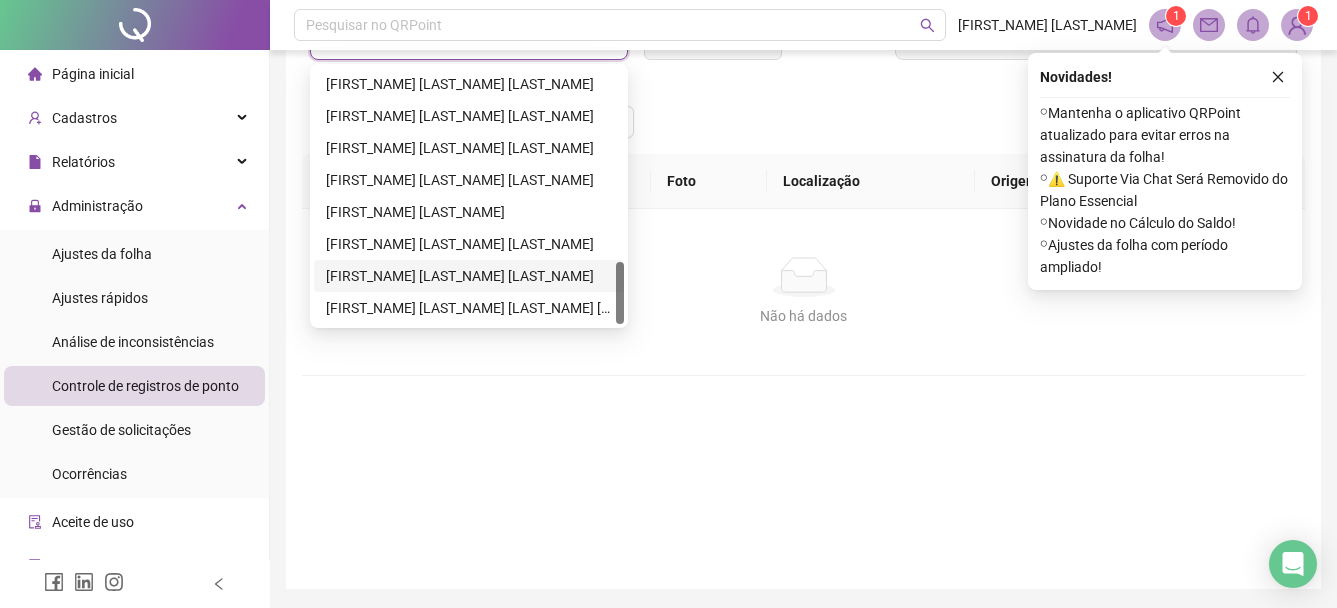 drag, startPoint x: 507, startPoint y: 509, endPoint x: 468, endPoint y: 492, distance: 42.544094 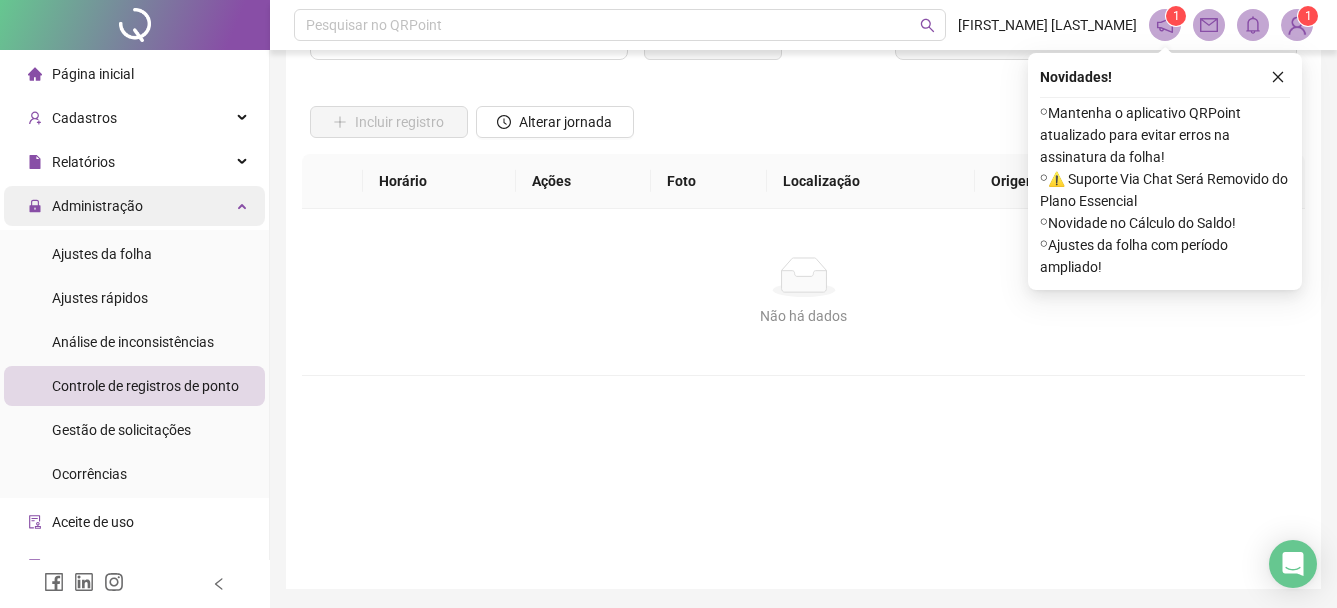 click on "Administração" at bounding box center [134, 206] 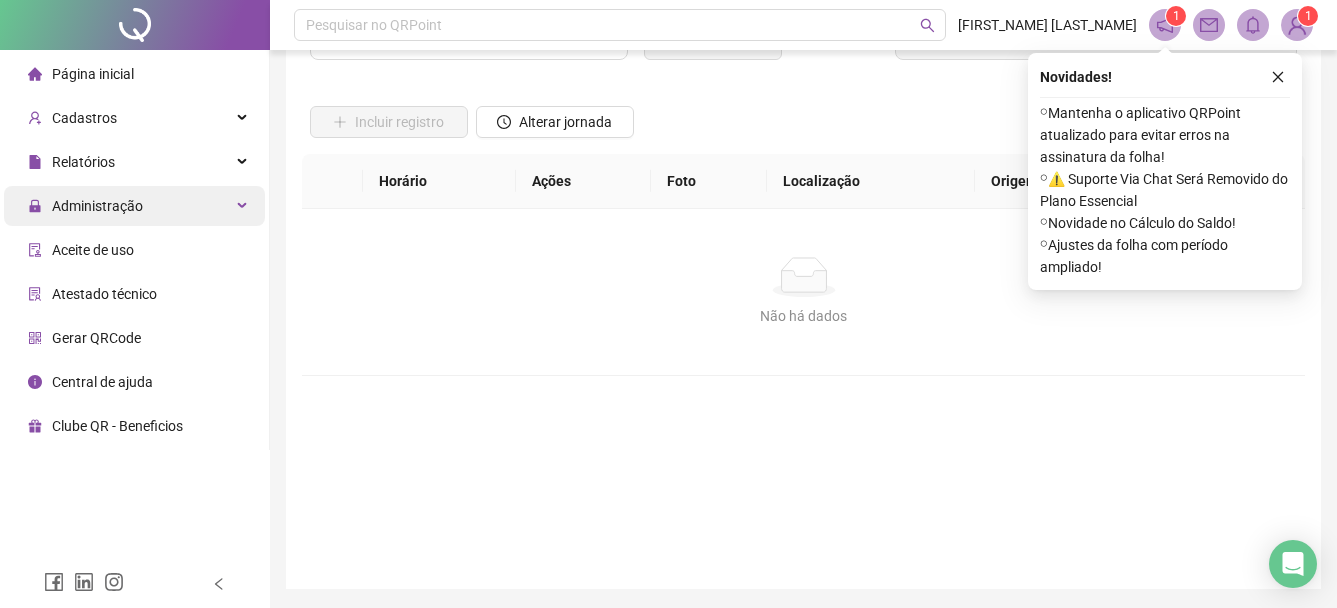 click on "Administração" at bounding box center [134, 206] 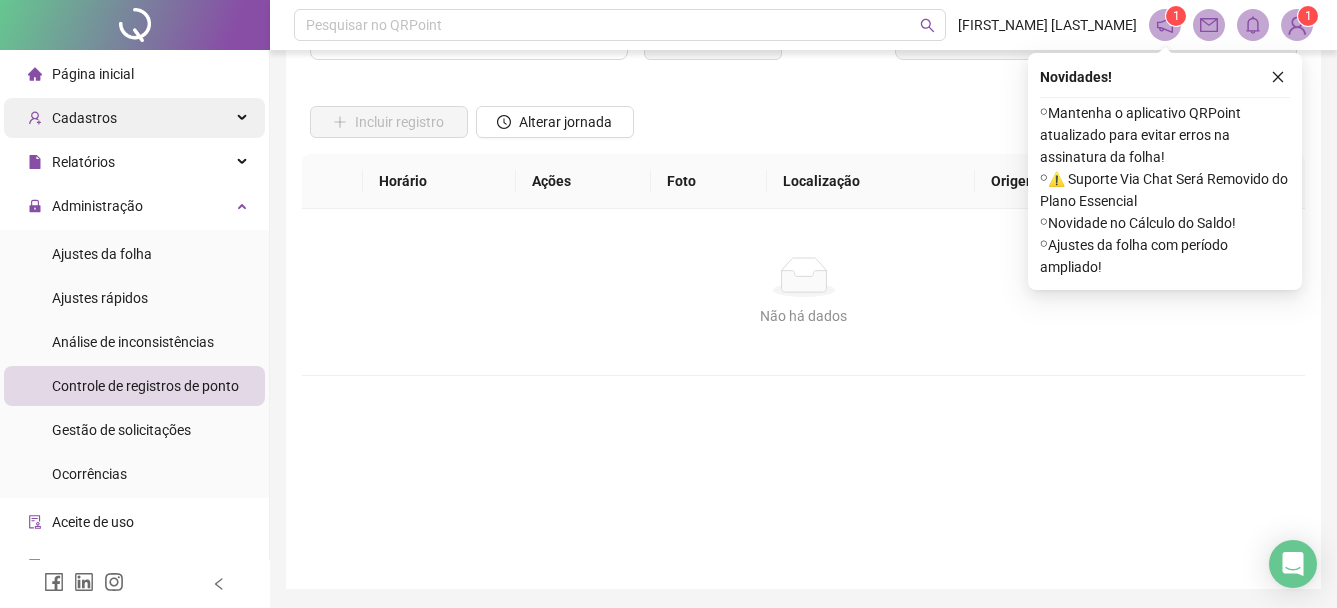 click on "Cadastros" at bounding box center [134, 118] 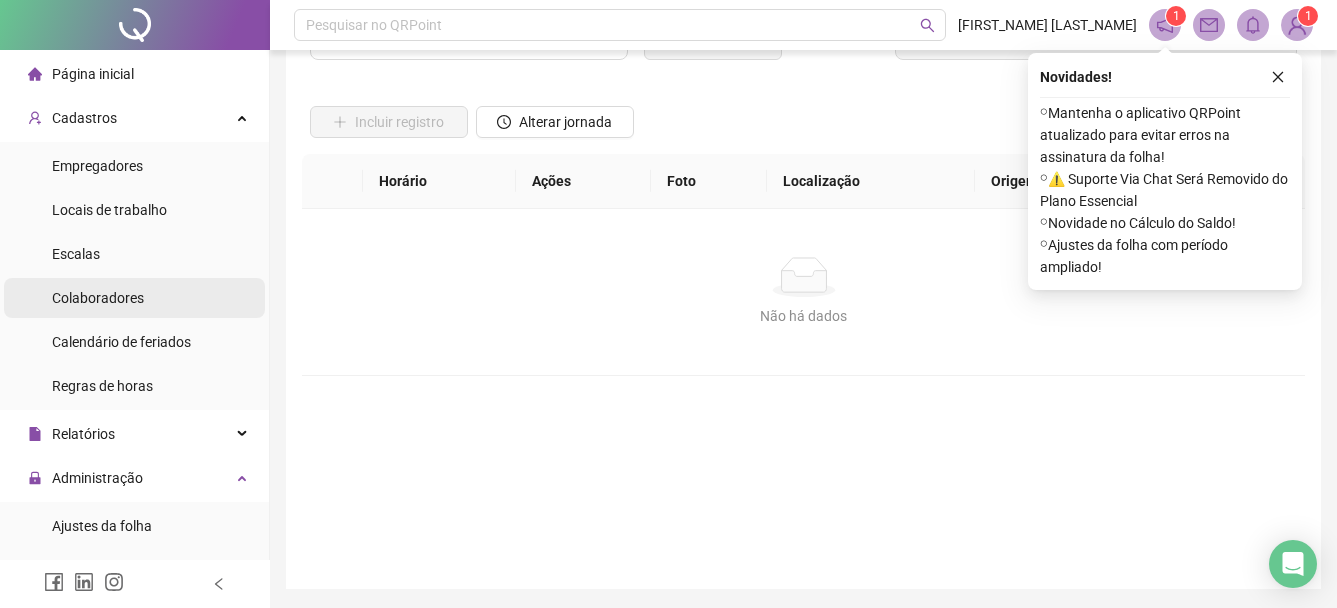 drag, startPoint x: 85, startPoint y: 297, endPoint x: 79, endPoint y: 278, distance: 19.924858 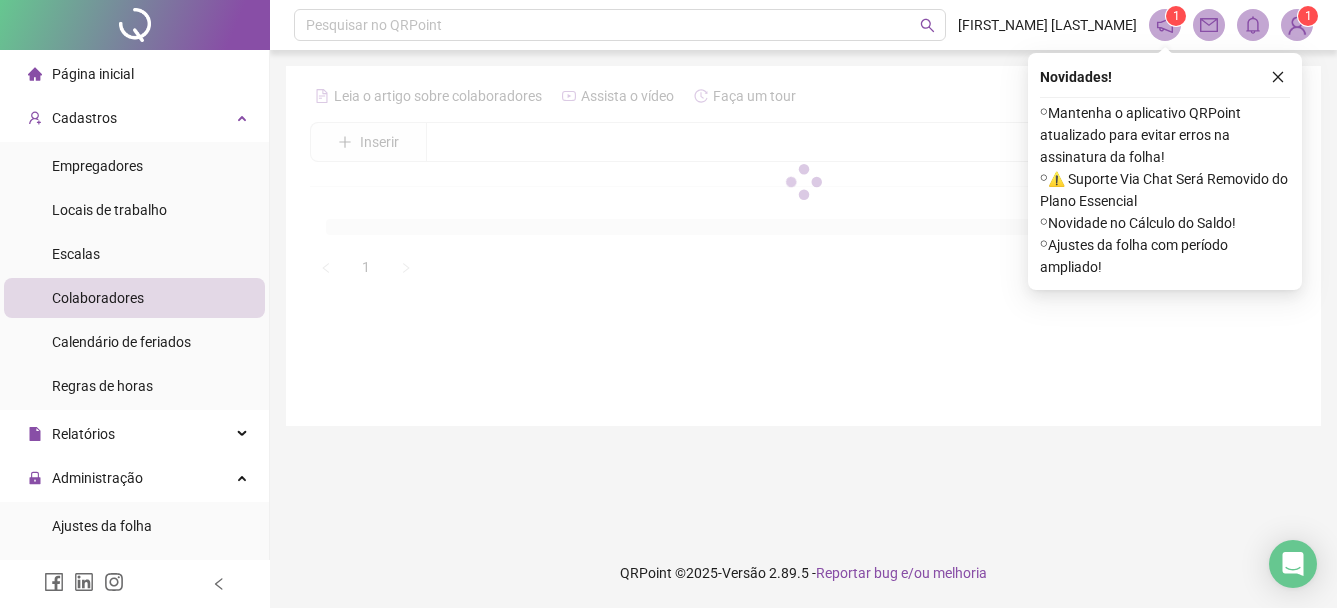 scroll, scrollTop: 0, scrollLeft: 0, axis: both 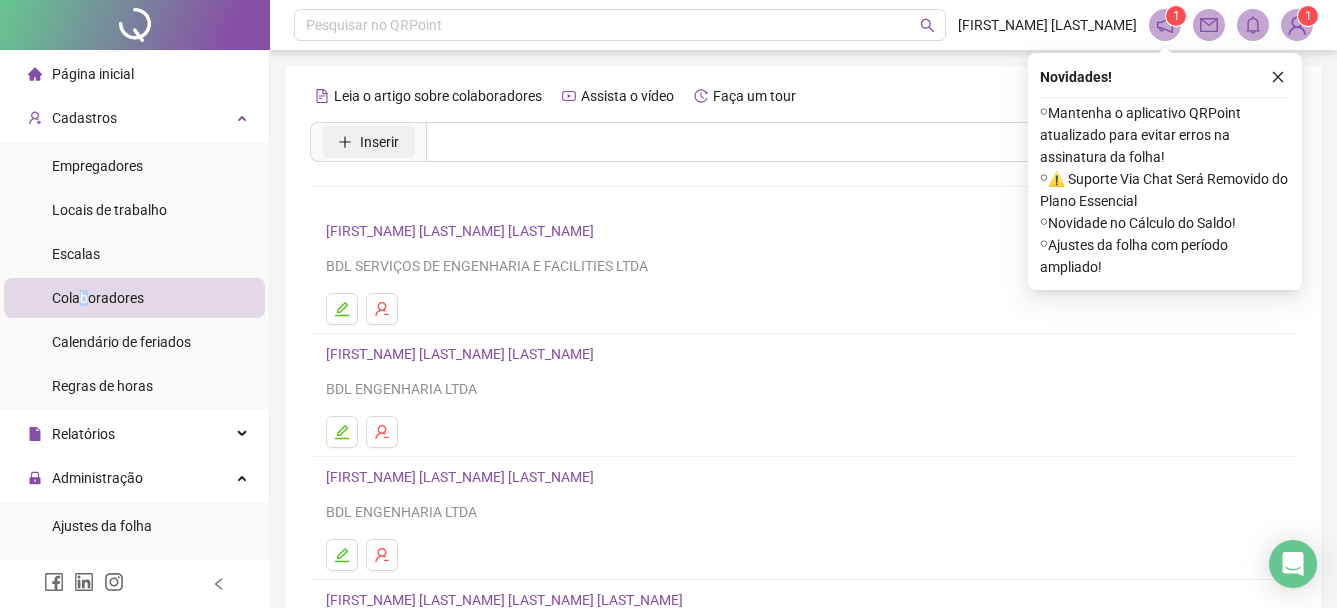 click on "Inserir" at bounding box center (368, 142) 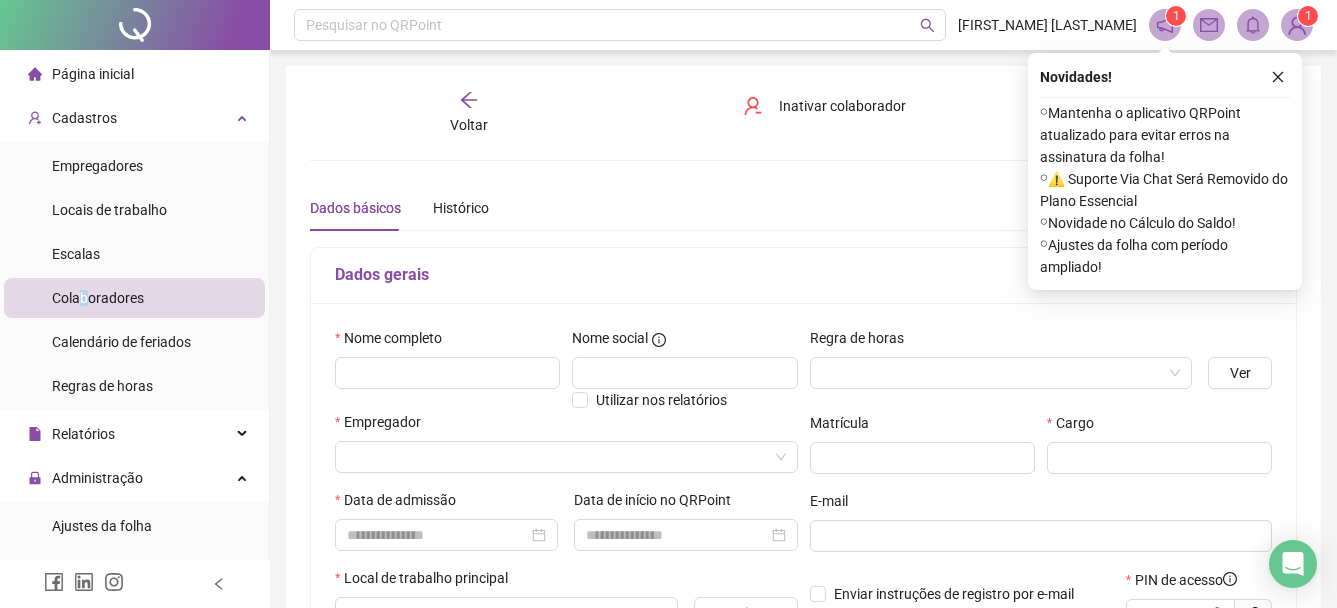 type on "*****" 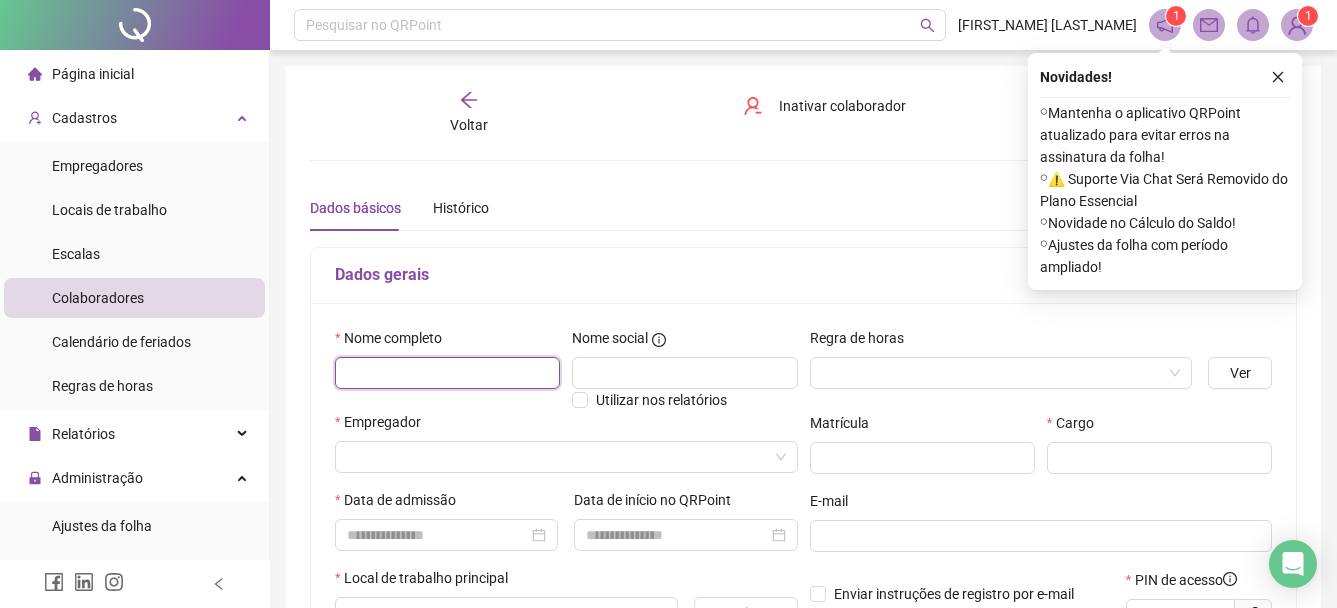 click at bounding box center [447, 373] 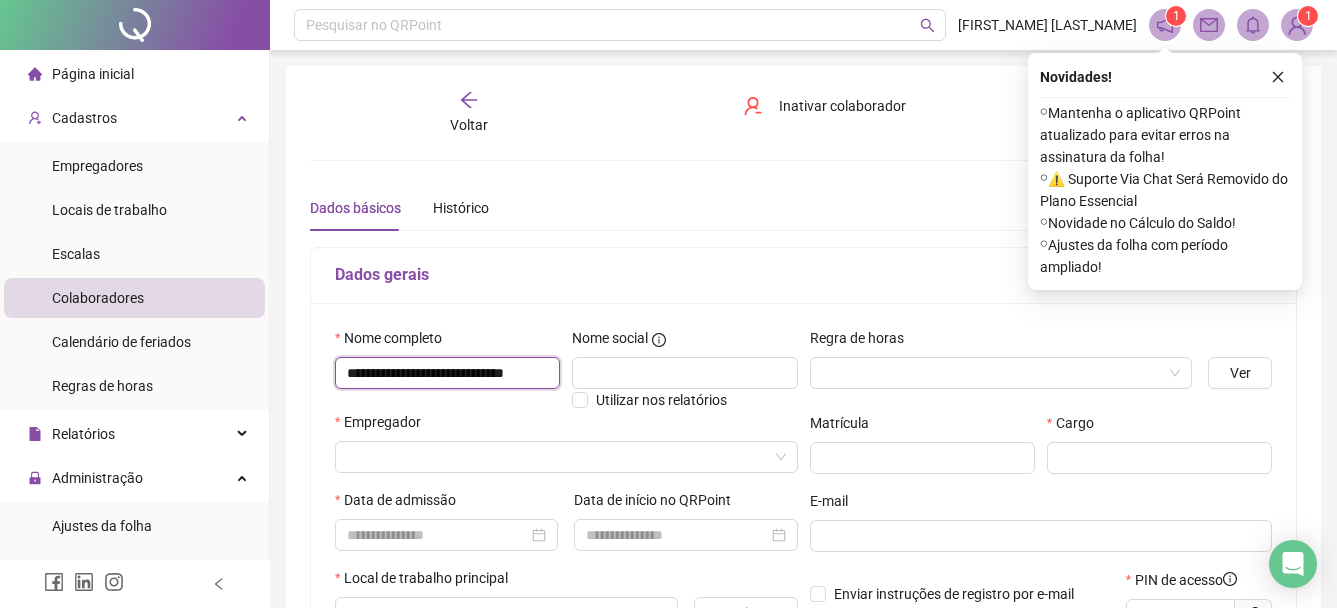 scroll, scrollTop: 0, scrollLeft: 37, axis: horizontal 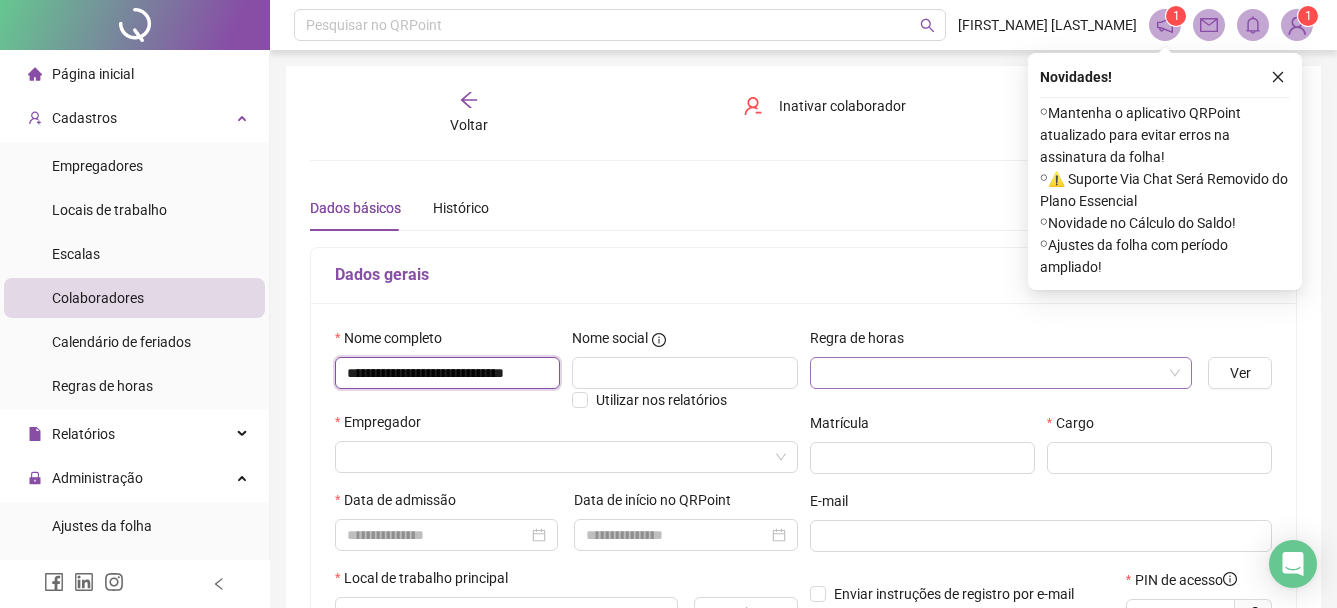 type on "**********" 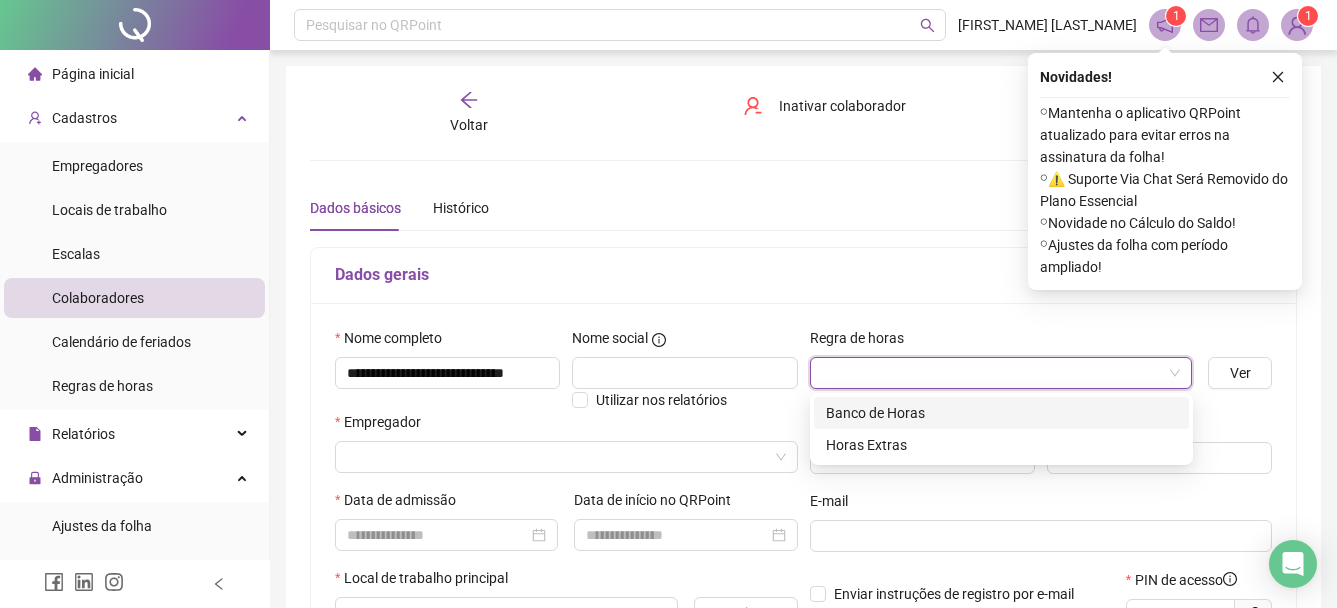 click at bounding box center (992, 373) 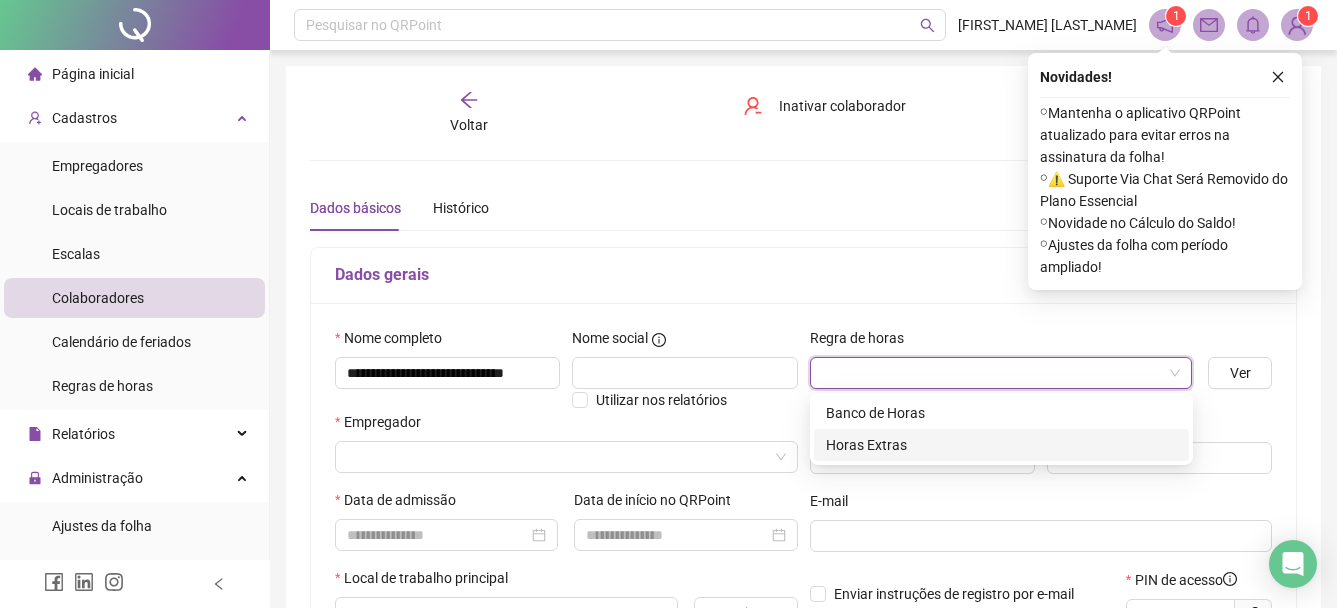 click on "Horas Extras" at bounding box center [1001, 445] 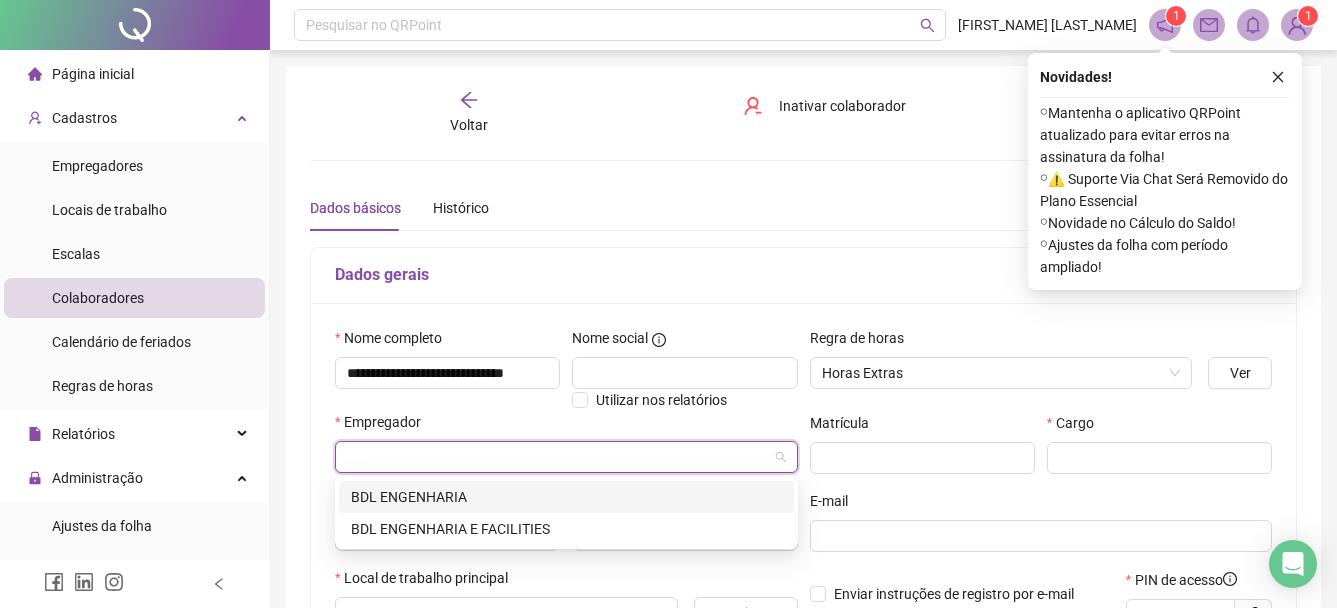 click at bounding box center (557, 457) 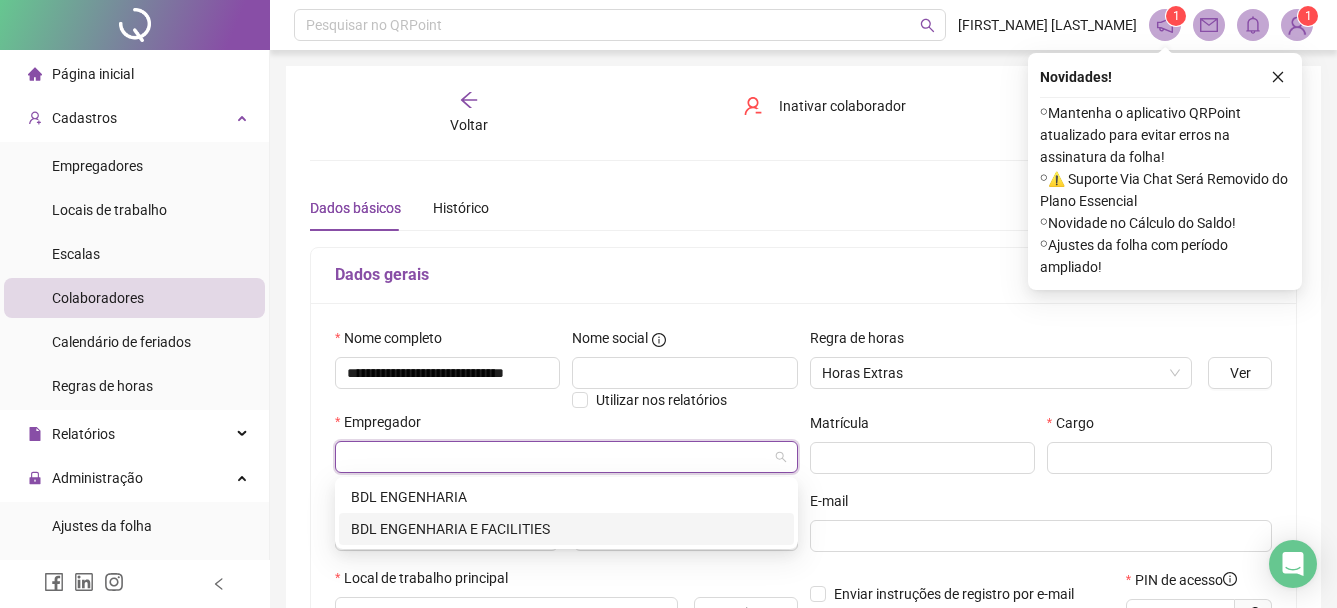 drag, startPoint x: 462, startPoint y: 529, endPoint x: 554, endPoint y: 481, distance: 103.768974 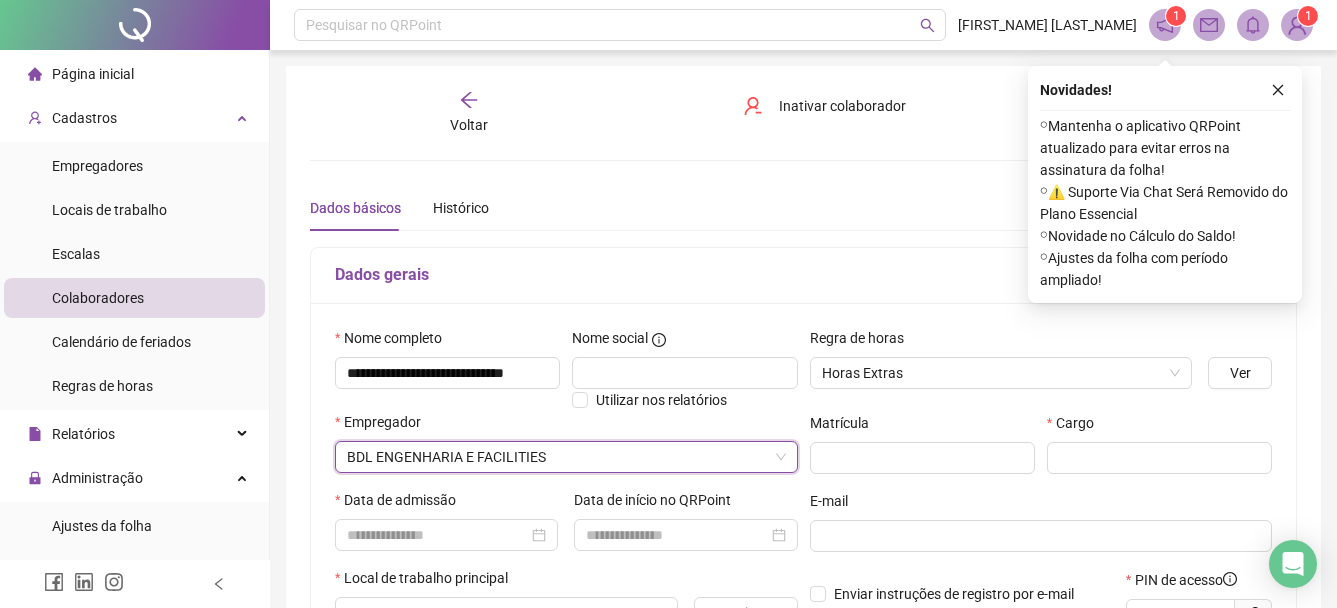 scroll, scrollTop: 100, scrollLeft: 0, axis: vertical 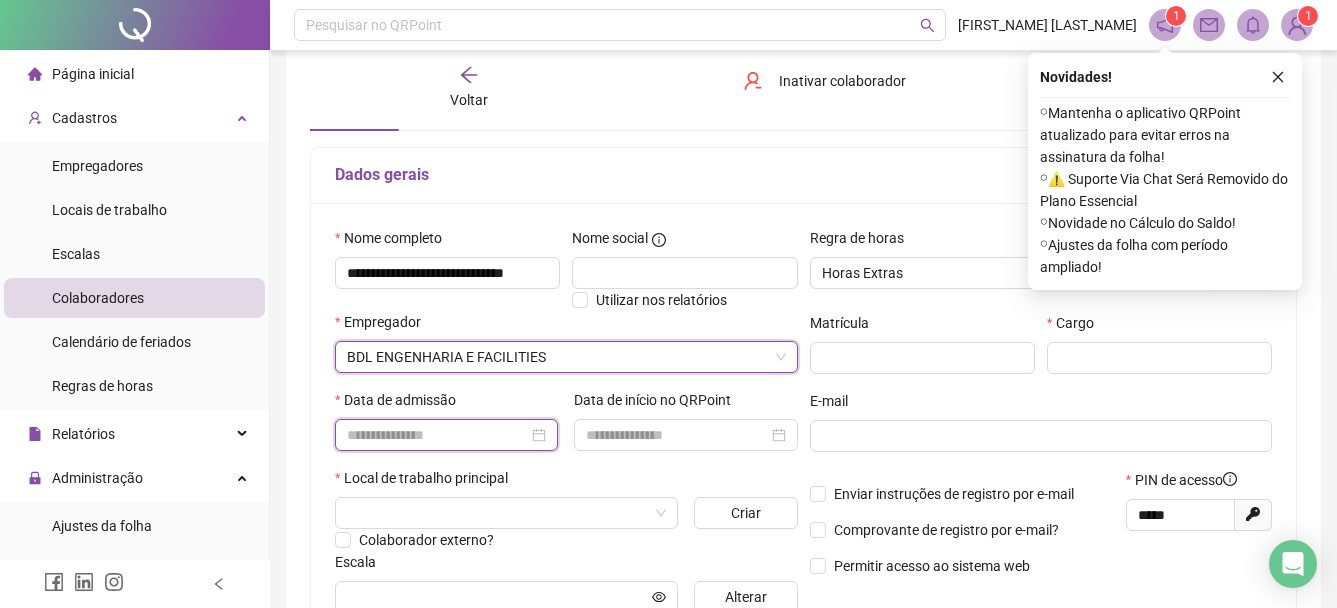 click at bounding box center [437, 435] 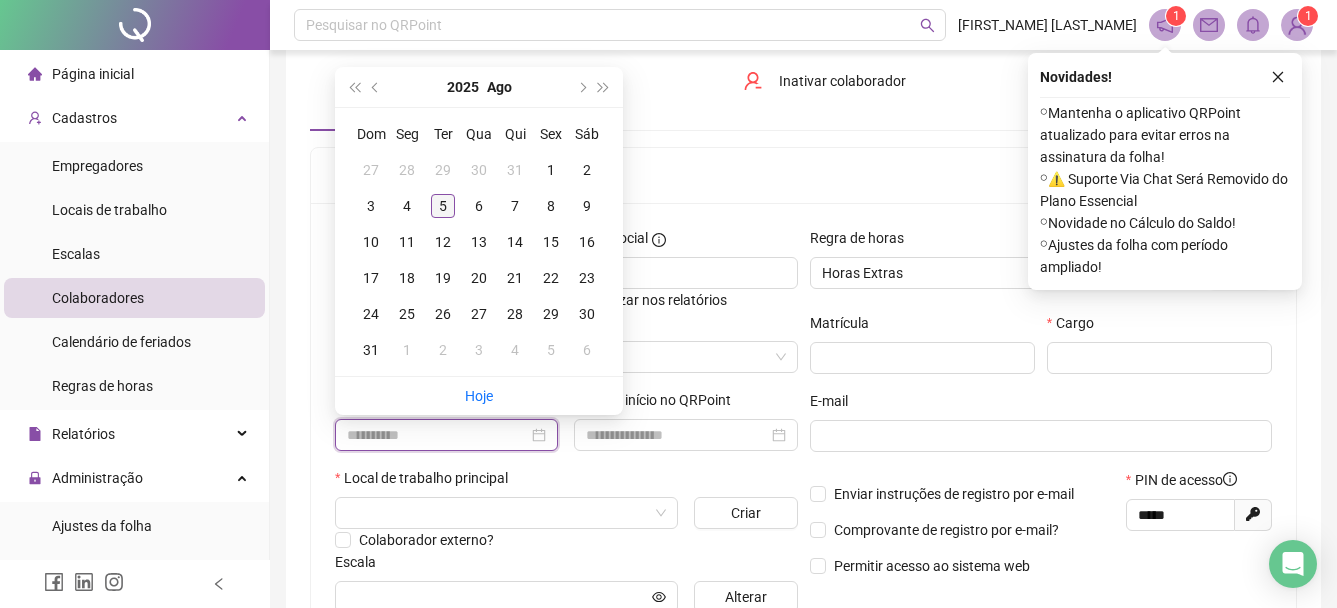type on "**********" 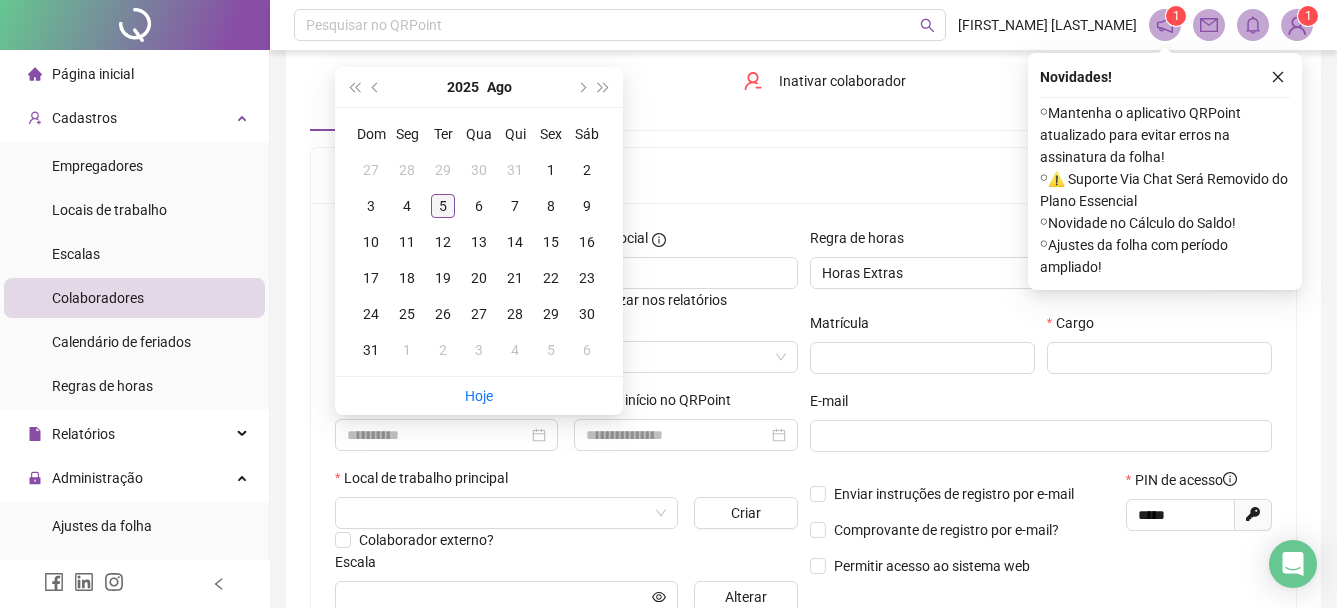 click on "5" at bounding box center [443, 206] 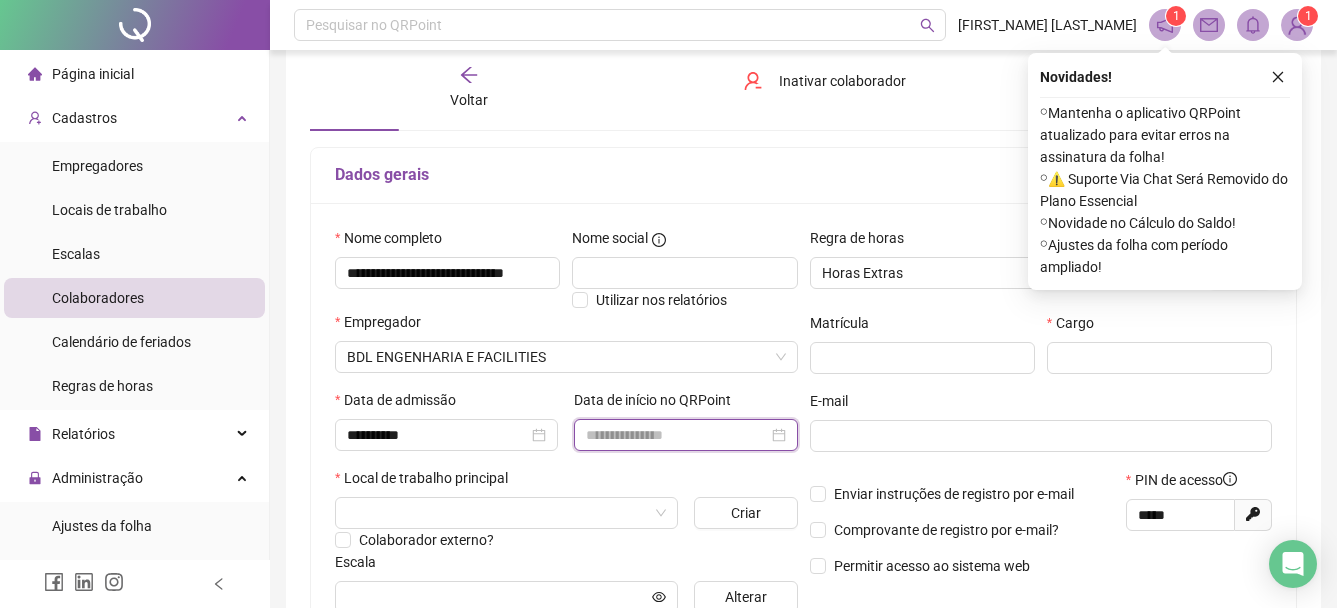 click at bounding box center [676, 435] 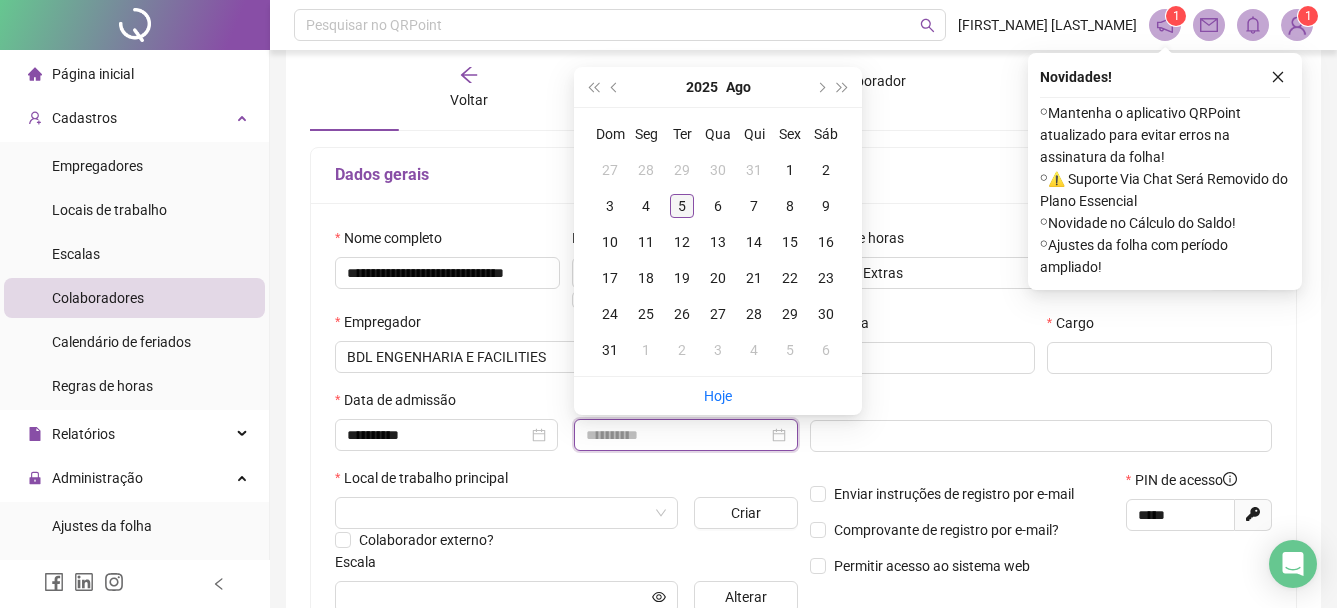 type on "**********" 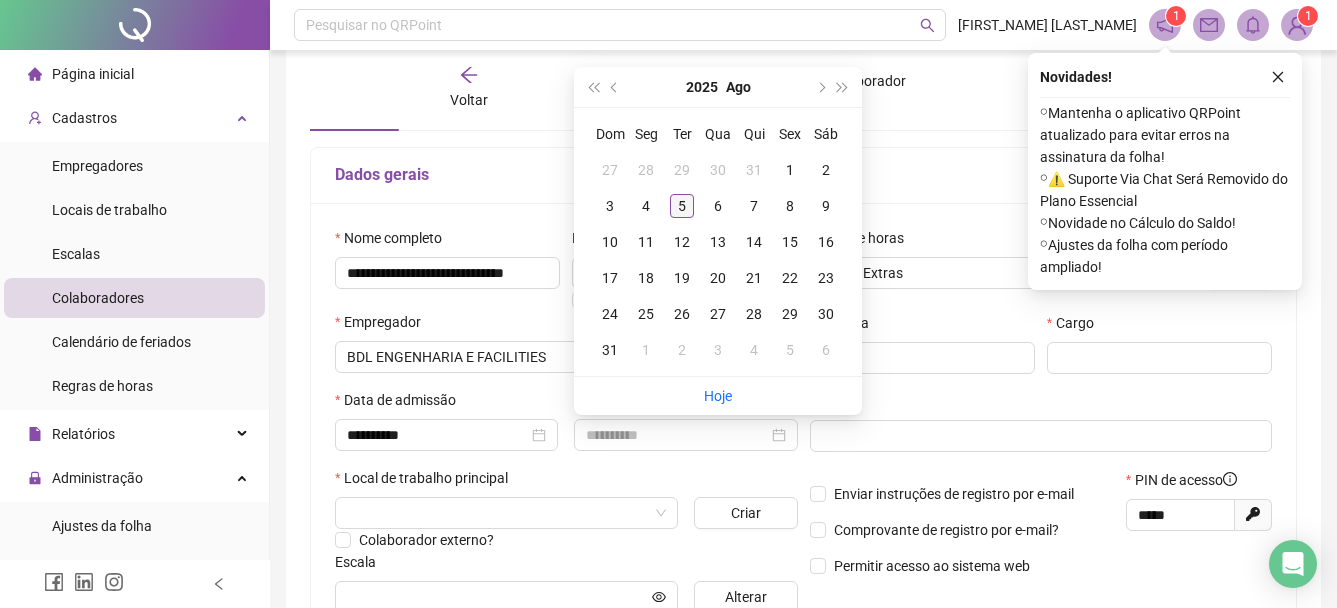 click on "5" at bounding box center (682, 206) 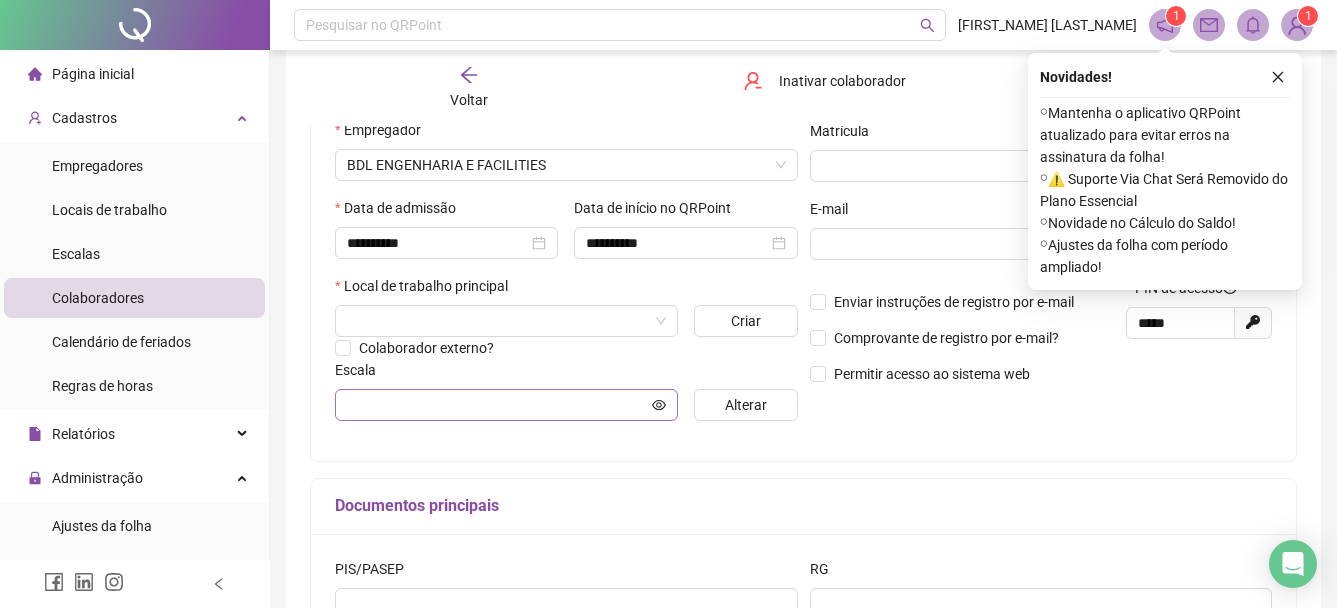 scroll, scrollTop: 300, scrollLeft: 0, axis: vertical 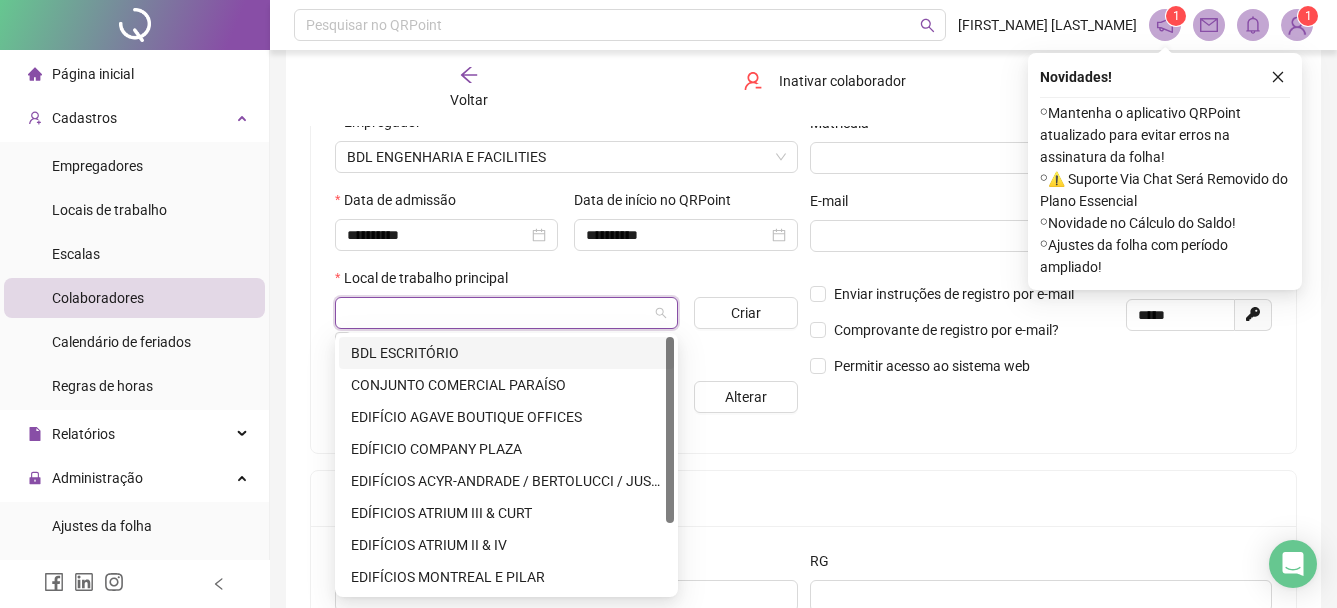 click at bounding box center (497, 313) 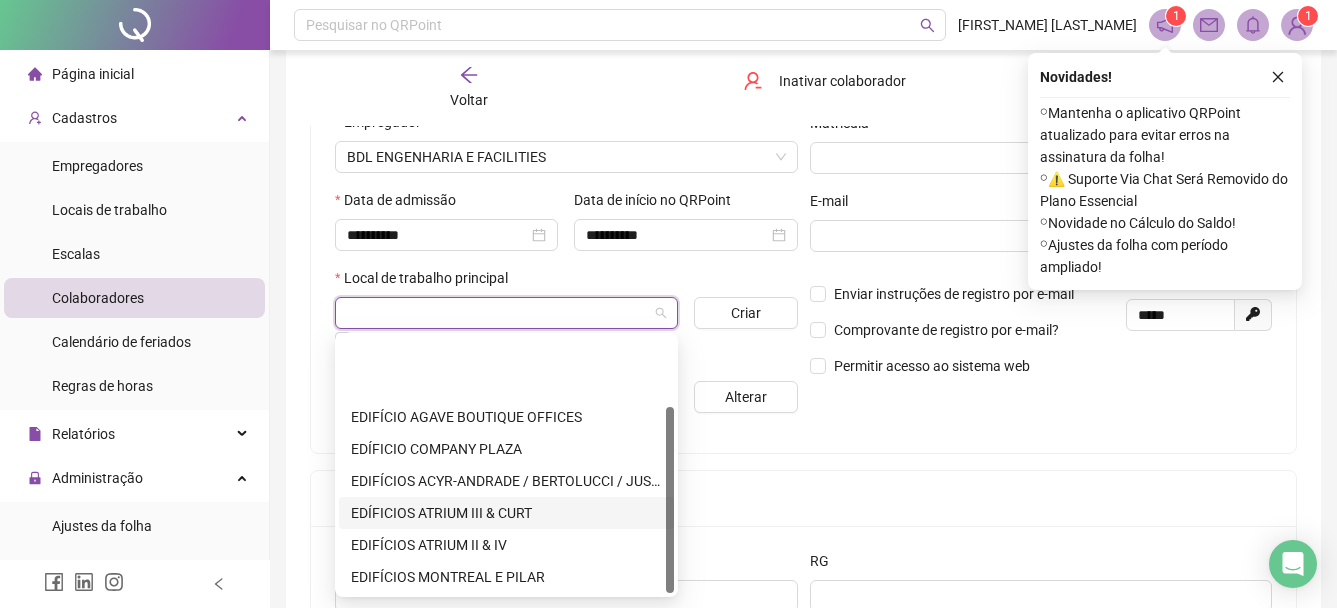 scroll, scrollTop: 96, scrollLeft: 0, axis: vertical 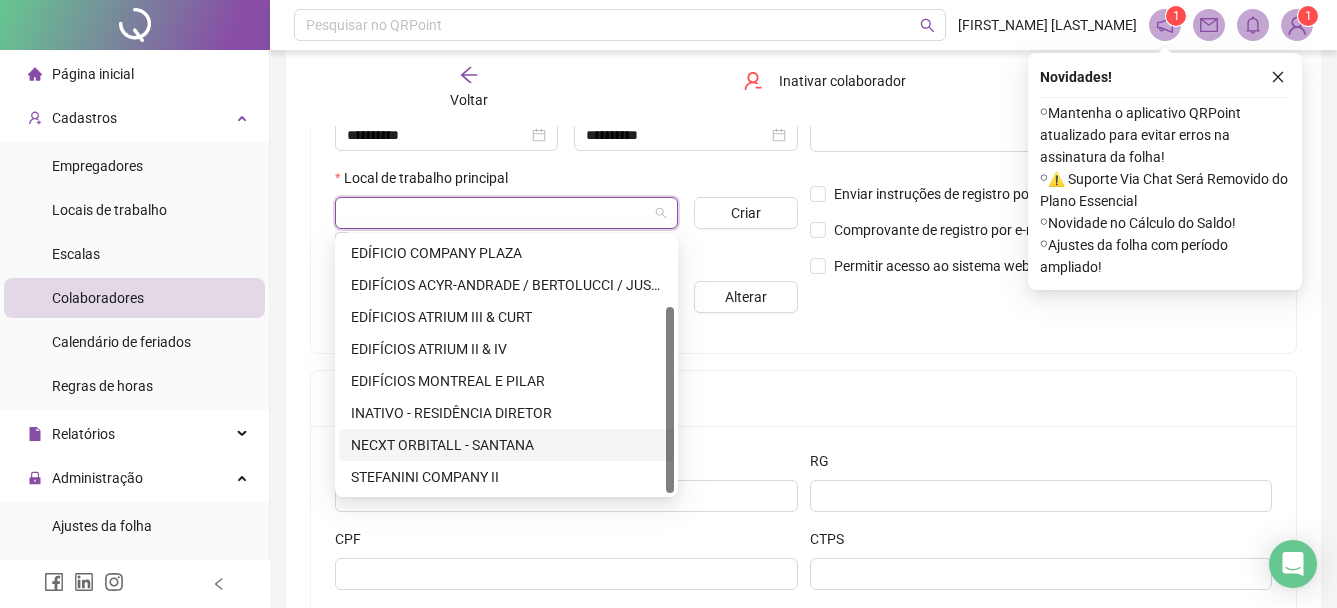 click on "NECXT ORBITALL - SANTANA" at bounding box center [506, 445] 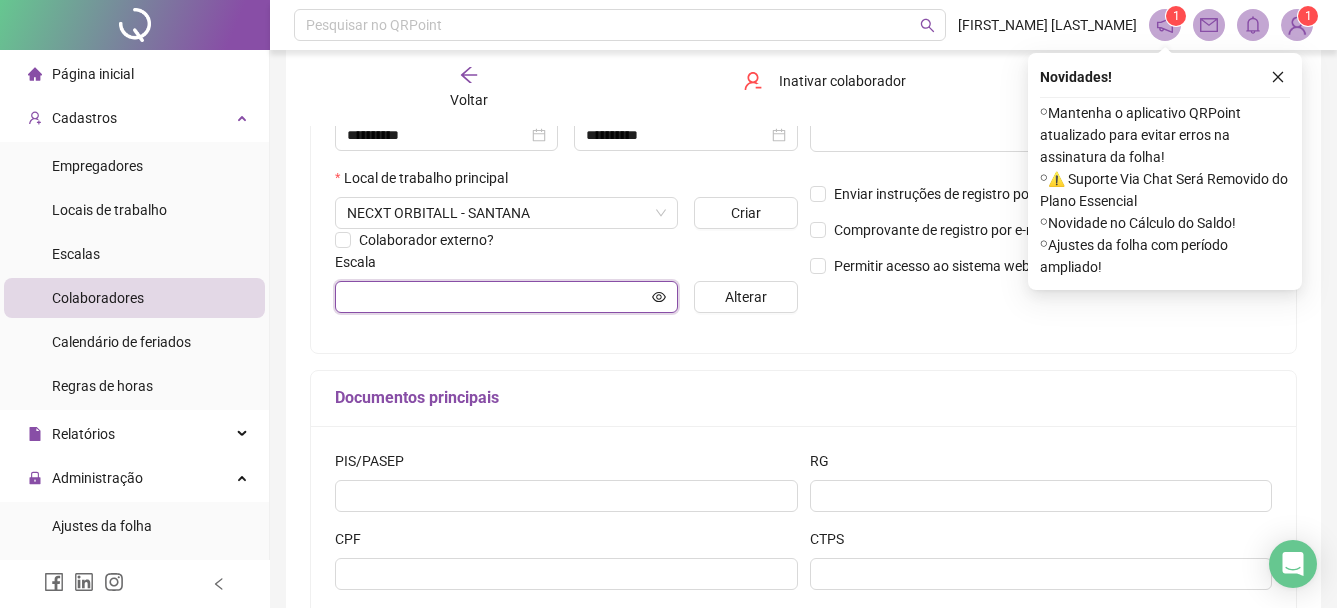 click at bounding box center [497, 297] 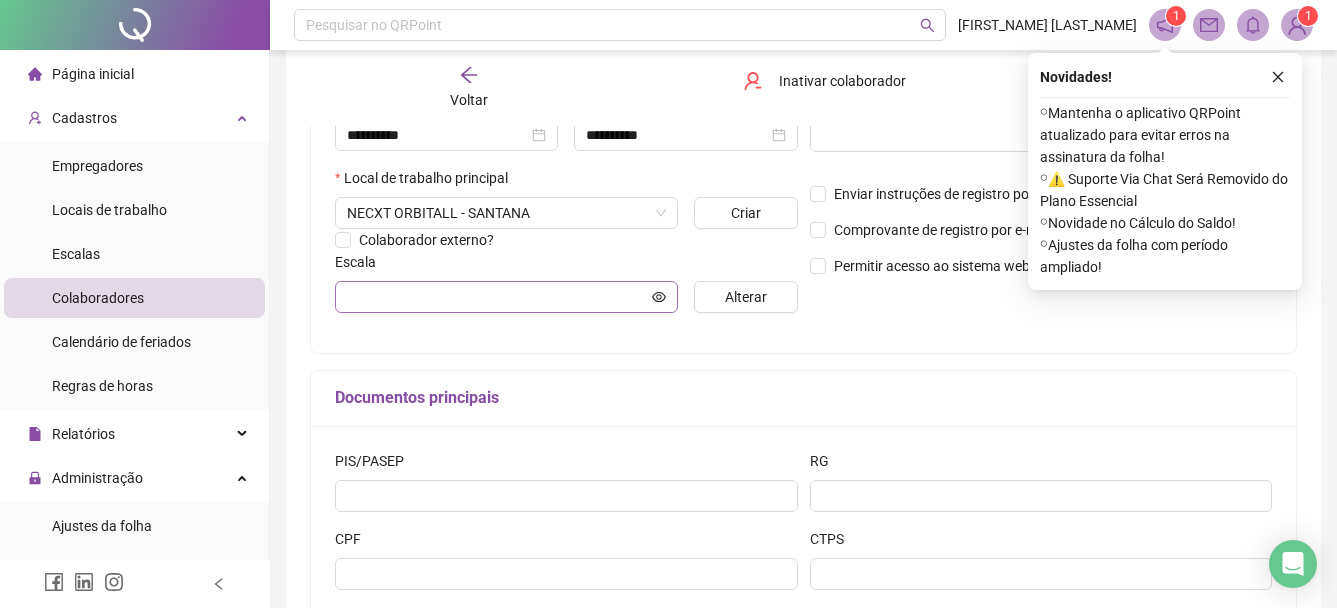 click at bounding box center [506, 297] 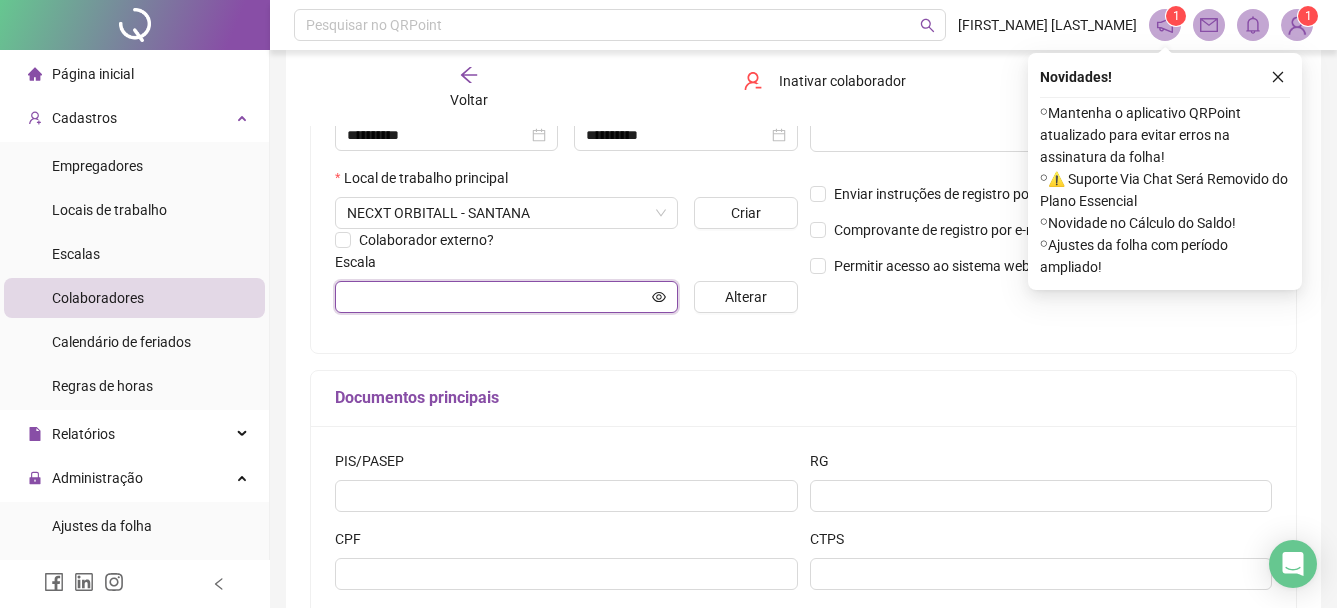 click 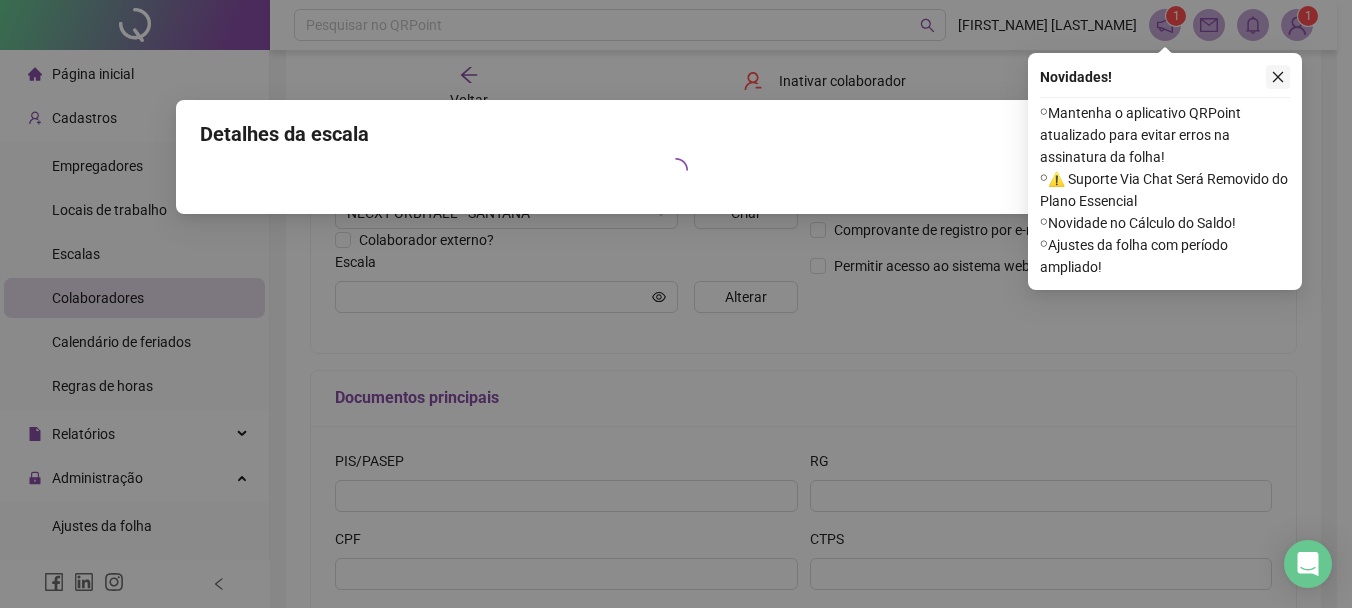 click at bounding box center (1278, 77) 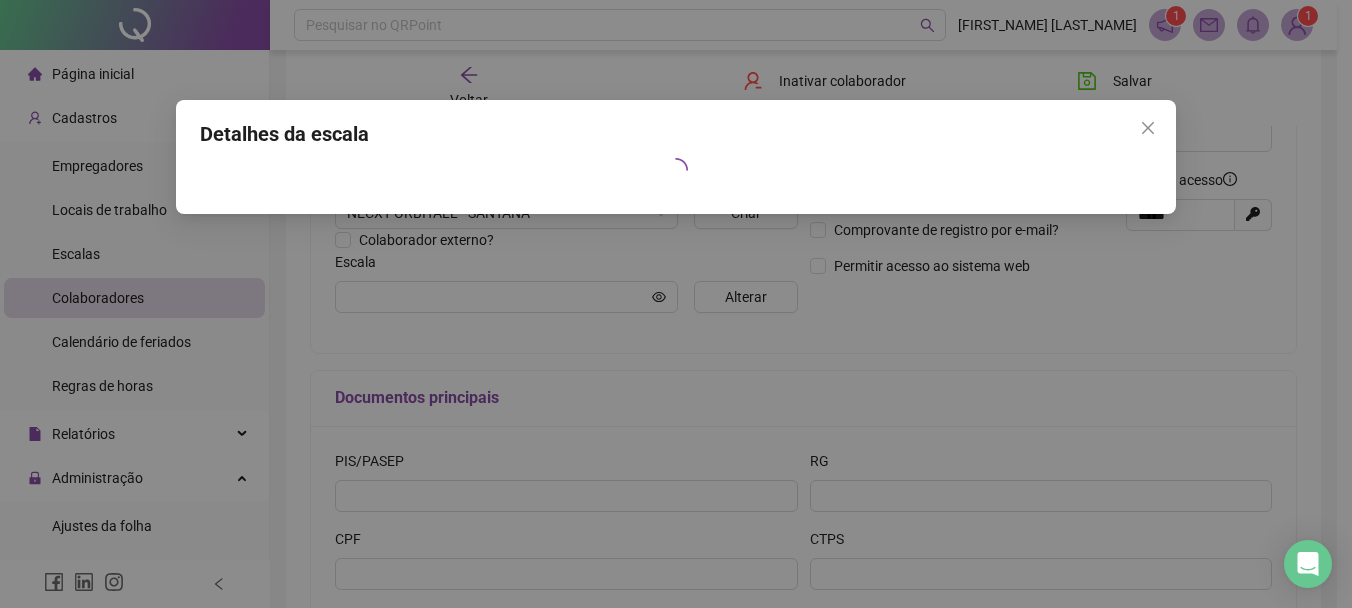 drag, startPoint x: 1157, startPoint y: 126, endPoint x: 946, endPoint y: 150, distance: 212.36055 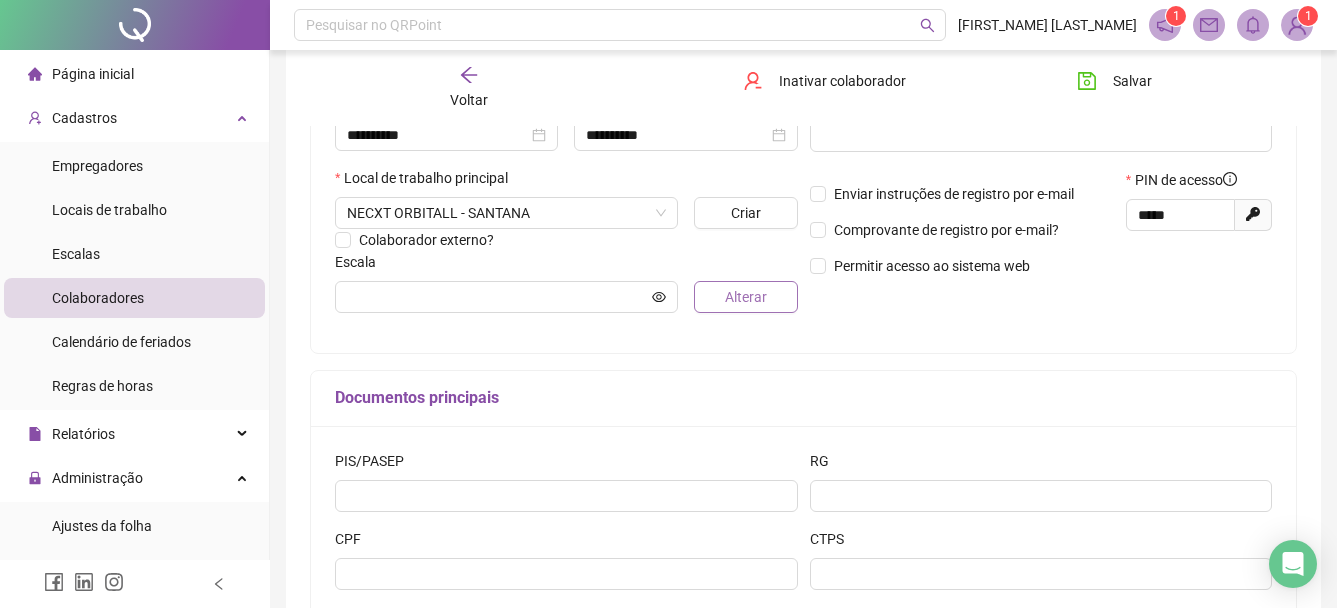 click on "Alterar" at bounding box center (746, 297) 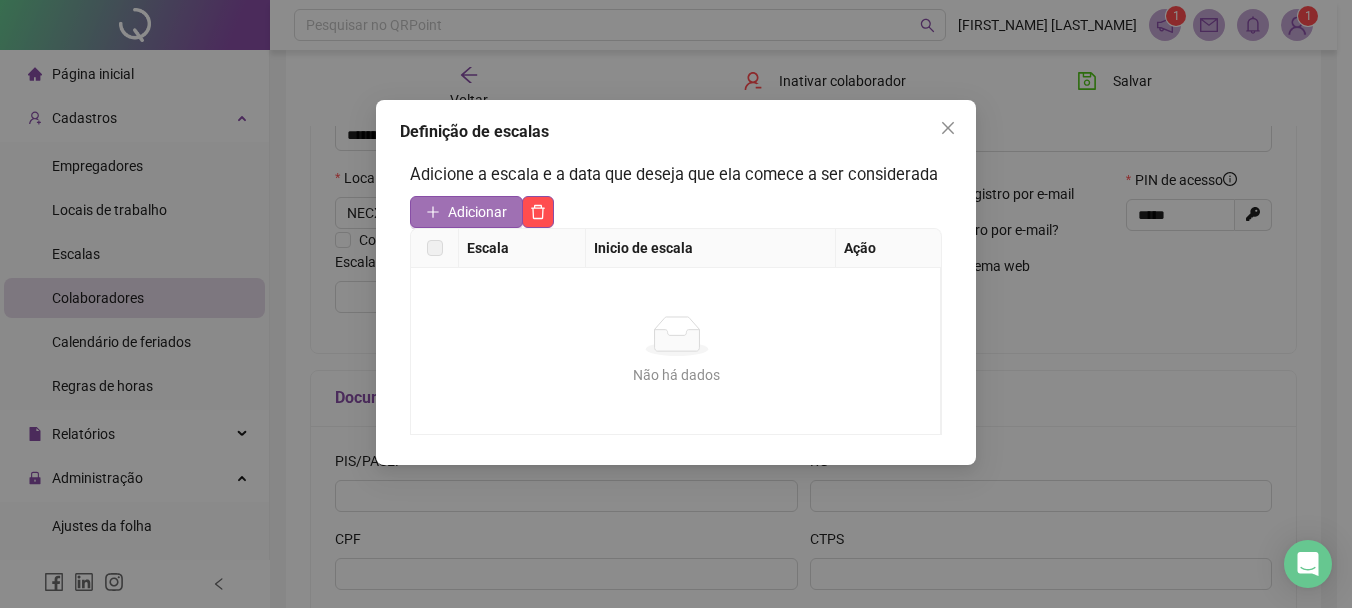 click on "Adicionar" at bounding box center [477, 212] 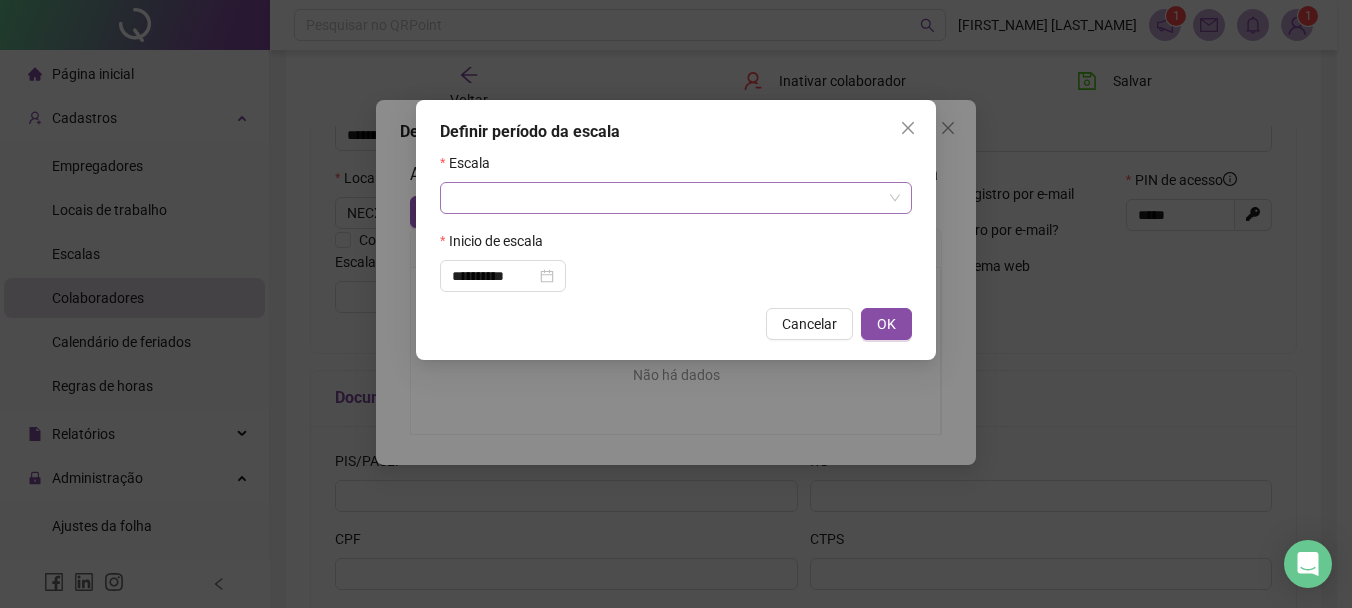 click at bounding box center (667, 198) 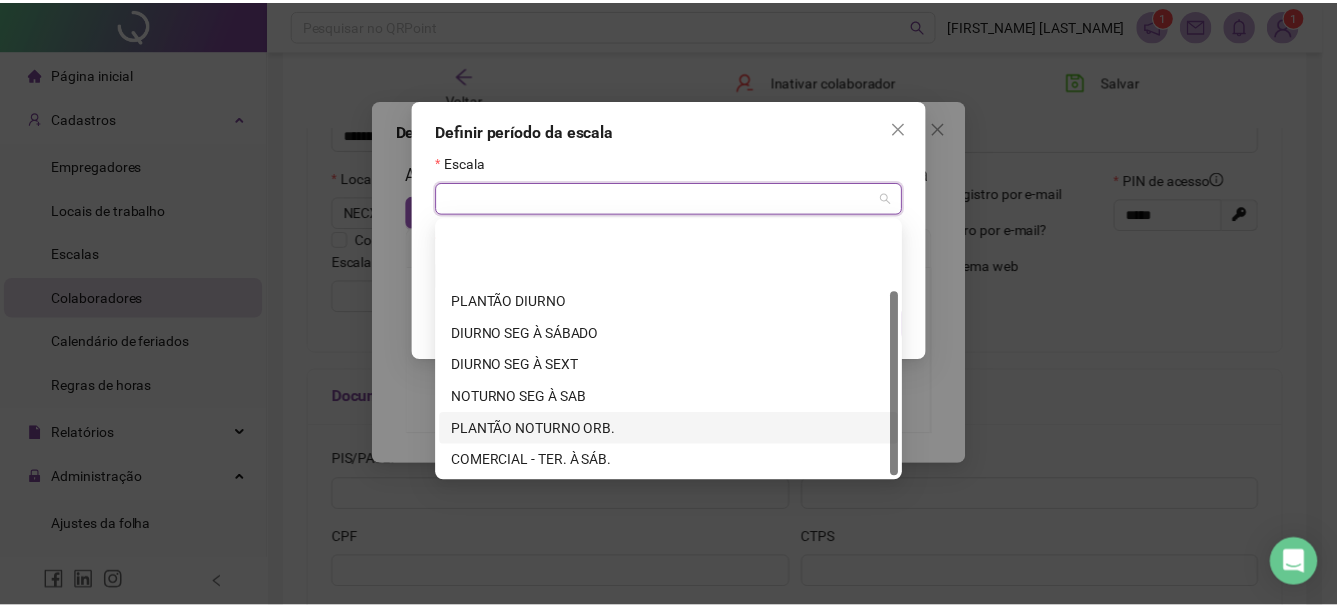 scroll, scrollTop: 96, scrollLeft: 0, axis: vertical 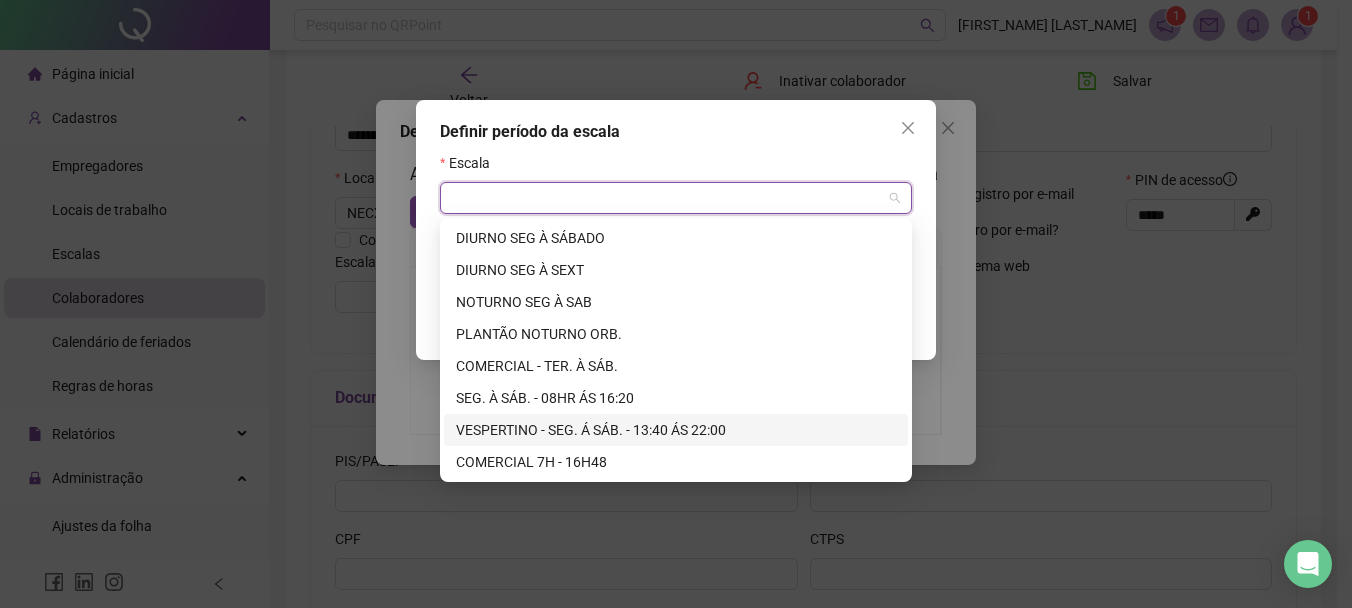 click on "VESPERTINO -  SEG. Á SÁB. - 13:40 ÁS 22:00" at bounding box center (676, 430) 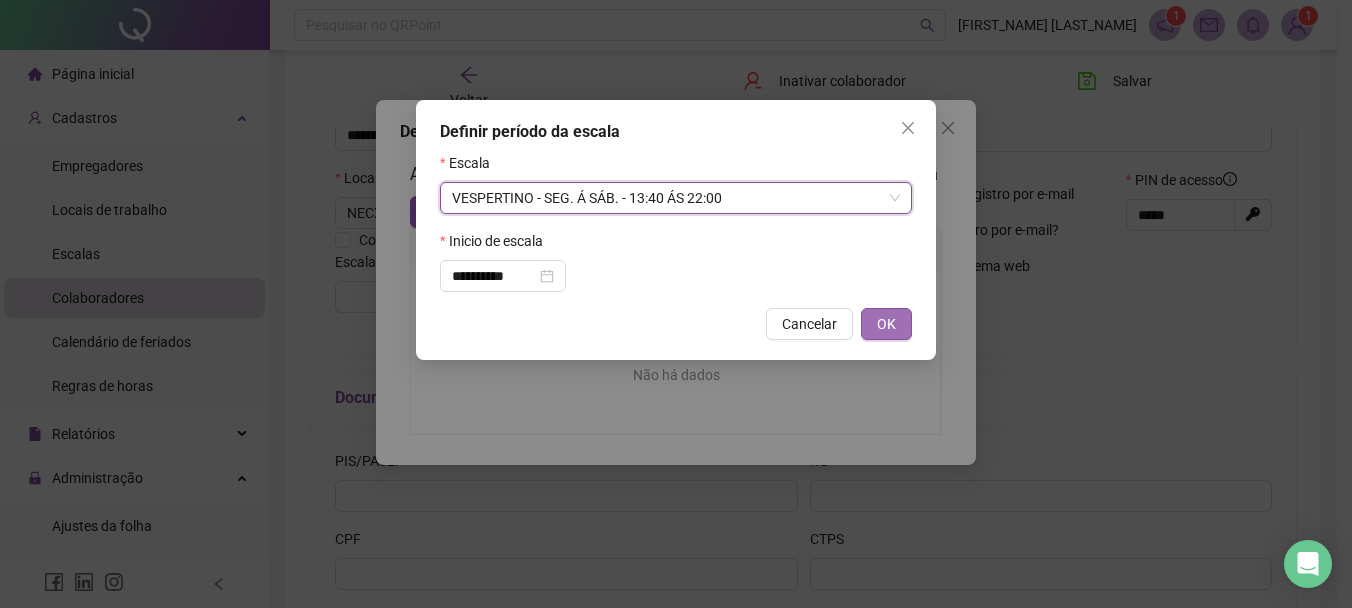 click on "OK" at bounding box center [886, 324] 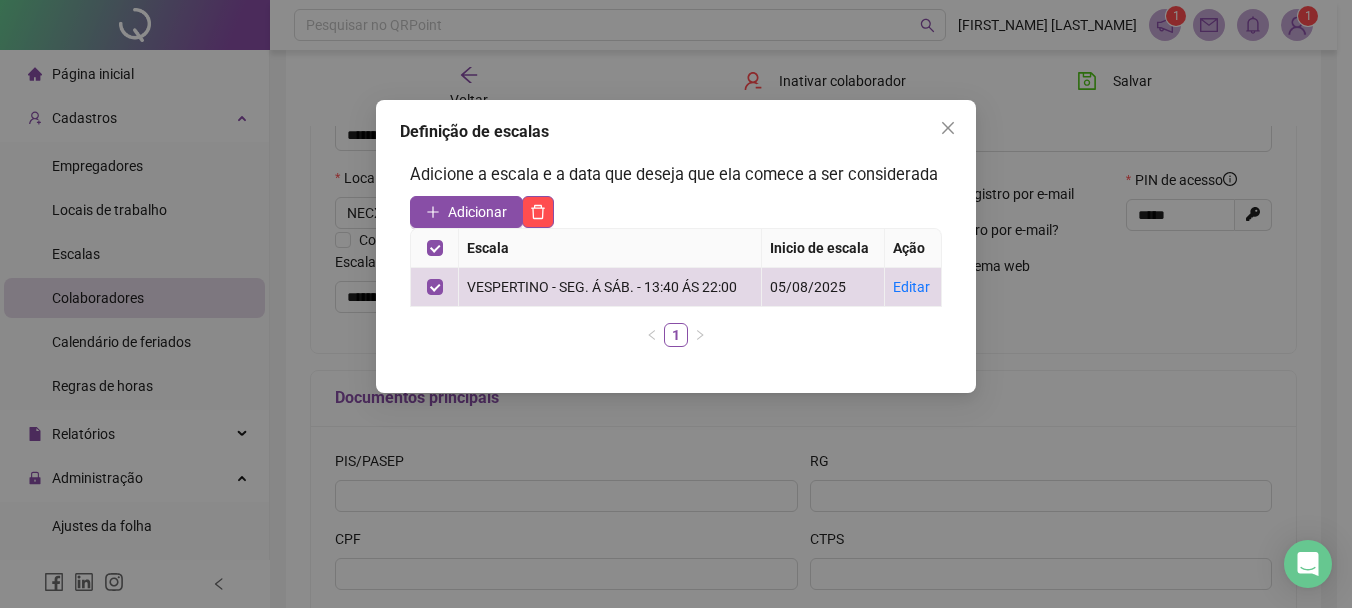 click on "Definição de escalas Adicione a escala e a data que deseja que ela comece a ser considerada Adicionar Escala Inicio de escala Ação         VESPERTINO -  SEG. Á SÁB. - 13:40 ÁS 22:00    05/08/2025 Editar 1" at bounding box center [676, 304] 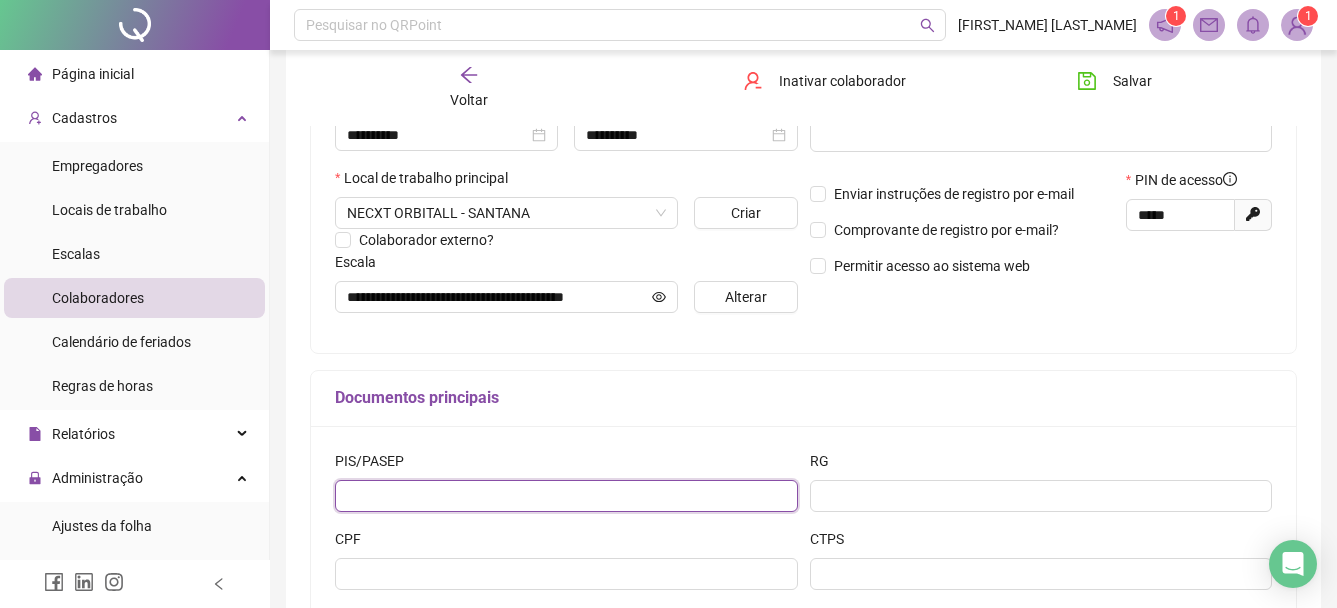click at bounding box center (566, 496) 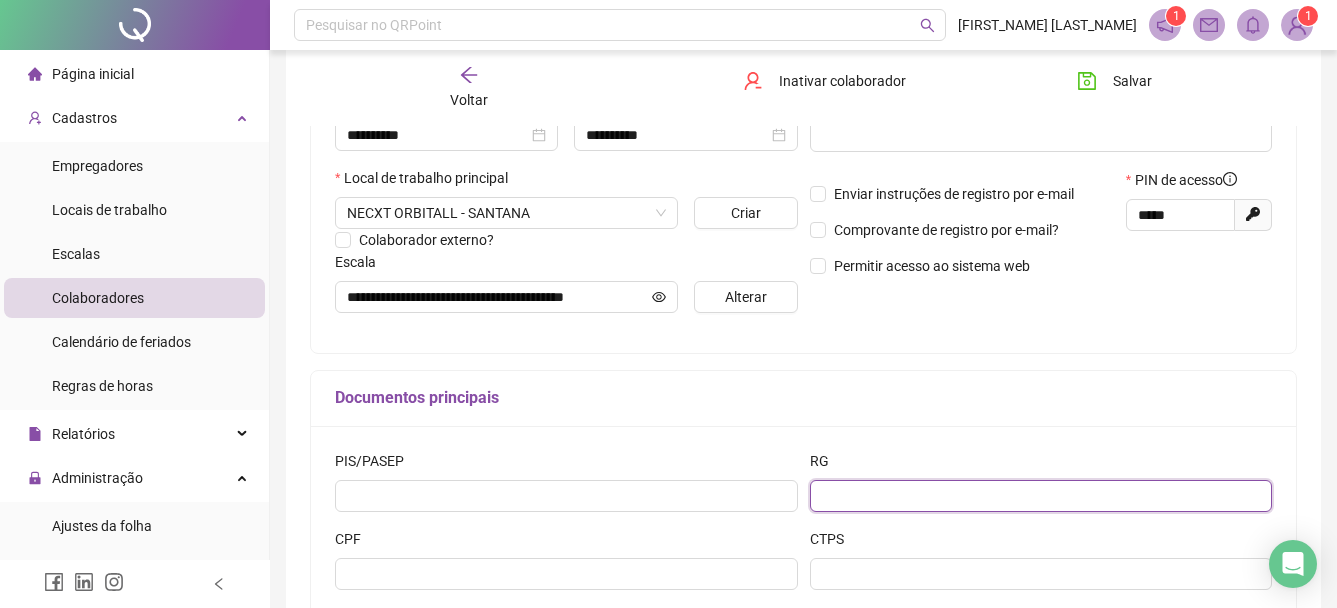 click at bounding box center (1041, 496) 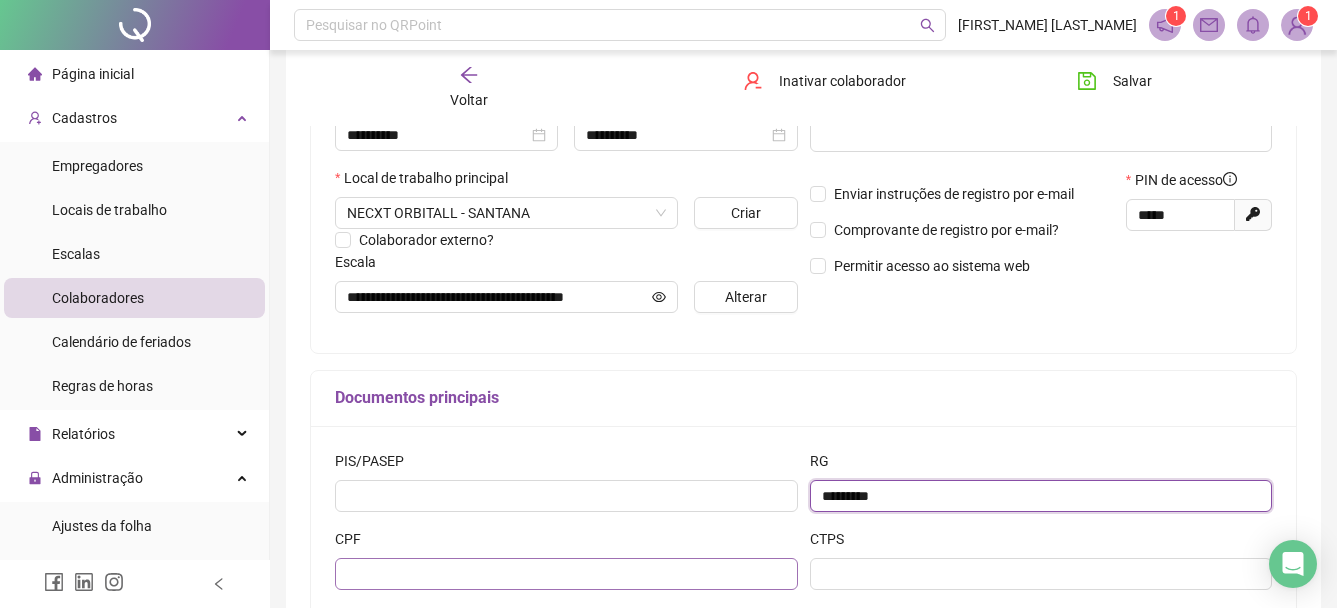 type on "*********" 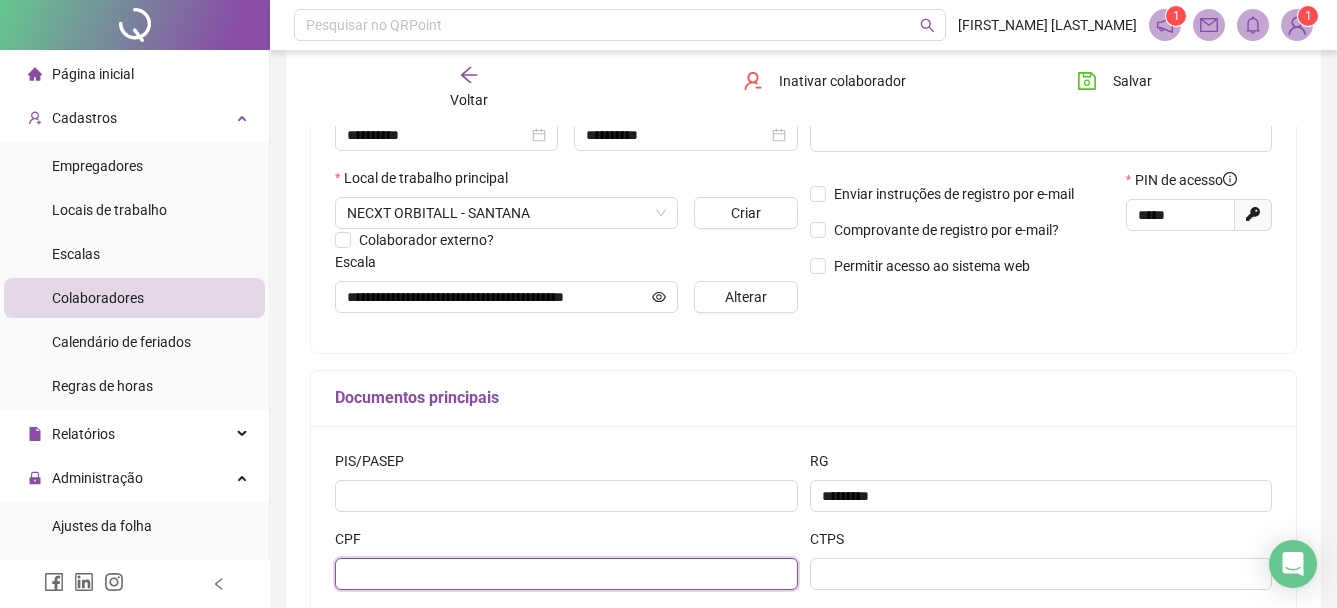 click at bounding box center [566, 574] 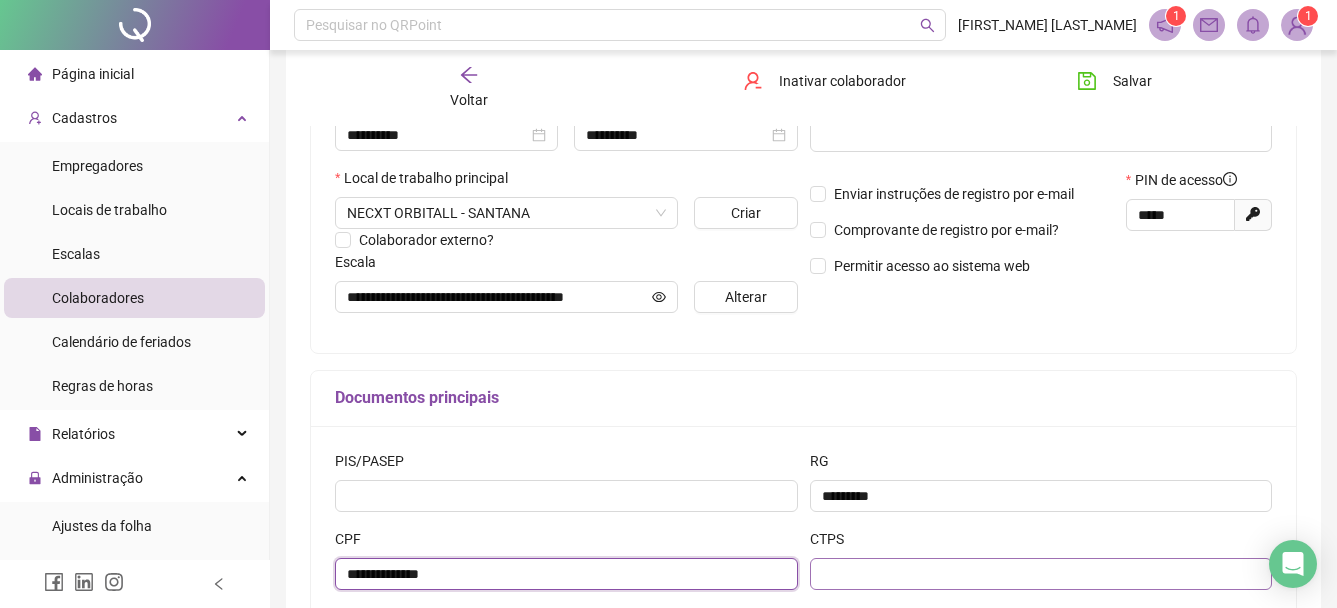 type on "**********" 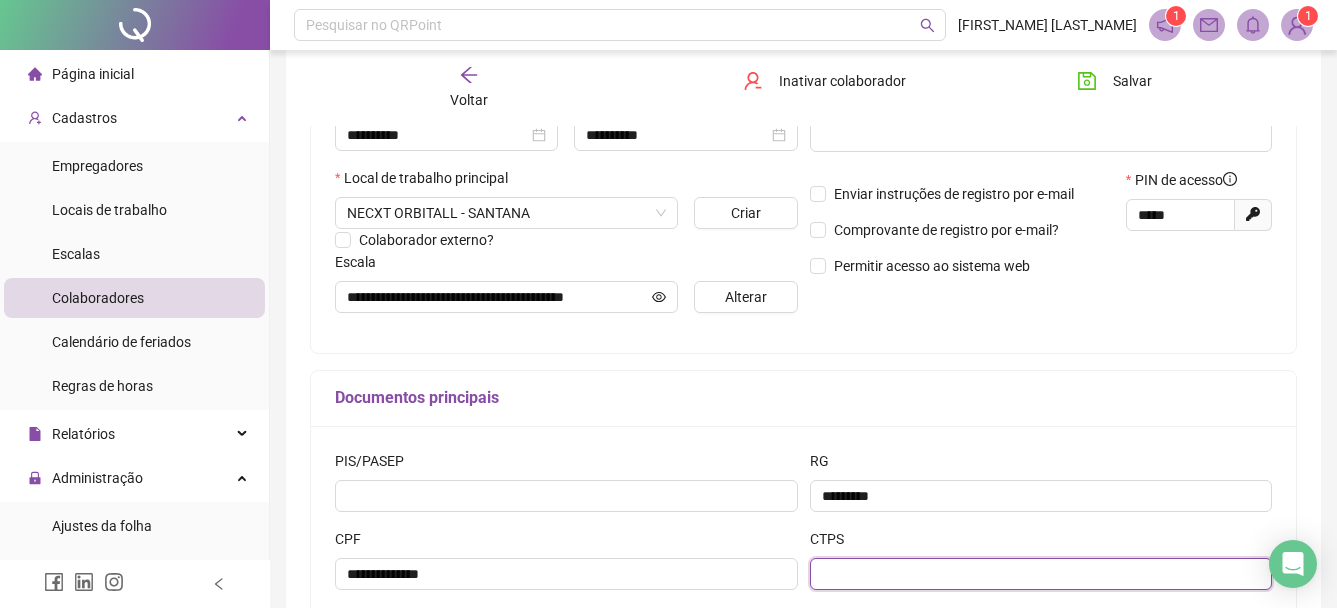 click at bounding box center (1041, 574) 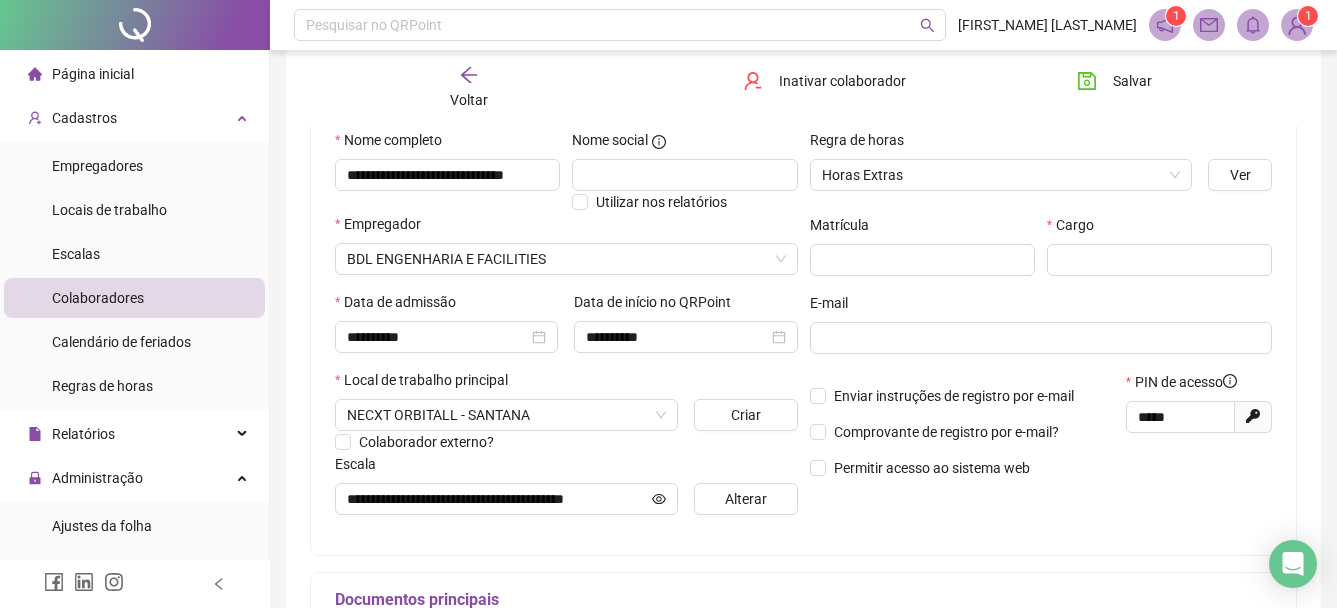 scroll, scrollTop: 200, scrollLeft: 0, axis: vertical 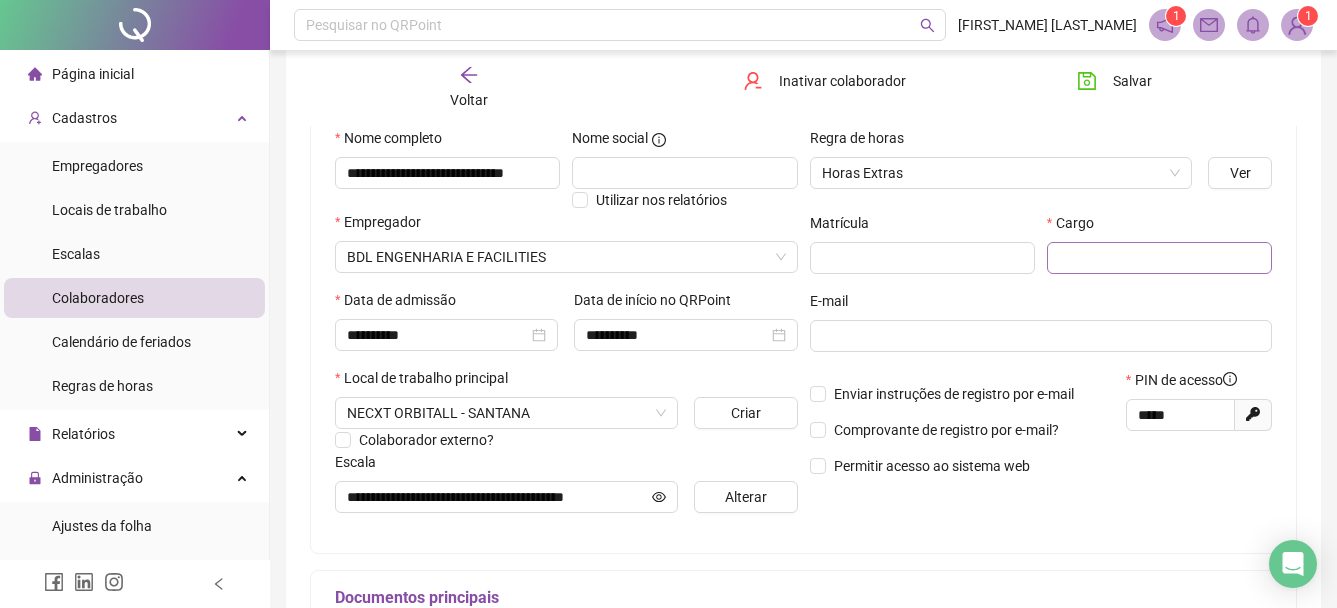 type on "********" 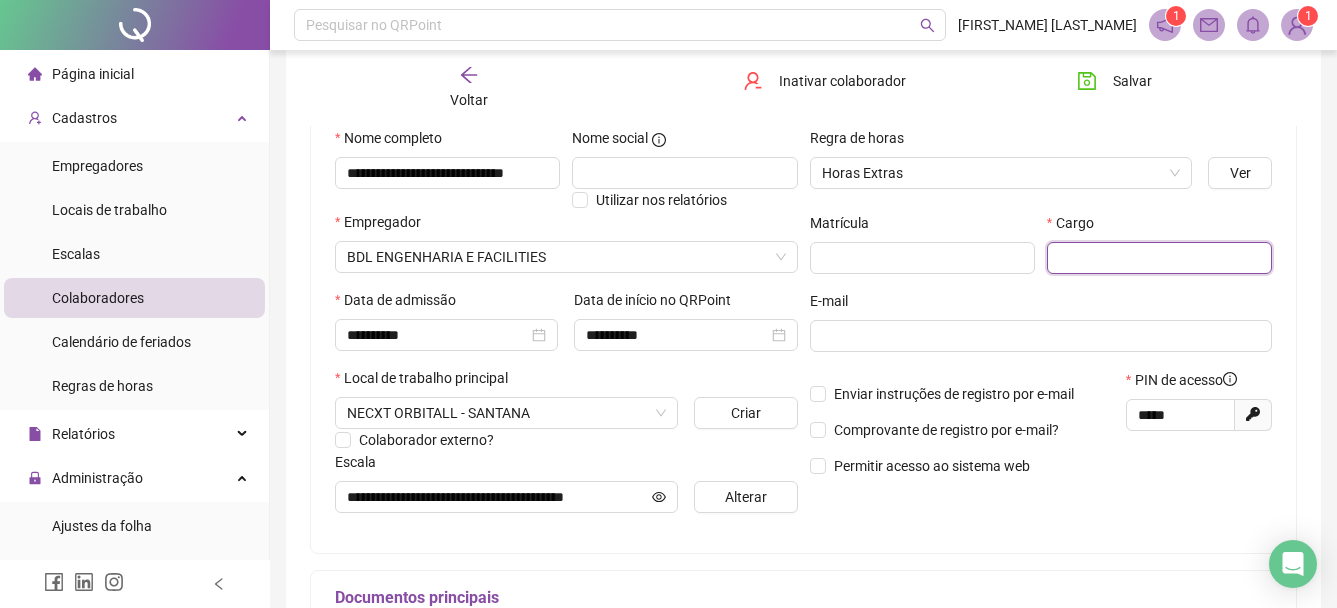 click at bounding box center (1159, 258) 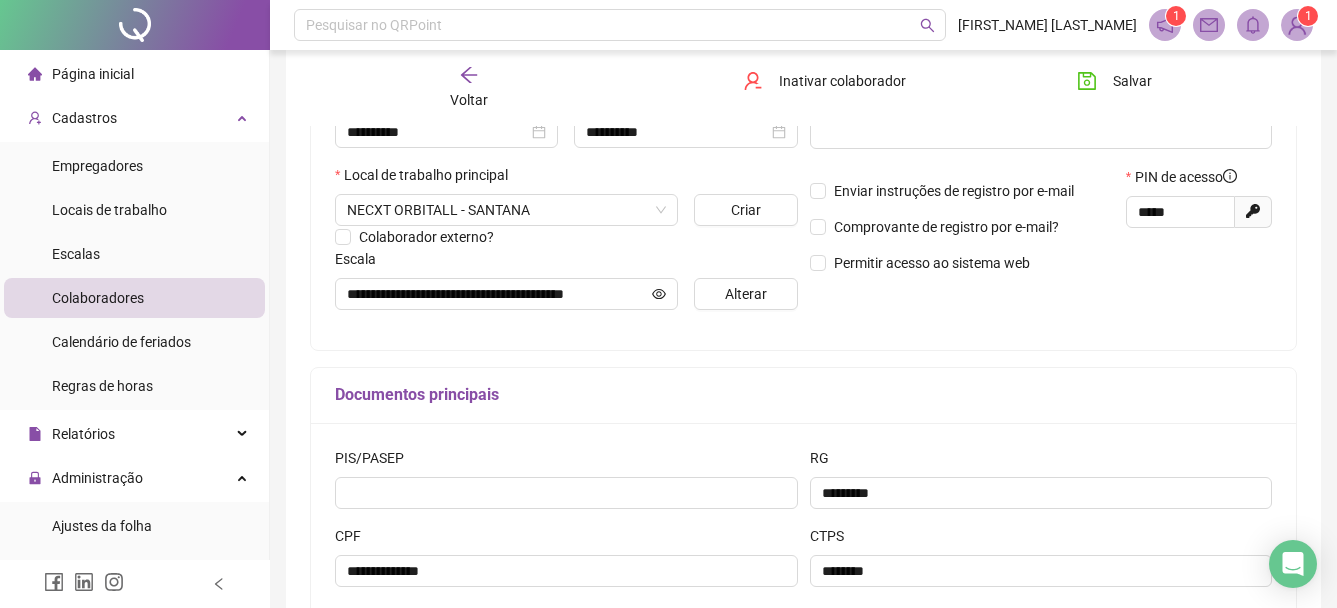 scroll, scrollTop: 500, scrollLeft: 0, axis: vertical 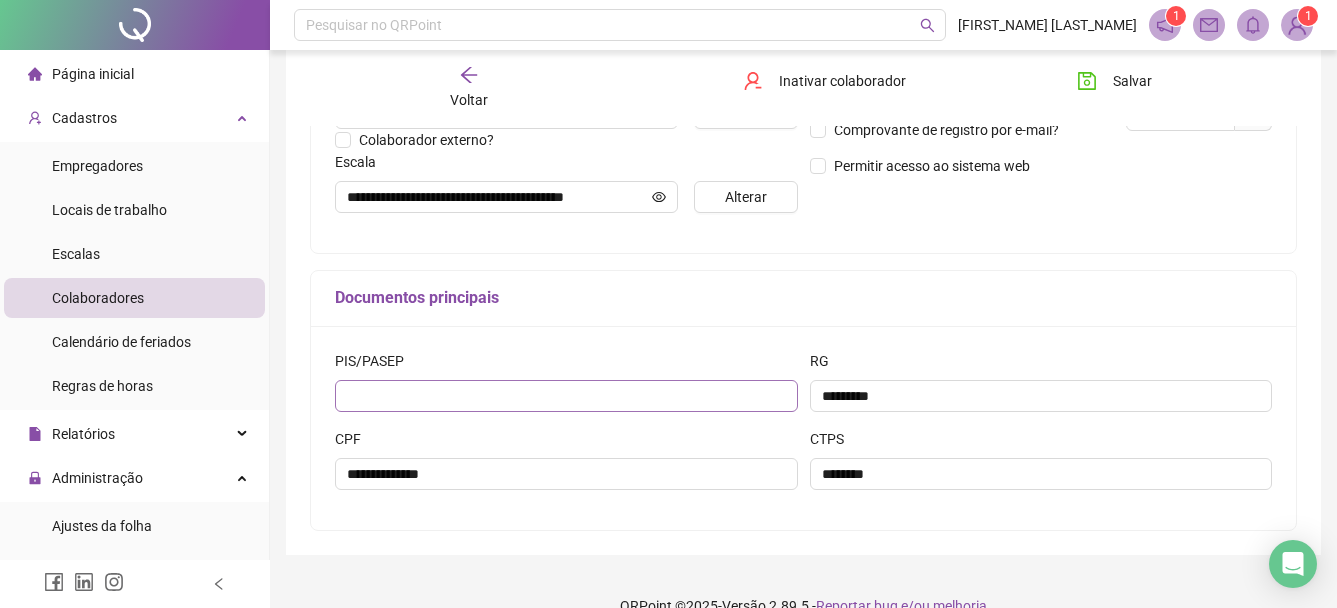 type on "**********" 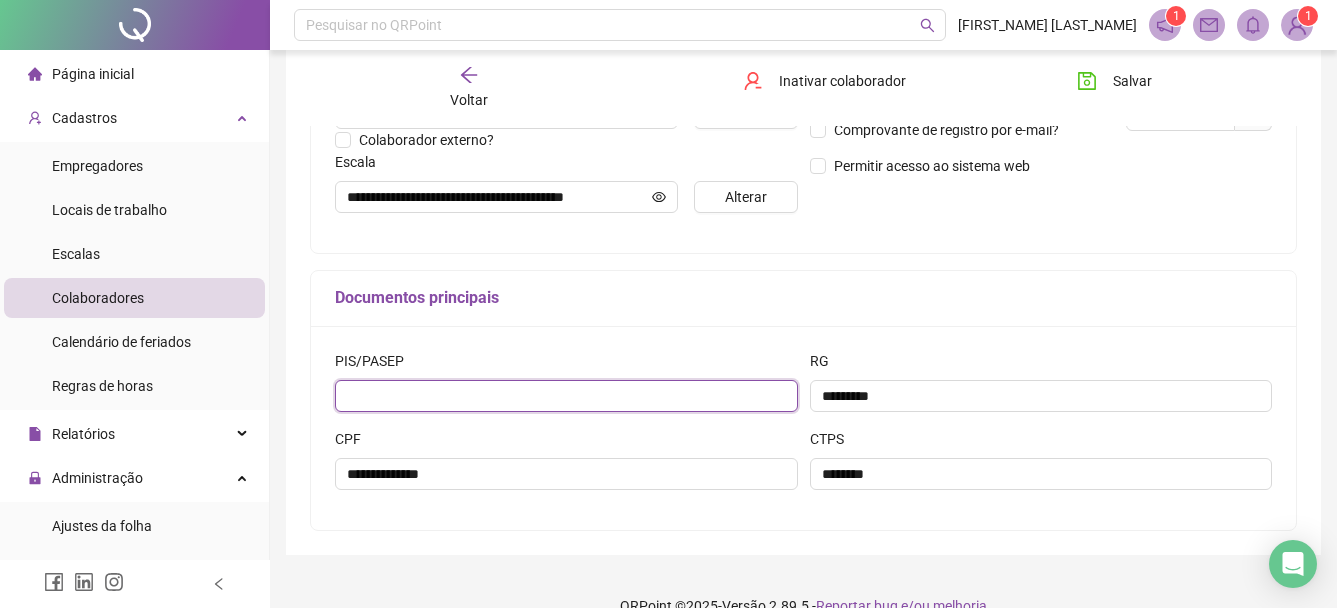 click at bounding box center [566, 396] 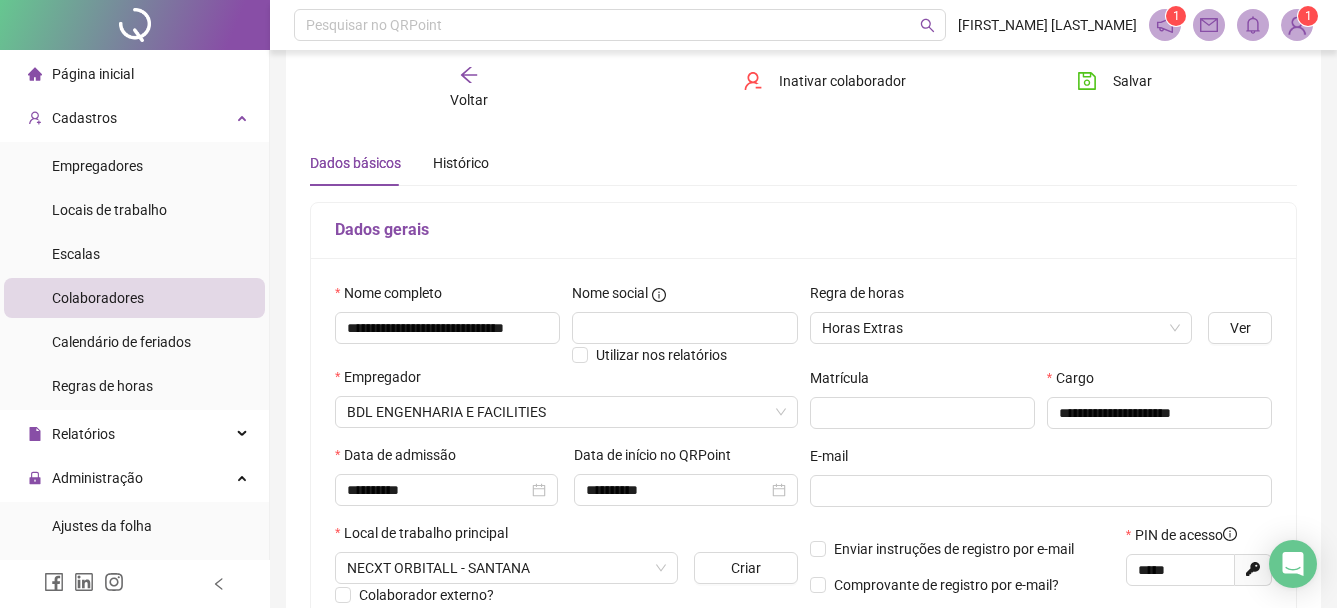 scroll, scrollTop: 0, scrollLeft: 0, axis: both 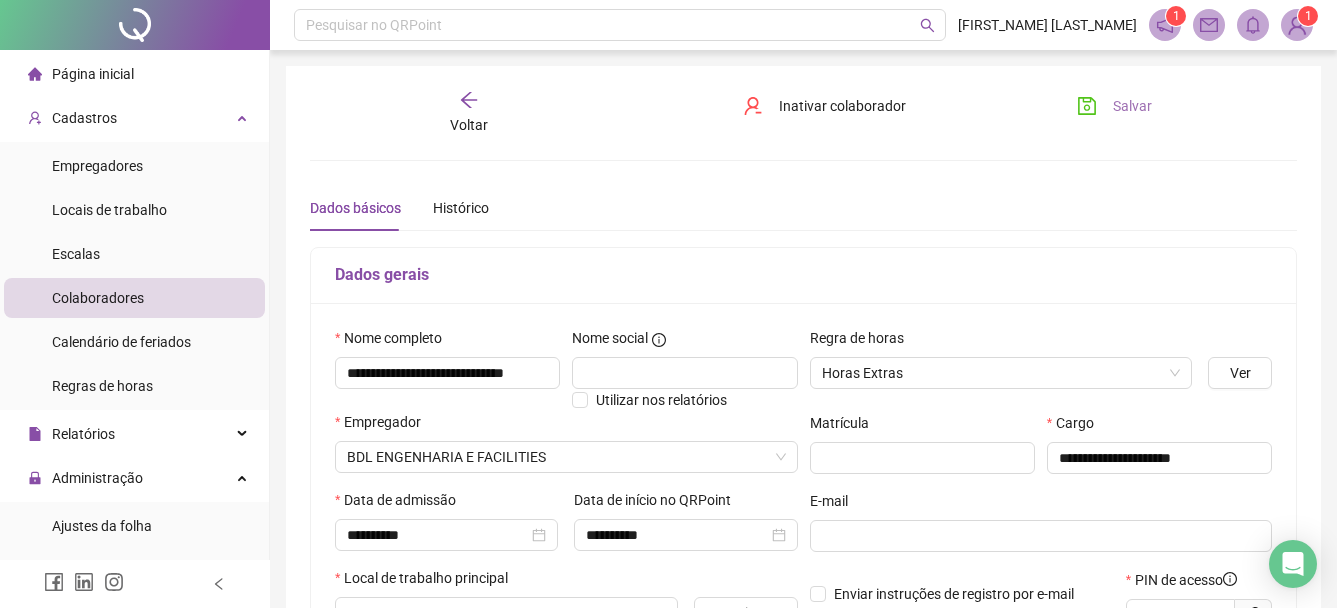 type on "**********" 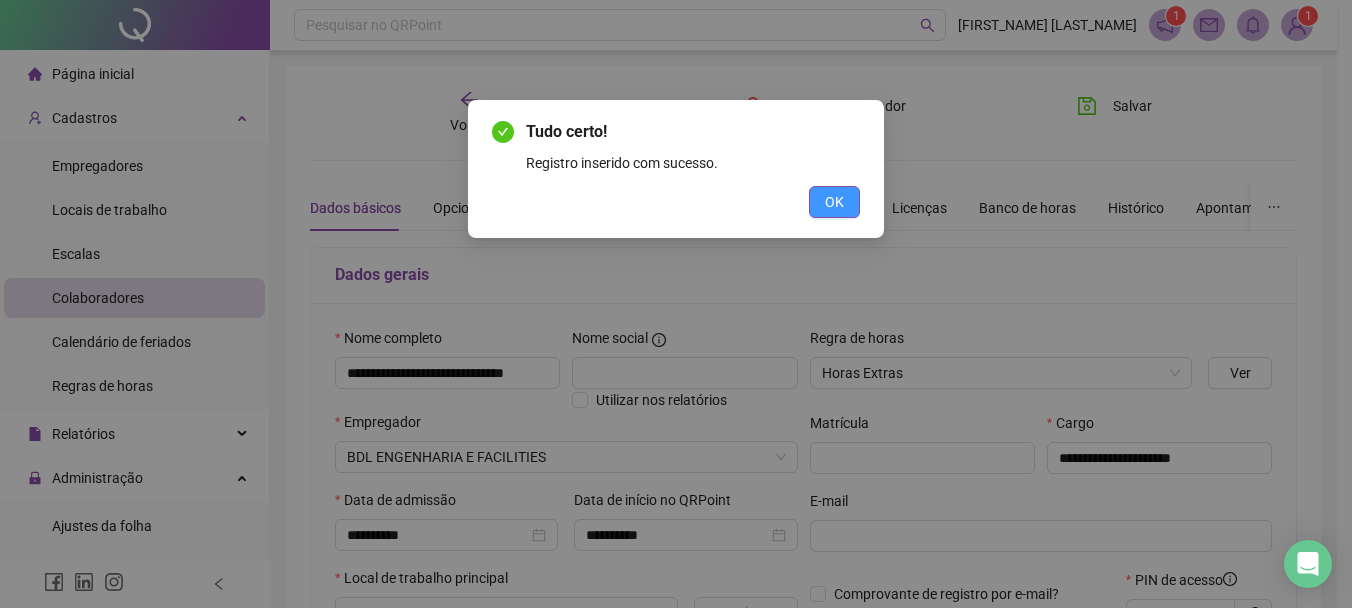 click on "OK" at bounding box center [834, 202] 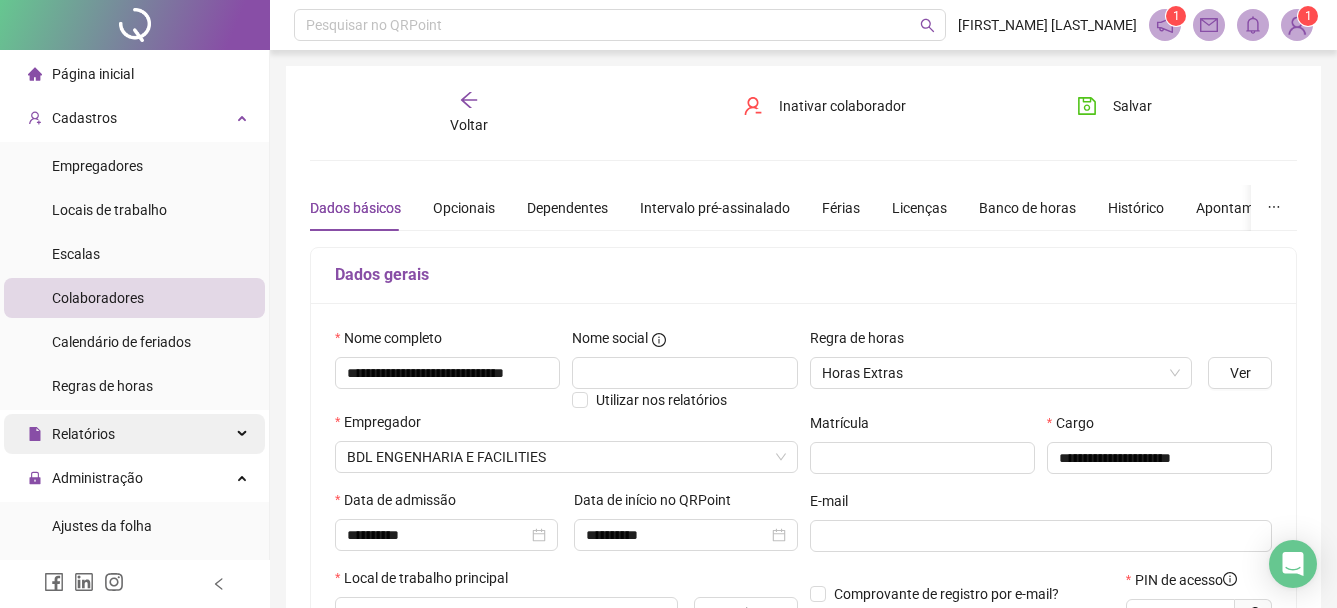 scroll, scrollTop: 100, scrollLeft: 0, axis: vertical 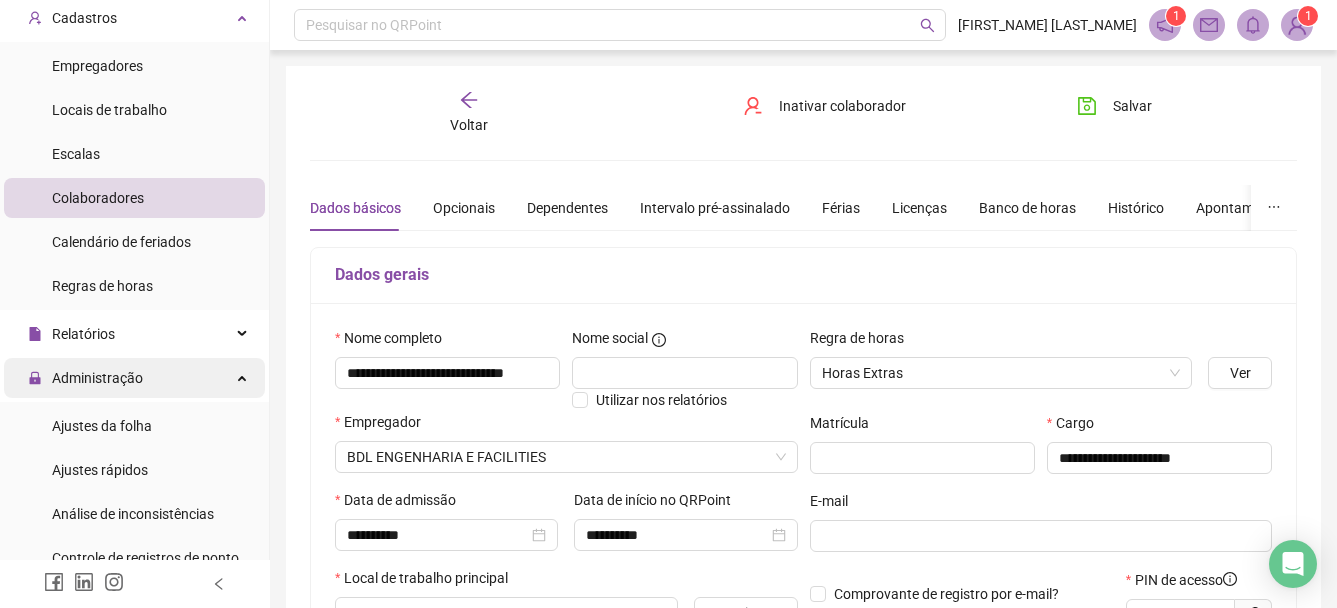 click on "Administração" at bounding box center (97, 378) 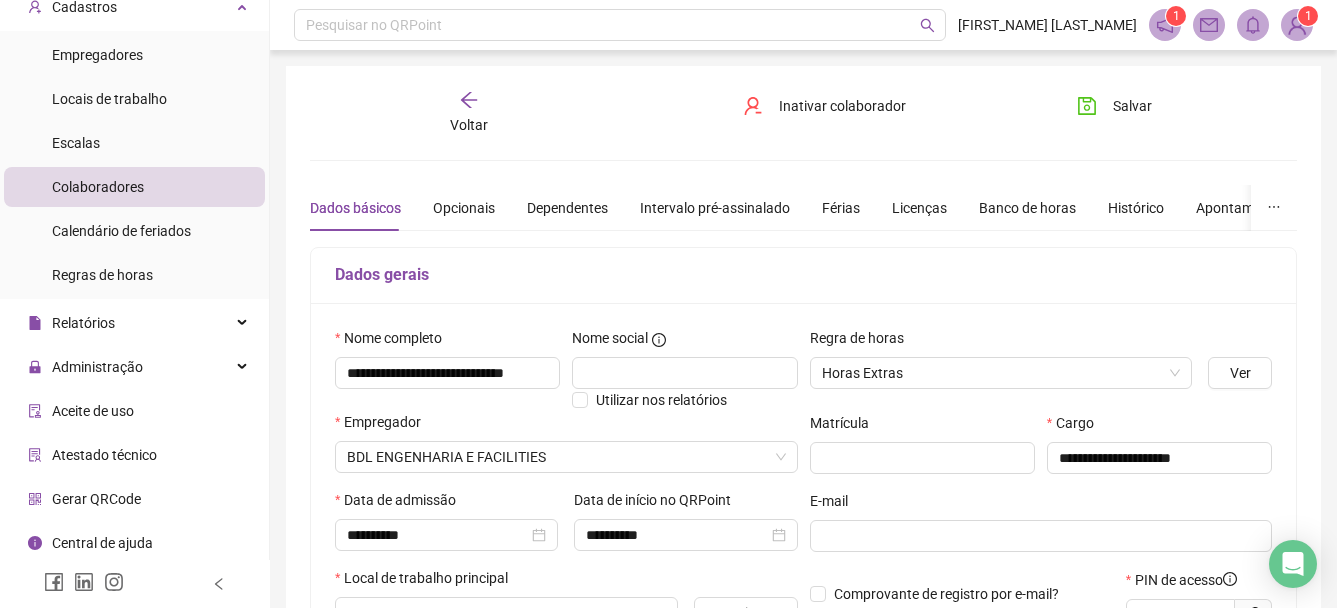 scroll, scrollTop: 114, scrollLeft: 0, axis: vertical 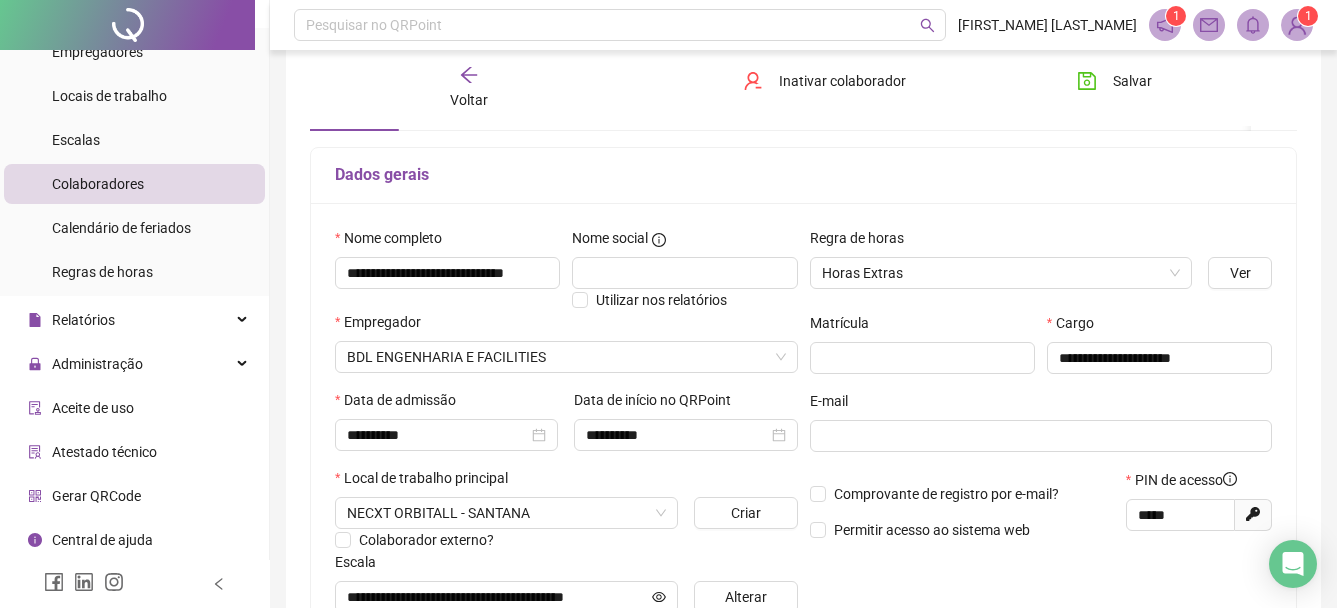 click on "Aceite de uso" at bounding box center [93, 408] 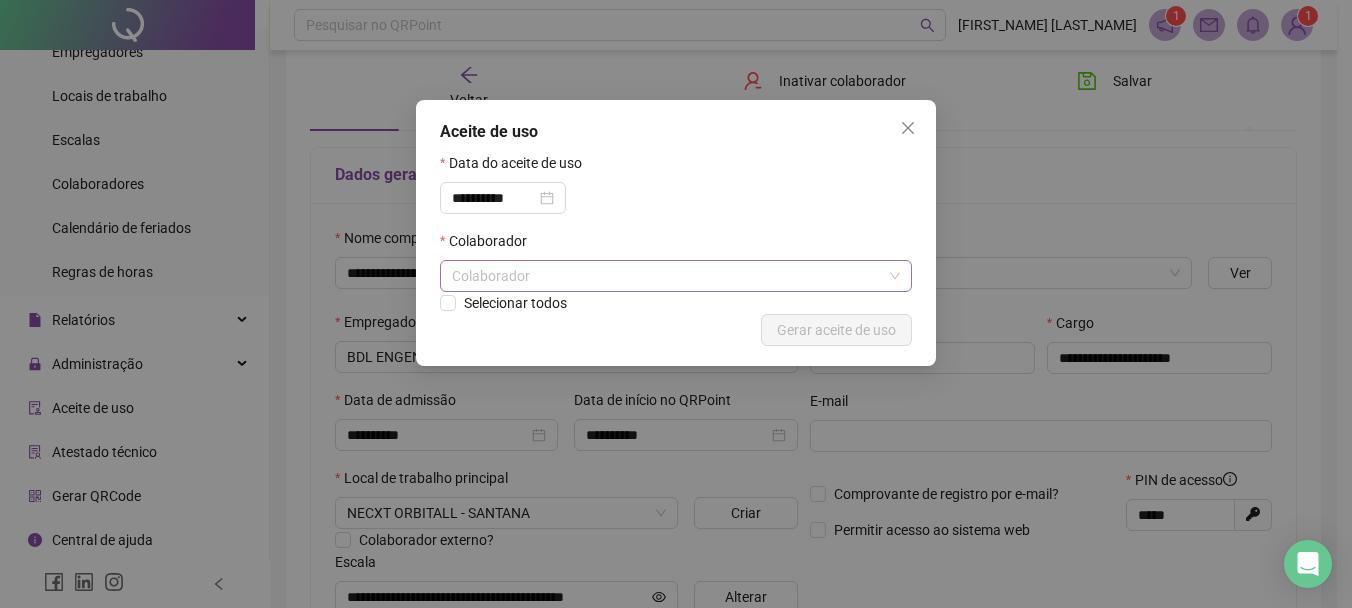 click on "Colaborador" at bounding box center (676, 276) 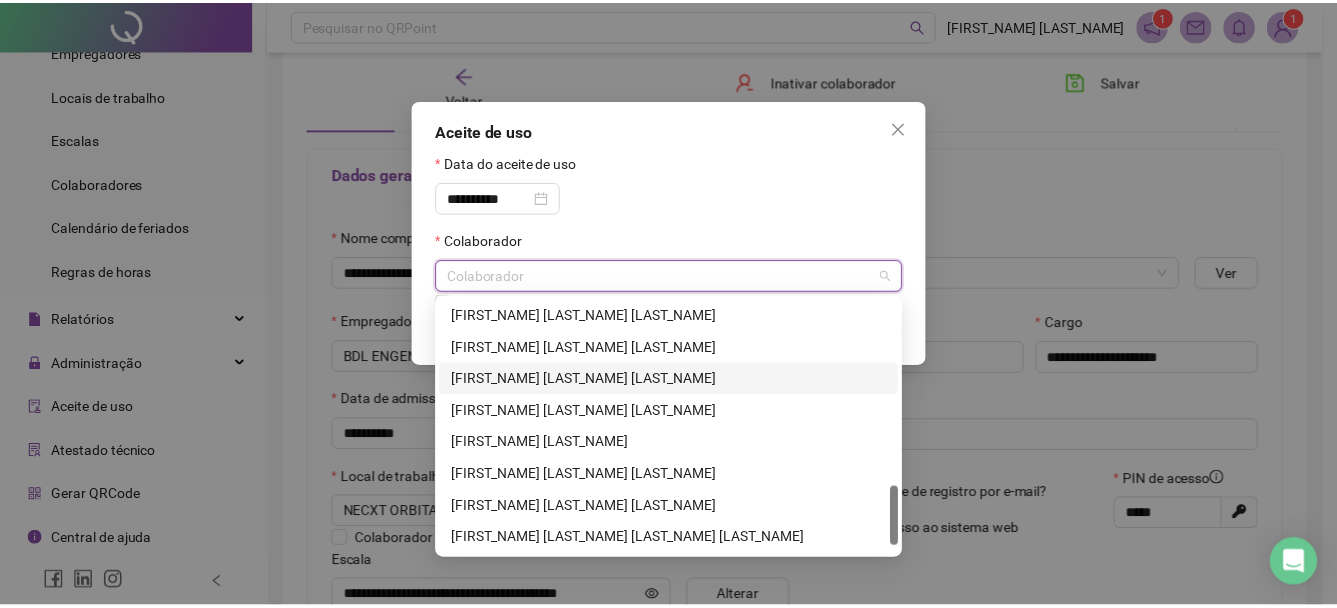 scroll, scrollTop: 832, scrollLeft: 0, axis: vertical 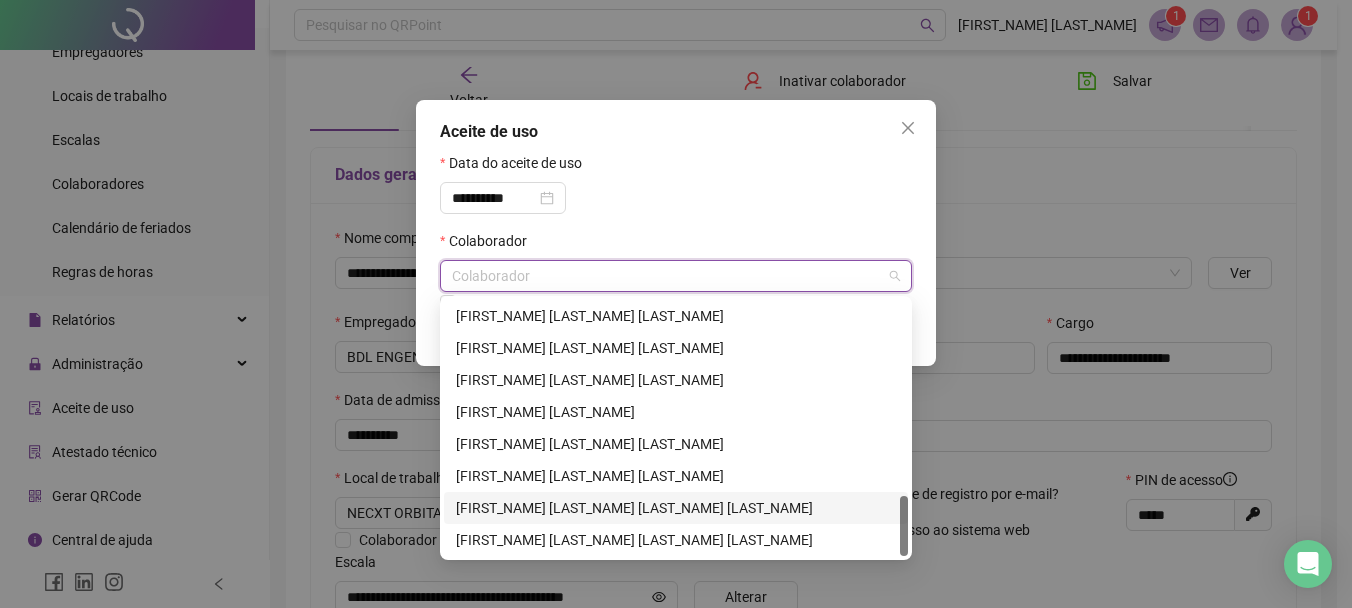 click on "[FIRST_NAME] [LAST_NAME] [LAST_NAME] [LAST_NAME]" at bounding box center [676, 508] 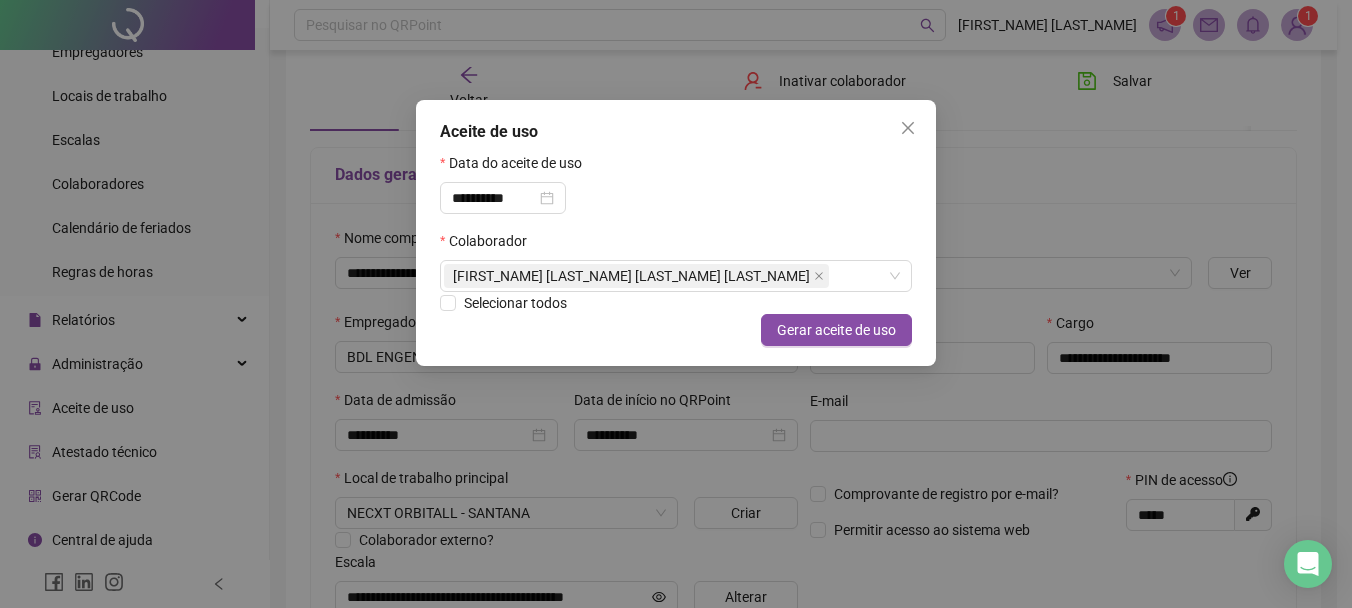 click on "**********" at bounding box center (676, 191) 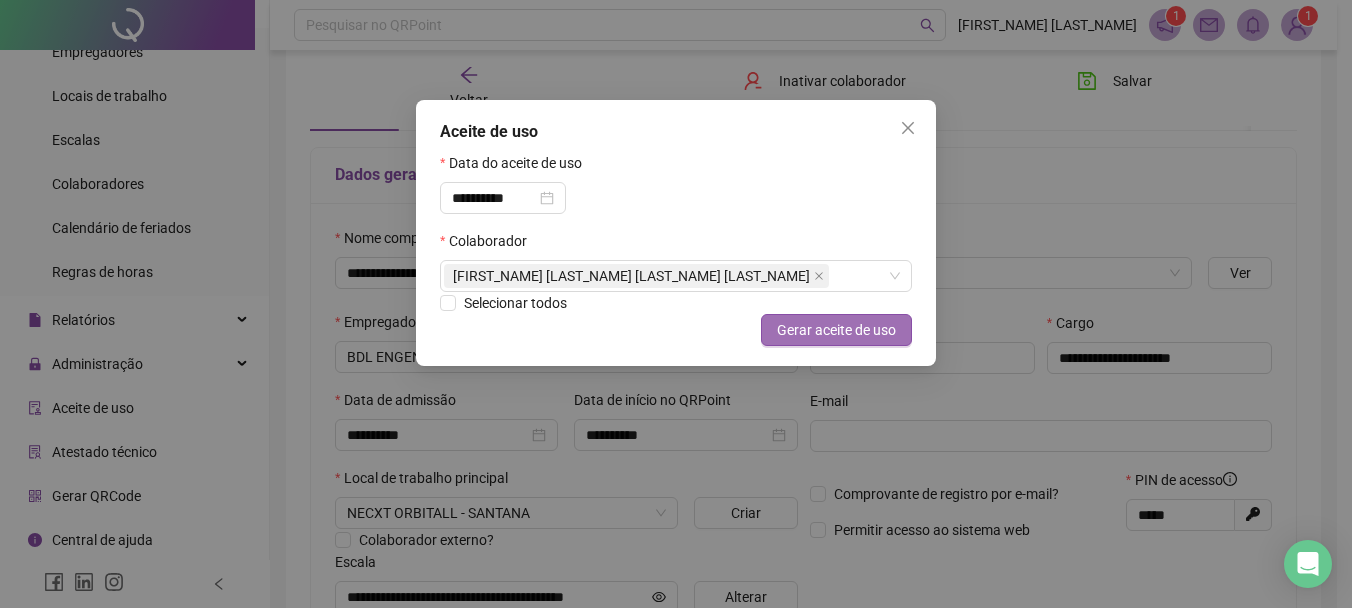 click on "Gerar aceite de uso" at bounding box center (836, 330) 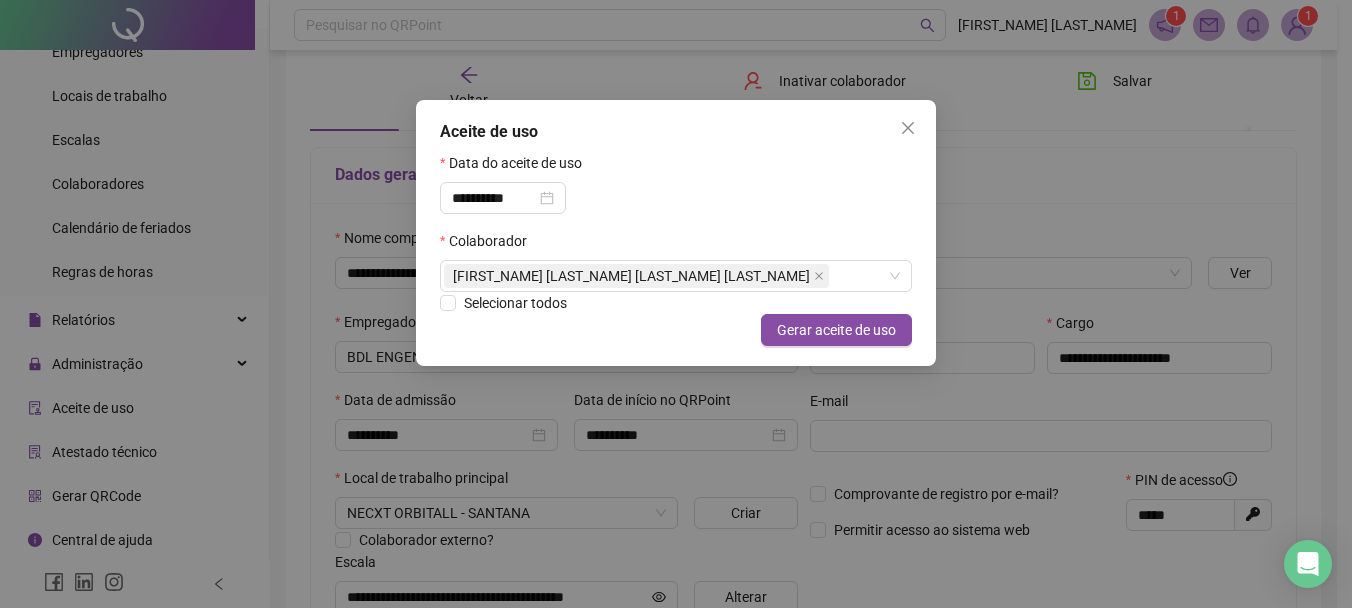 drag, startPoint x: 912, startPoint y: 129, endPoint x: 529, endPoint y: 3, distance: 403.1935 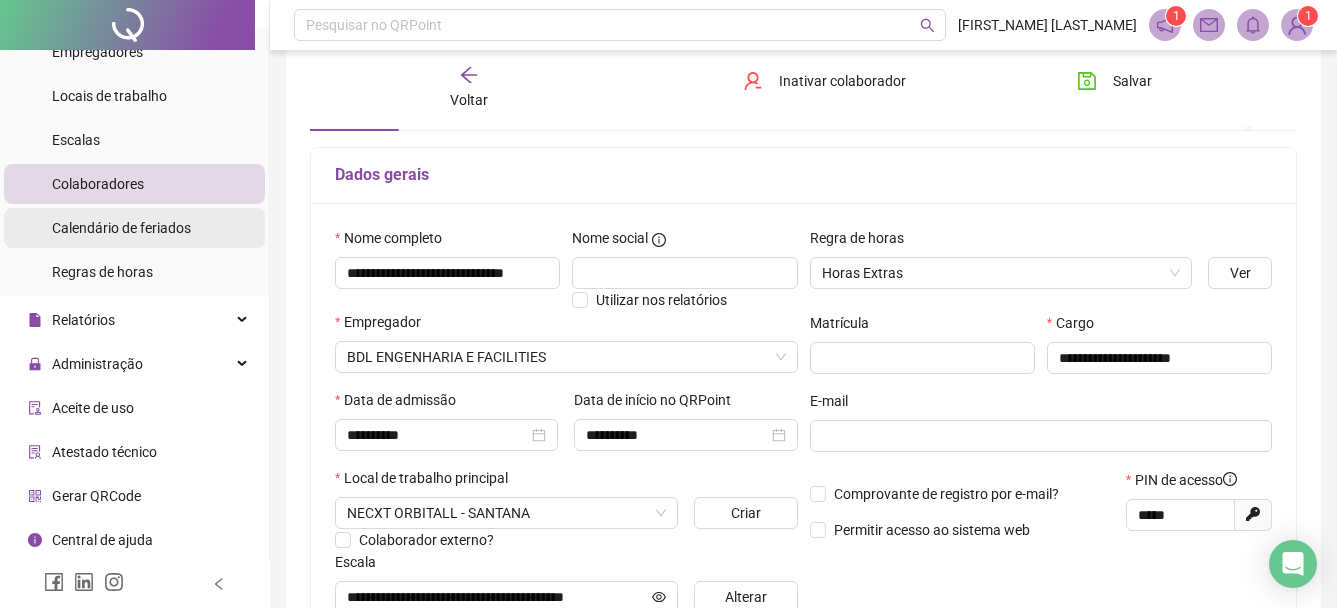 scroll, scrollTop: 14, scrollLeft: 0, axis: vertical 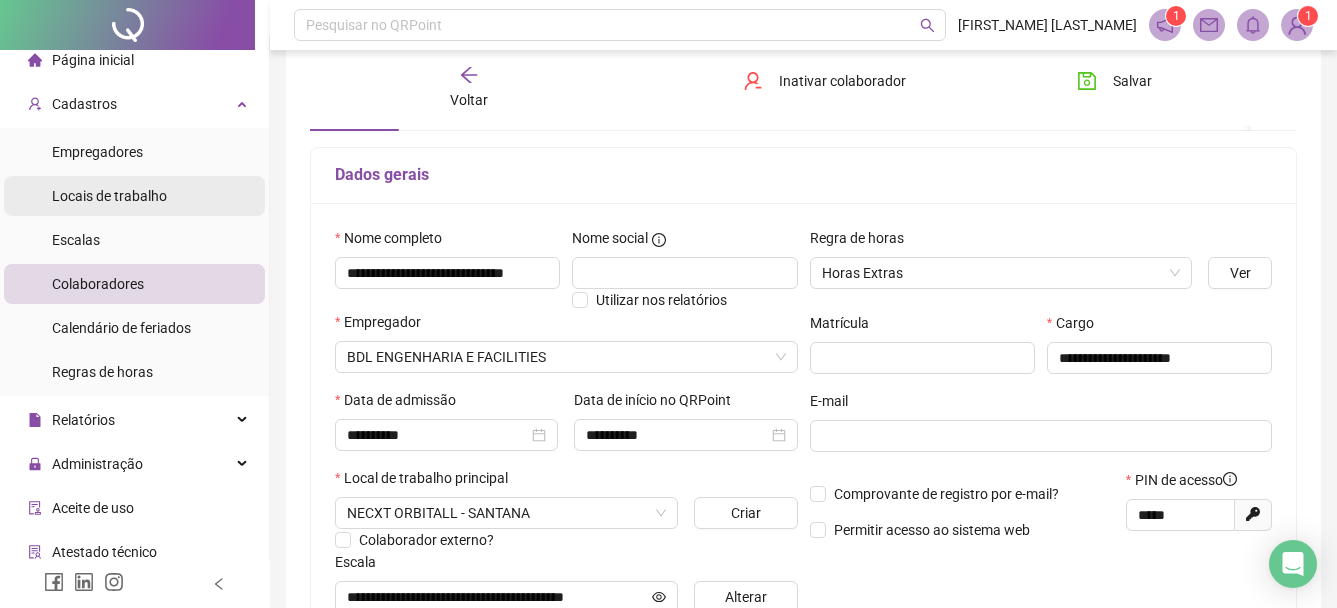 click on "Locais de trabalho" at bounding box center [109, 196] 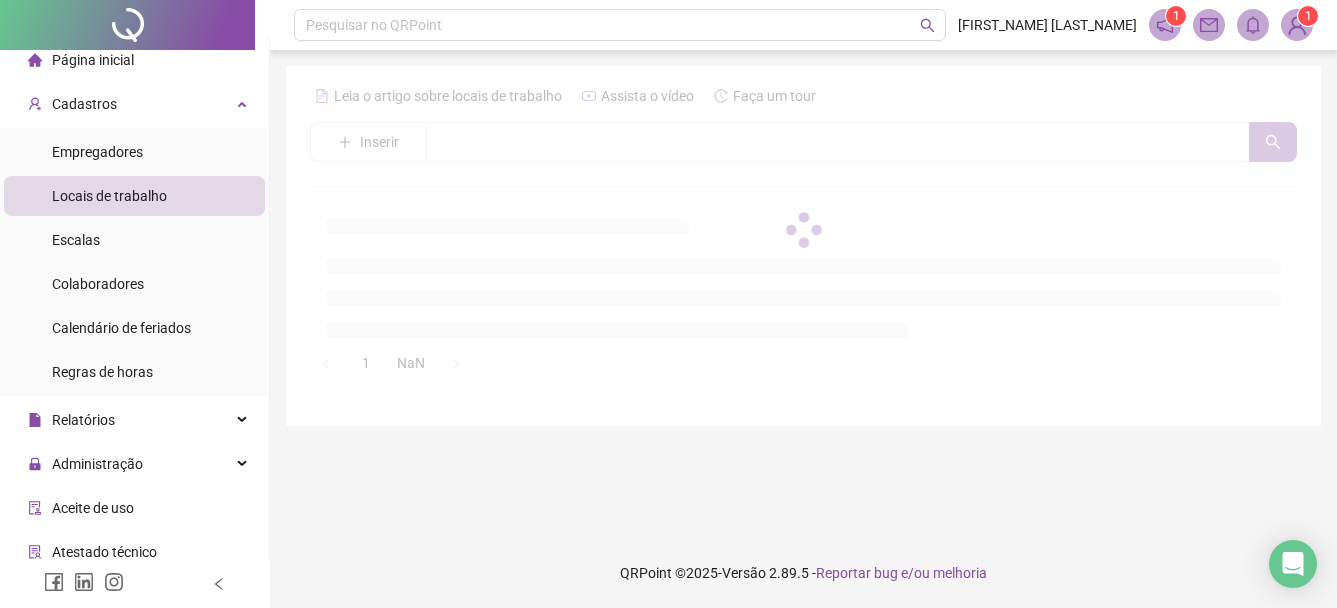 scroll, scrollTop: 0, scrollLeft: 0, axis: both 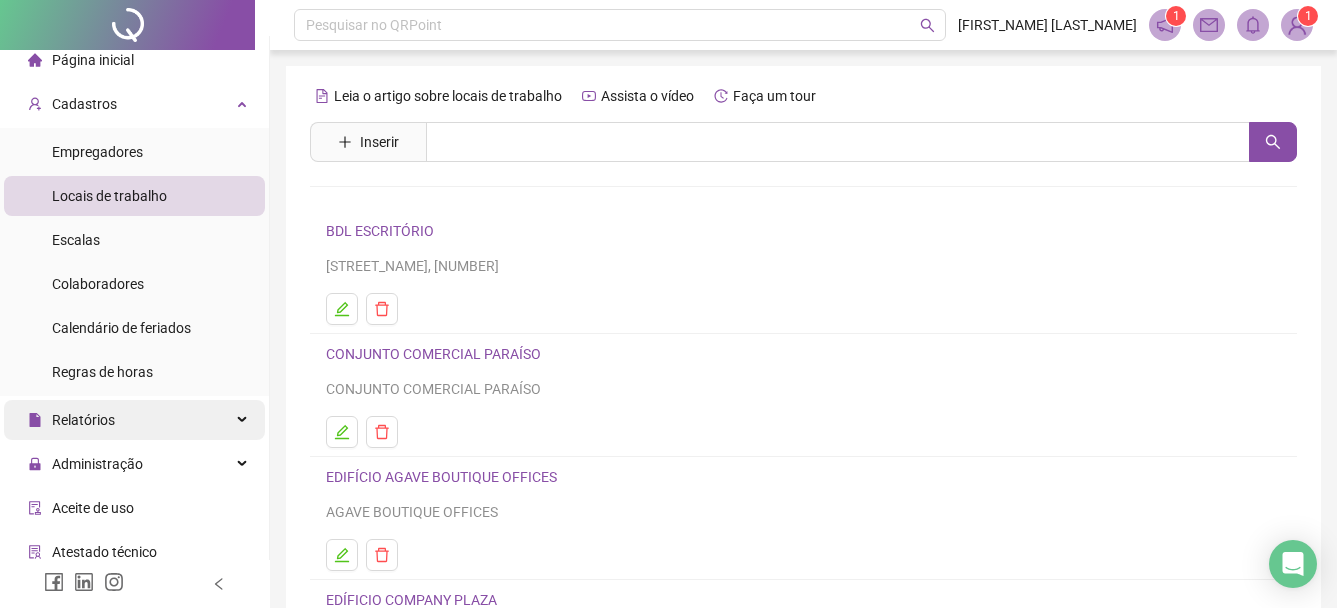 click on "Relatórios" at bounding box center (134, 420) 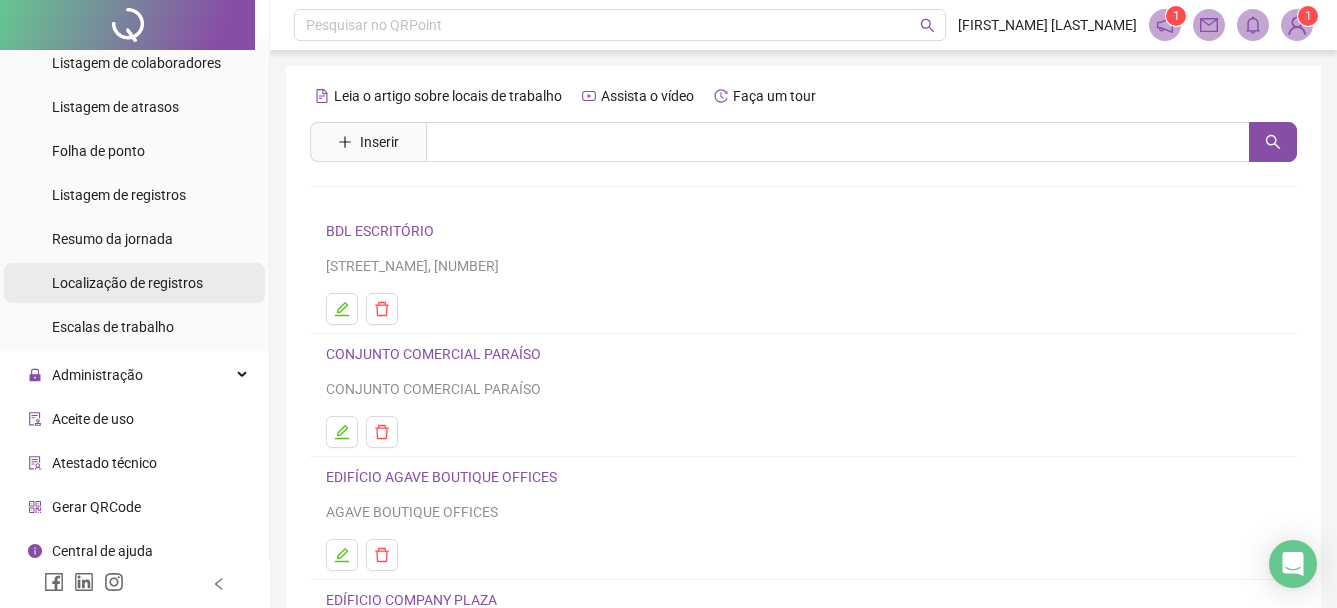 scroll, scrollTop: 430, scrollLeft: 0, axis: vertical 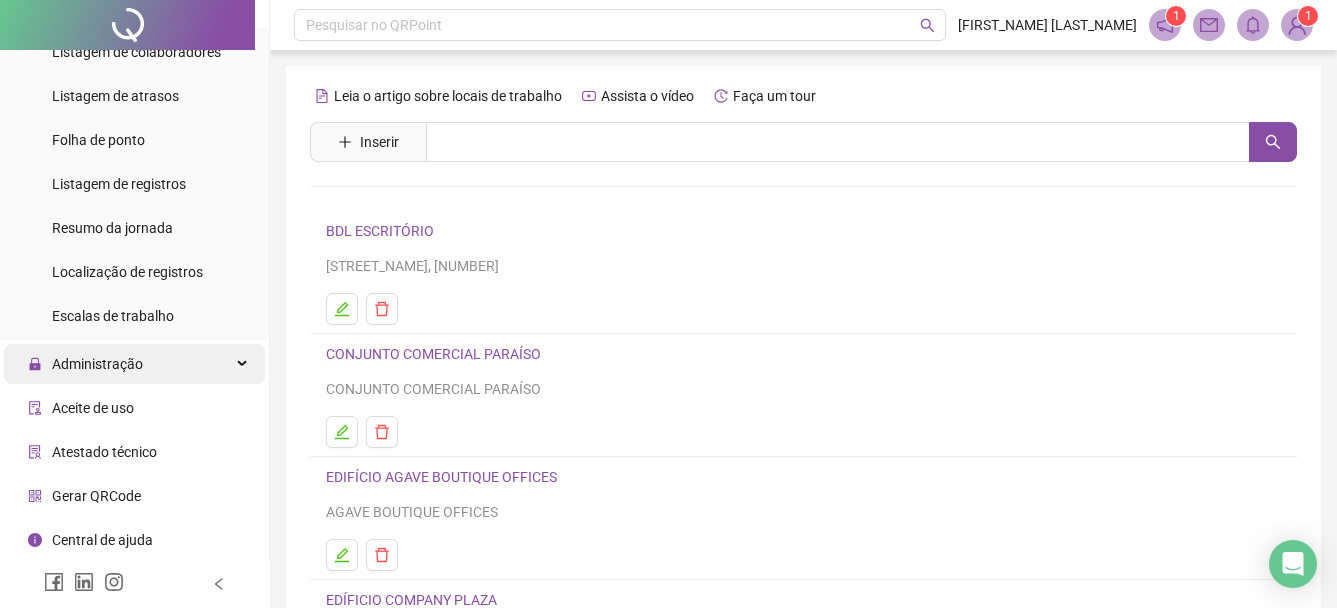 click on "Administração" at bounding box center (134, 364) 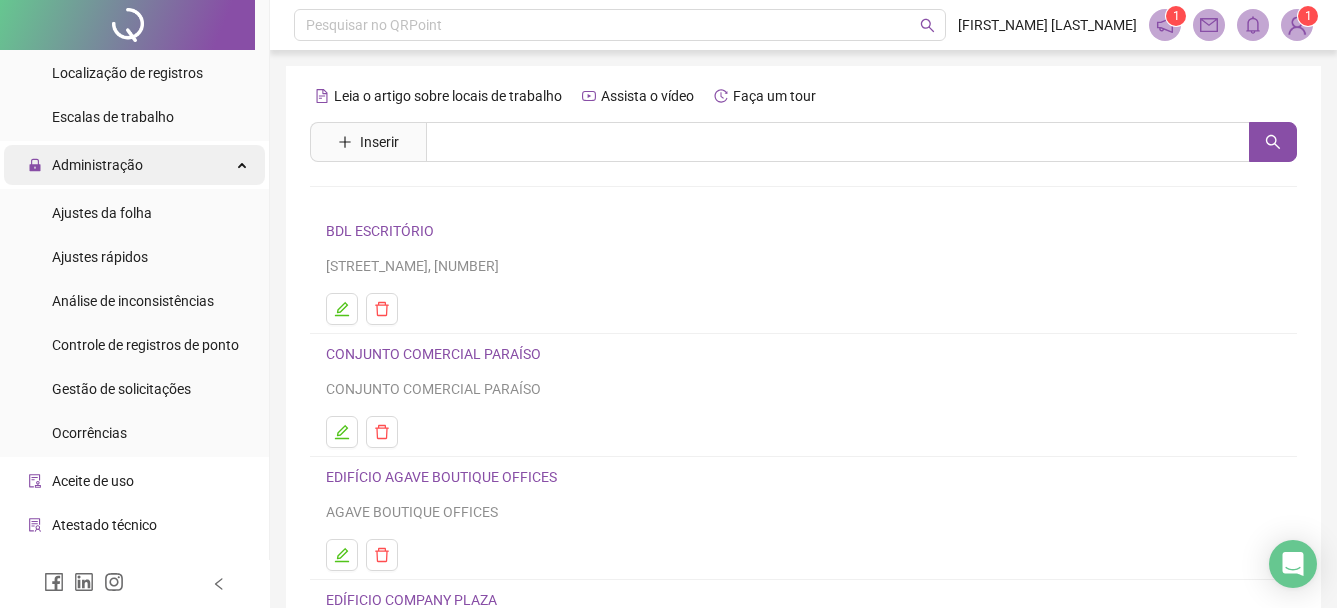scroll, scrollTop: 630, scrollLeft: 0, axis: vertical 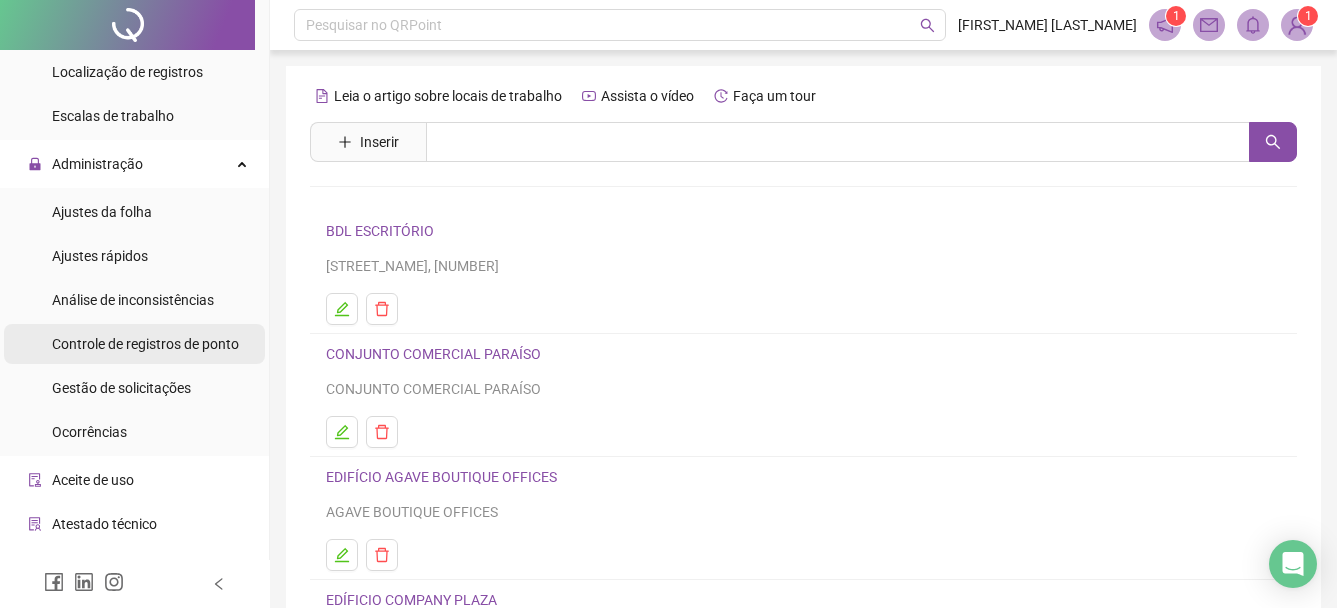 click on "Controle de registros de ponto" at bounding box center [145, 344] 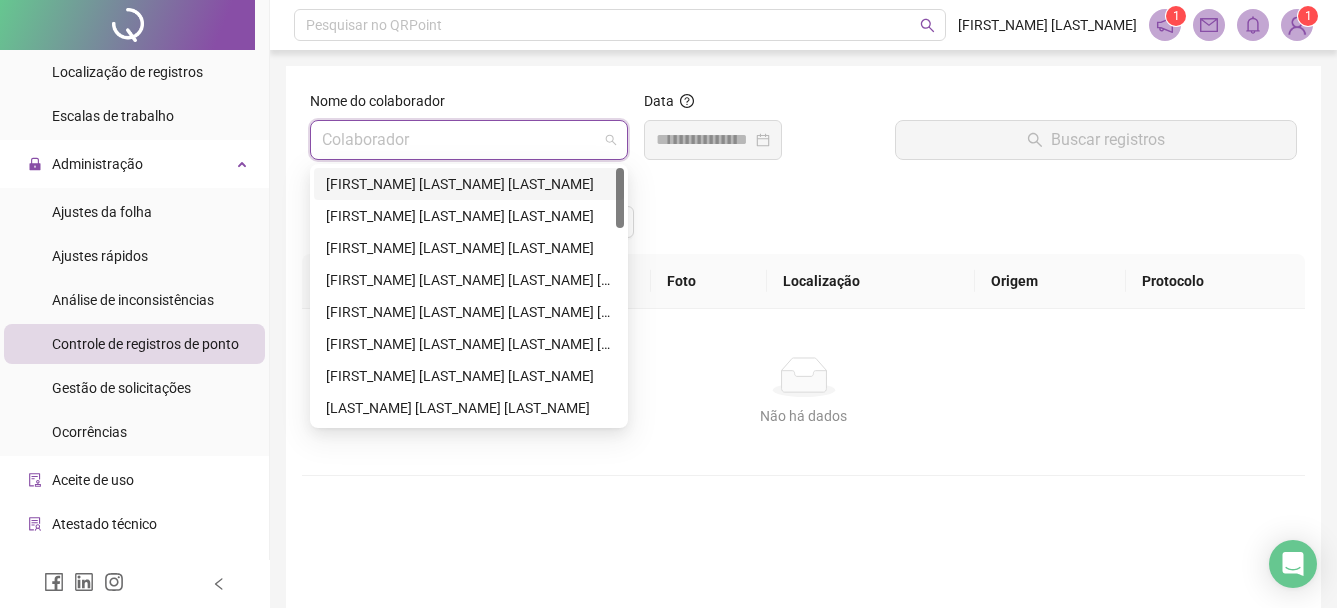 click at bounding box center [460, 140] 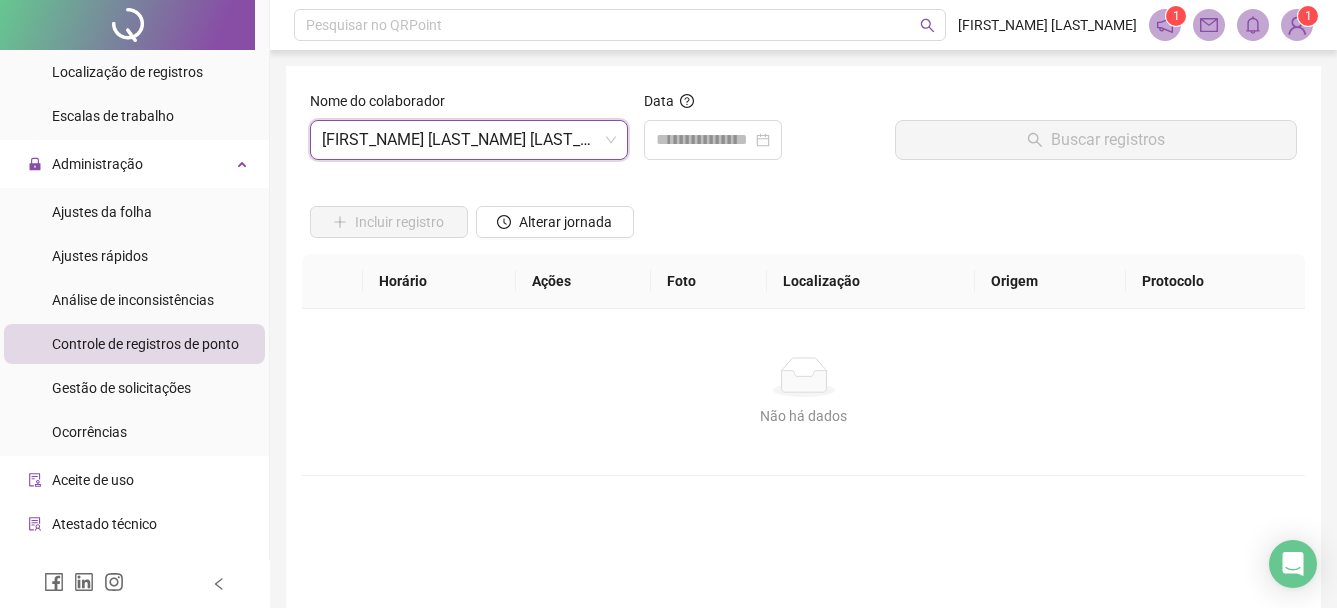 click on "Data" at bounding box center [761, 133] 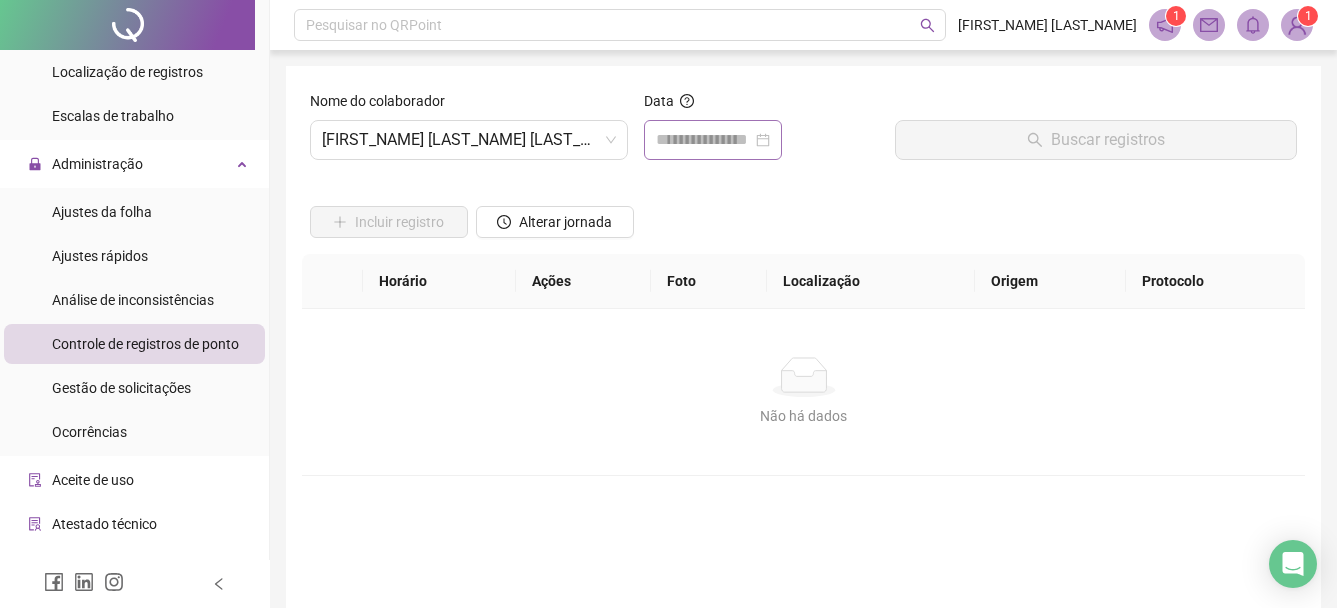 click at bounding box center [713, 140] 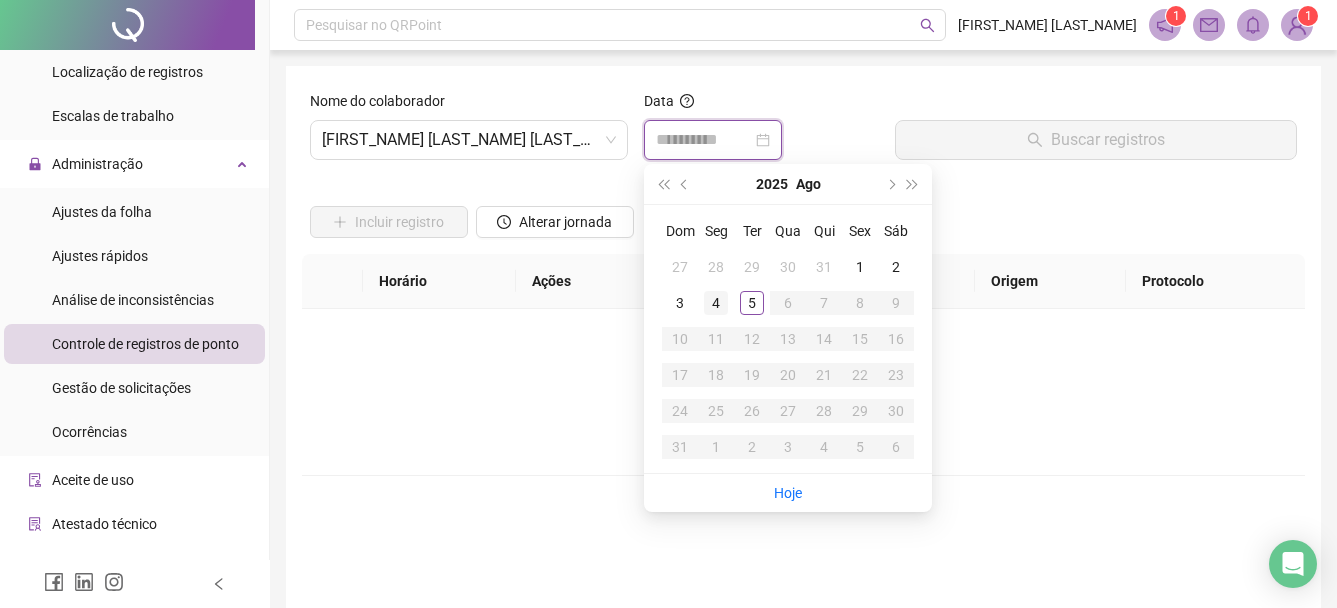 type on "**********" 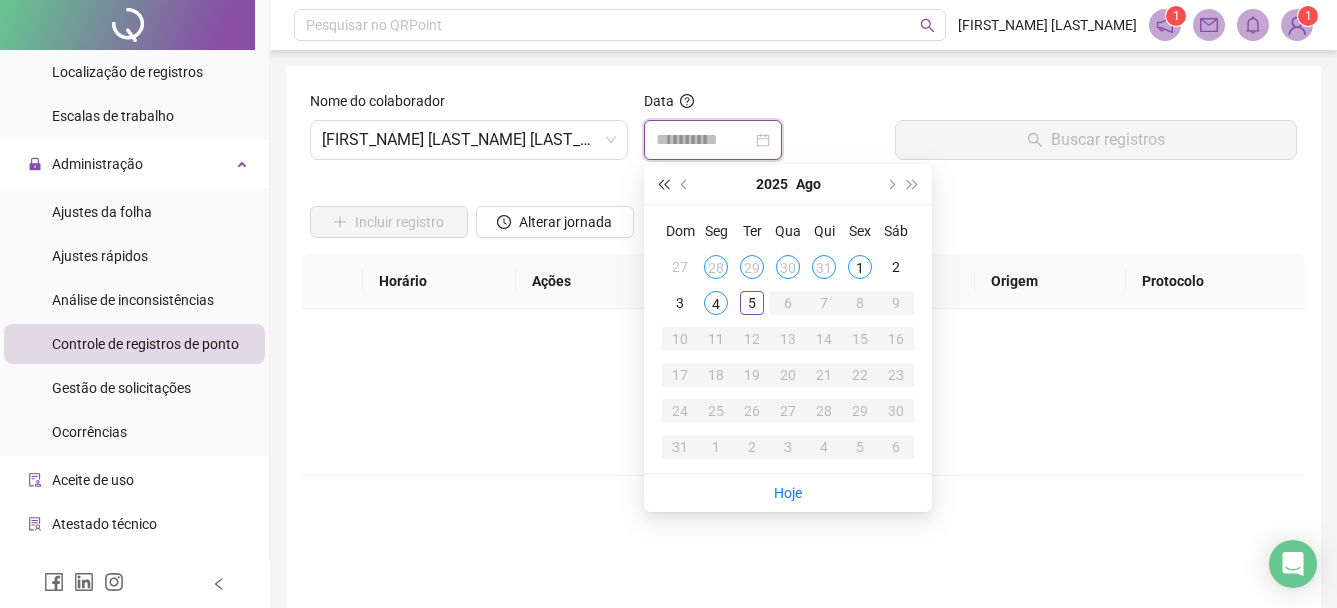 type on "**********" 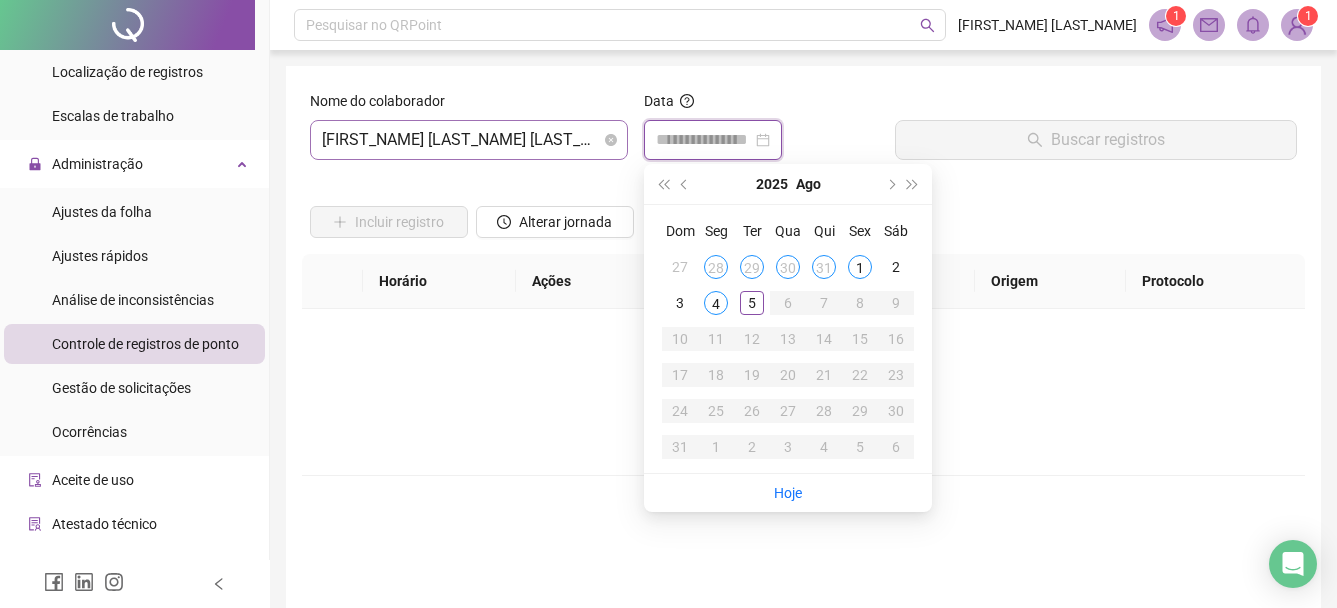 click on "[FIRST_NAME] [LAST_NAME] [LAST_NAME]" at bounding box center [469, 140] 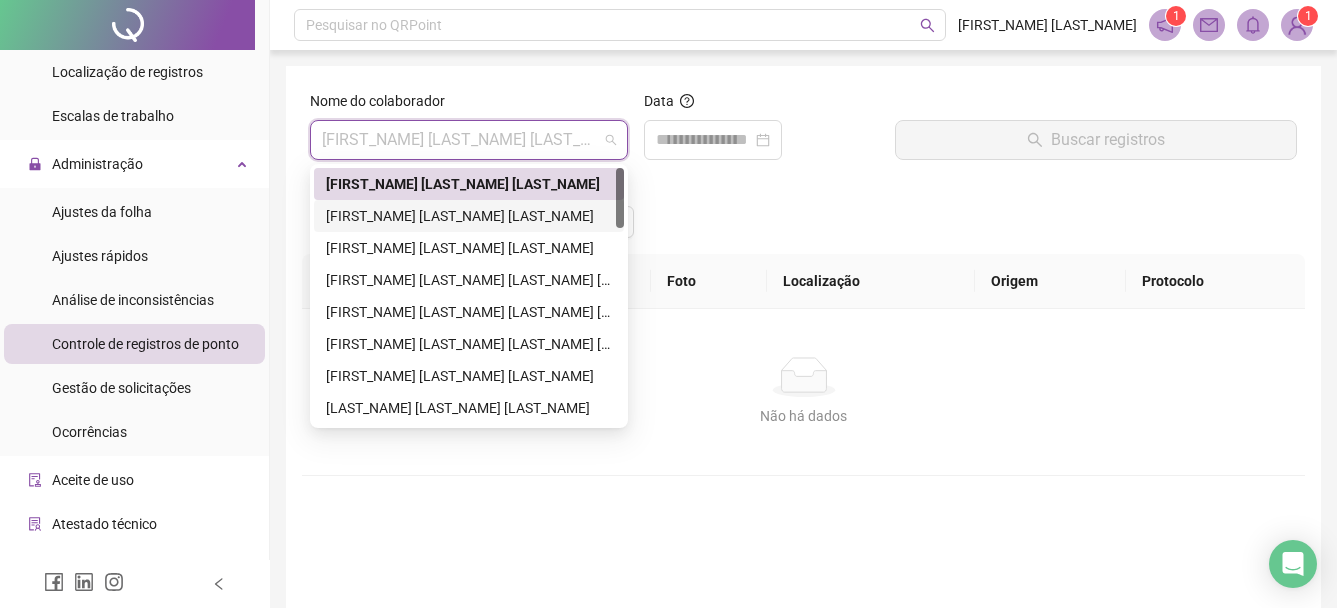 click on "[FIRST_NAME] [LAST_NAME] [LAST_NAME]" at bounding box center [469, 216] 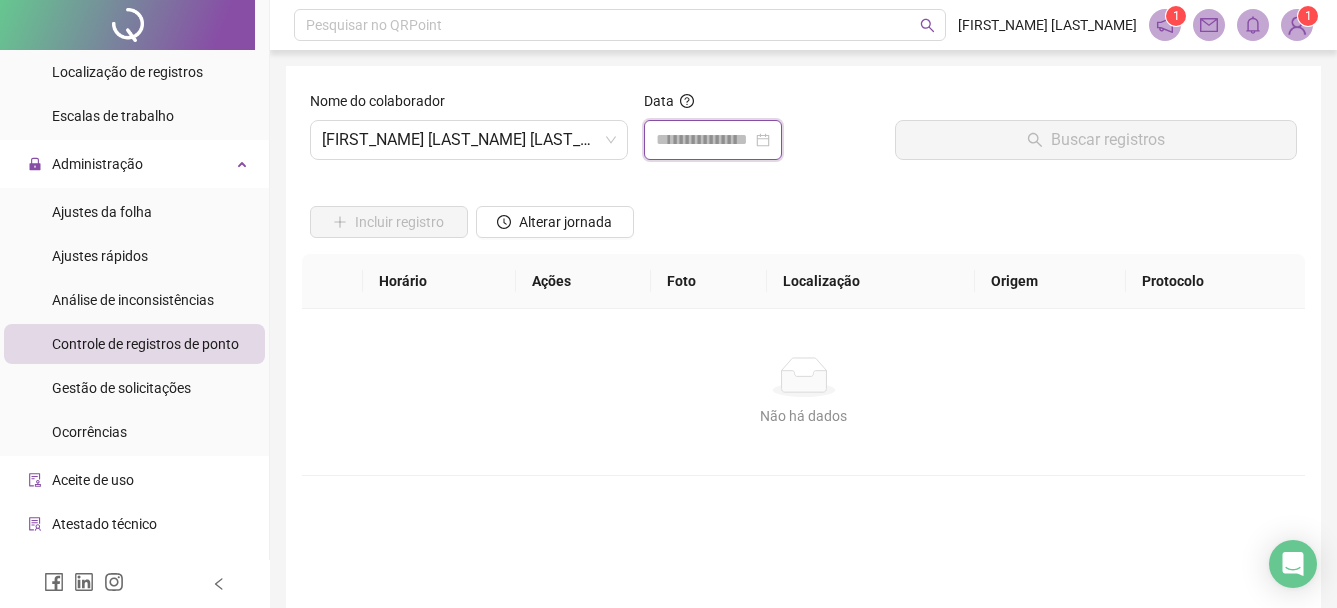 click at bounding box center [704, 140] 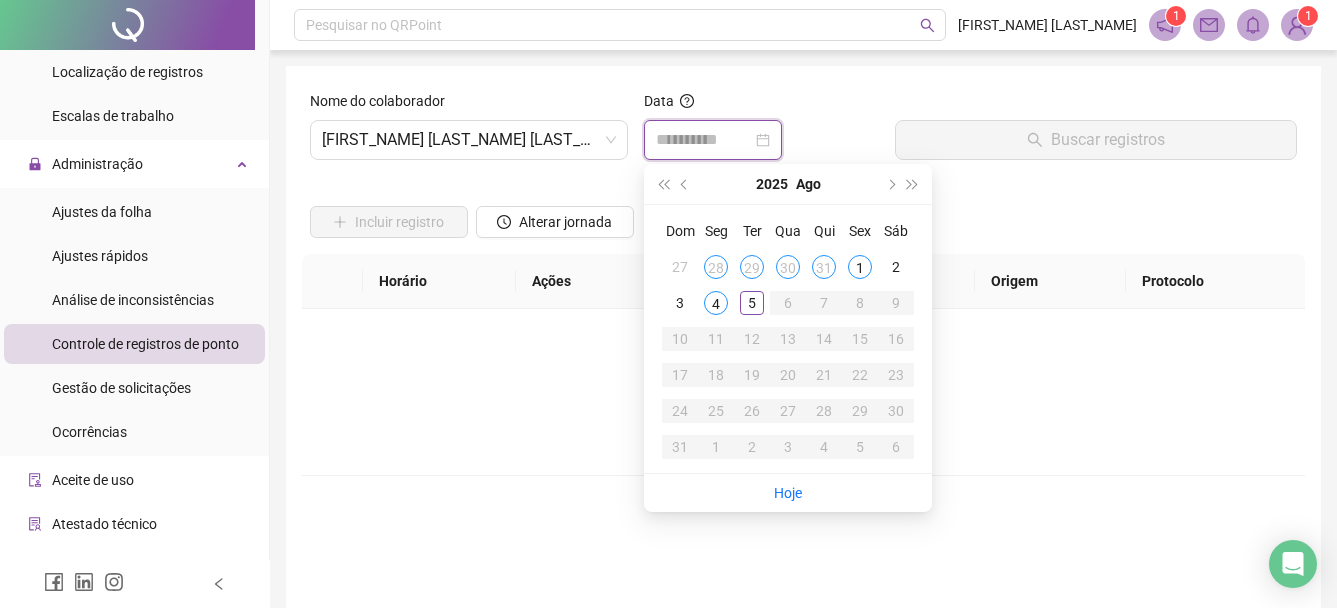 type on "**********" 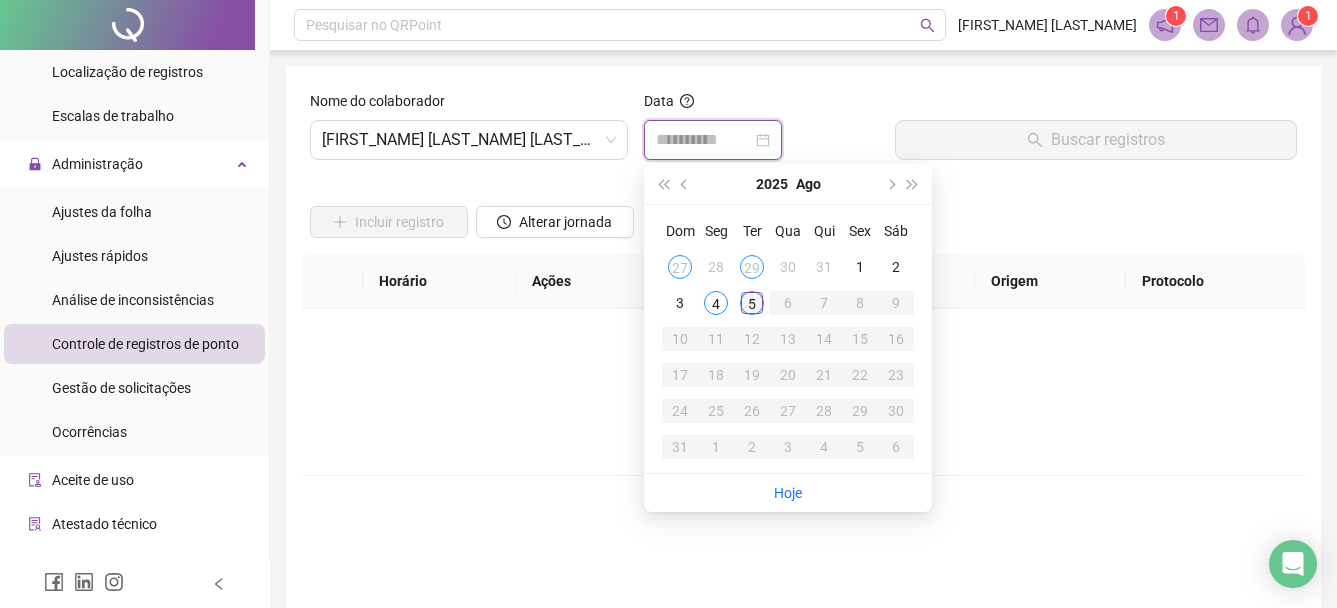 type on "**********" 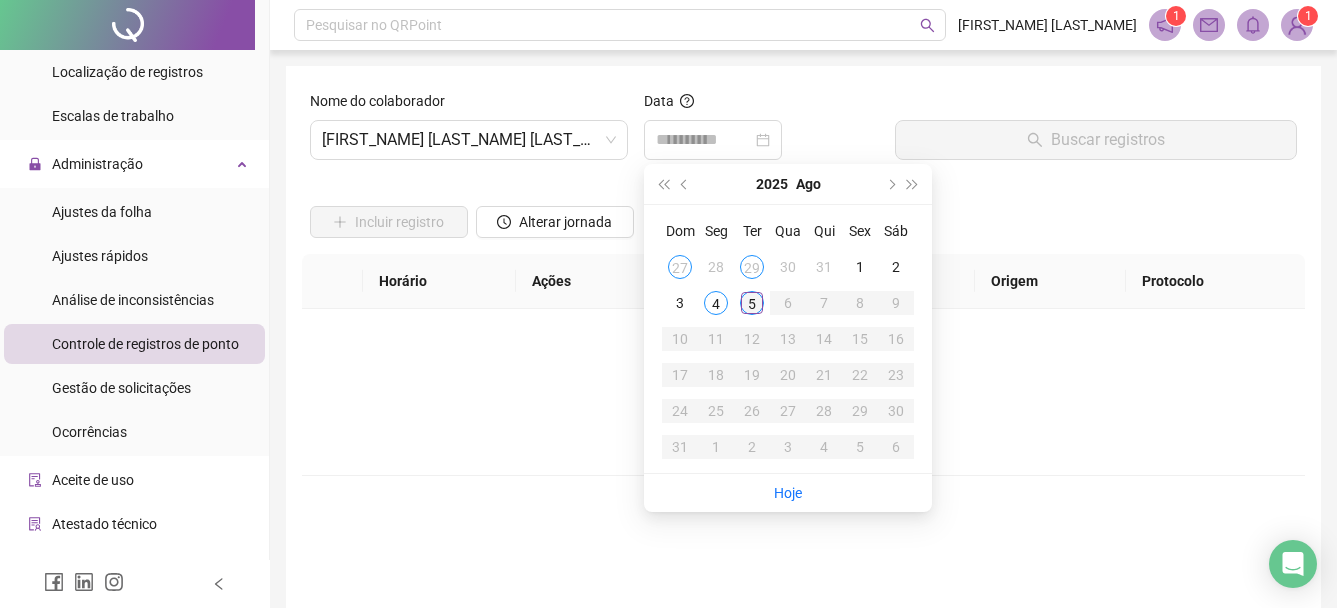click on "5" at bounding box center (752, 303) 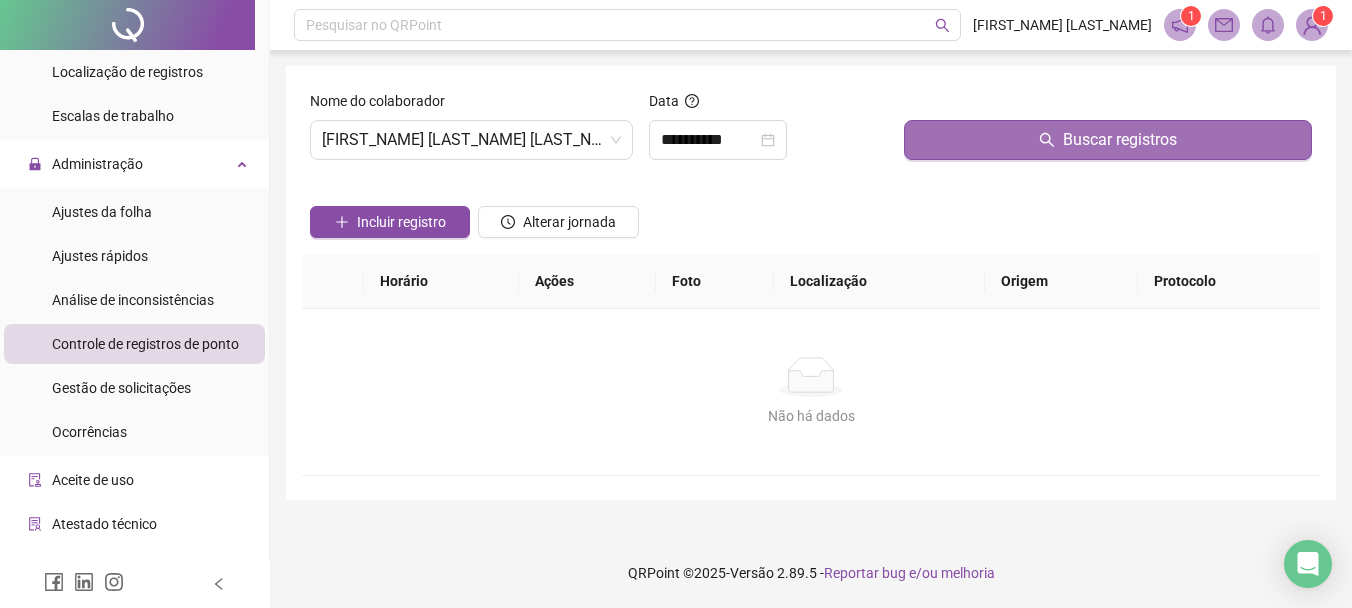 click on "Buscar registros" at bounding box center (1108, 140) 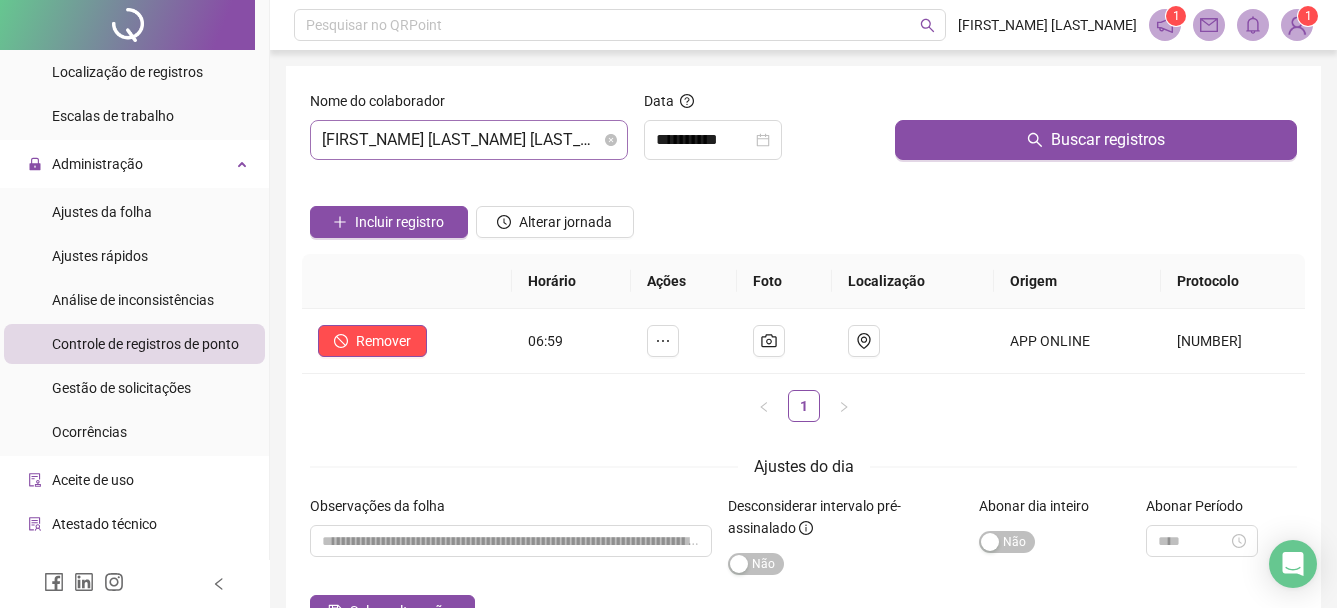 click on "[FIRST_NAME] [LAST_NAME] [LAST_NAME]" at bounding box center (469, 140) 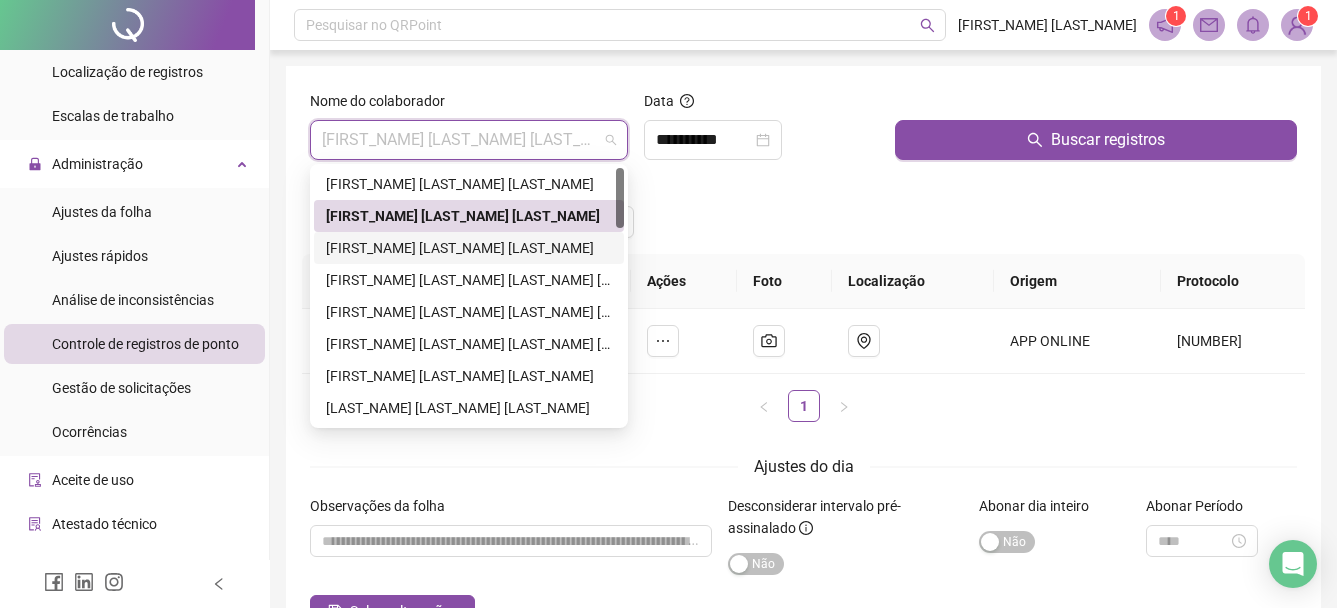 click on "[FIRST_NAME] [LAST_NAME] [LAST_NAME]" at bounding box center [469, 248] 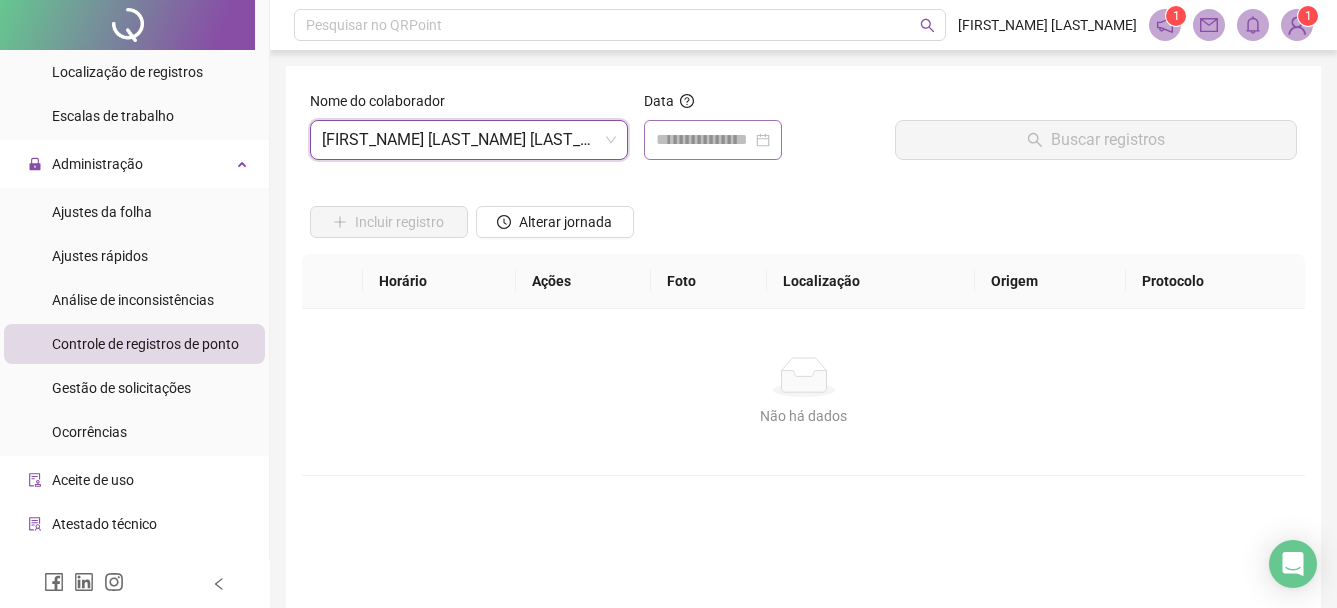 click at bounding box center (713, 140) 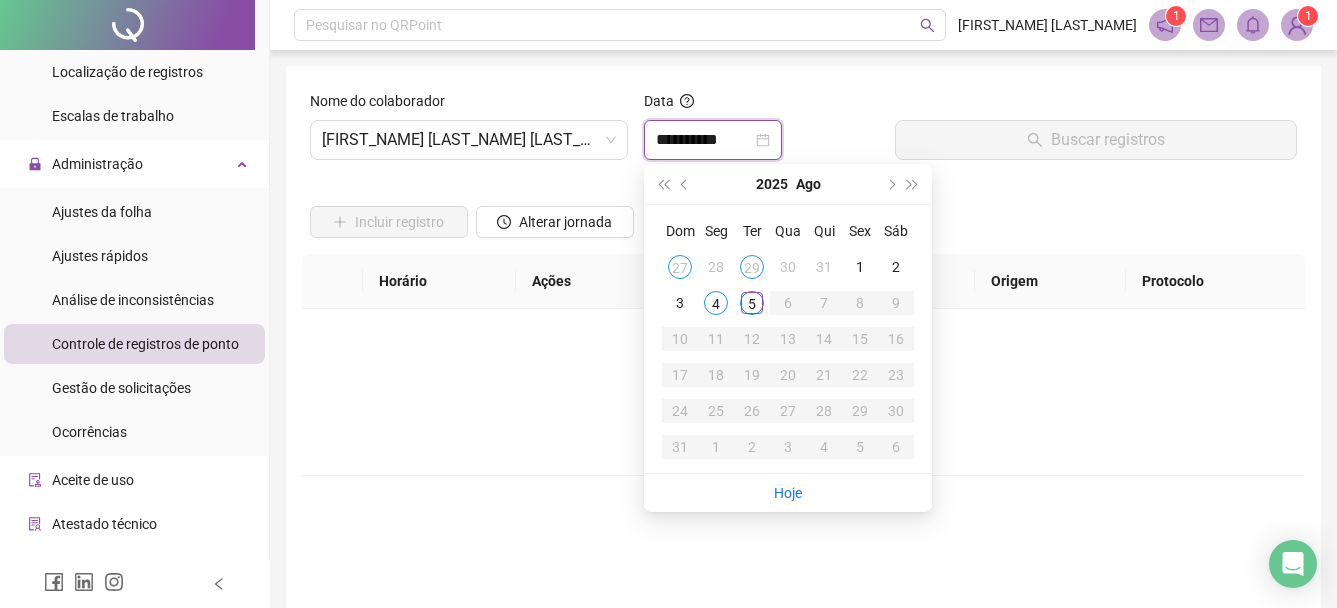 type on "**********" 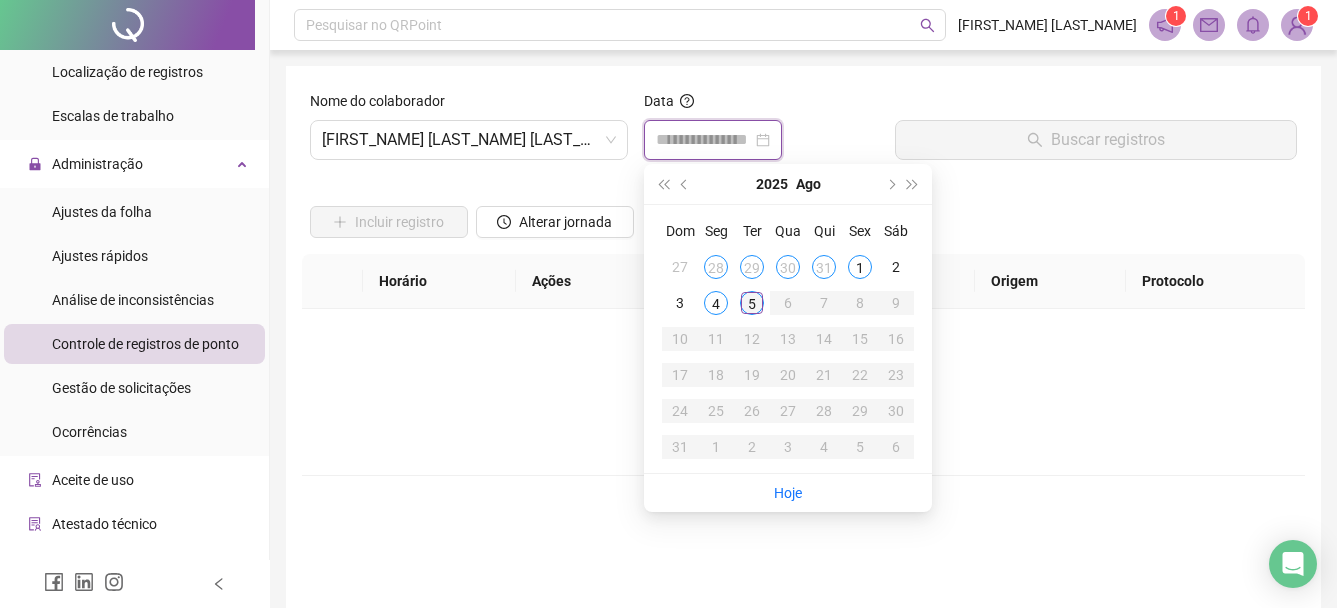type on "**********" 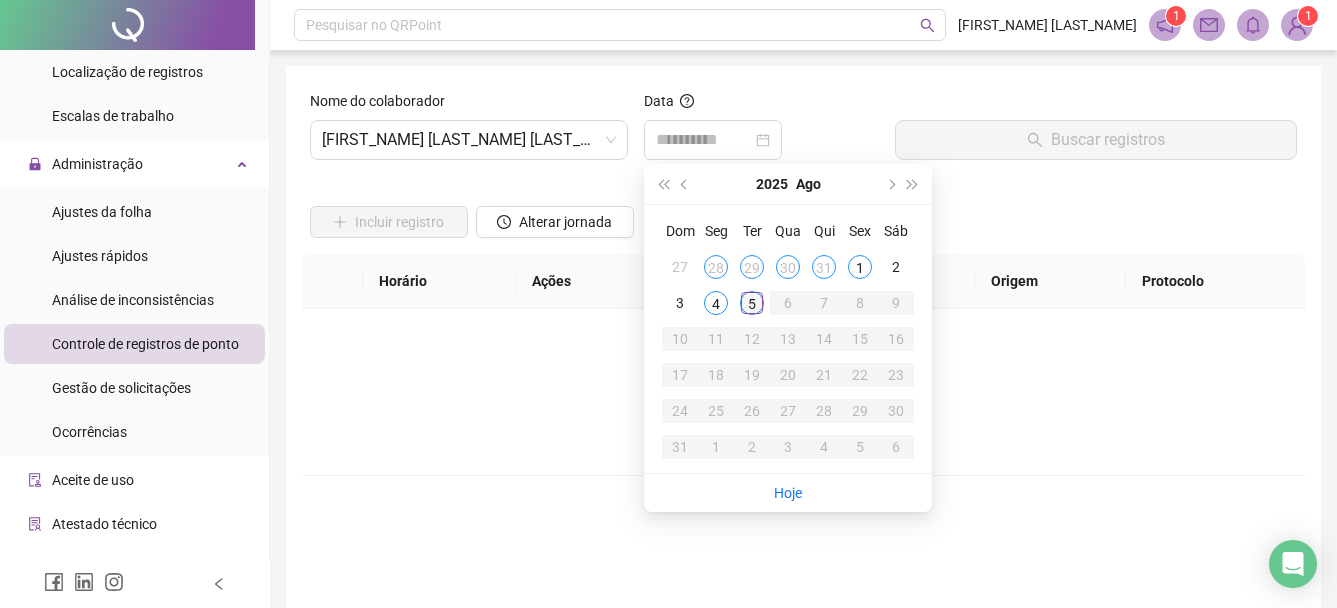 click on "5" at bounding box center [752, 303] 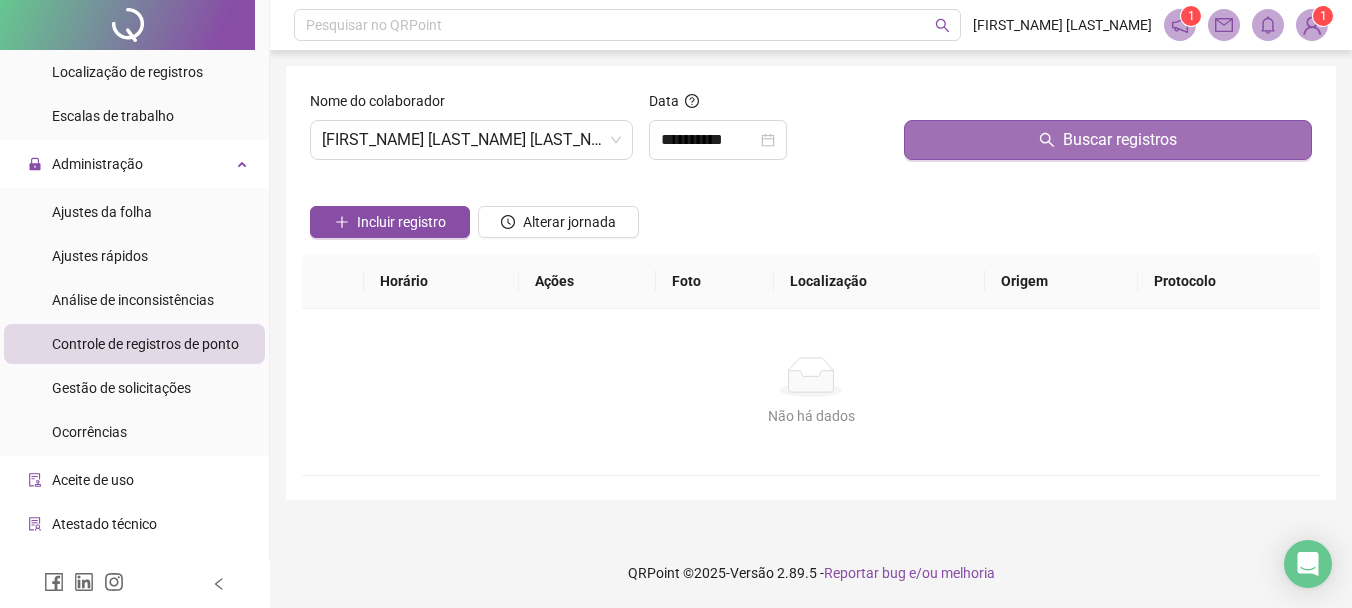 click on "Buscar registros" at bounding box center [1108, 140] 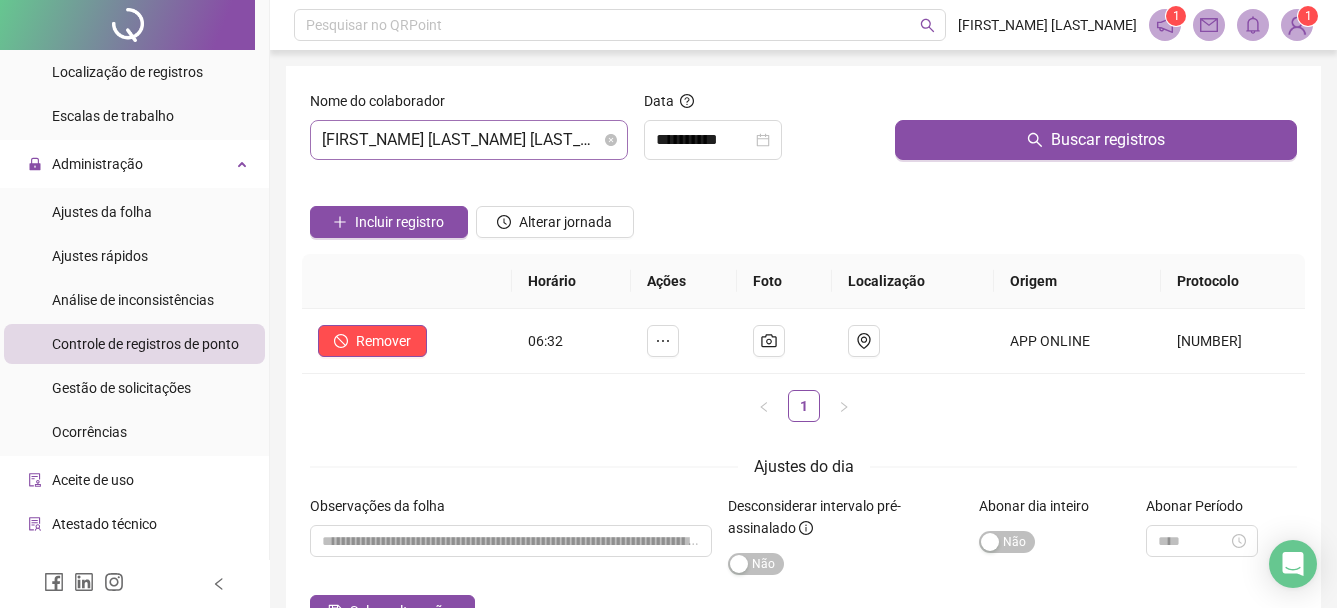click on "[FIRST_NAME] [LAST_NAME] [LAST_NAME]" at bounding box center [469, 140] 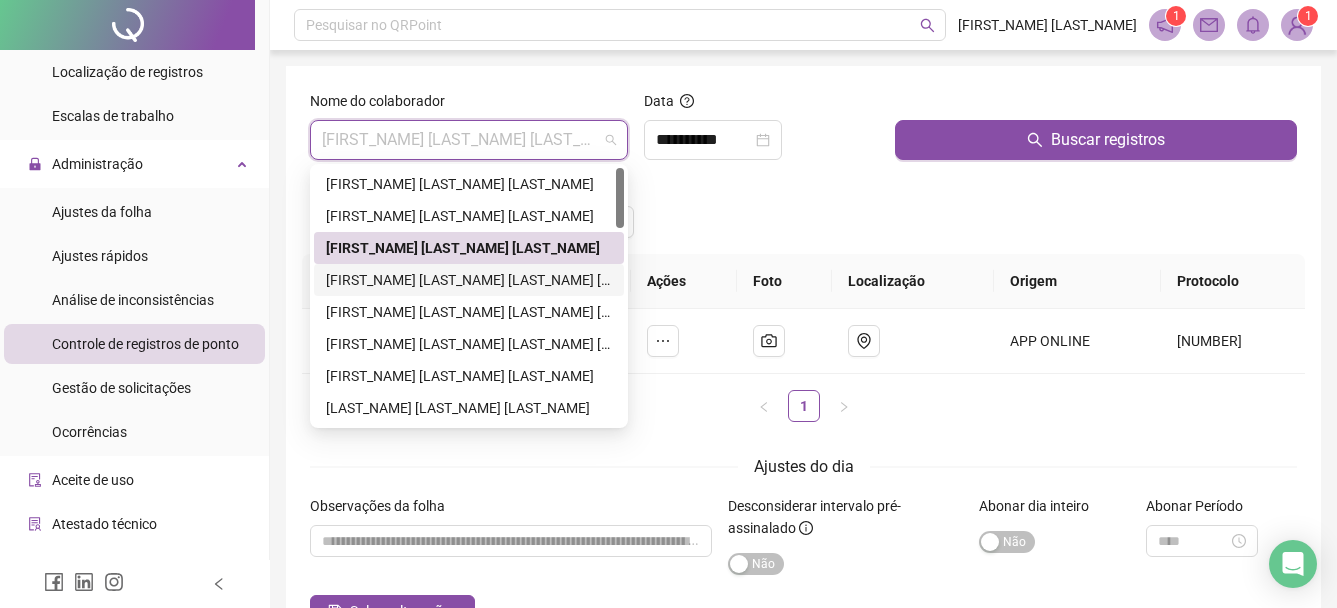 click on "[FIRST_NAME] [LAST_NAME] [LAST_NAME] [LAST_NAME]" at bounding box center [469, 280] 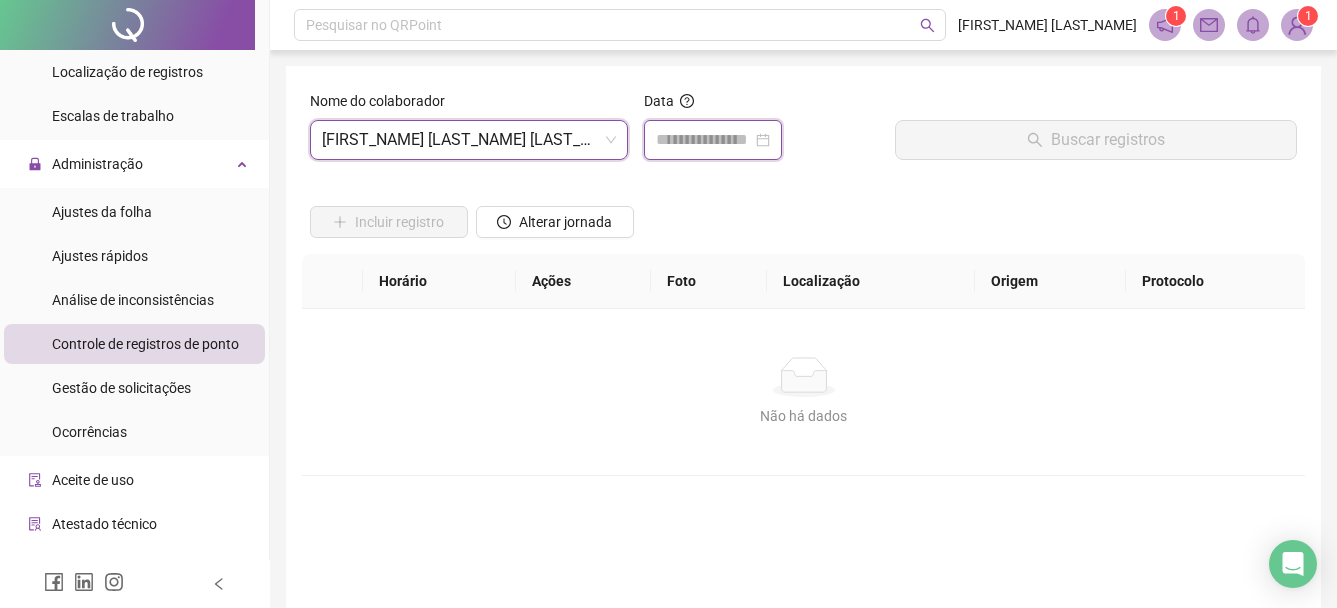 click at bounding box center (704, 140) 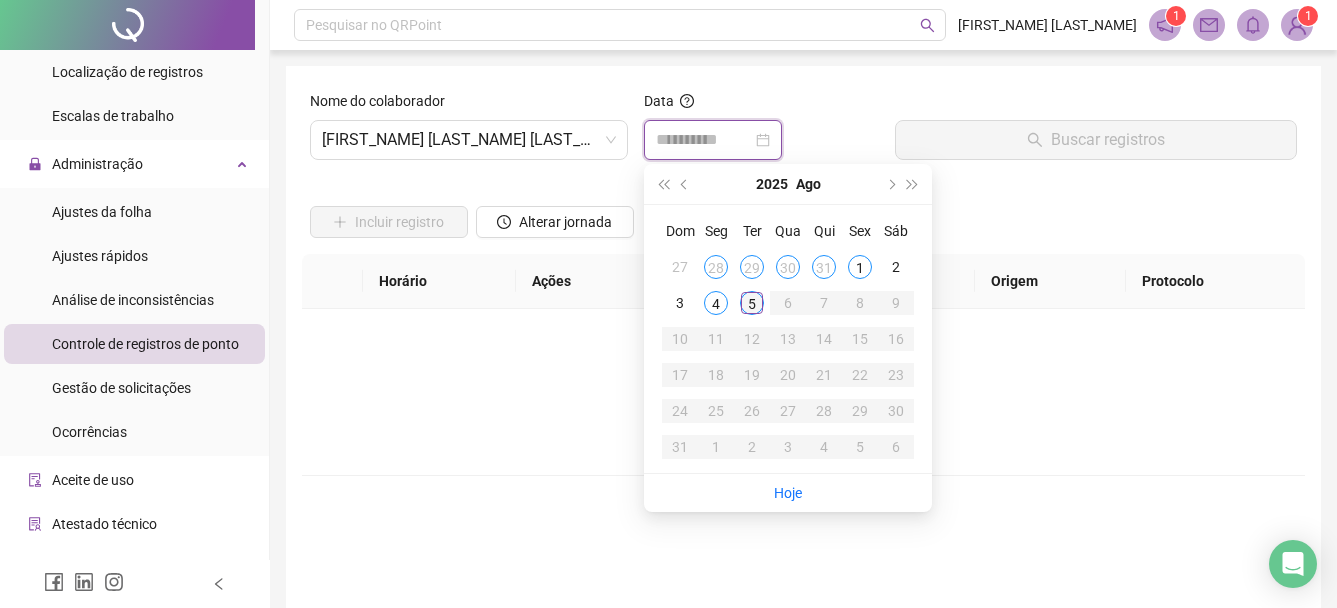 type on "**********" 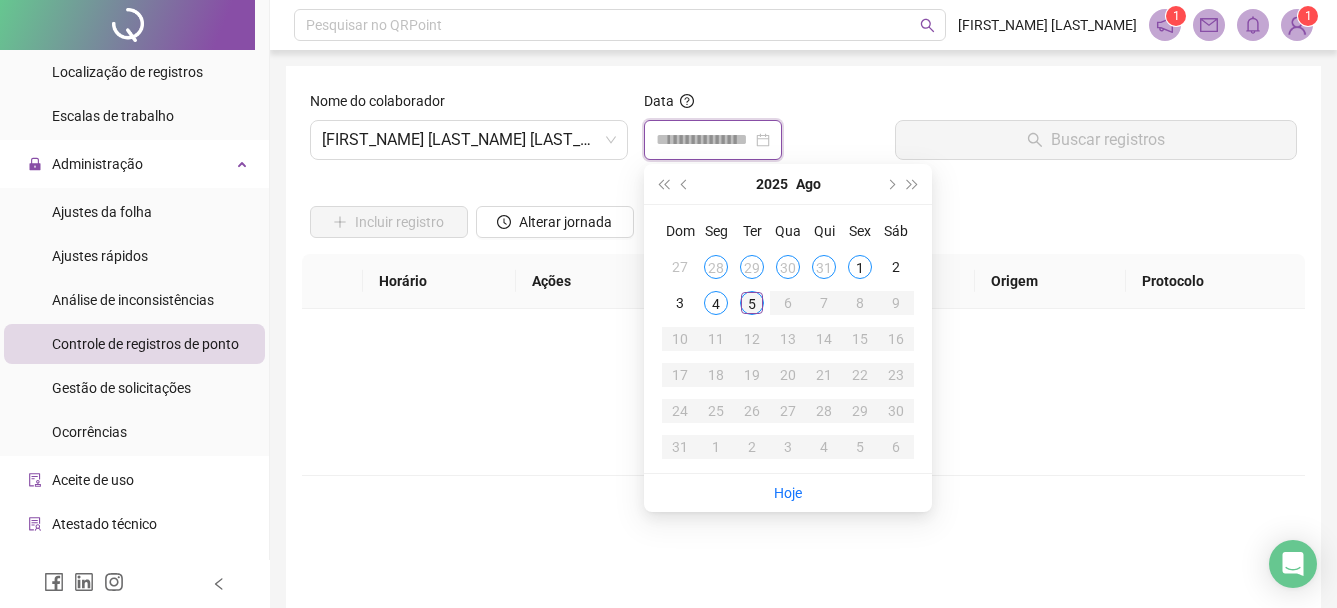 type on "**********" 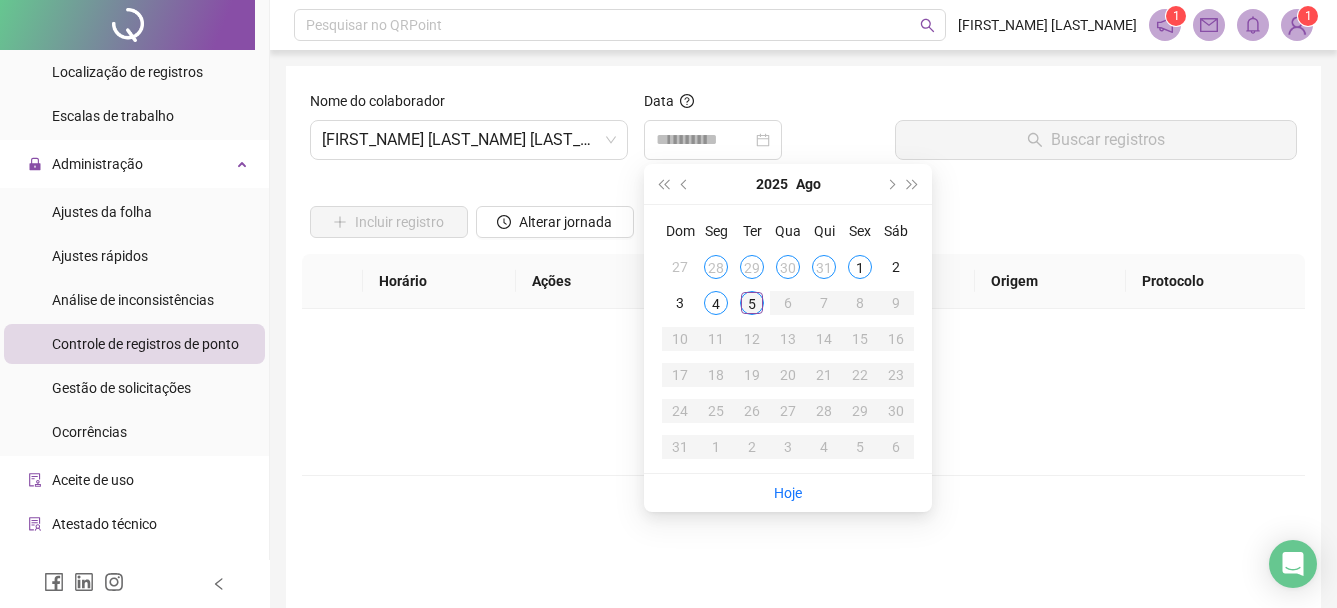 click on "5" at bounding box center (752, 303) 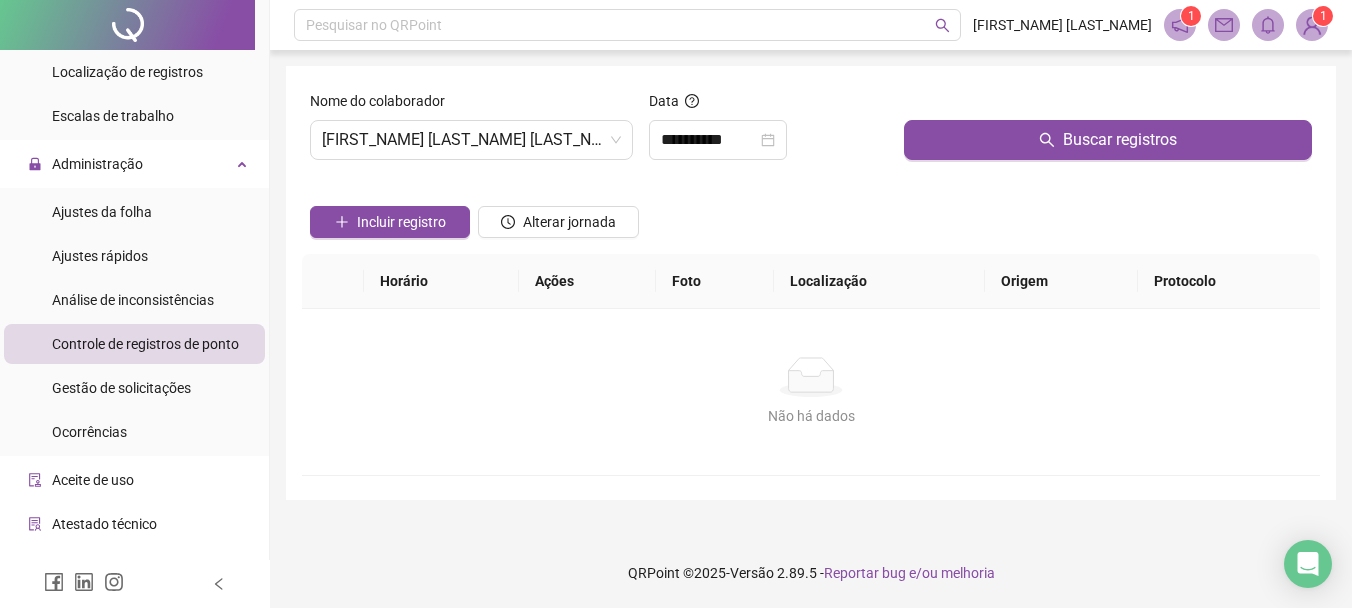 click on "Buscar registros" at bounding box center [1108, 133] 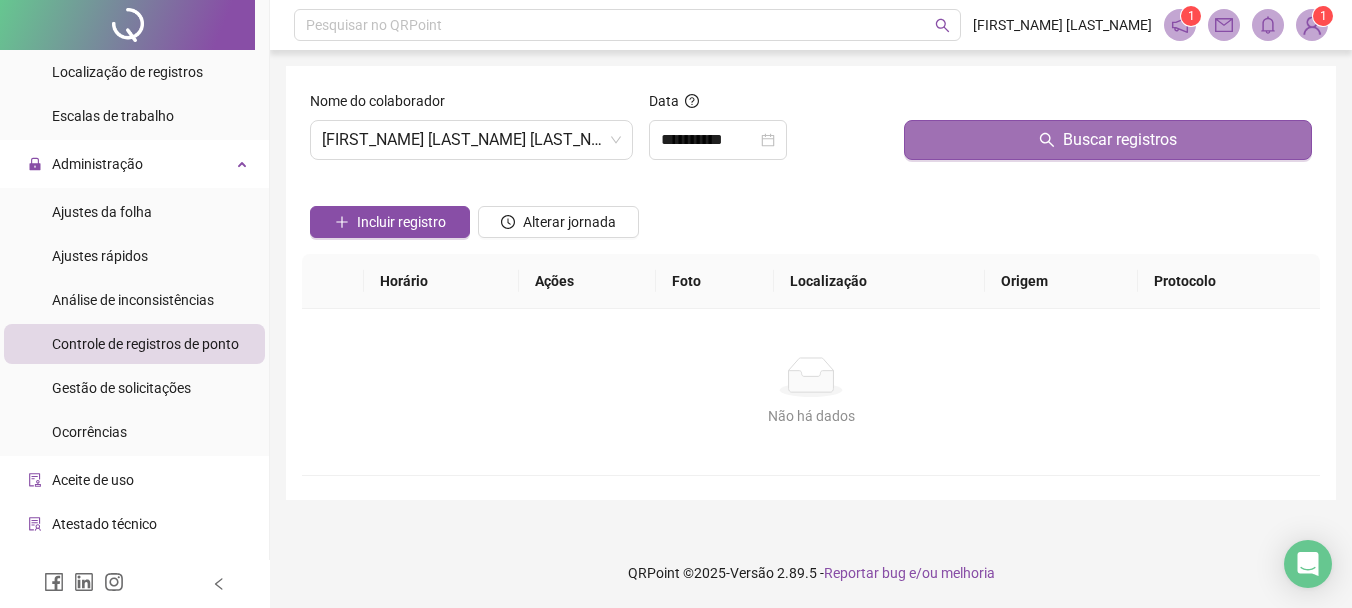 click on "Buscar registros" at bounding box center [1108, 140] 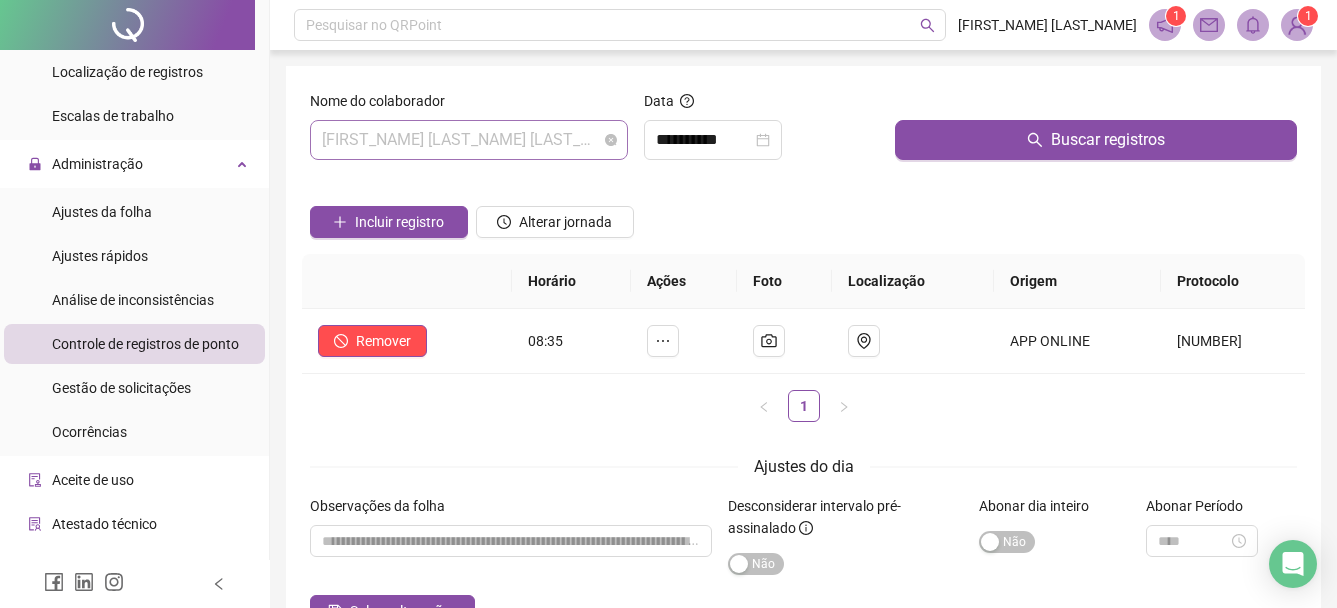 click on "[FIRST_NAME] [LAST_NAME] [LAST_NAME] [LAST_NAME]" at bounding box center (469, 140) 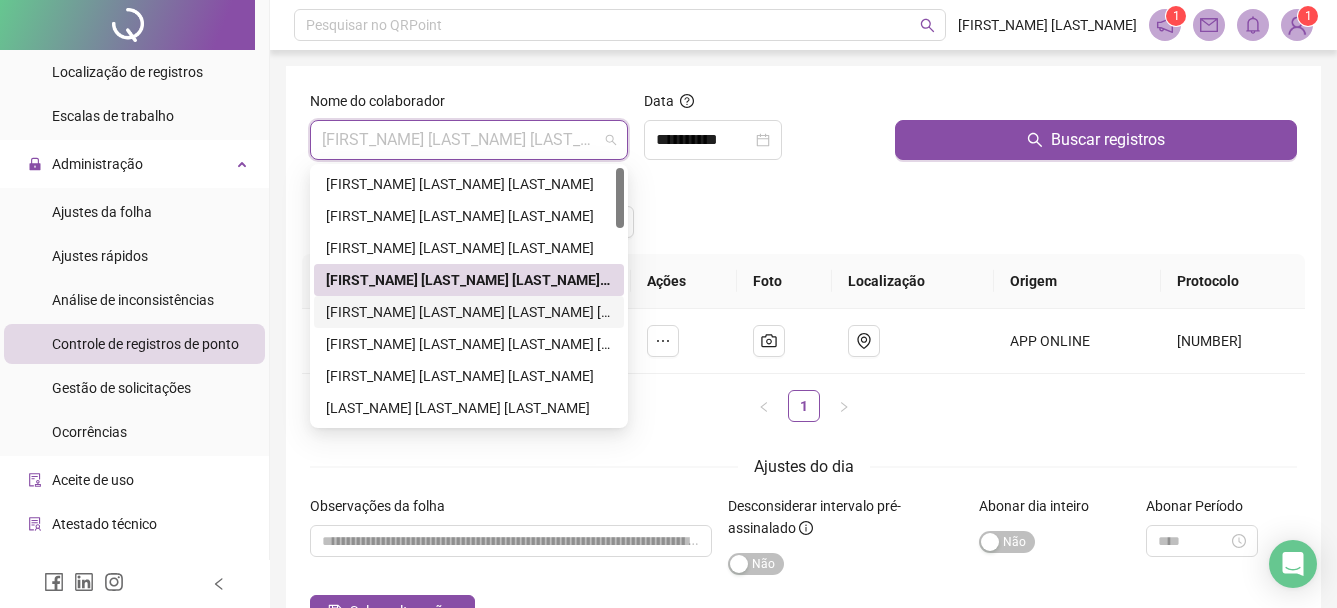 drag, startPoint x: 420, startPoint y: 316, endPoint x: 451, endPoint y: 293, distance: 38.600517 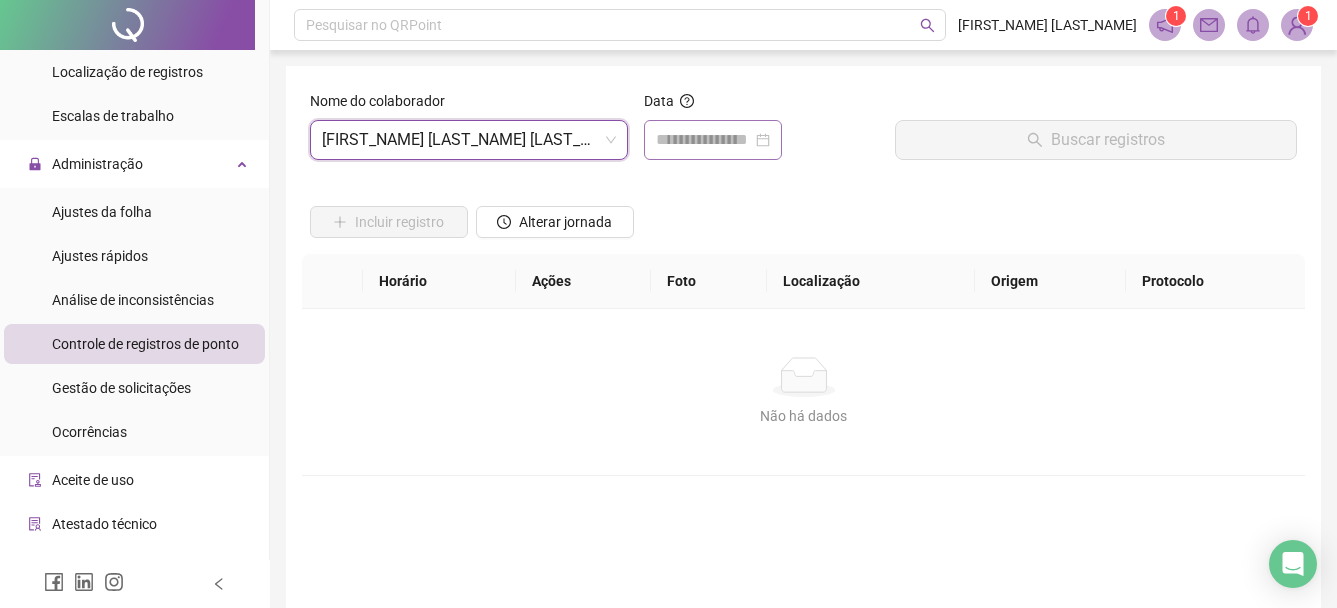 click at bounding box center [713, 140] 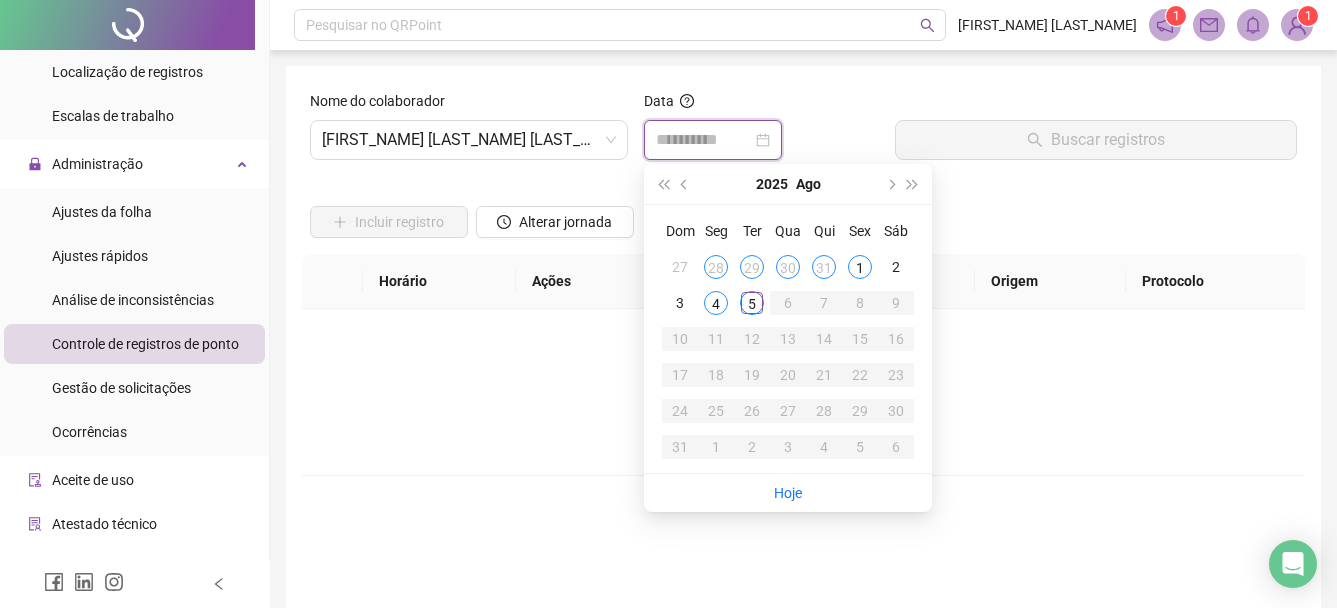 type on "**********" 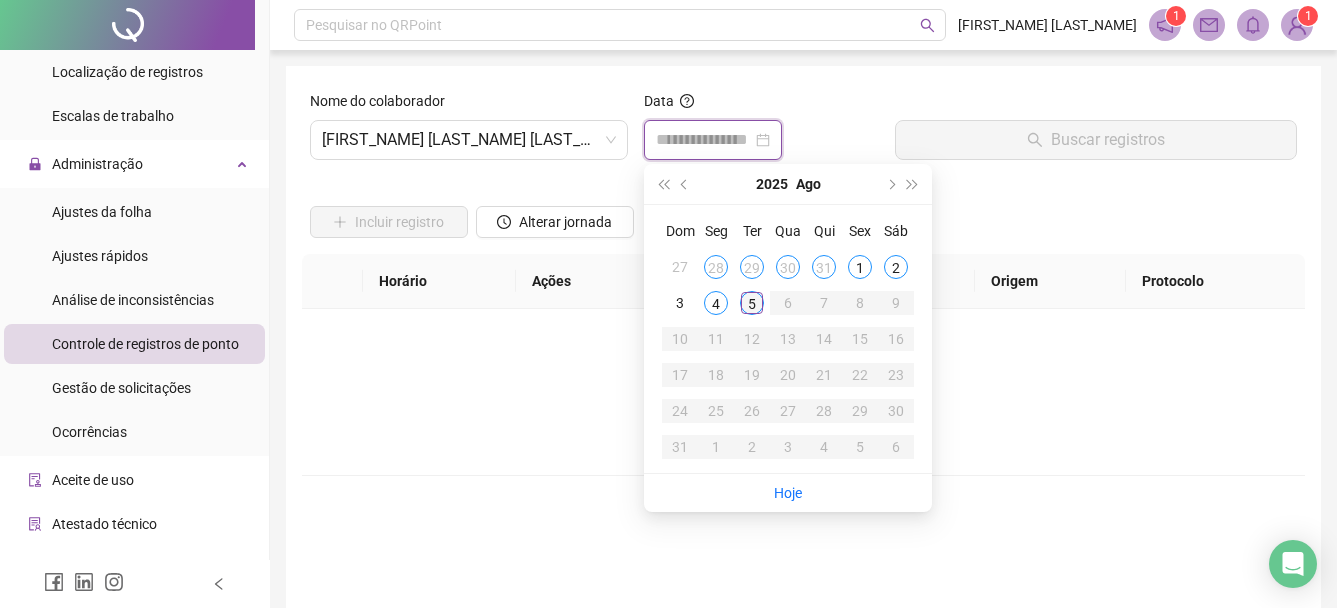 type on "**********" 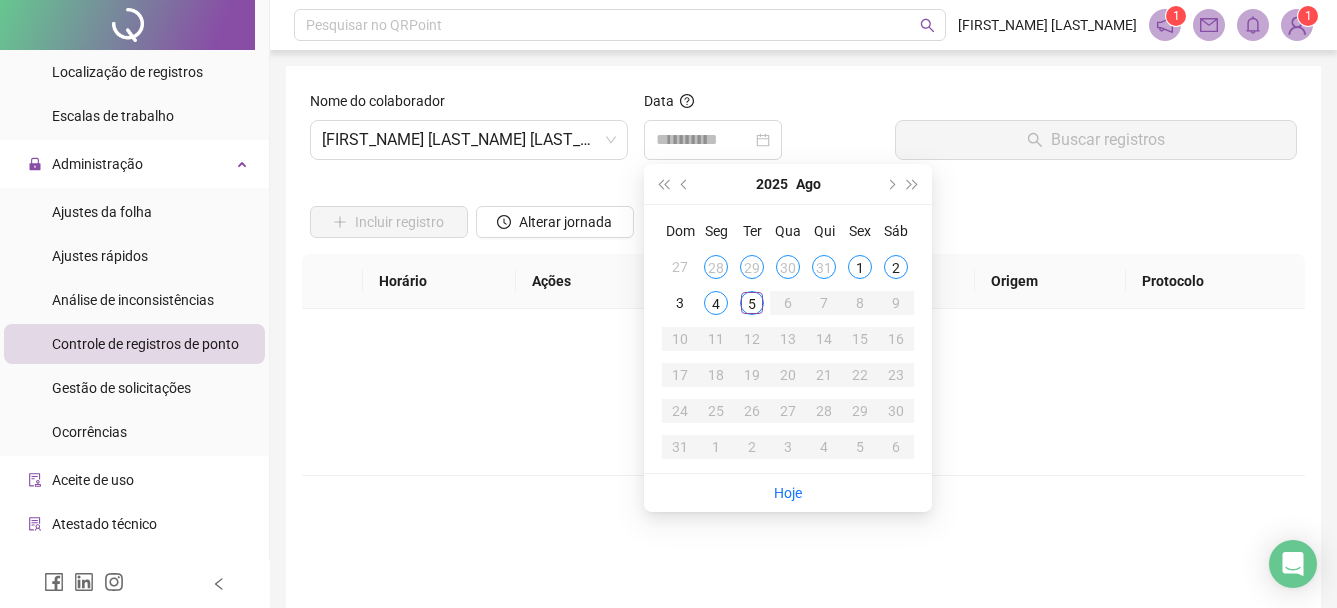 click on "5" at bounding box center (752, 303) 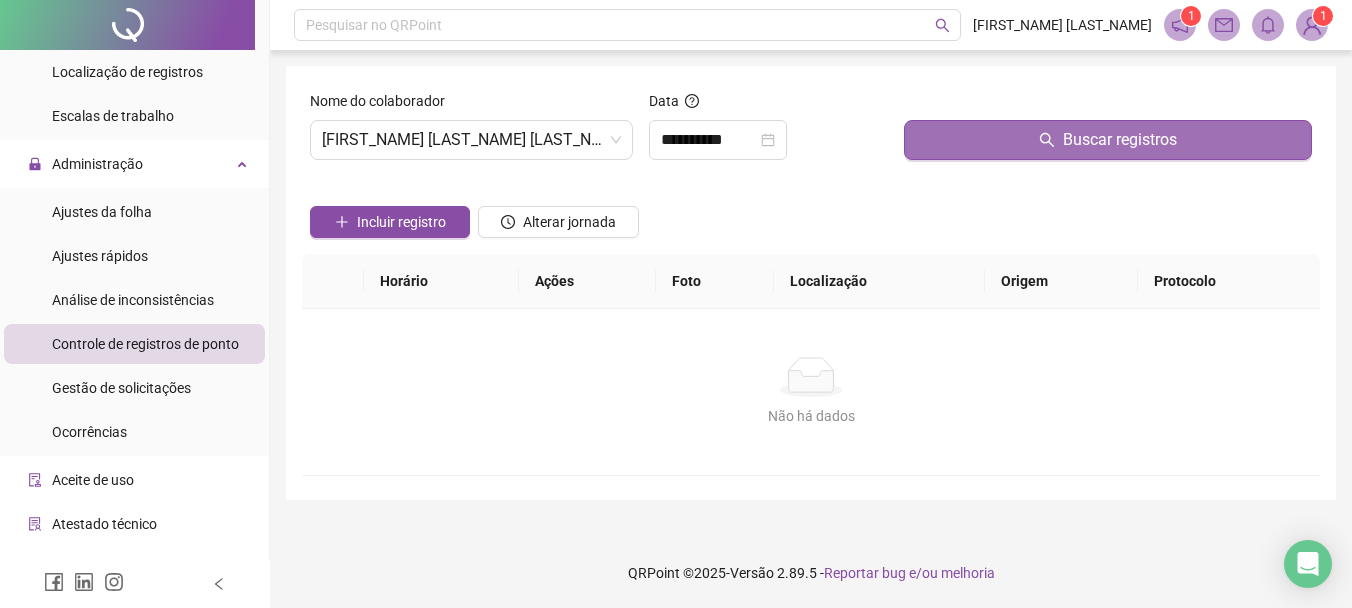 click on "Buscar registros" at bounding box center [1108, 140] 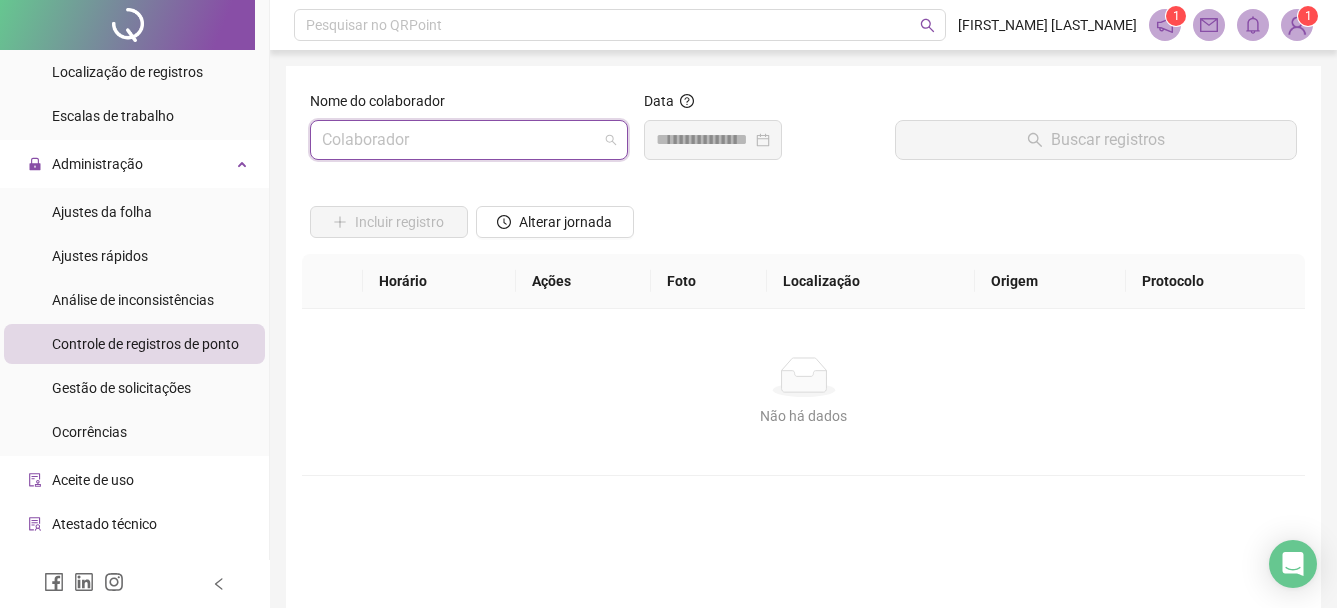click at bounding box center [469, 140] 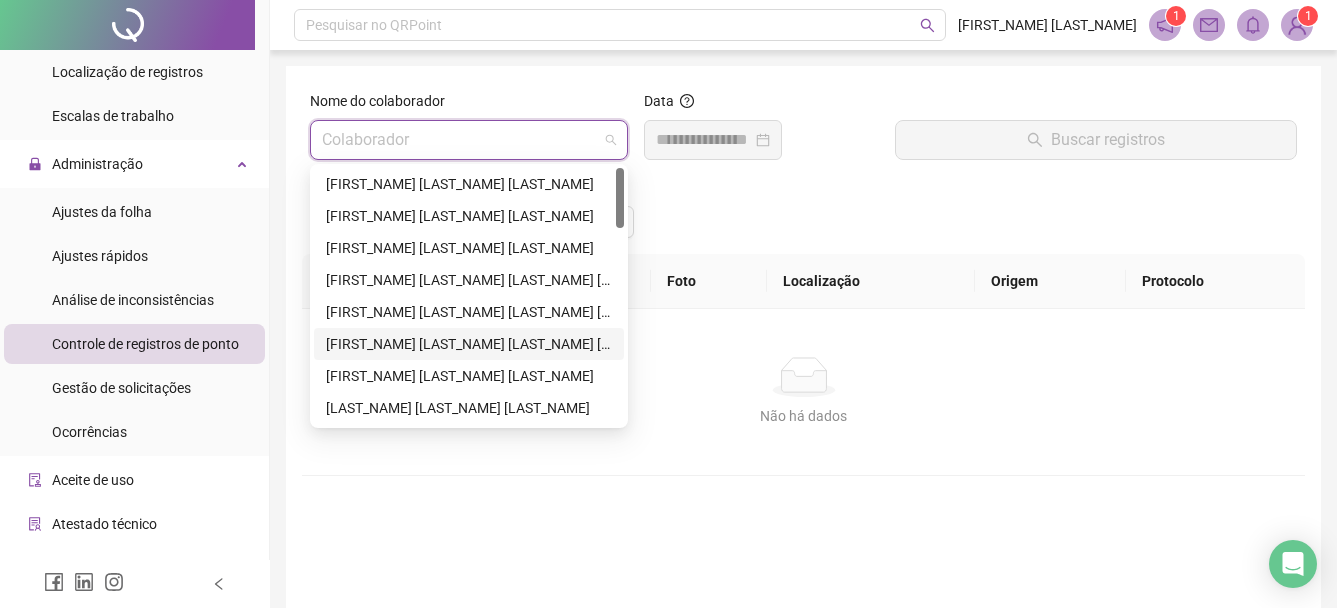 click on "[FIRST_NAME] [LAST_NAME] [LAST_NAME] [LAST_NAME]" at bounding box center [469, 344] 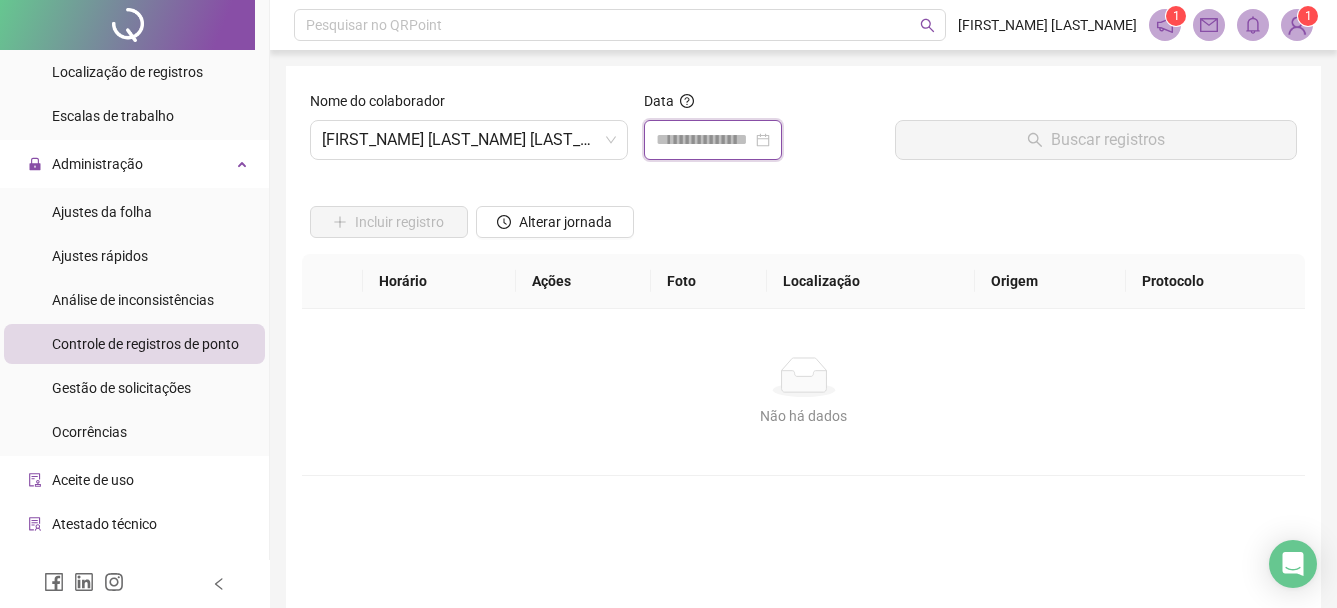 click at bounding box center (704, 140) 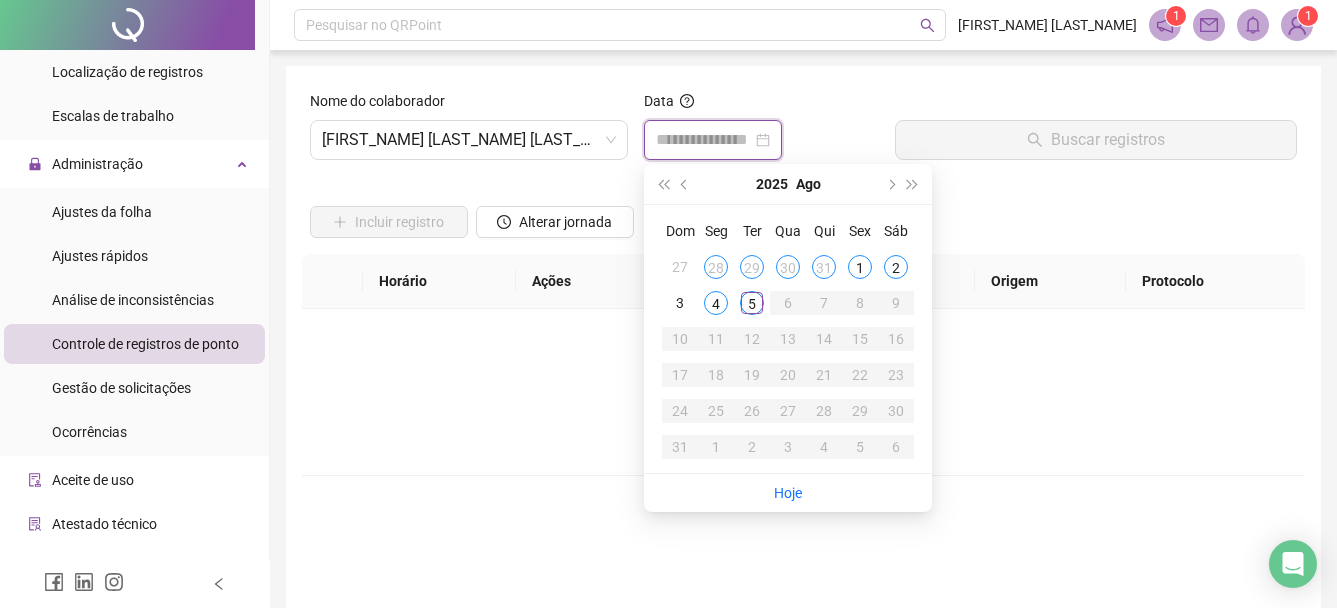 type on "**********" 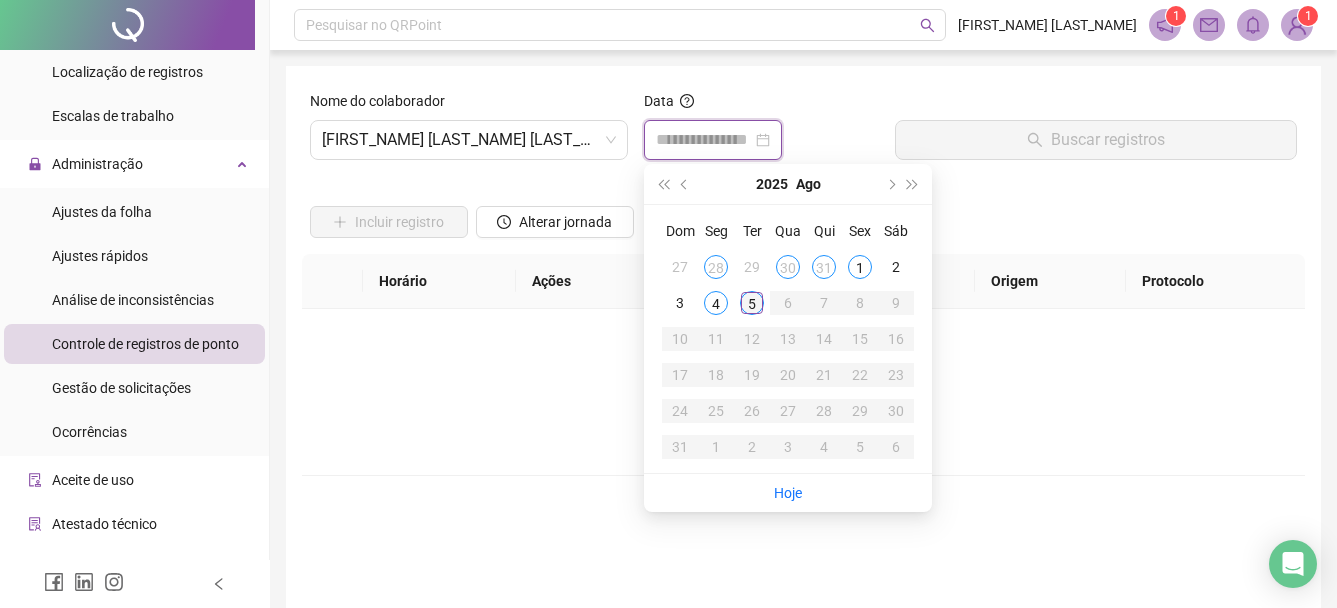 type on "**********" 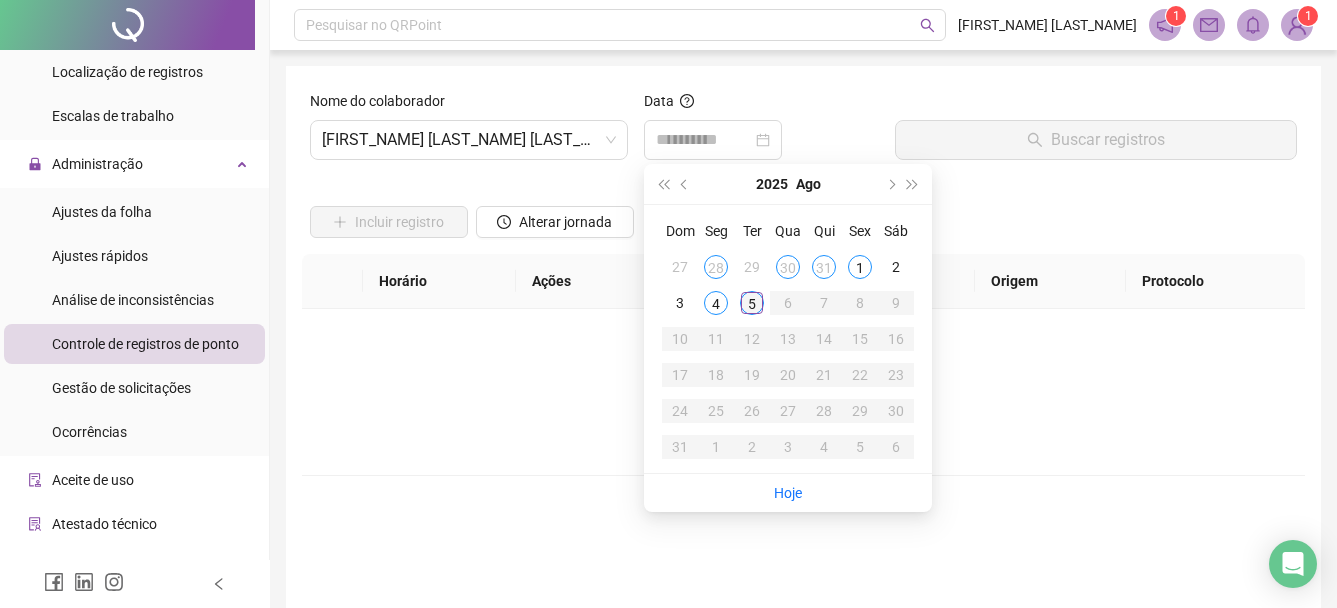 click on "5" at bounding box center (752, 303) 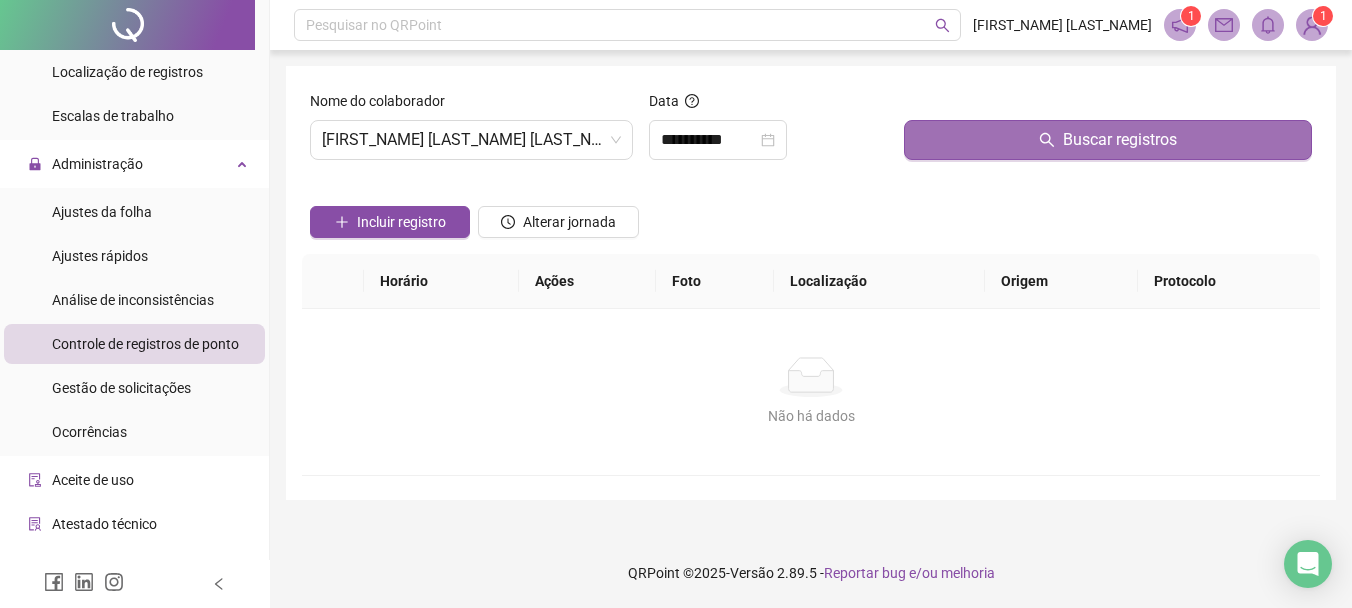 click on "Buscar registros" at bounding box center [1108, 140] 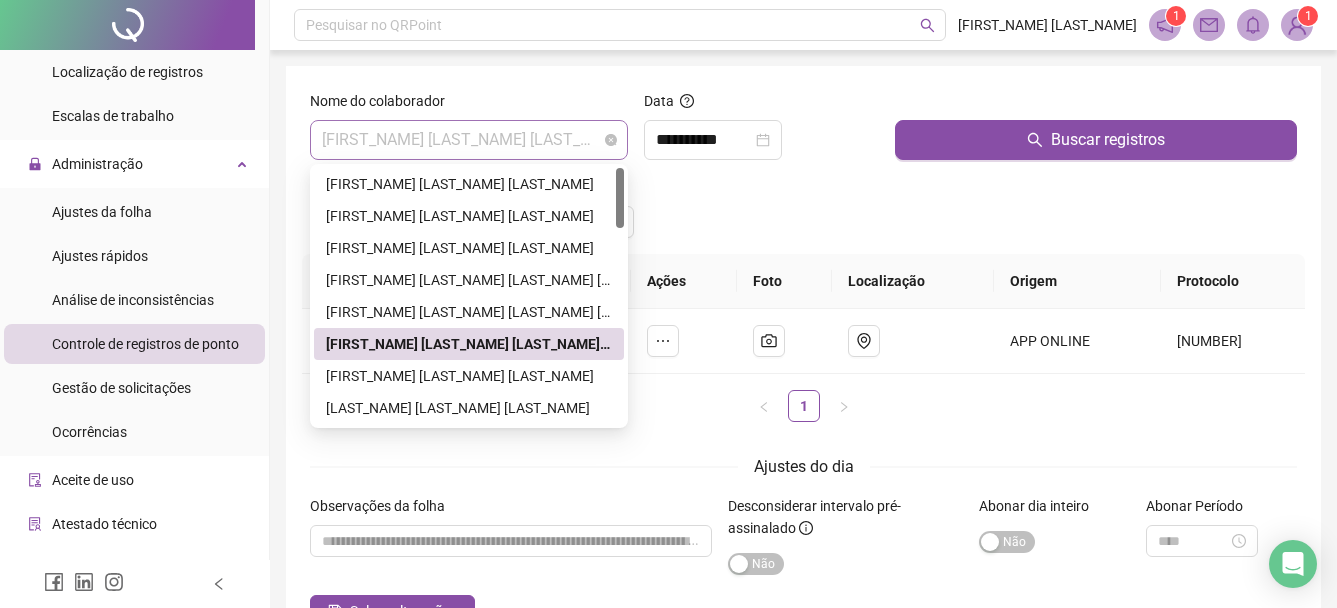 click on "[FIRST_NAME] [LAST_NAME] [LAST_NAME] [LAST_NAME]" at bounding box center [469, 140] 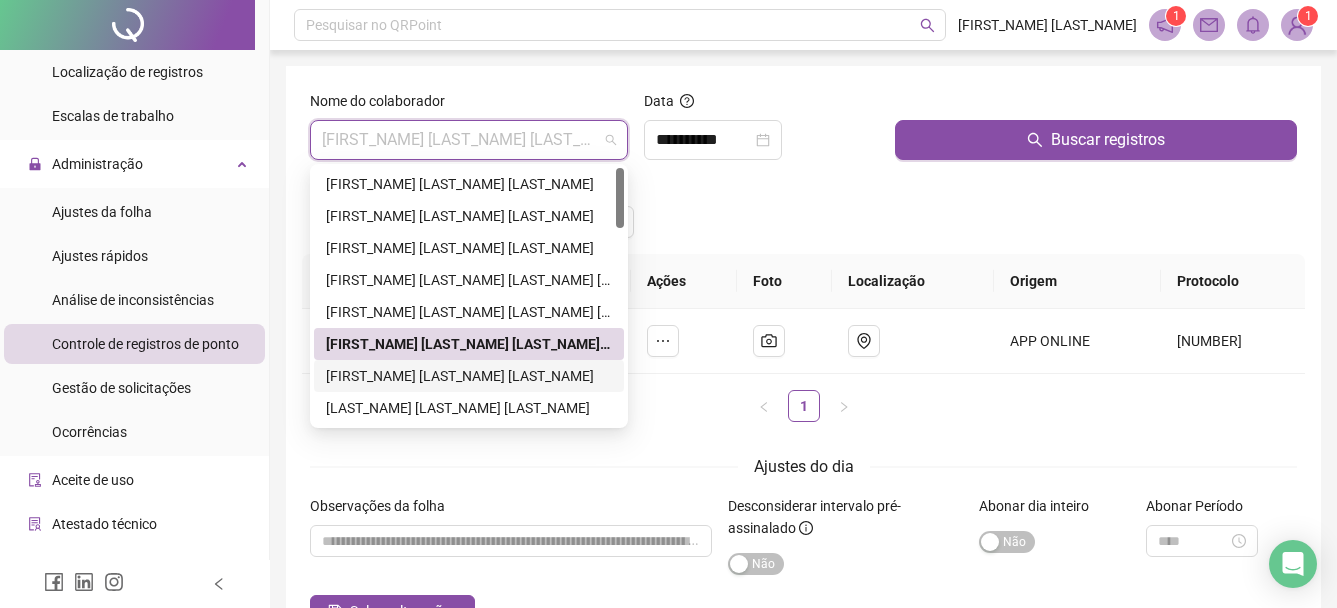 click on "[FIRST_NAME] [LAST_NAME] [LAST_NAME]" at bounding box center [469, 376] 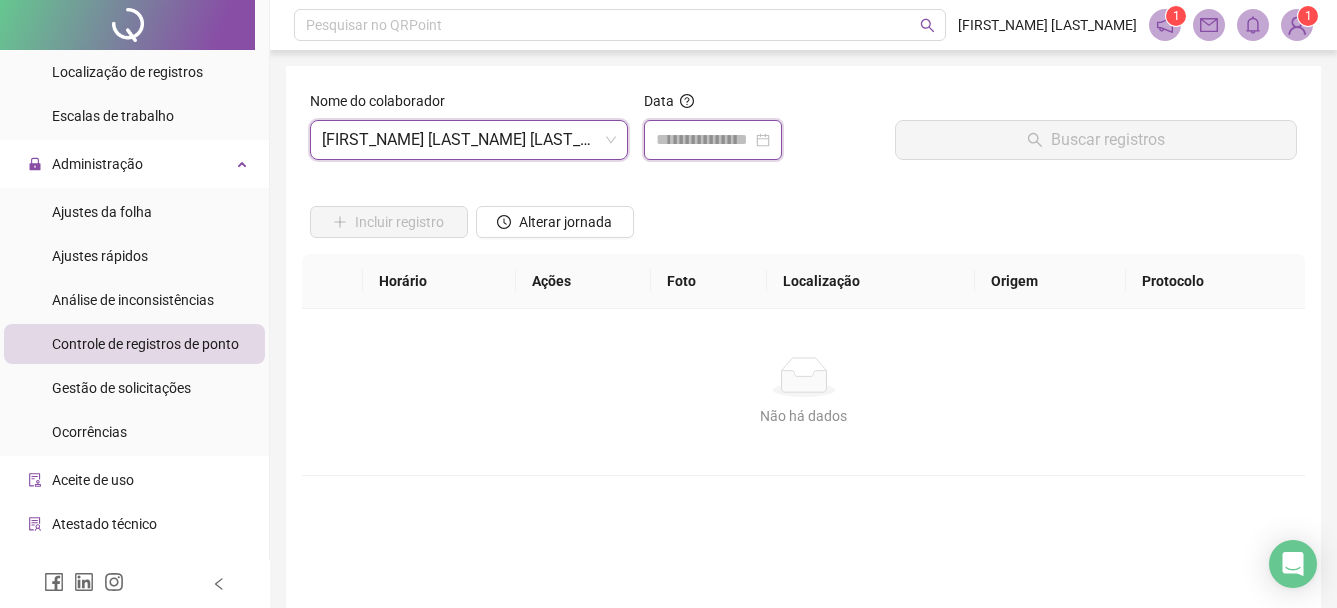 click at bounding box center (704, 140) 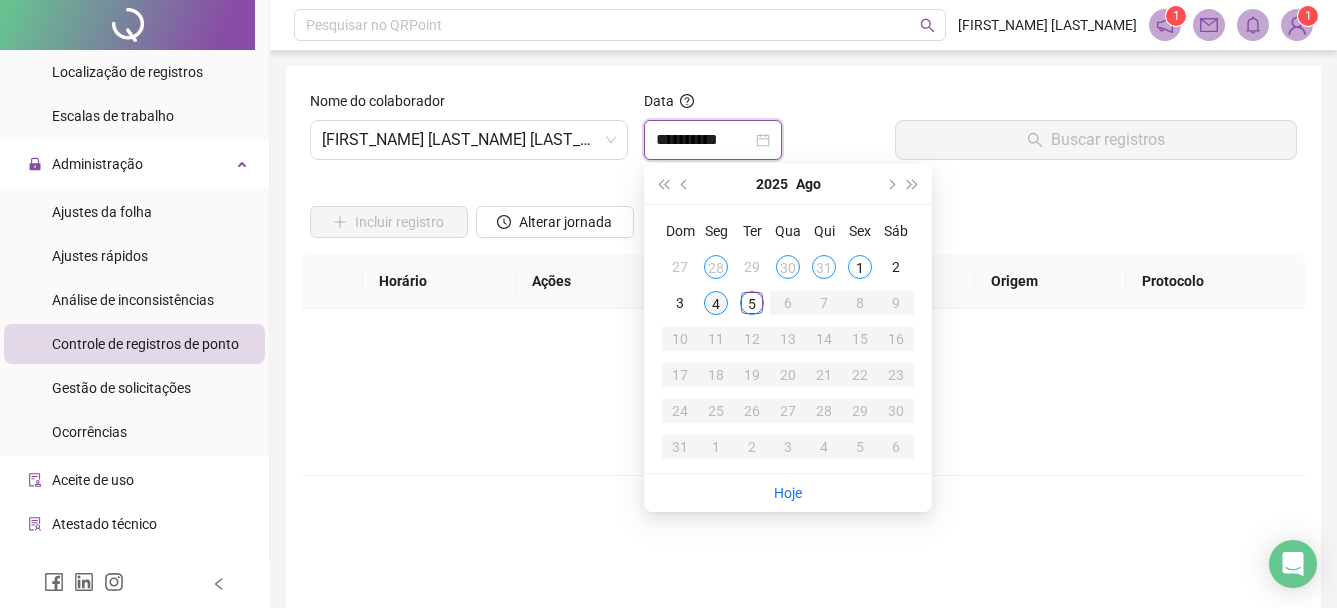 type on "**********" 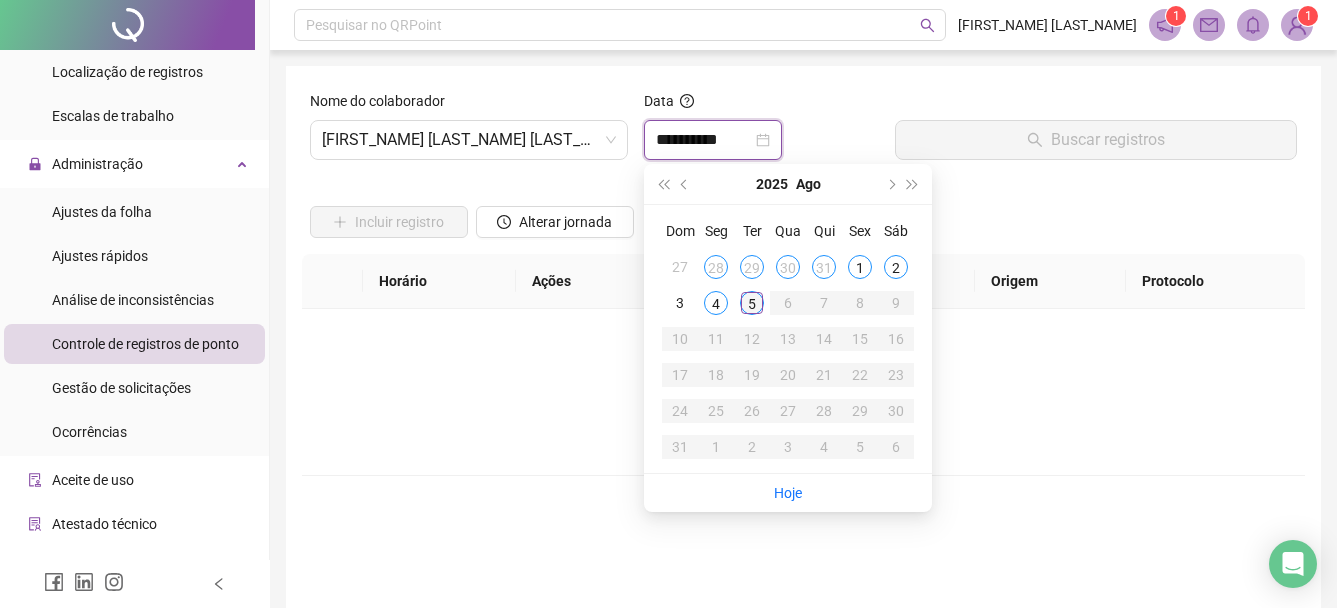 type on "**********" 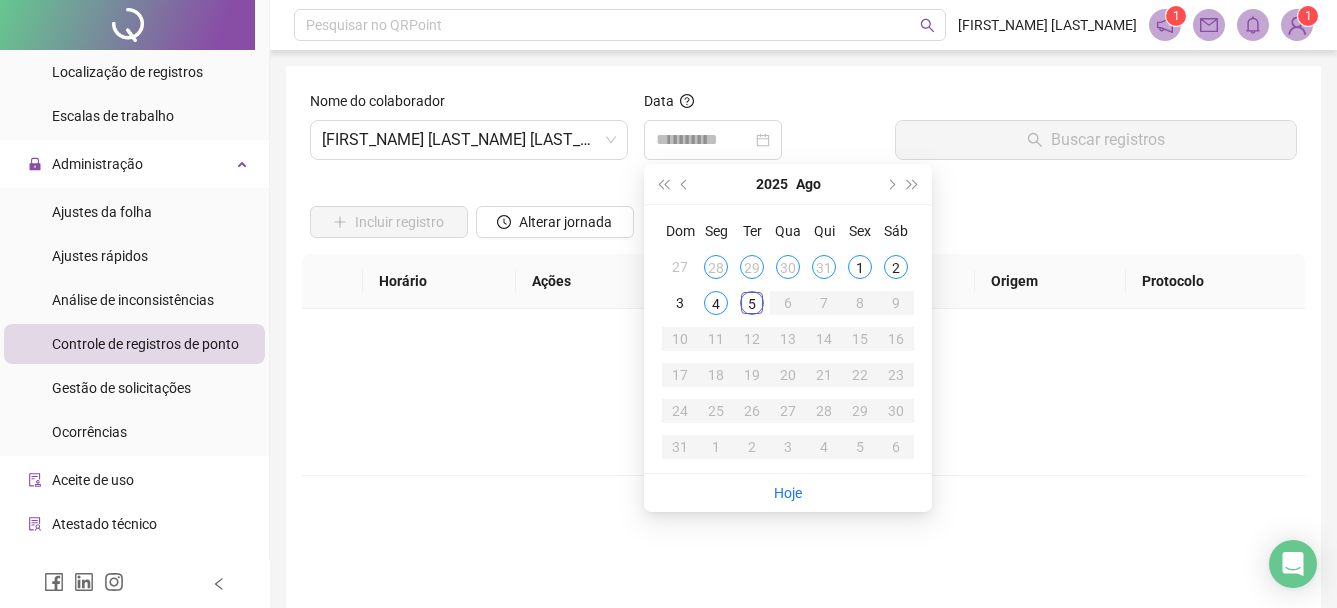 drag, startPoint x: 756, startPoint y: 308, endPoint x: 877, endPoint y: 221, distance: 149.0302 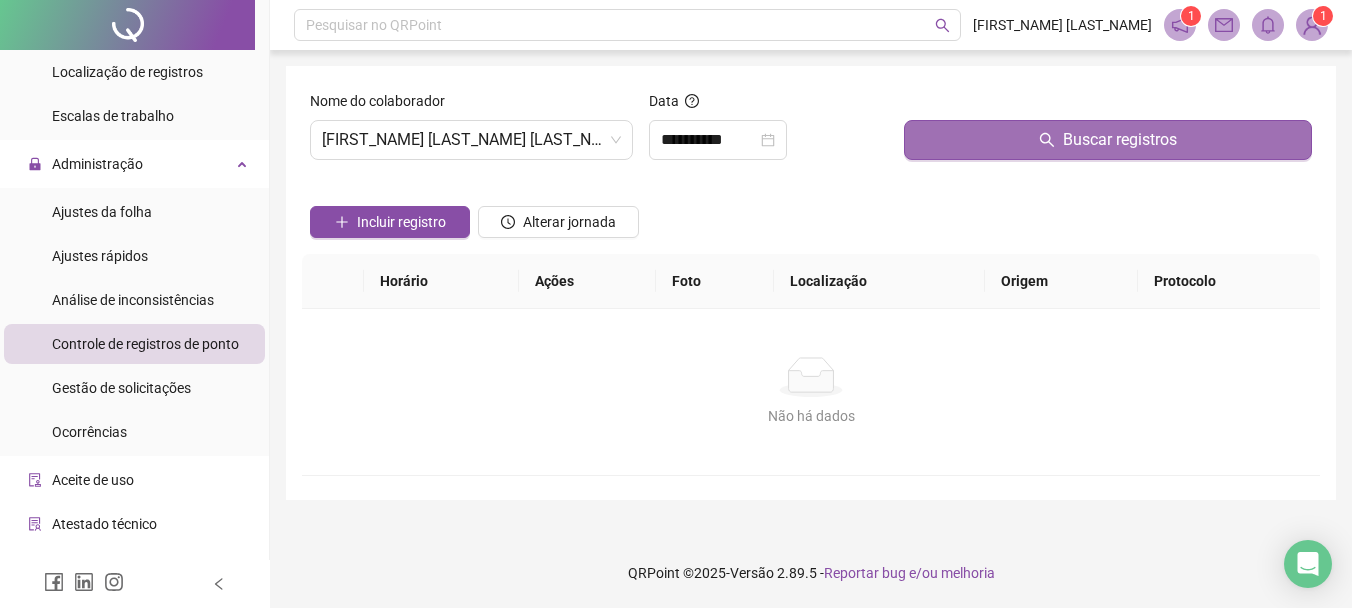 click on "Buscar registros" at bounding box center (1108, 140) 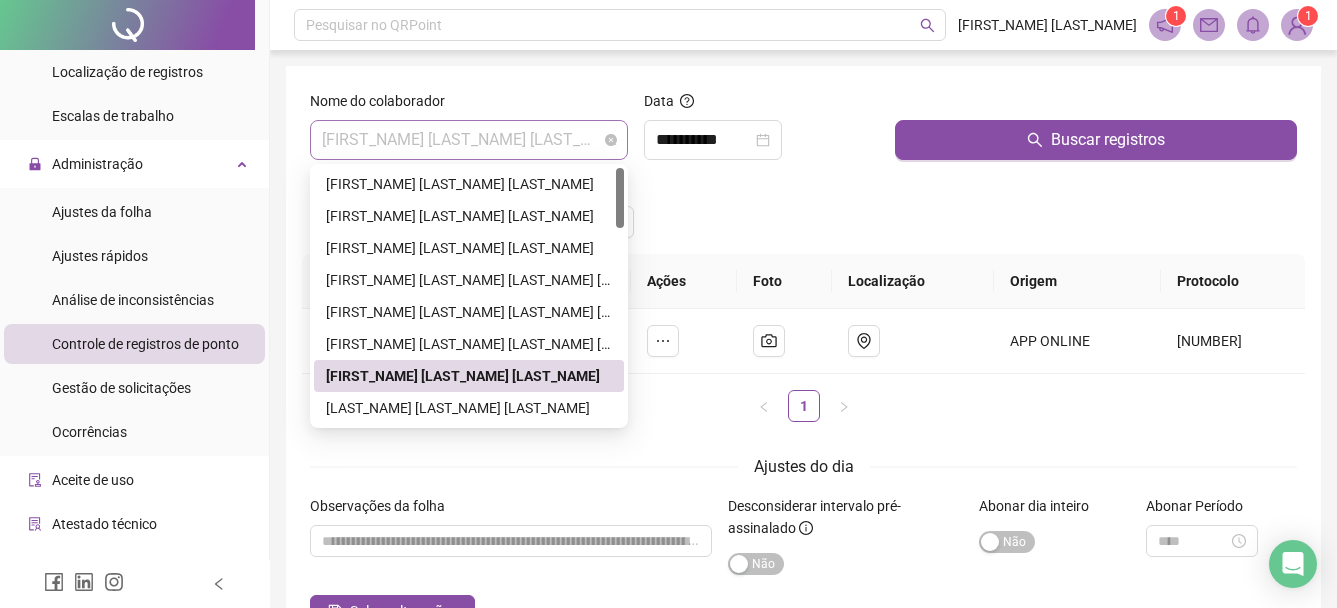 click on "[FIRST_NAME] [LAST_NAME] [LAST_NAME]" at bounding box center [469, 140] 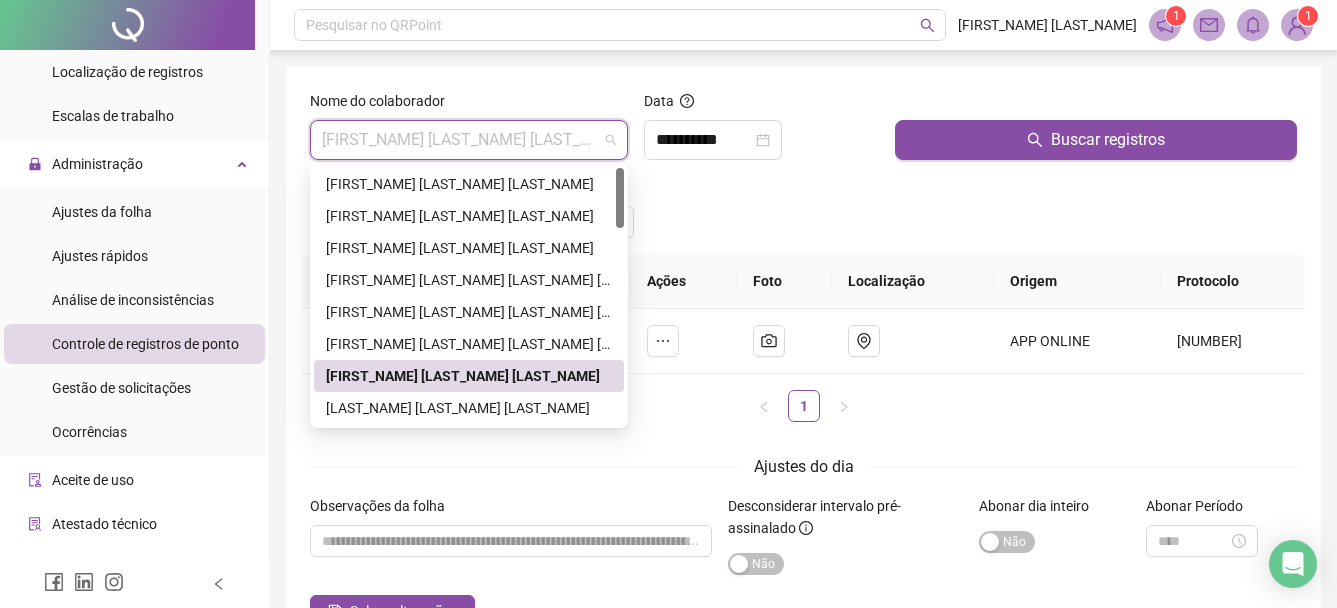 scroll, scrollTop: 200, scrollLeft: 0, axis: vertical 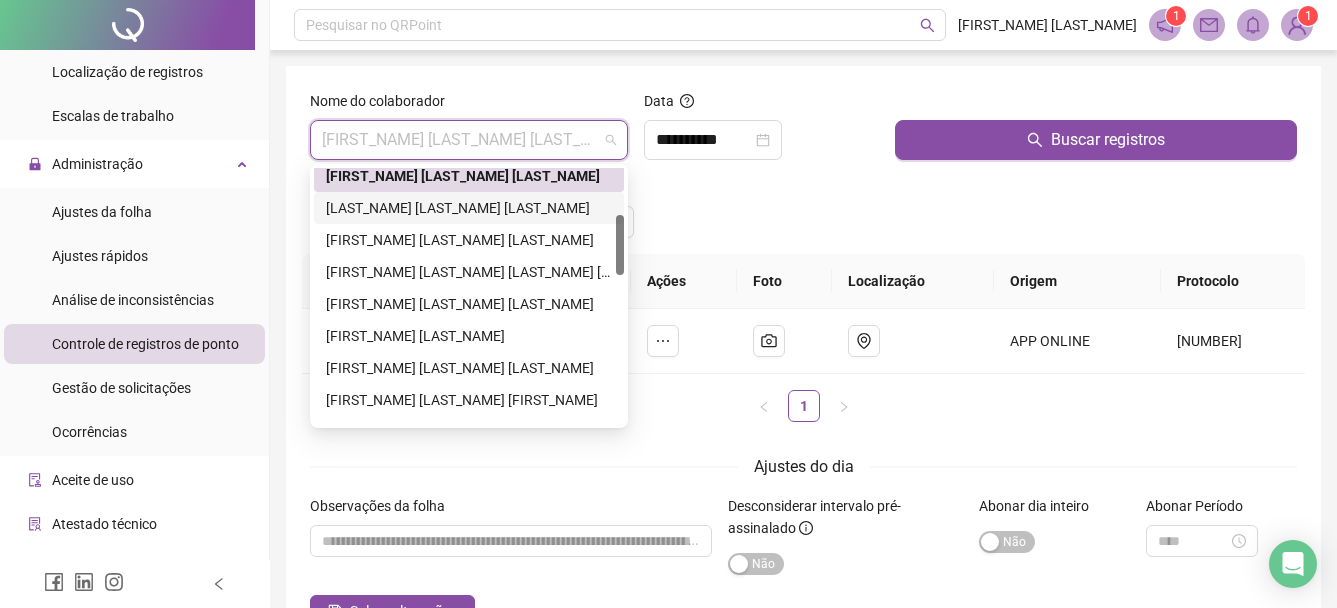 click on "[LAST_NAME] [LAST_NAME] [LAST_NAME]" at bounding box center [469, 208] 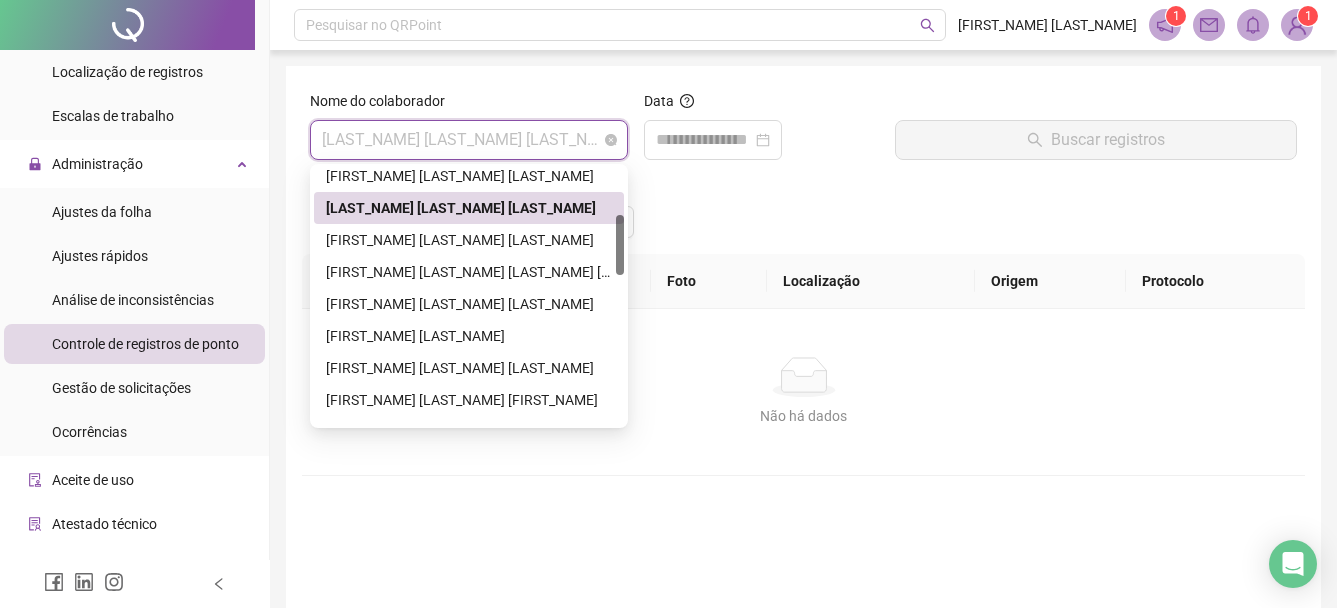 click on "[LAST_NAME] [LAST_NAME] [LAST_NAME]" at bounding box center (469, 140) 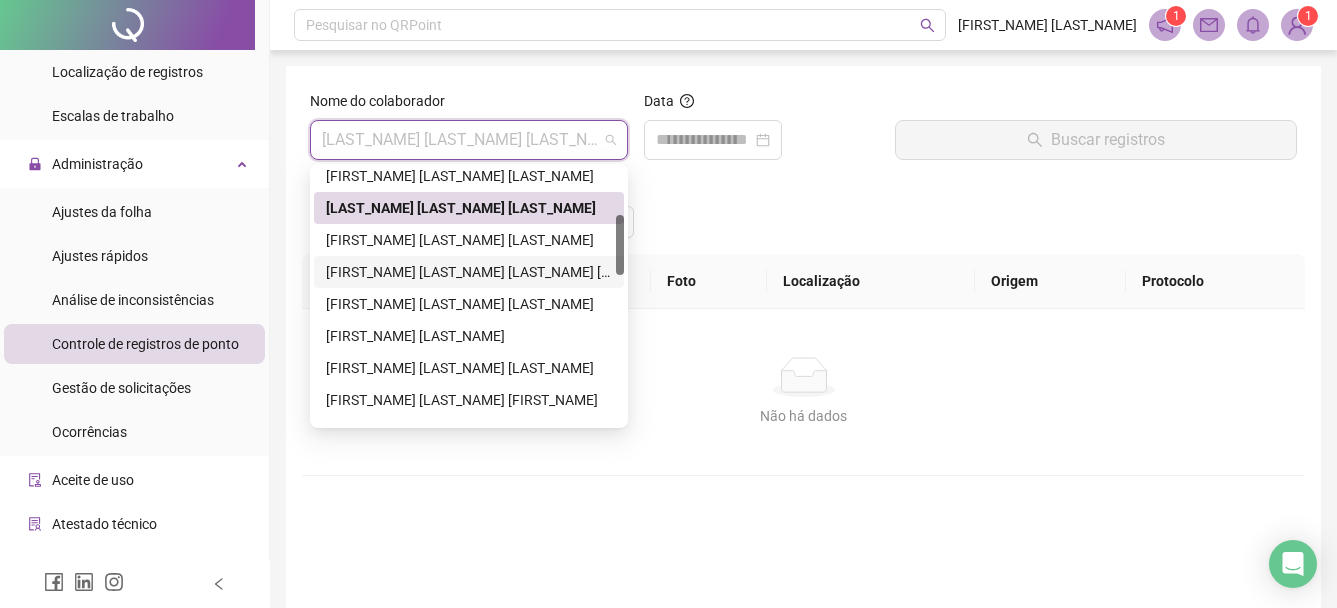 drag, startPoint x: 428, startPoint y: 262, endPoint x: 441, endPoint y: 267, distance: 13.928389 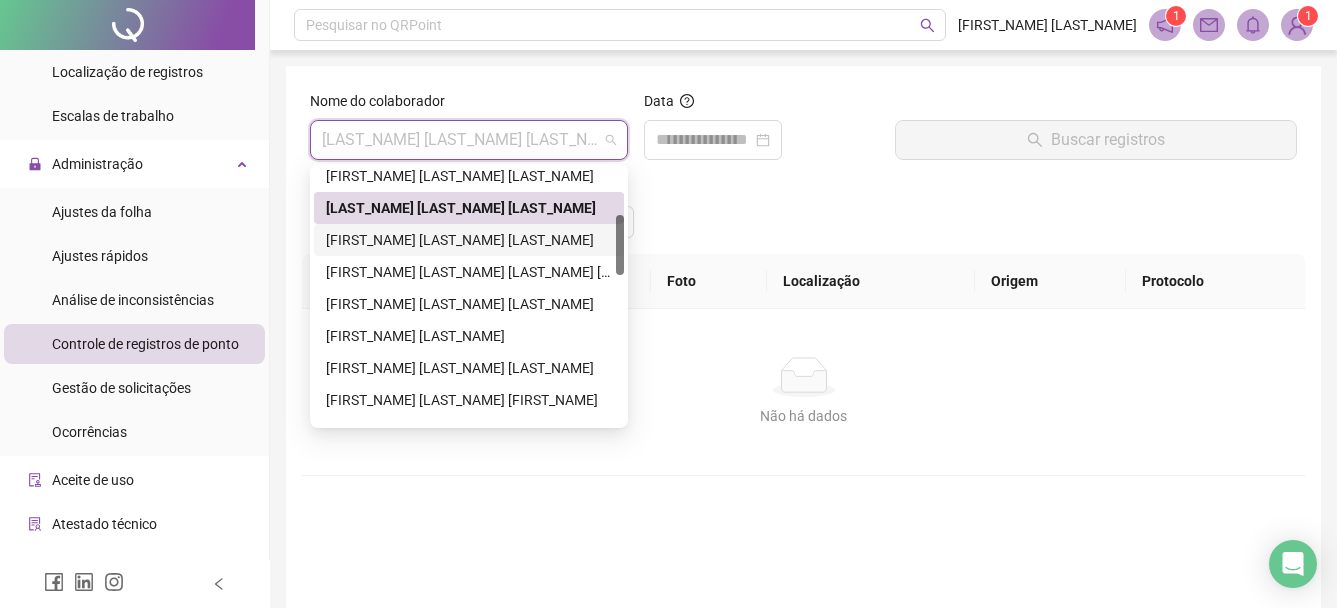 click on "[FIRST_NAME] [LAST_NAME] [LAST_NAME]" at bounding box center (469, 240) 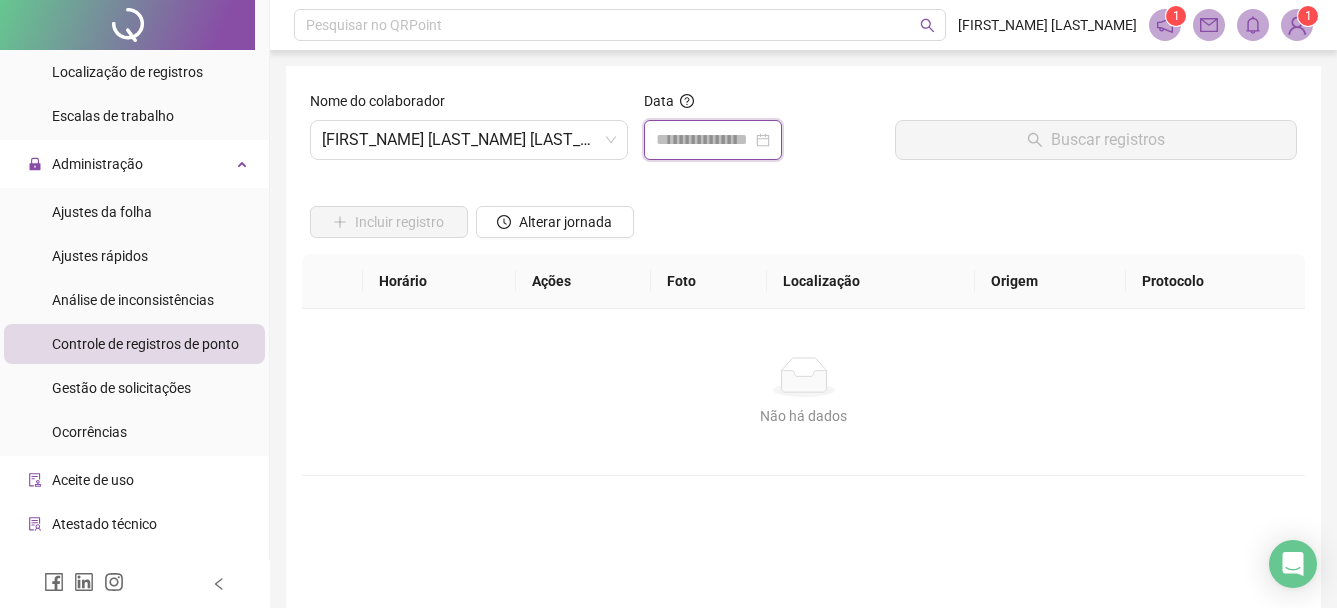 click at bounding box center (704, 140) 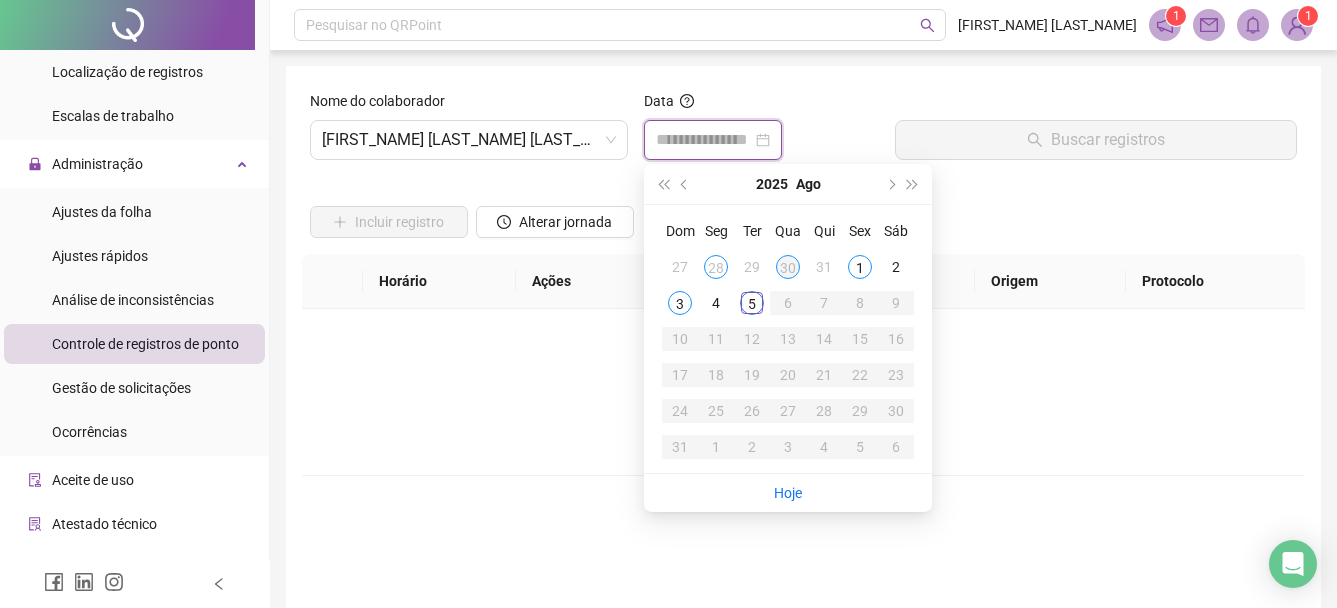 type on "**********" 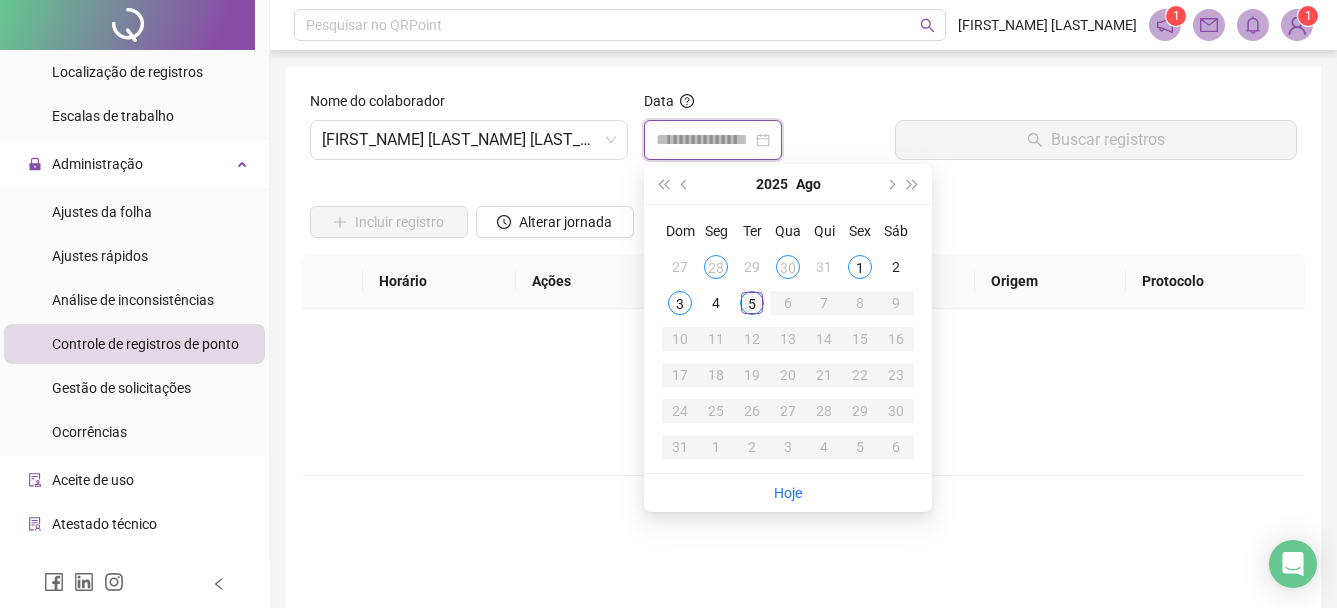 type on "**********" 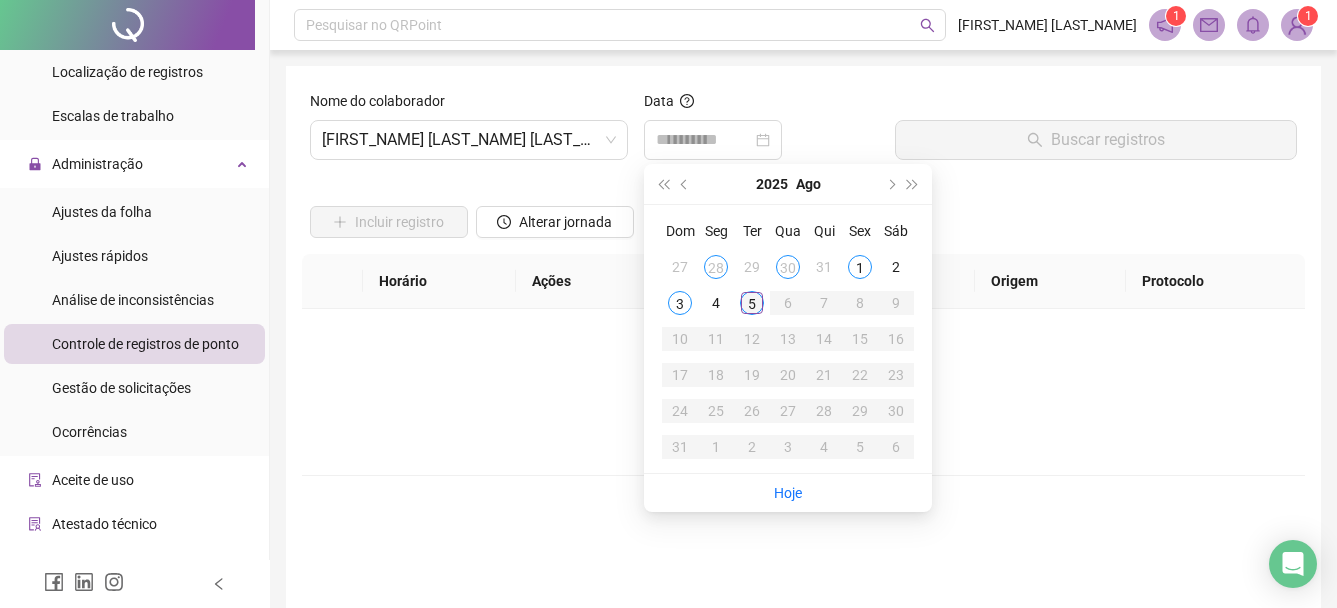 click on "5" at bounding box center (752, 303) 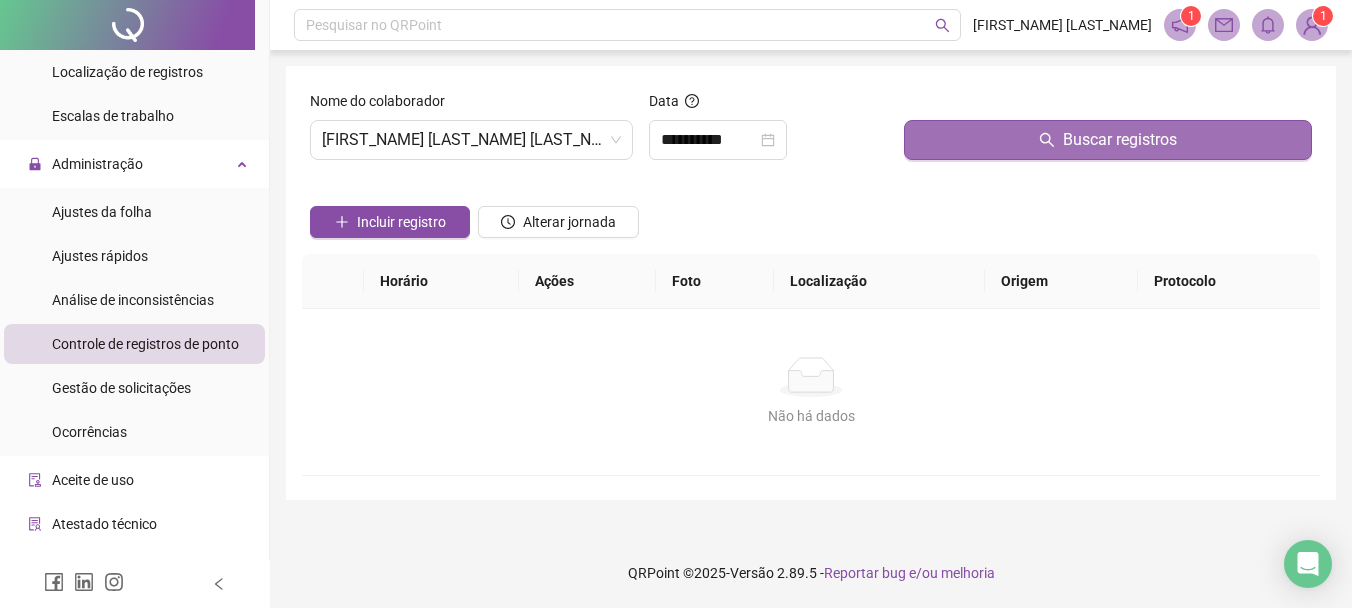 click on "Buscar registros" at bounding box center [1108, 140] 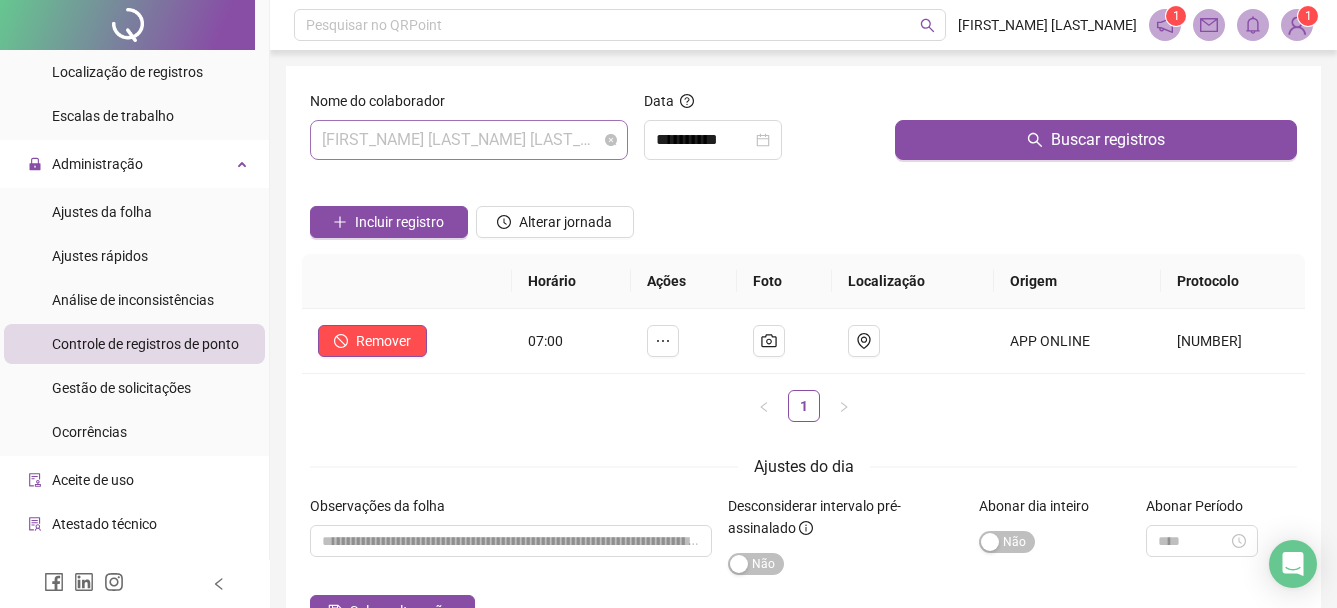 click on "[FIRST_NAME] [LAST_NAME] [LAST_NAME]" at bounding box center (469, 140) 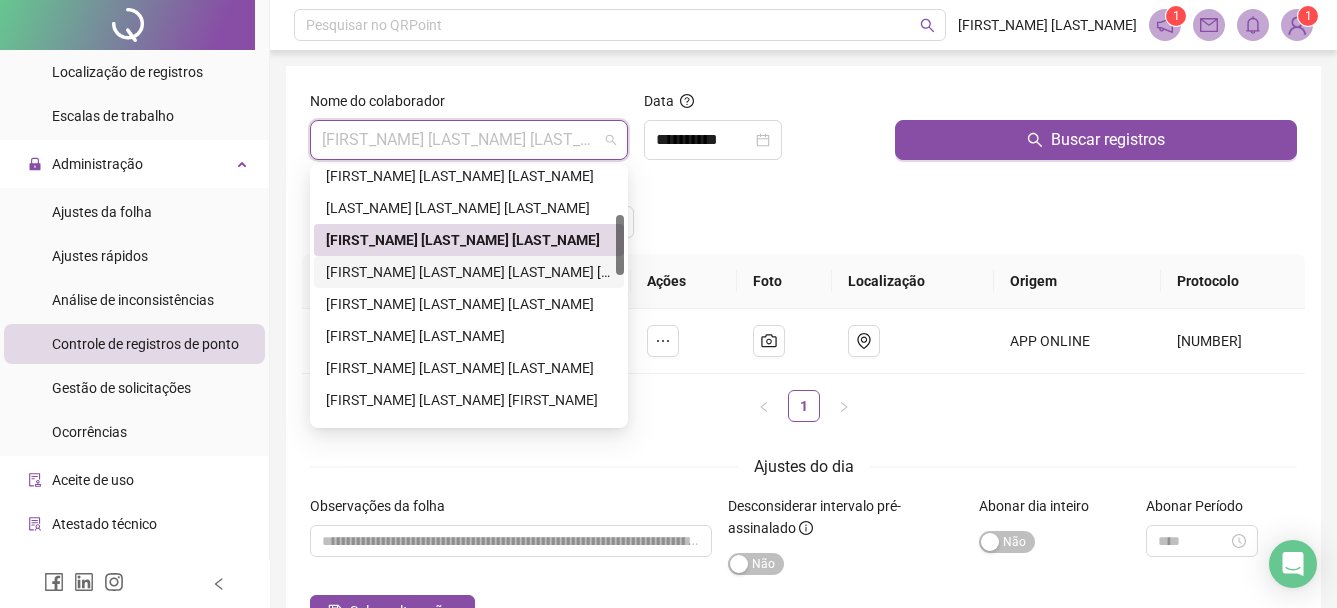 click on "[FIRST_NAME] [LAST_NAME] [LAST_NAME] [LAST_NAME]" at bounding box center (469, 272) 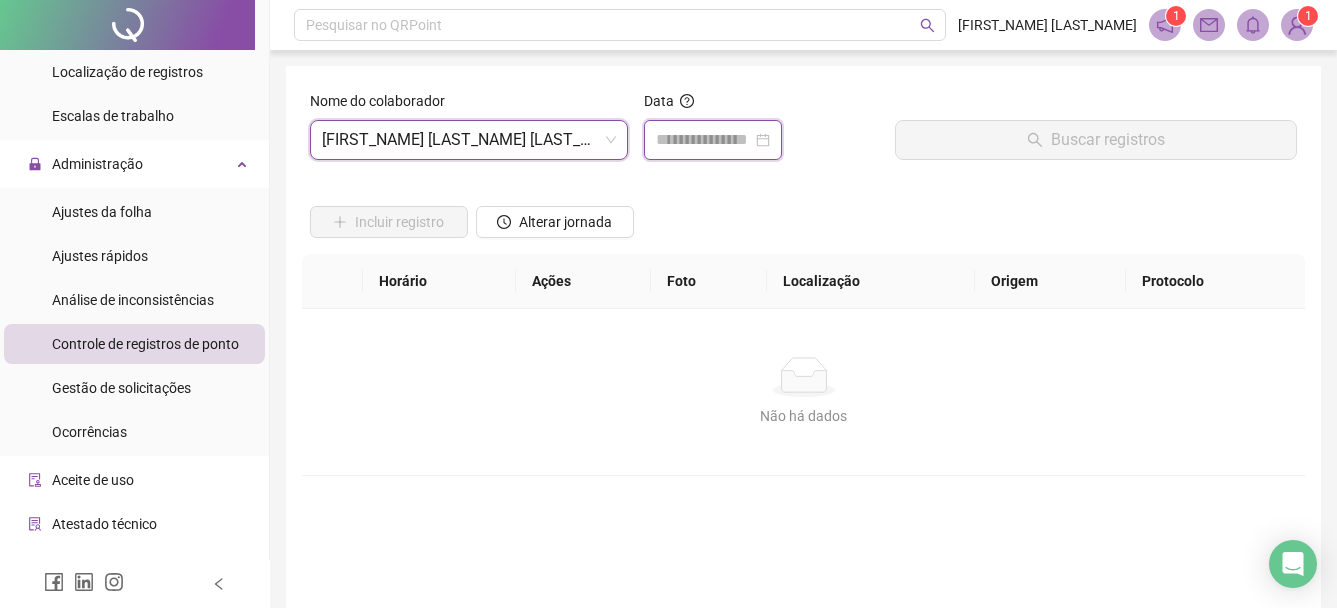click at bounding box center [704, 140] 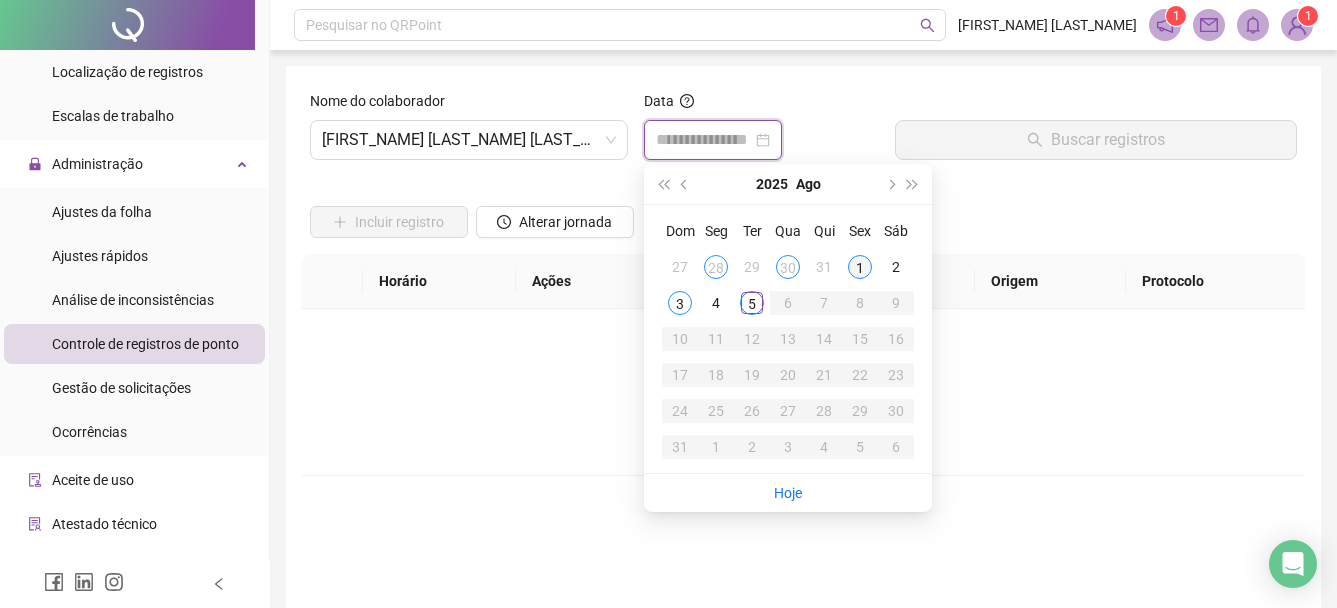 type on "**********" 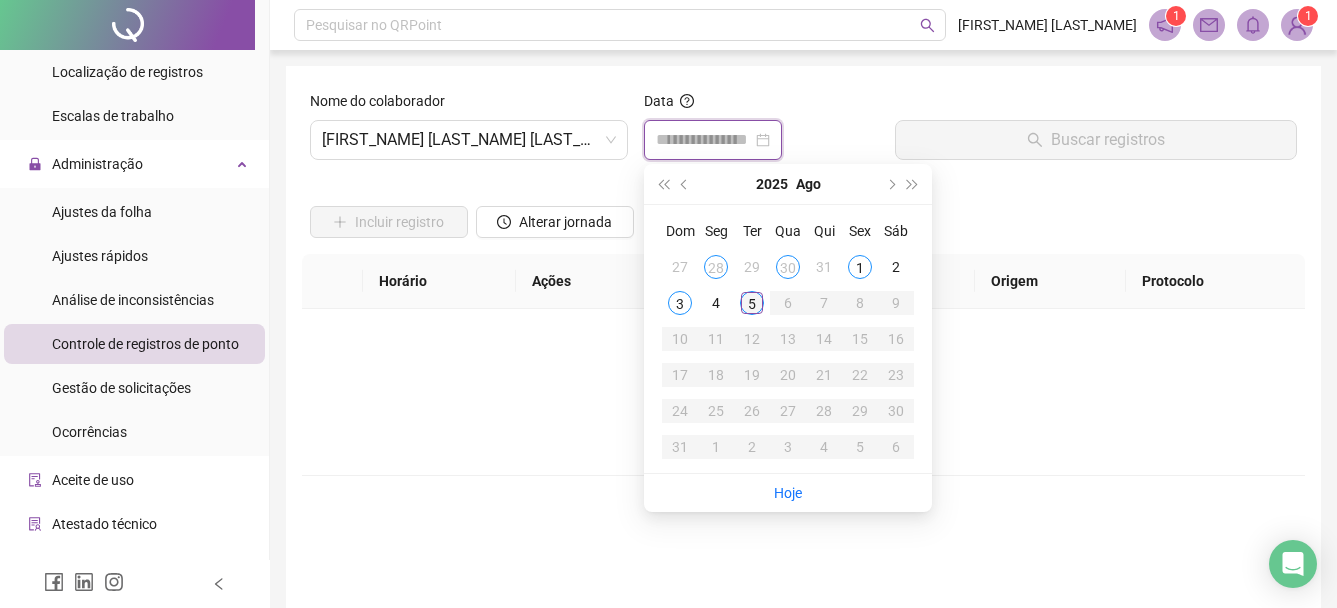 type on "**********" 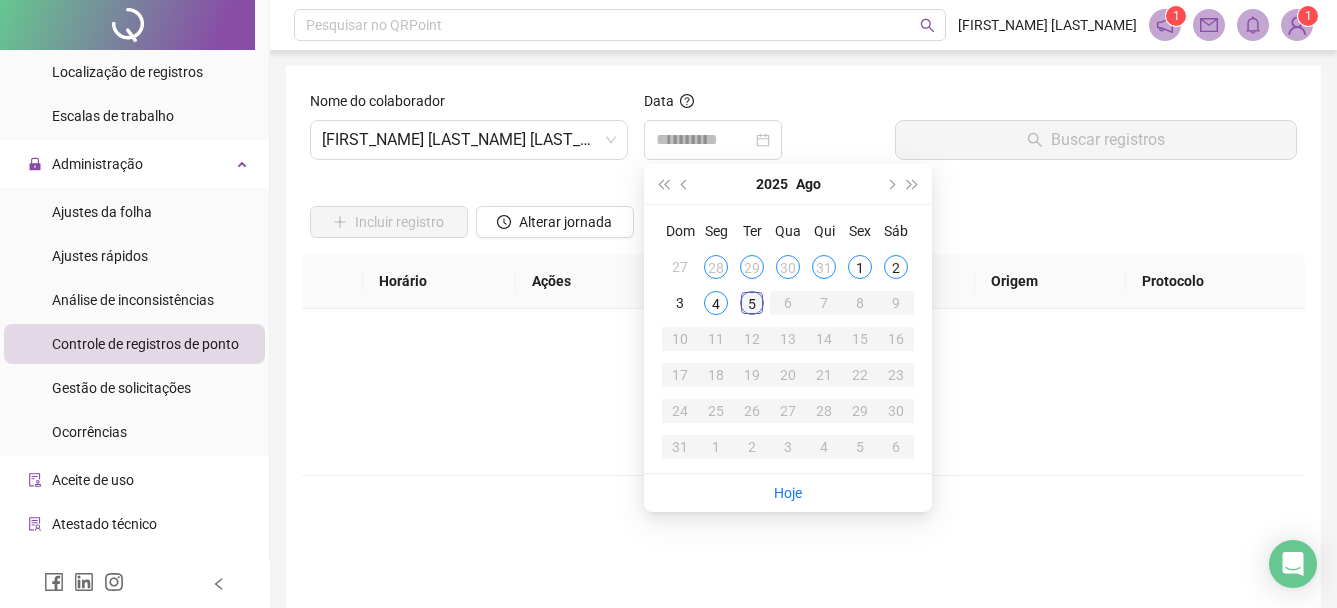 click on "5" at bounding box center [752, 303] 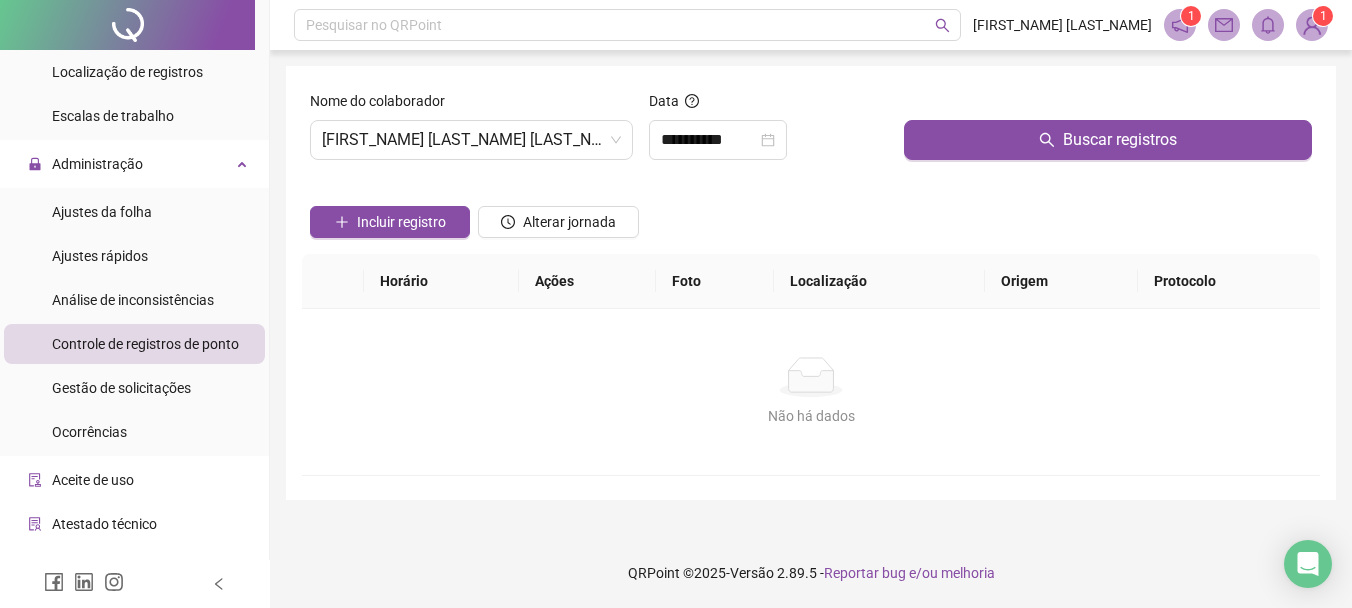 click on "Buscar registros" at bounding box center (1108, 133) 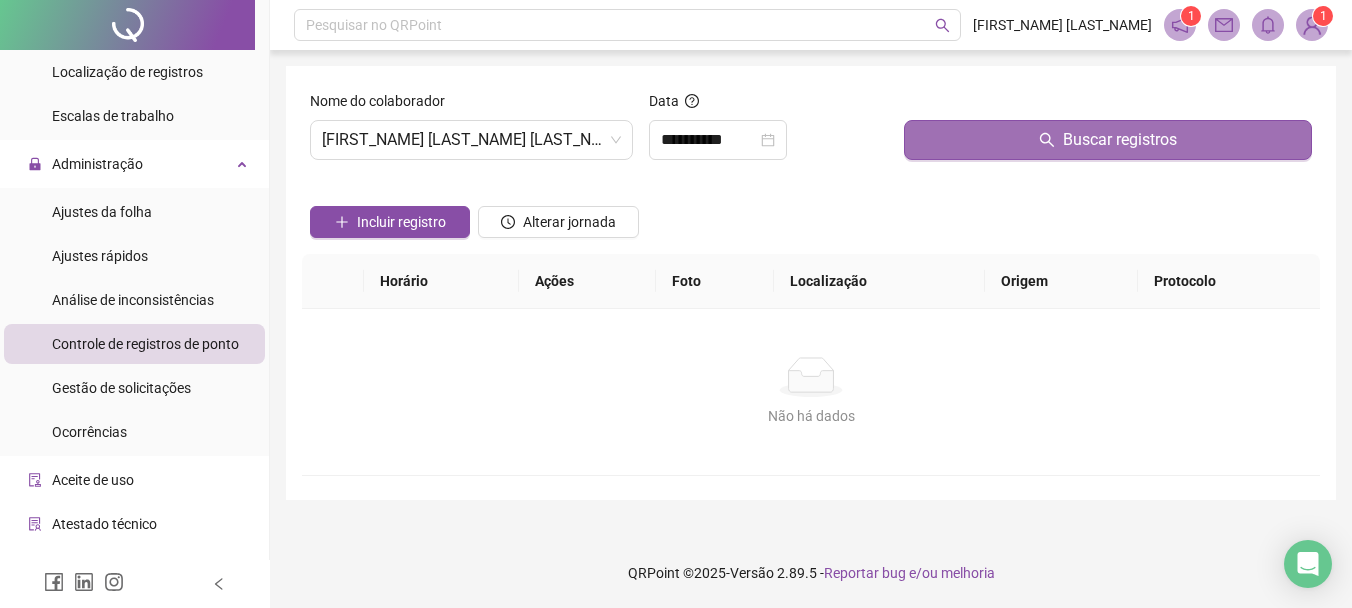 drag, startPoint x: 942, startPoint y: 153, endPoint x: 896, endPoint y: 170, distance: 49.0408 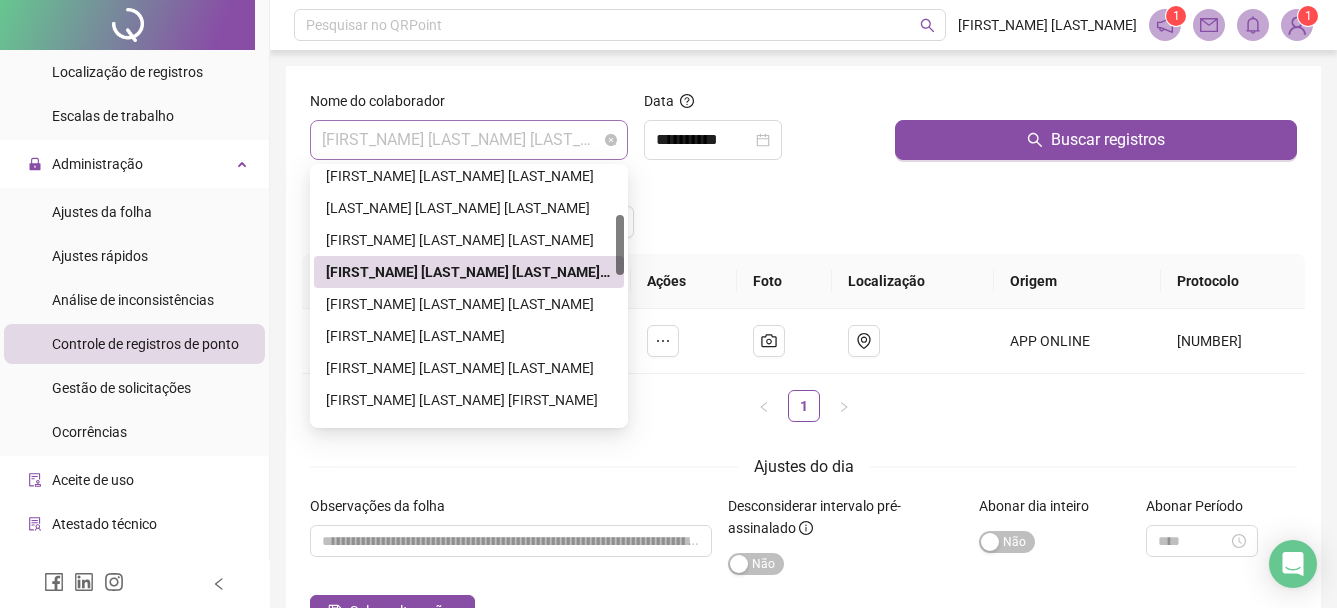 click on "[FIRST_NAME] [LAST_NAME] [LAST_NAME] [LAST_NAME]" at bounding box center (469, 140) 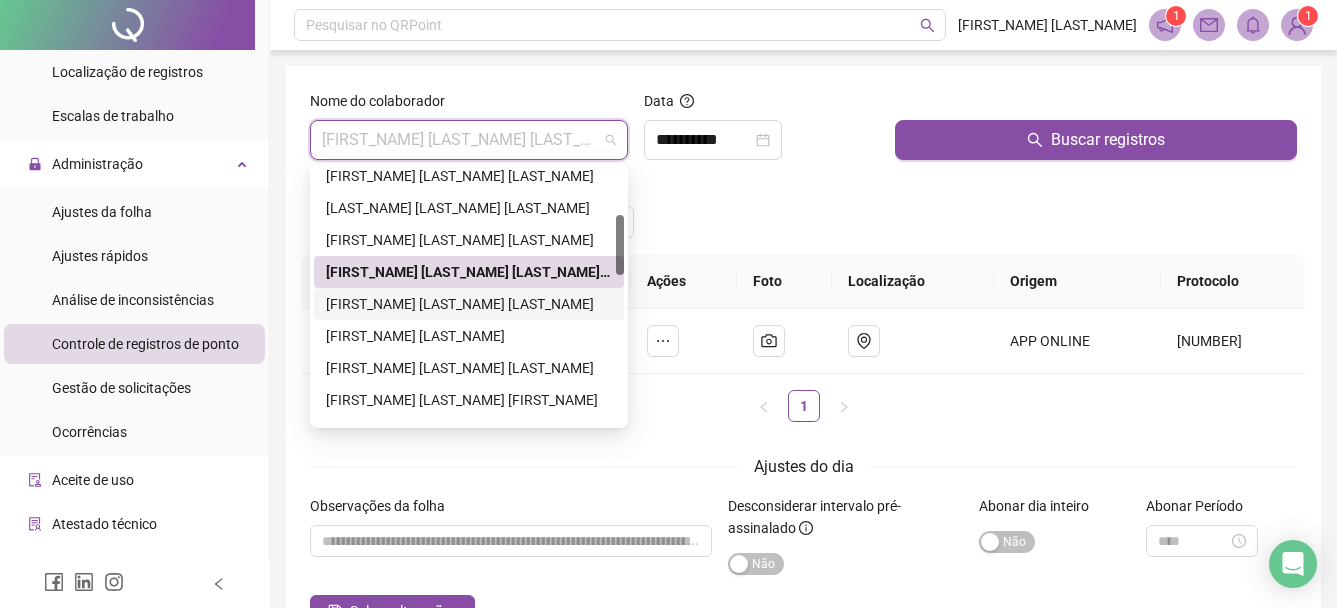 click on "[FIRST_NAME] [LAST_NAME] [LAST_NAME]" at bounding box center (469, 304) 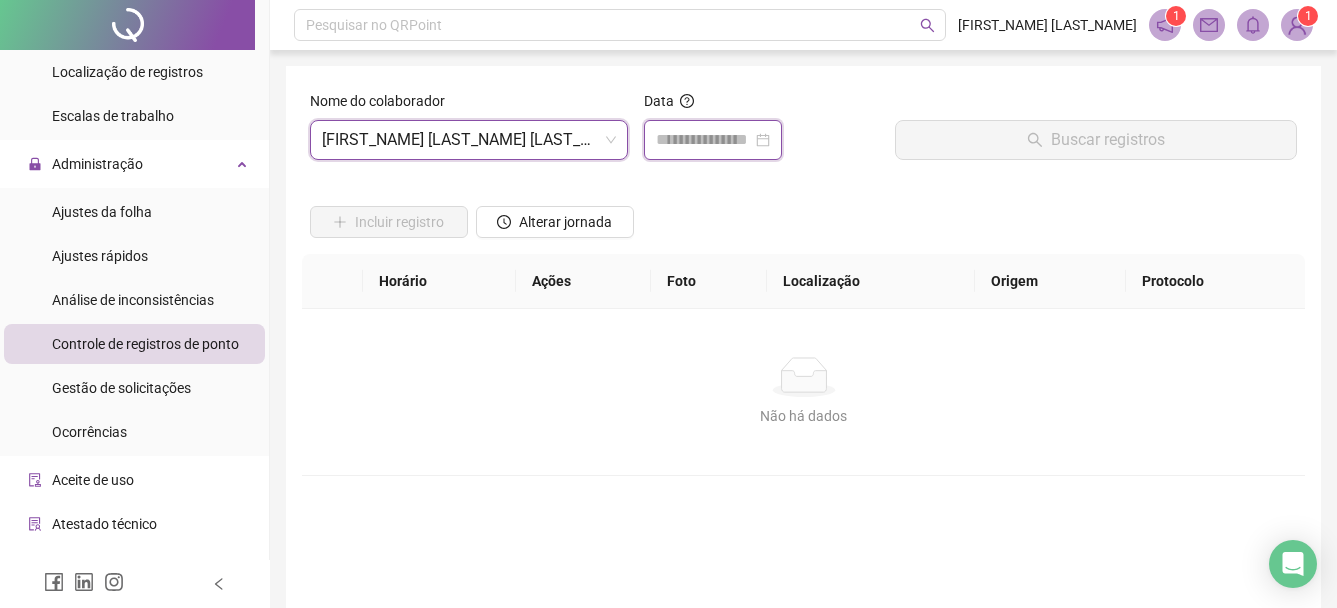 click at bounding box center (704, 140) 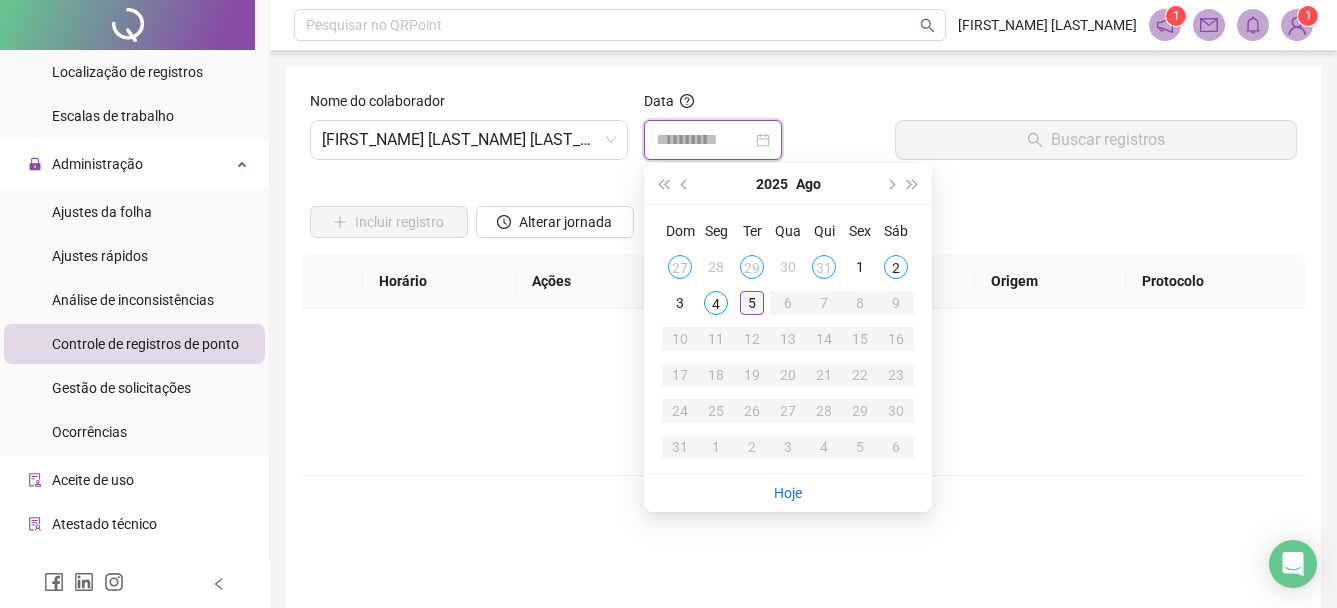 type on "**********" 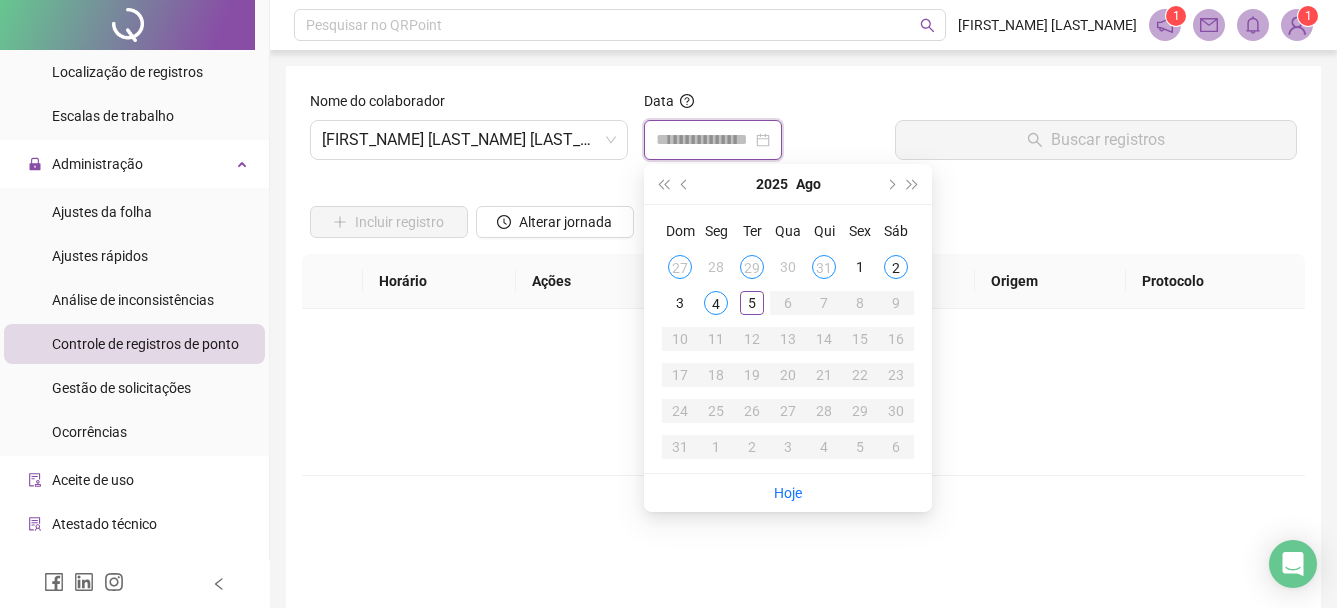 type on "**********" 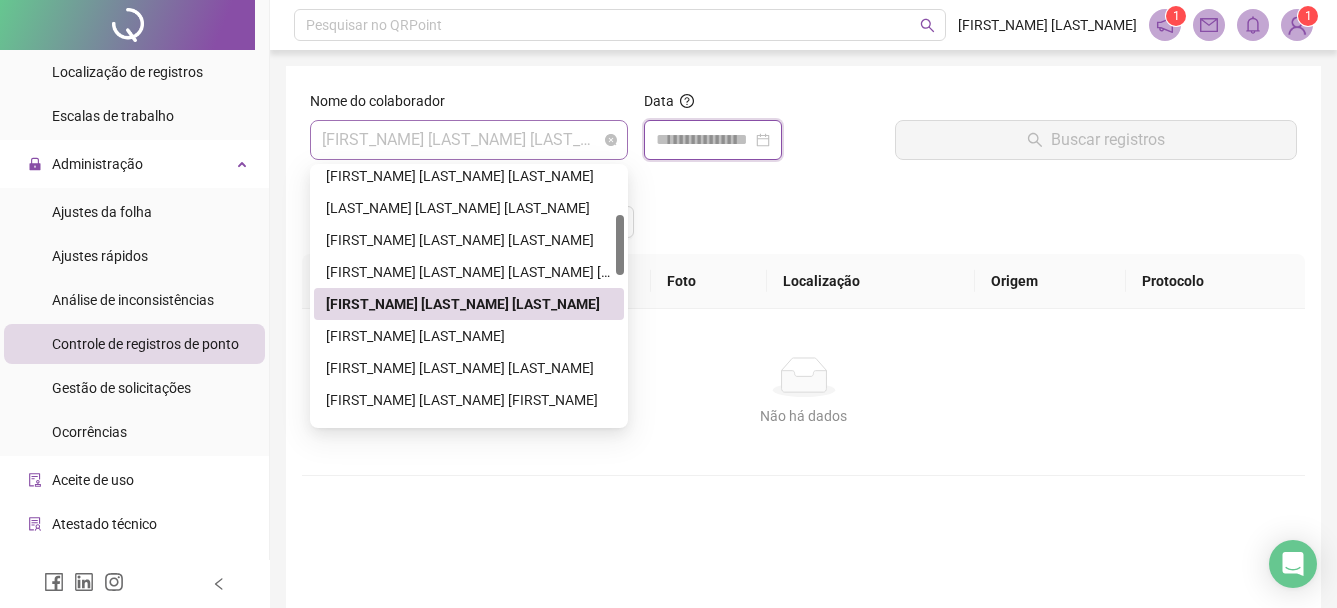 click on "[FIRST_NAME] [LAST_NAME] [LAST_NAME]" at bounding box center (469, 140) 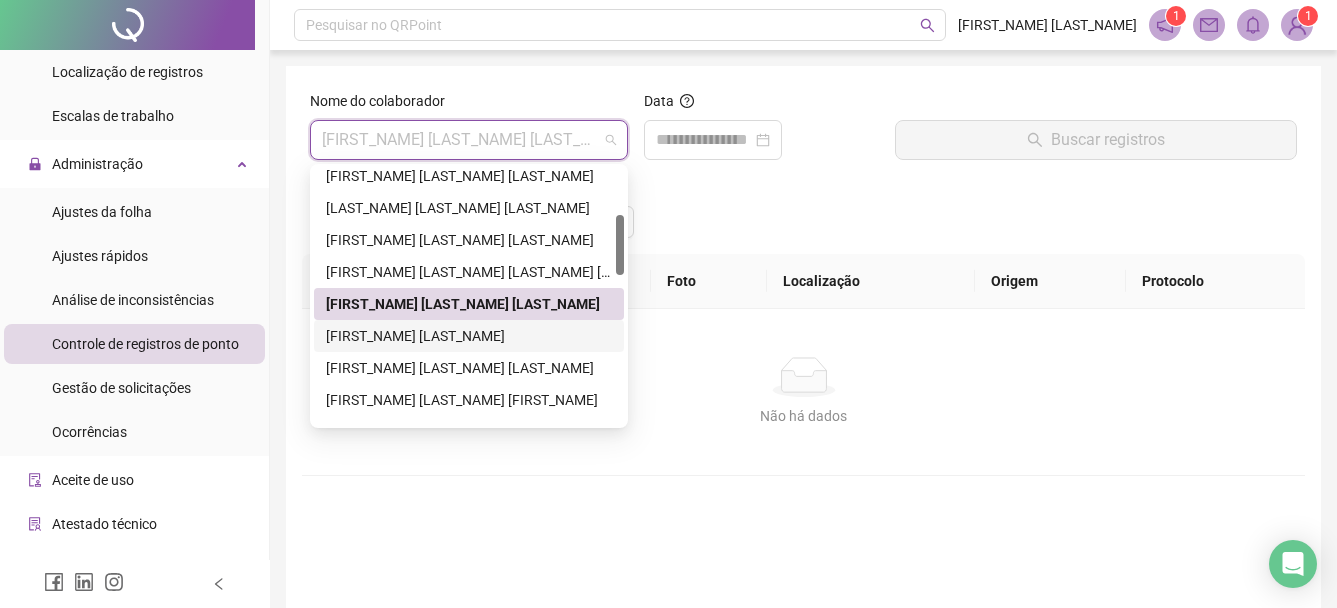 click on "[FIRST_NAME] [LAST_NAME]" at bounding box center (469, 336) 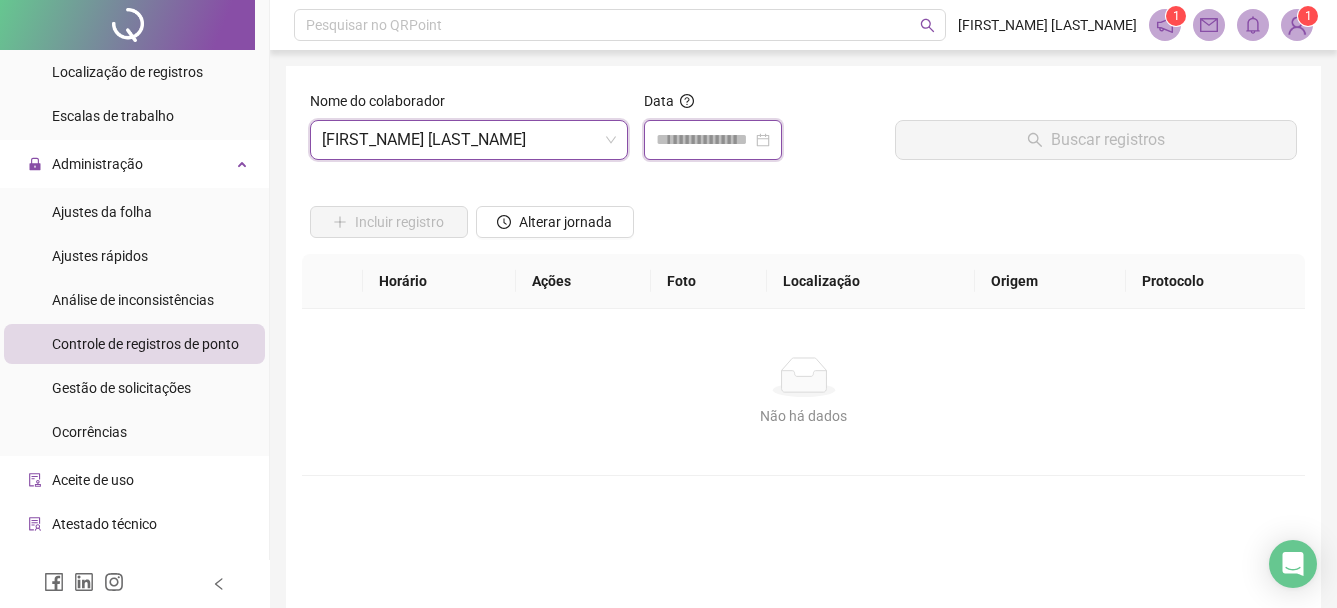 click at bounding box center (704, 140) 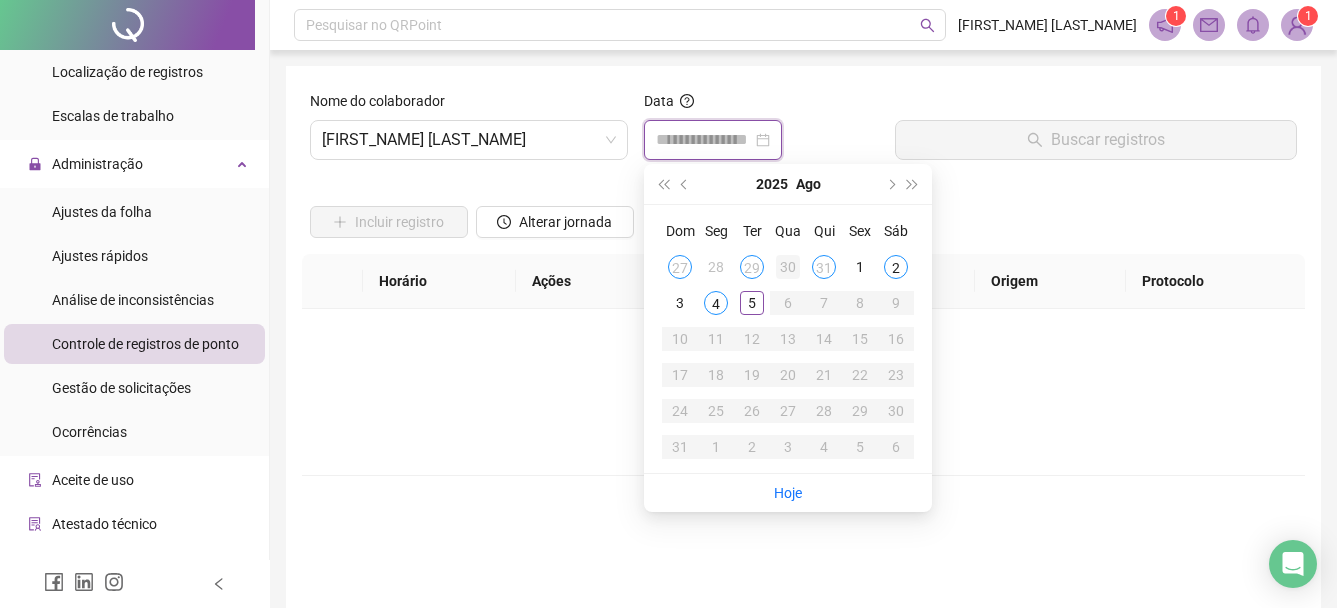 type on "**********" 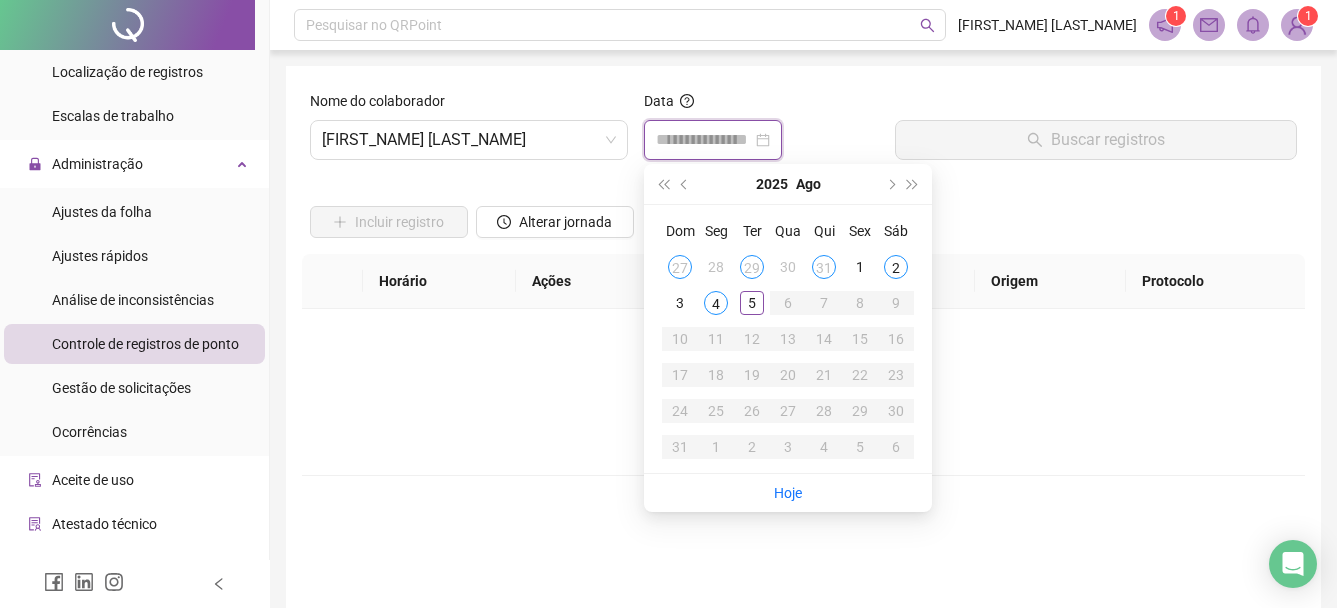 type on "**********" 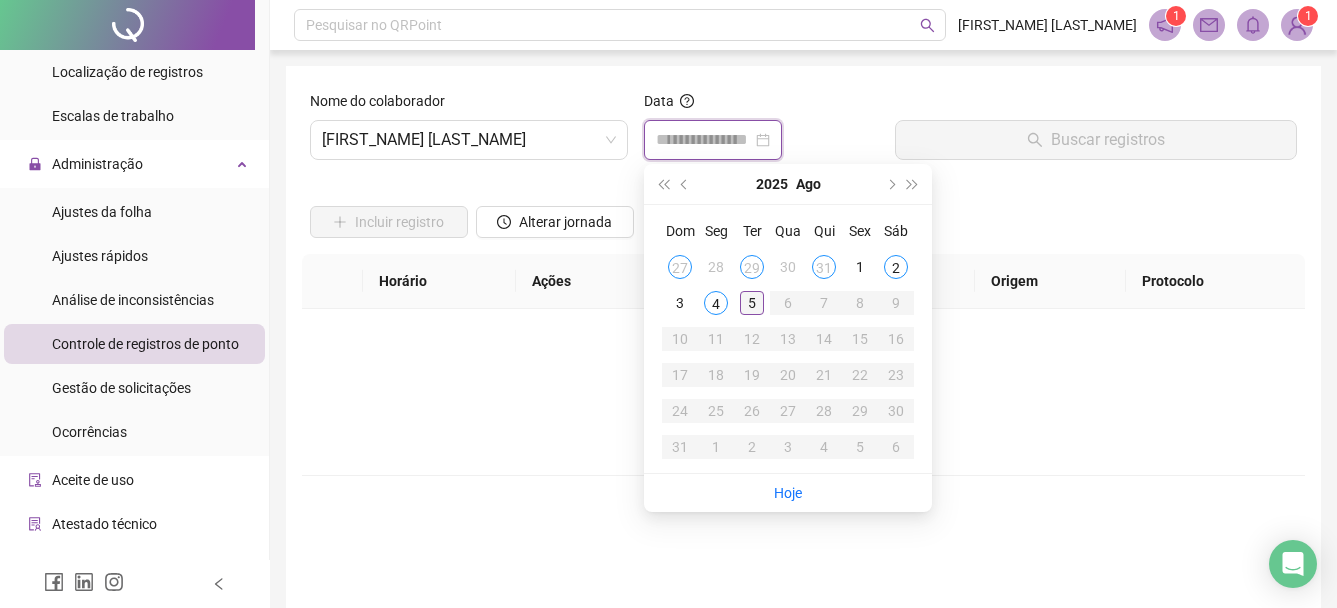 type on "**********" 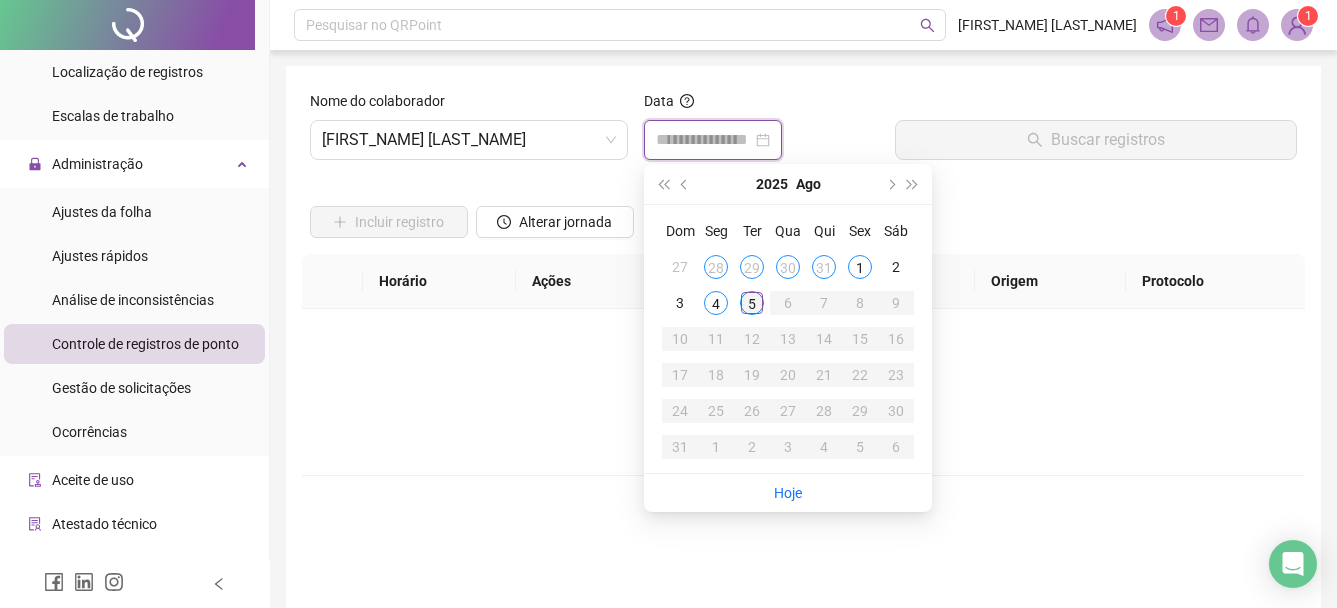 type on "**********" 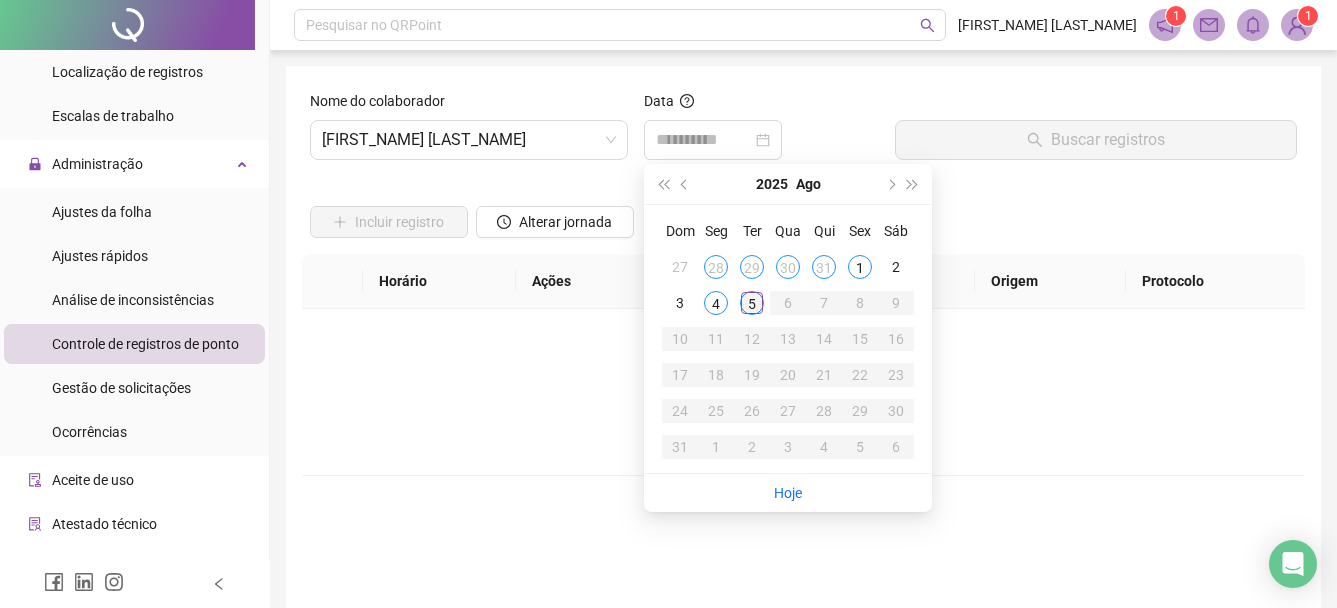 click on "5" at bounding box center (752, 303) 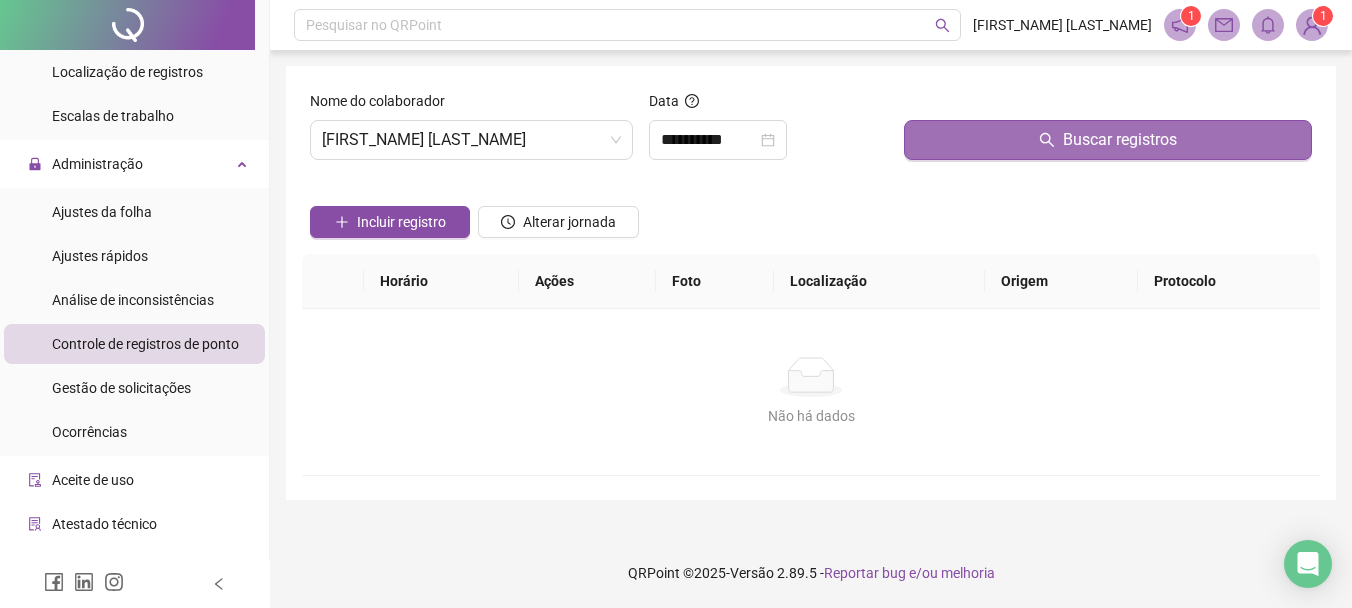 click on "Buscar registros" at bounding box center (1108, 140) 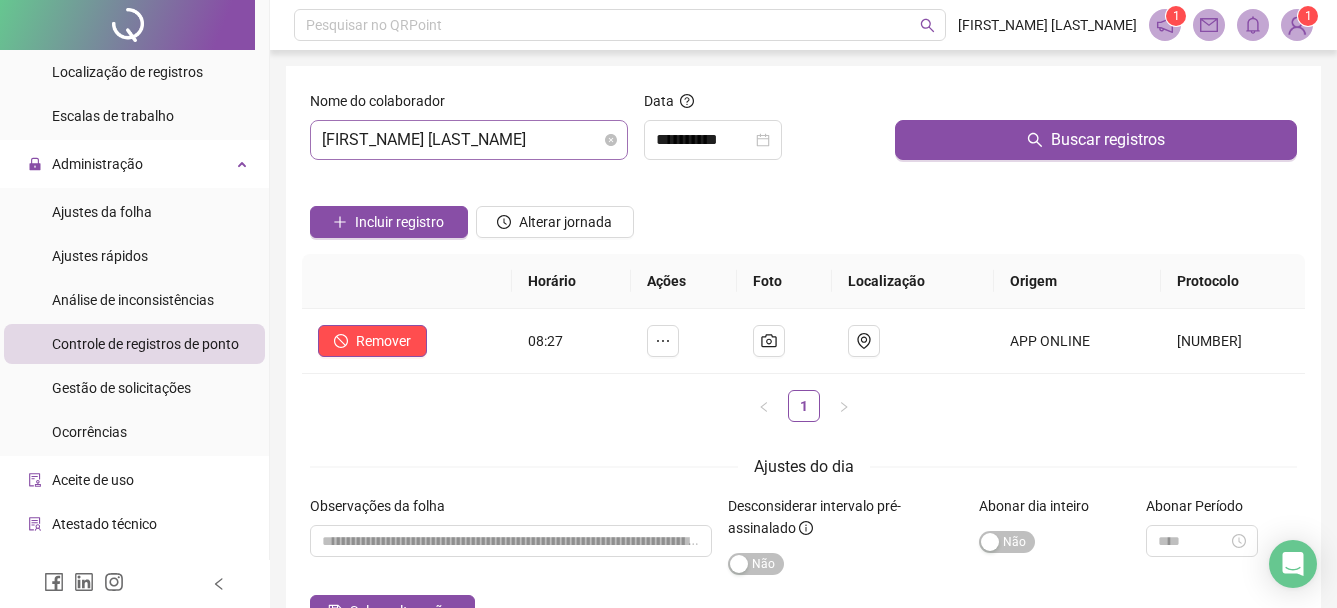 click on "[FIRST_NAME] [LAST_NAME]" at bounding box center (469, 140) 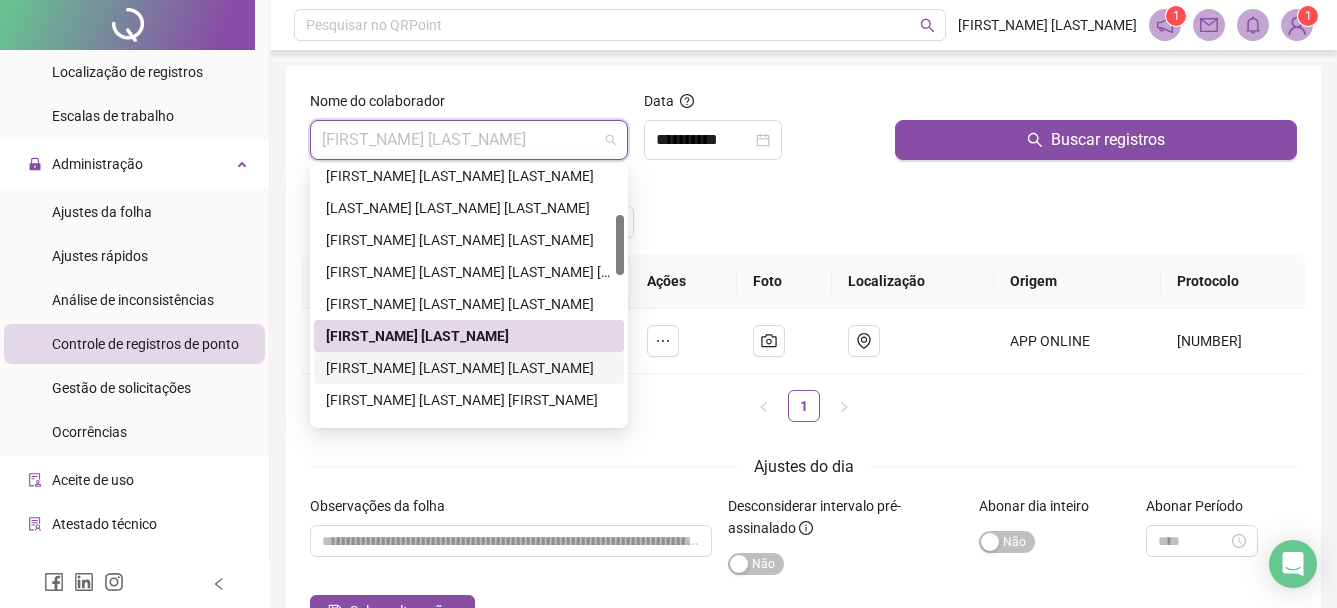 click on "[FIRST_NAME] [LAST_NAME] [LAST_NAME]" at bounding box center [469, 368] 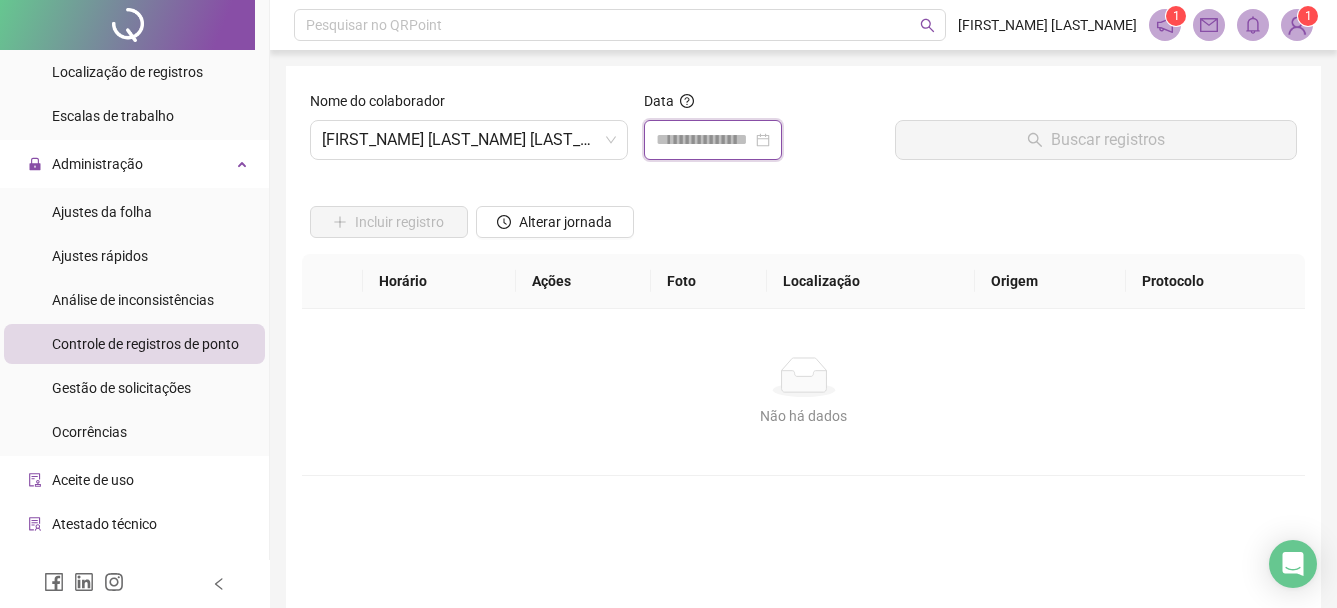click at bounding box center [704, 140] 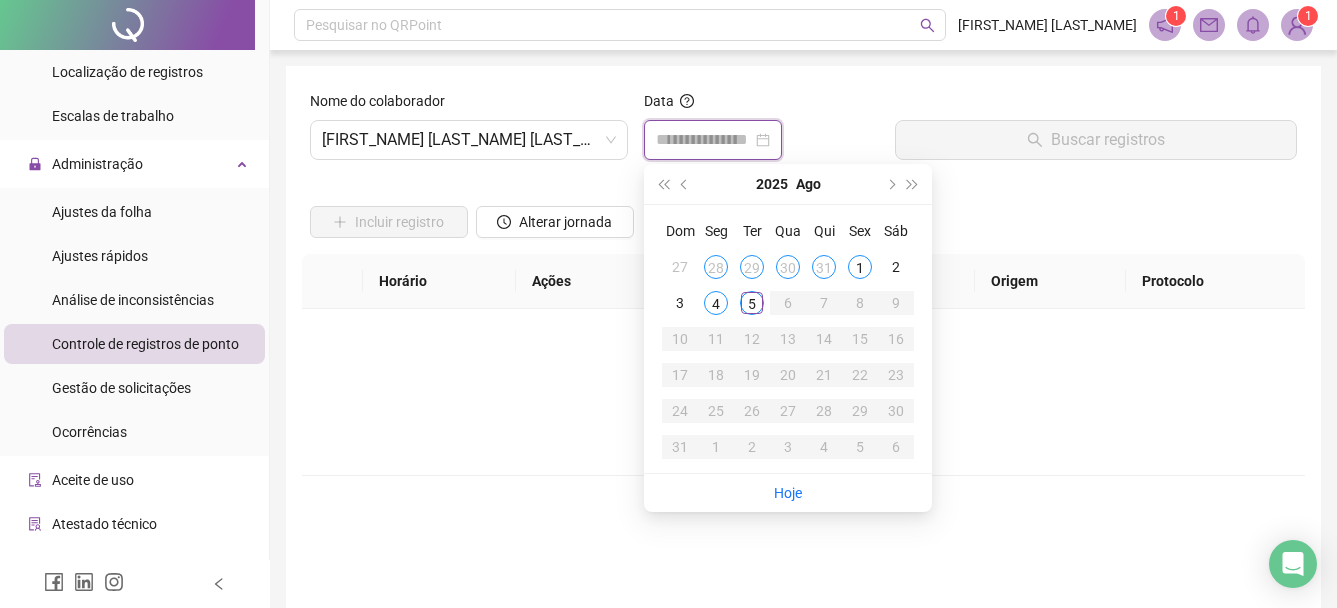 type on "**********" 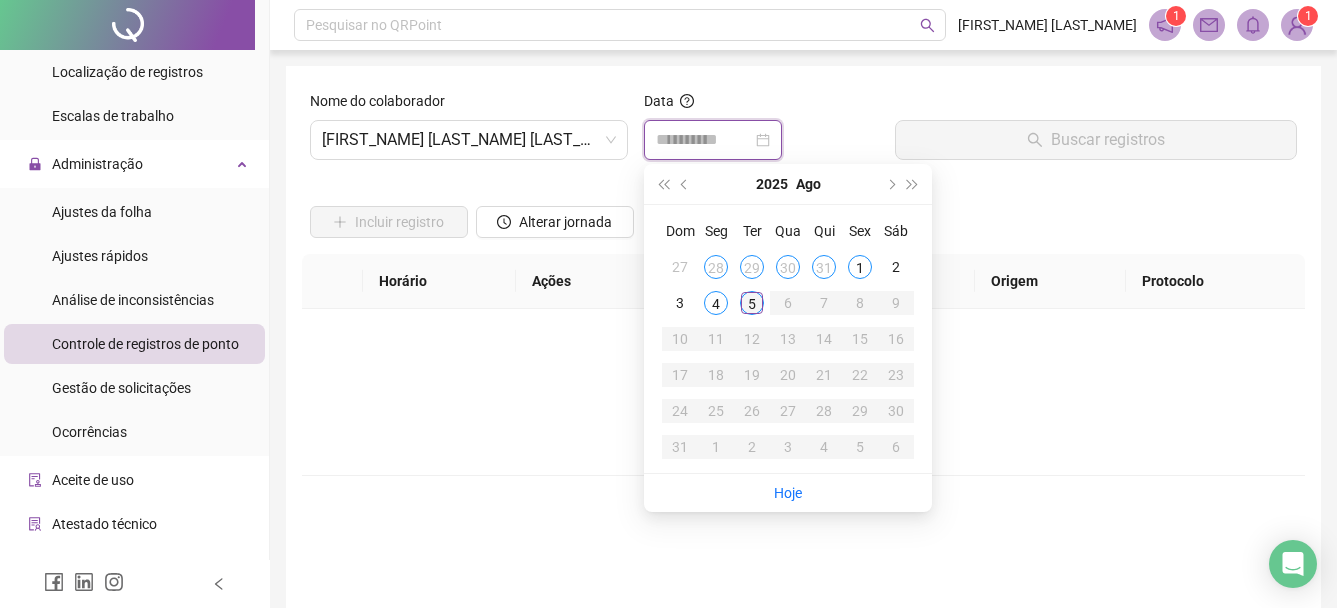 type on "**********" 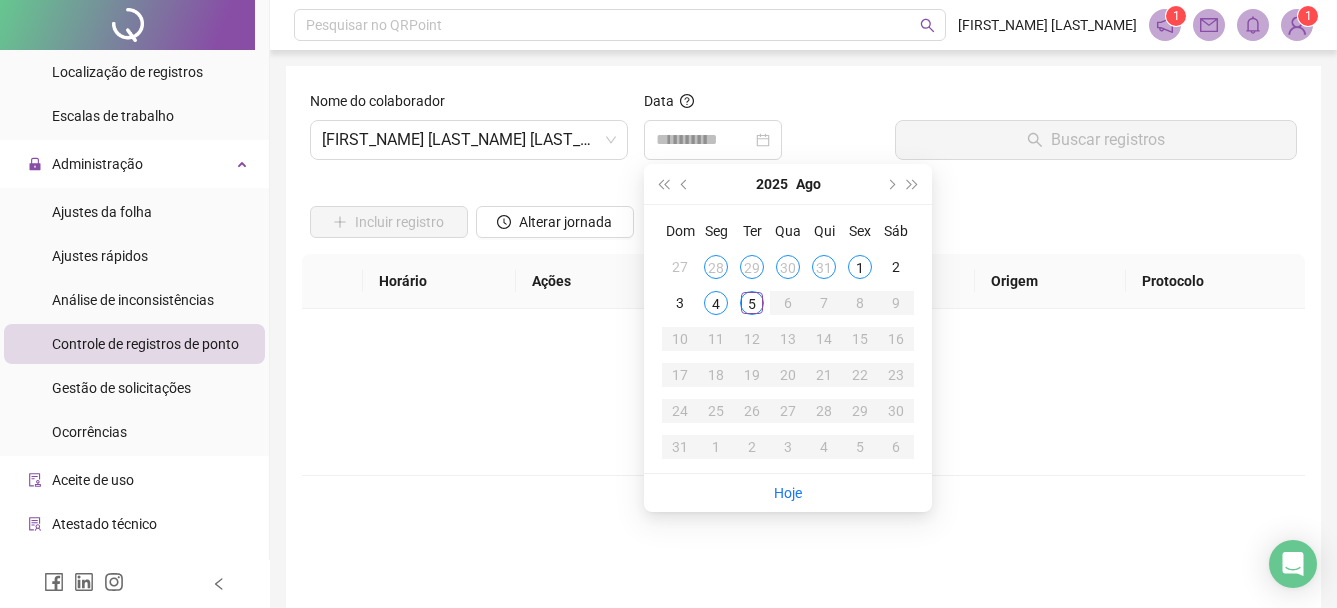 drag, startPoint x: 749, startPoint y: 298, endPoint x: 750, endPoint y: 288, distance: 10.049875 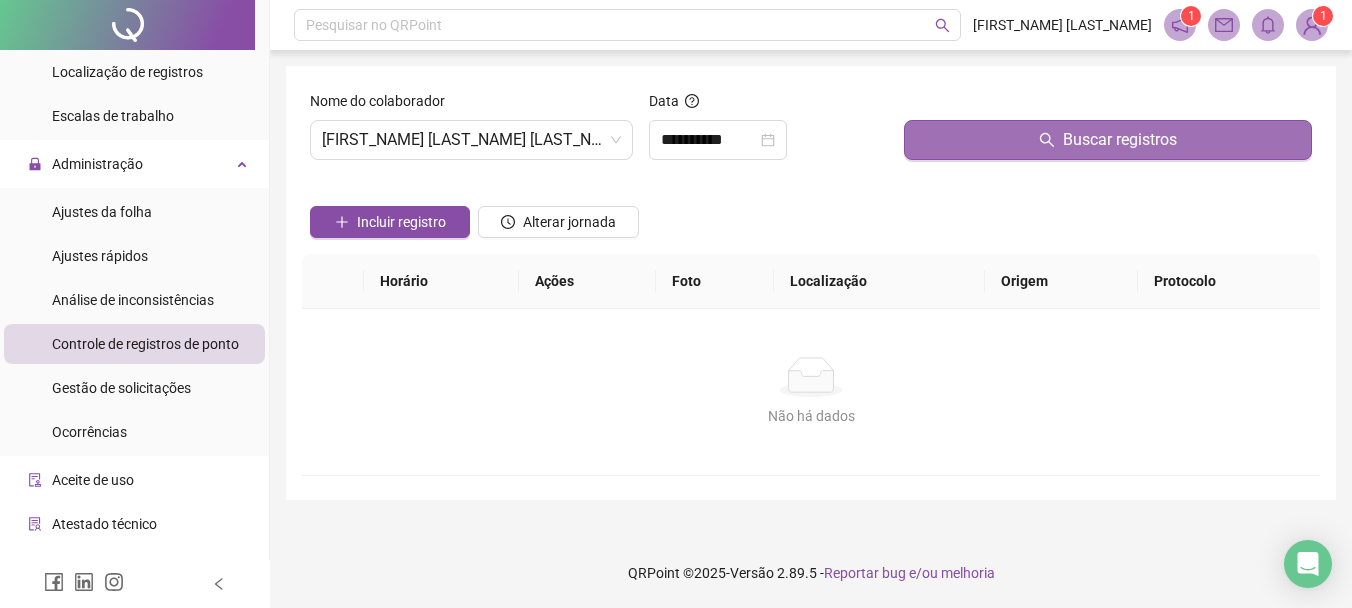 click on "Buscar registros" at bounding box center (1108, 140) 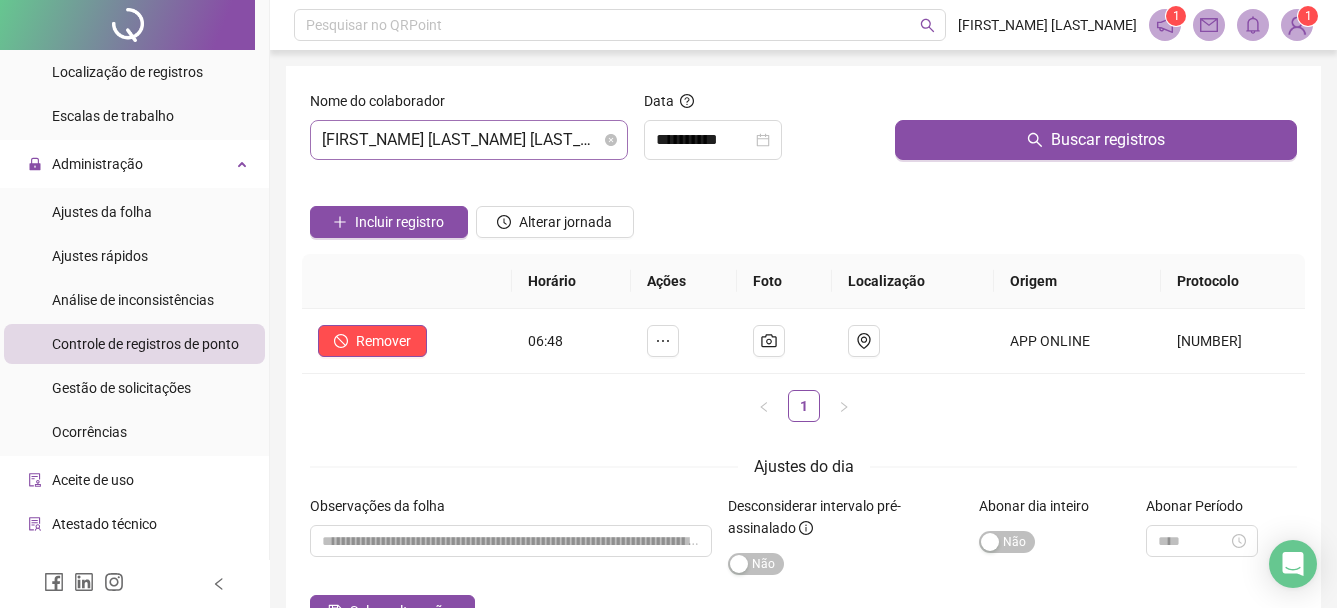 click on "[FIRST_NAME] [LAST_NAME] [LAST_NAME]" at bounding box center [469, 140] 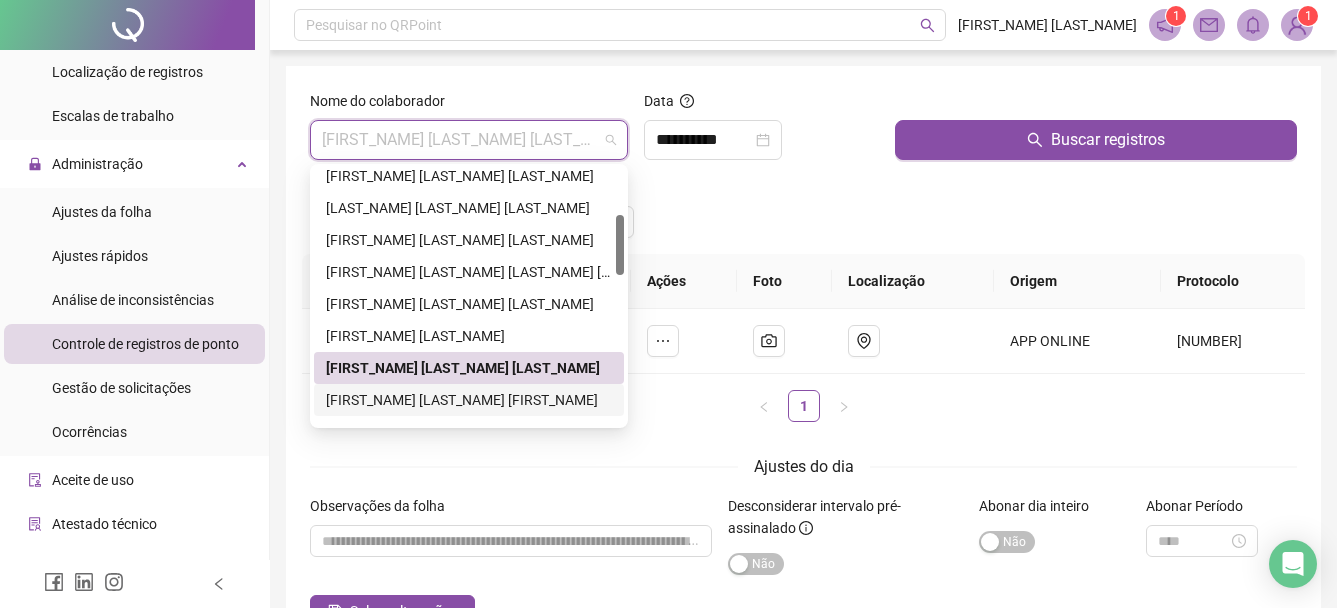 click on "[FIRST_NAME] [LAST_NAME] [FIRST_NAME]" at bounding box center (469, 400) 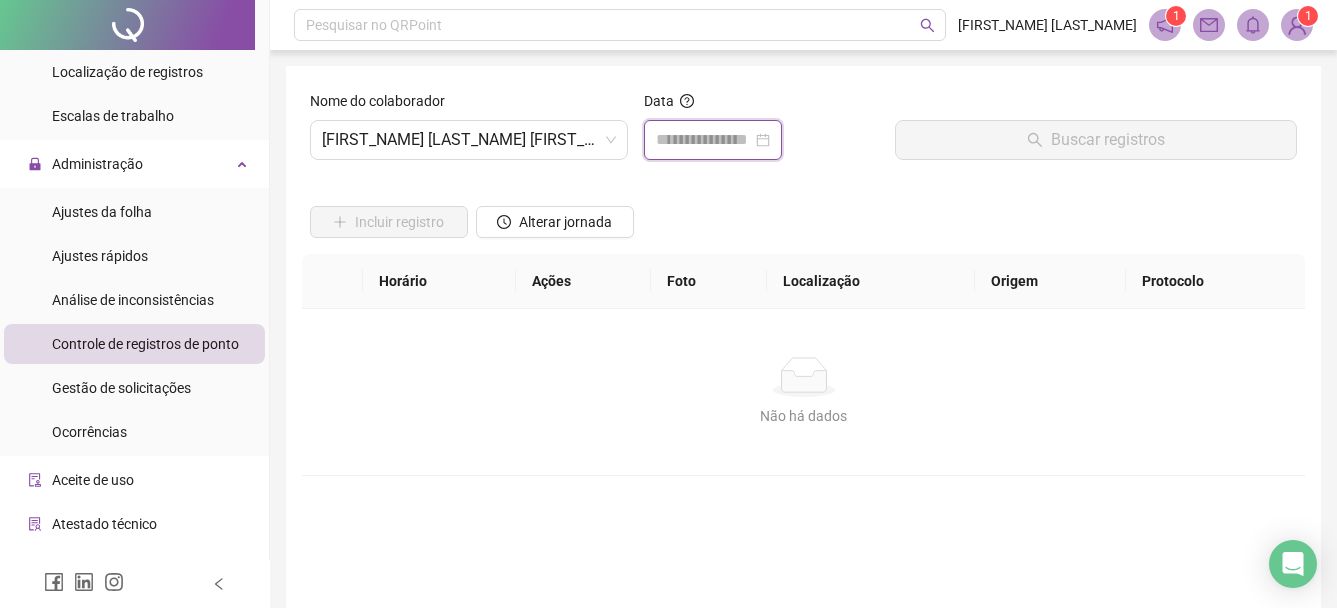 click at bounding box center [704, 140] 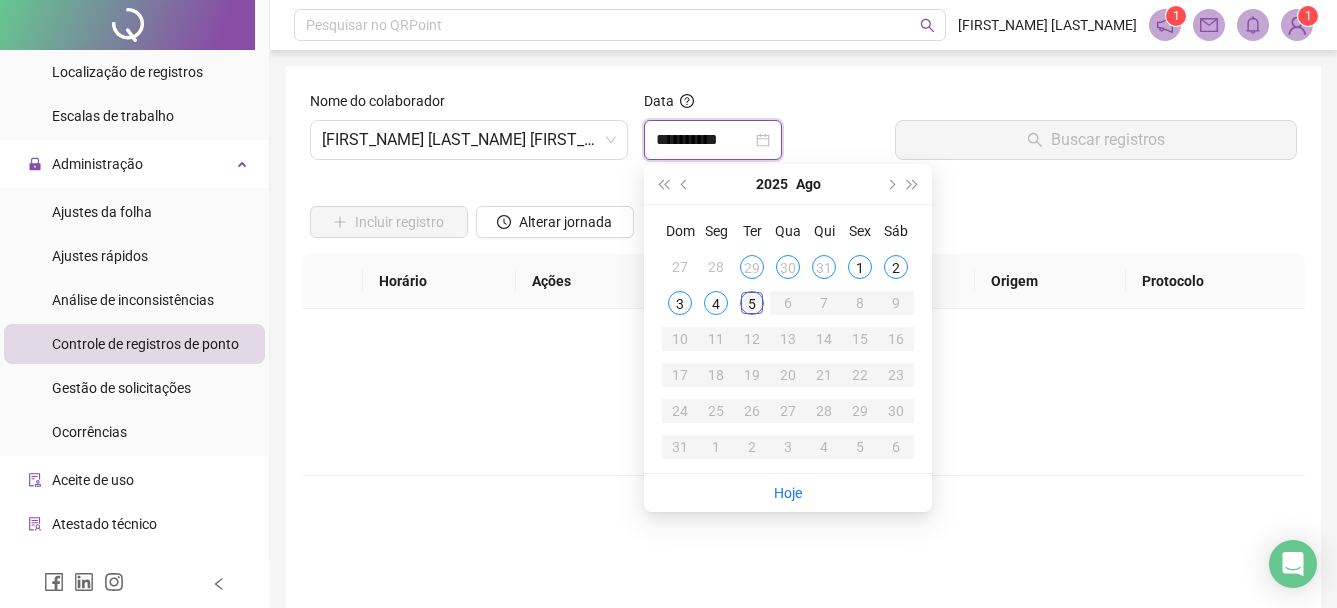 type on "**********" 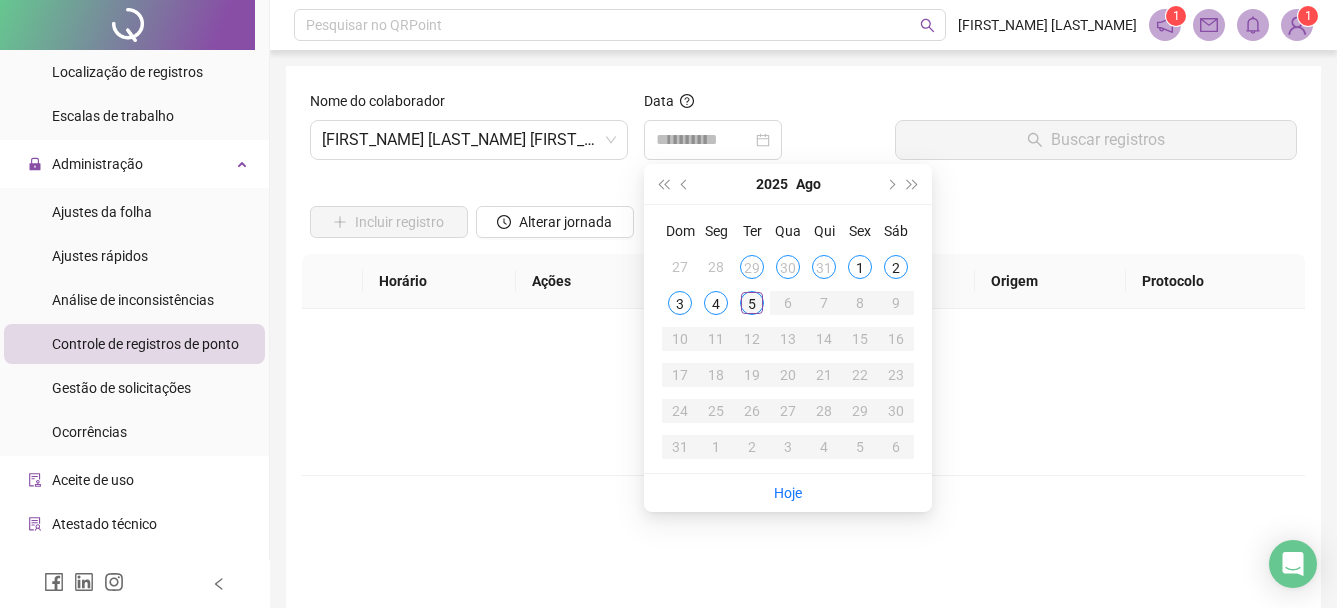 click on "5" at bounding box center (752, 303) 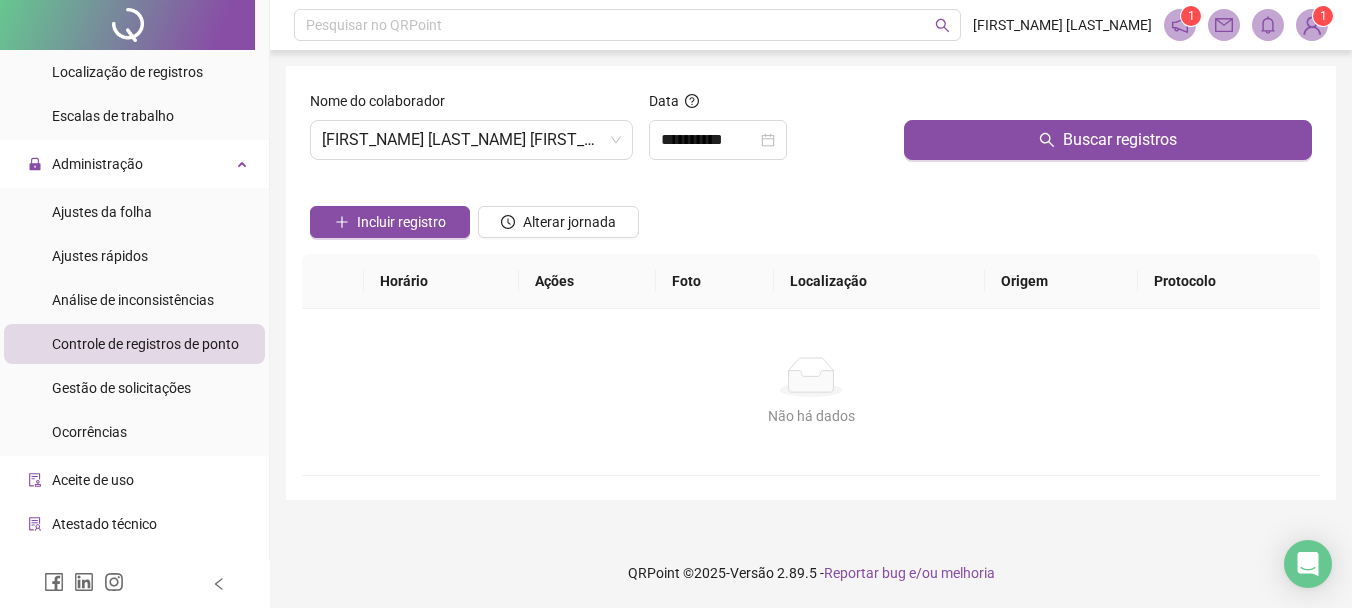 drag, startPoint x: 971, startPoint y: 134, endPoint x: 701, endPoint y: 206, distance: 279.43515 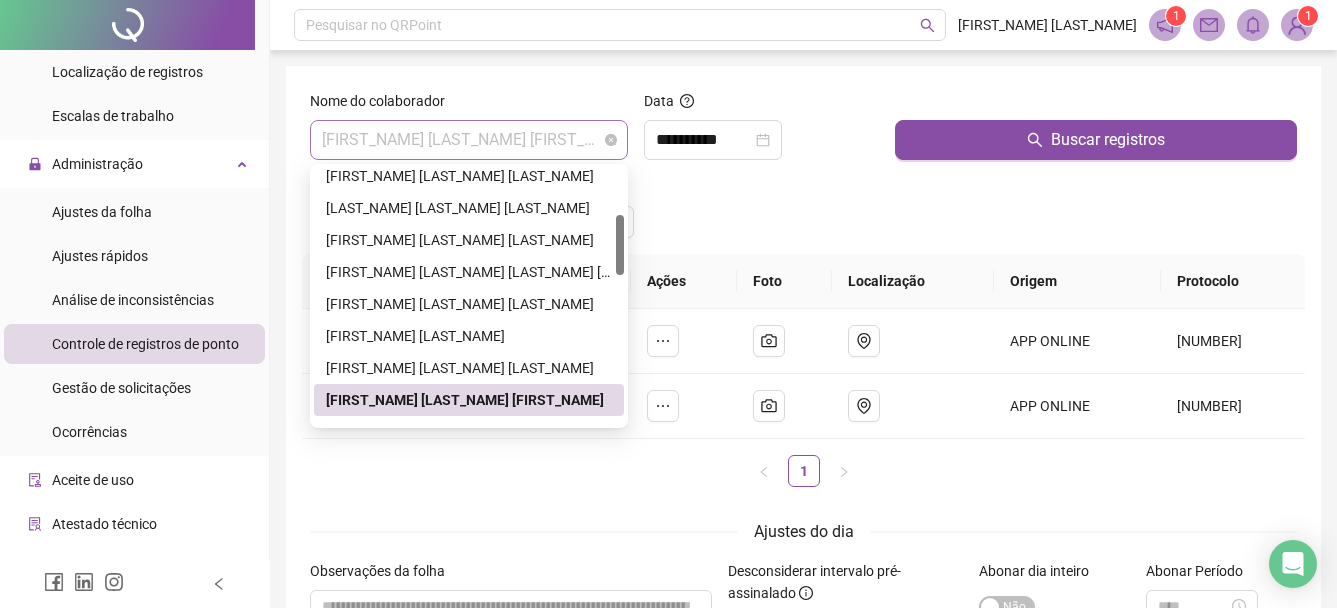 click on "[FIRST_NAME] [LAST_NAME] [FIRST_NAME]" at bounding box center [469, 140] 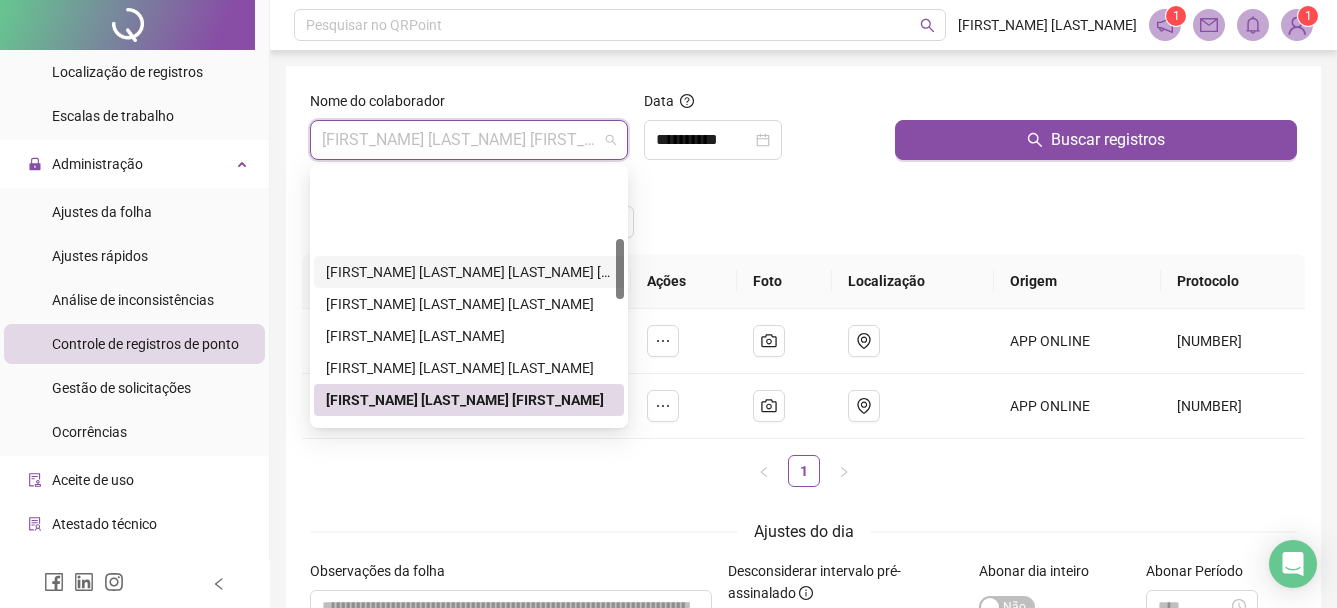 scroll, scrollTop: 400, scrollLeft: 0, axis: vertical 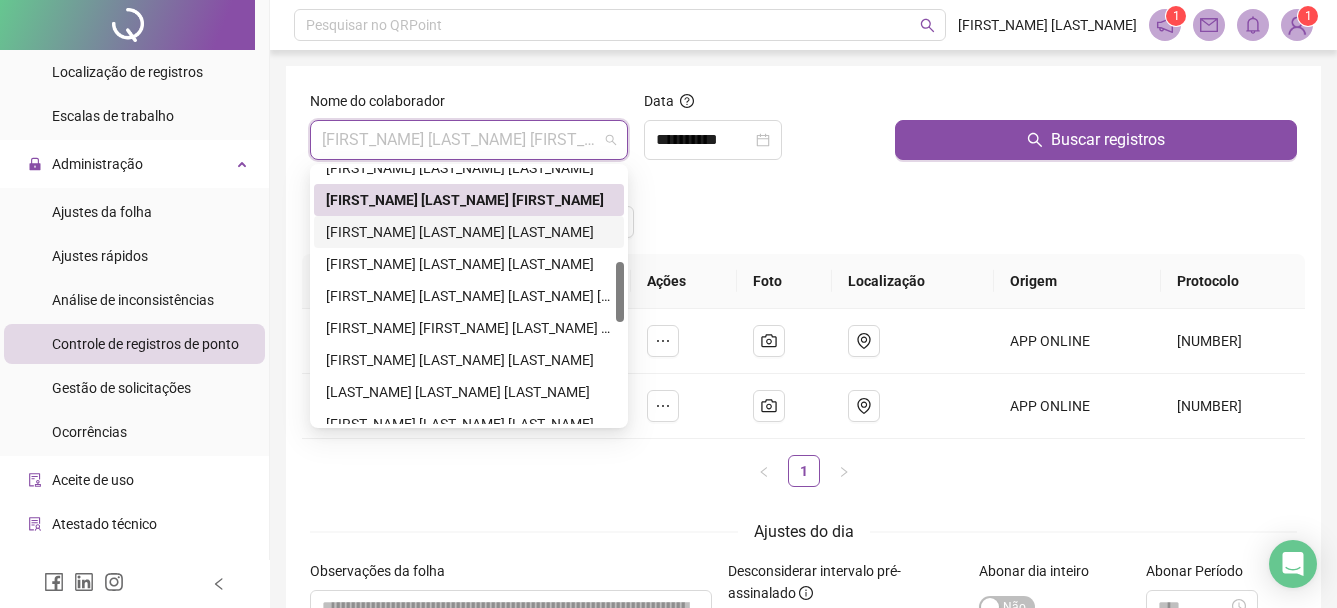 click on "[FIRST_NAME] [LAST_NAME] [LAST_NAME]" at bounding box center [469, 232] 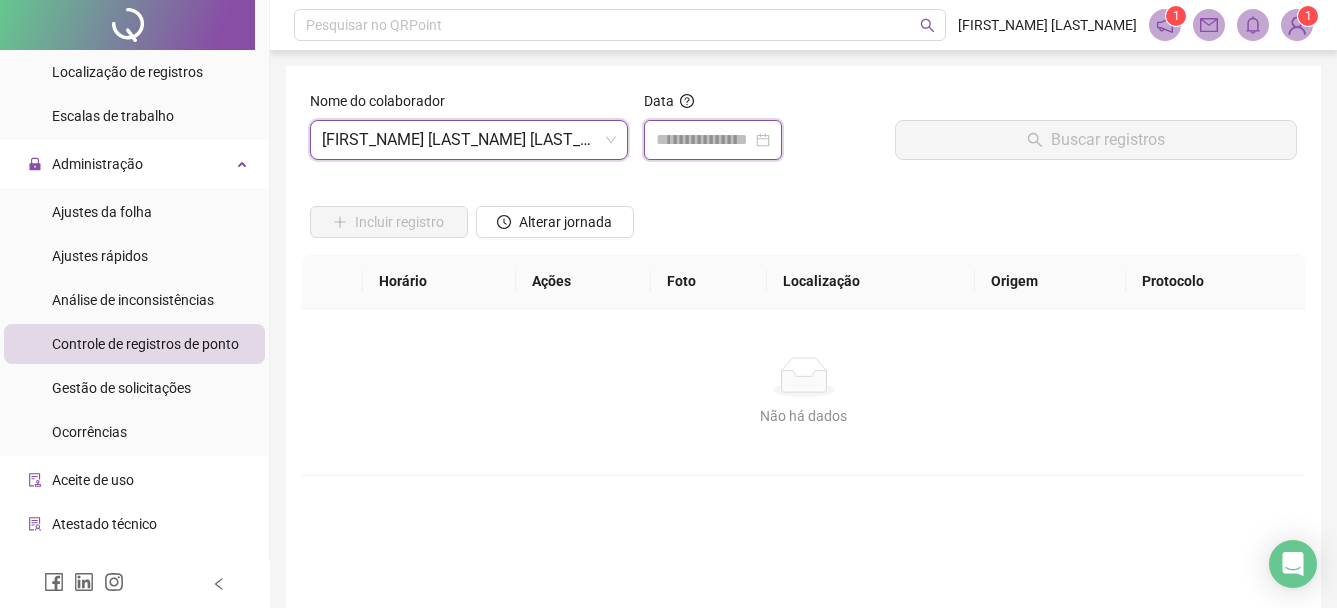 click at bounding box center (704, 140) 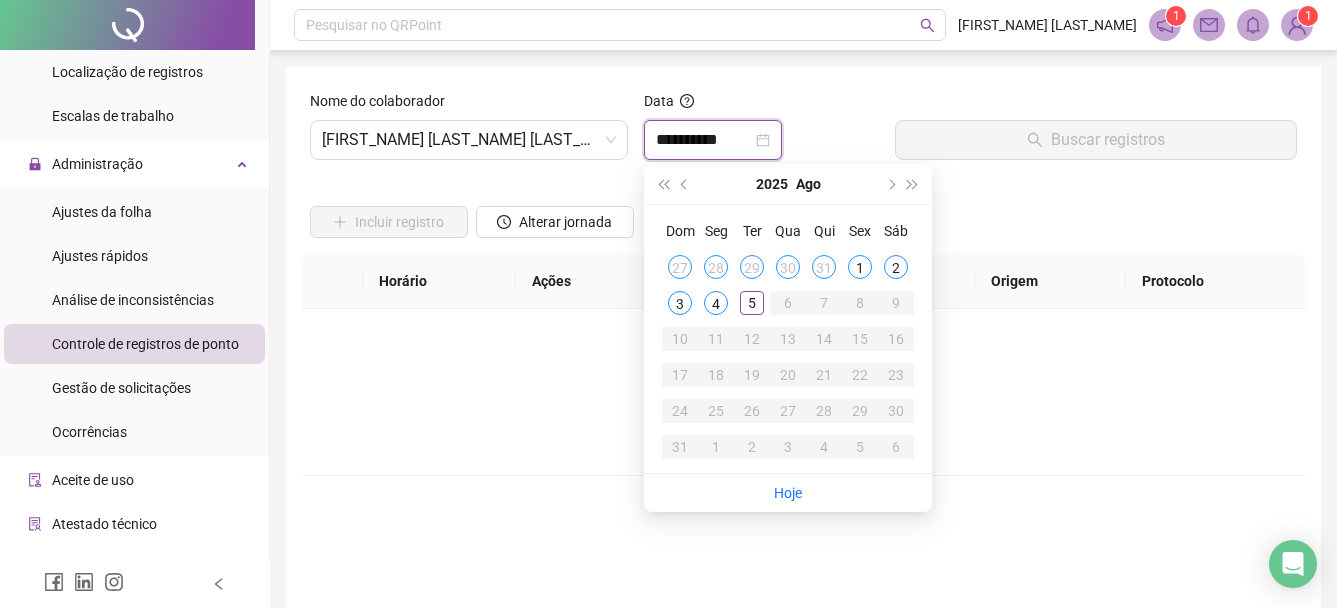 type on "**********" 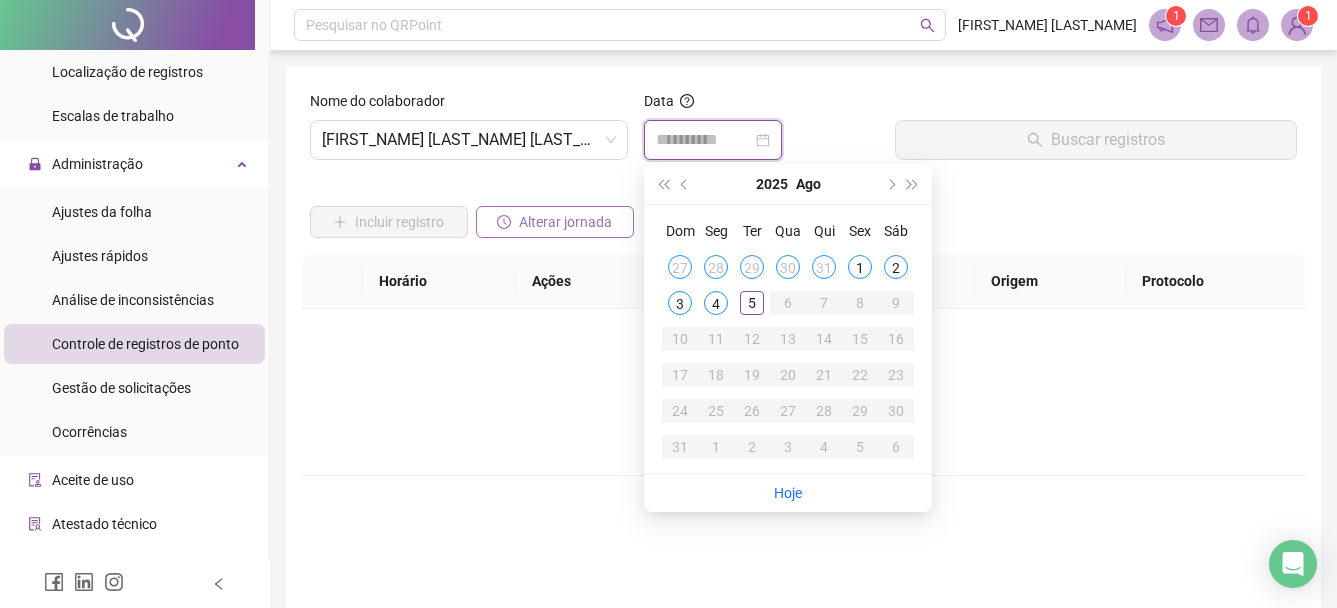 type on "**********" 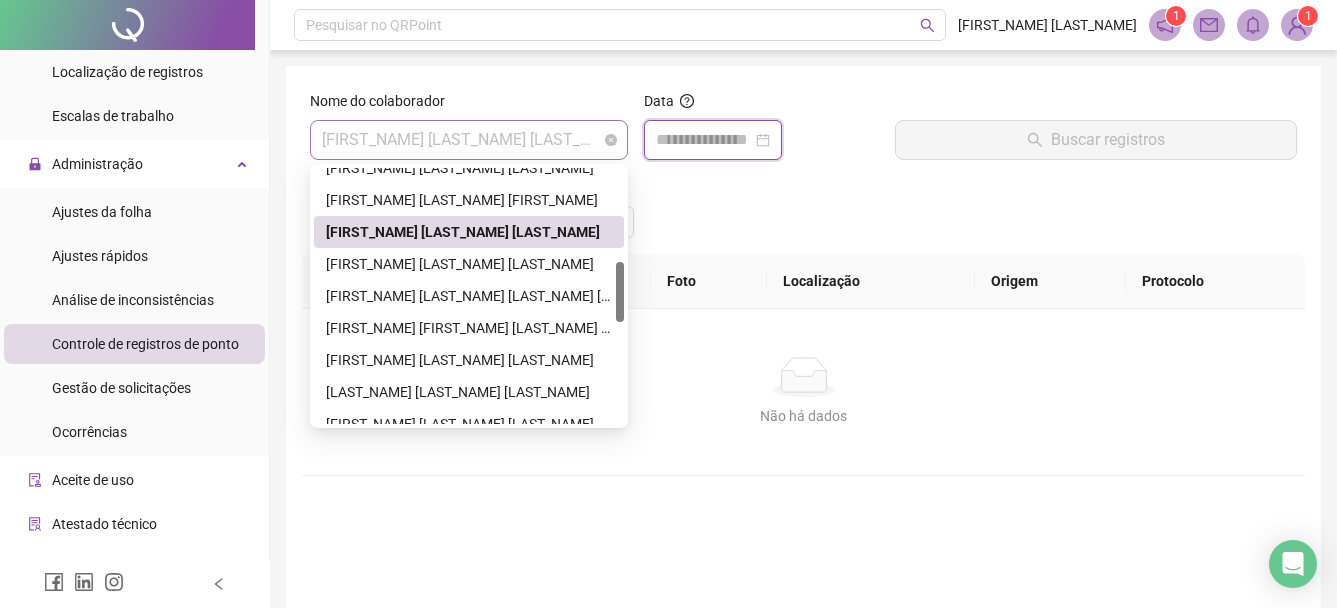 click on "[FIRST_NAME] [LAST_NAME] [LAST_NAME]" at bounding box center (469, 140) 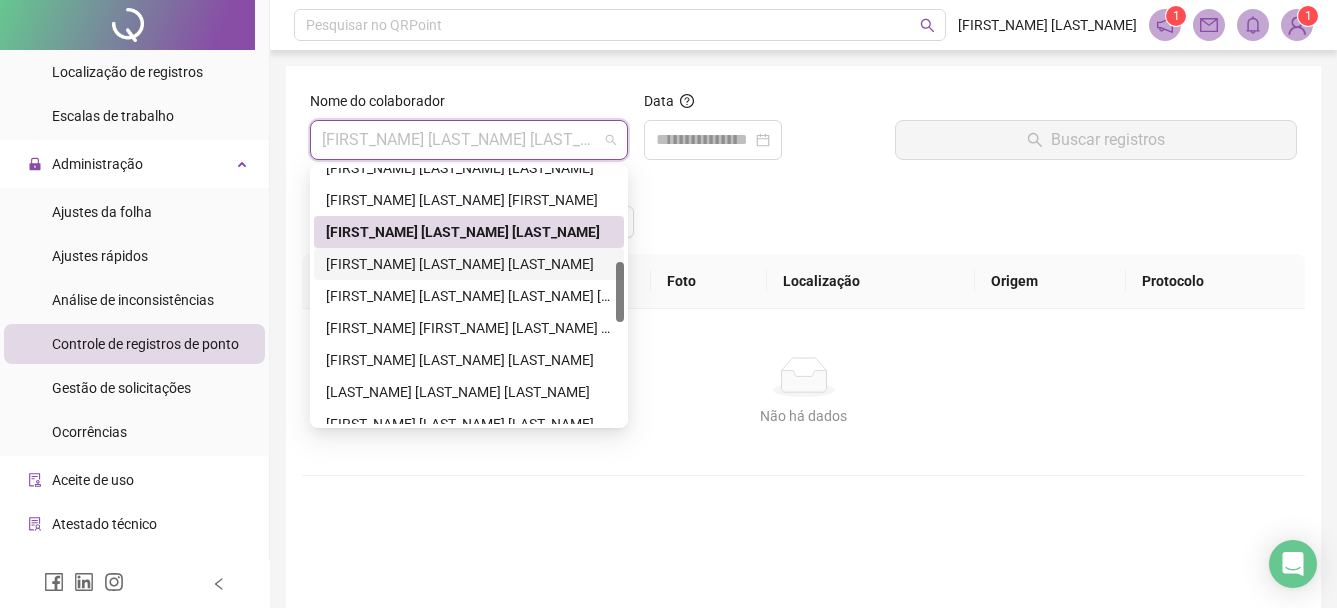 click on "[FIRST_NAME] [LAST_NAME] [LAST_NAME]" at bounding box center (469, 264) 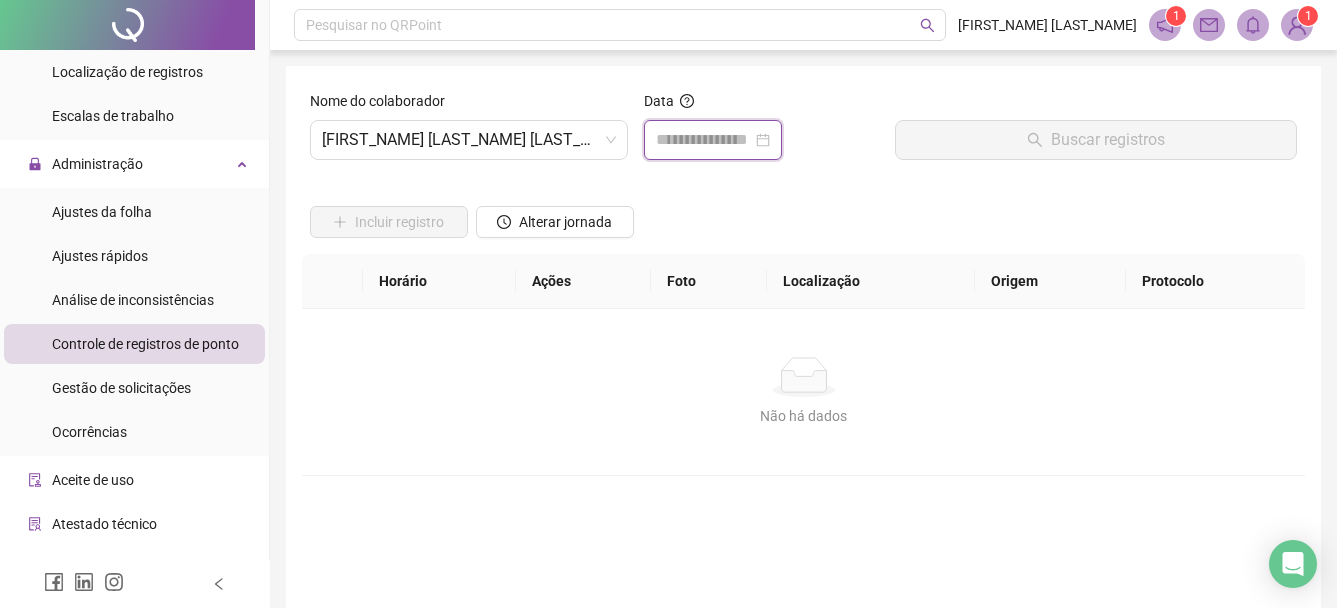 click at bounding box center (704, 140) 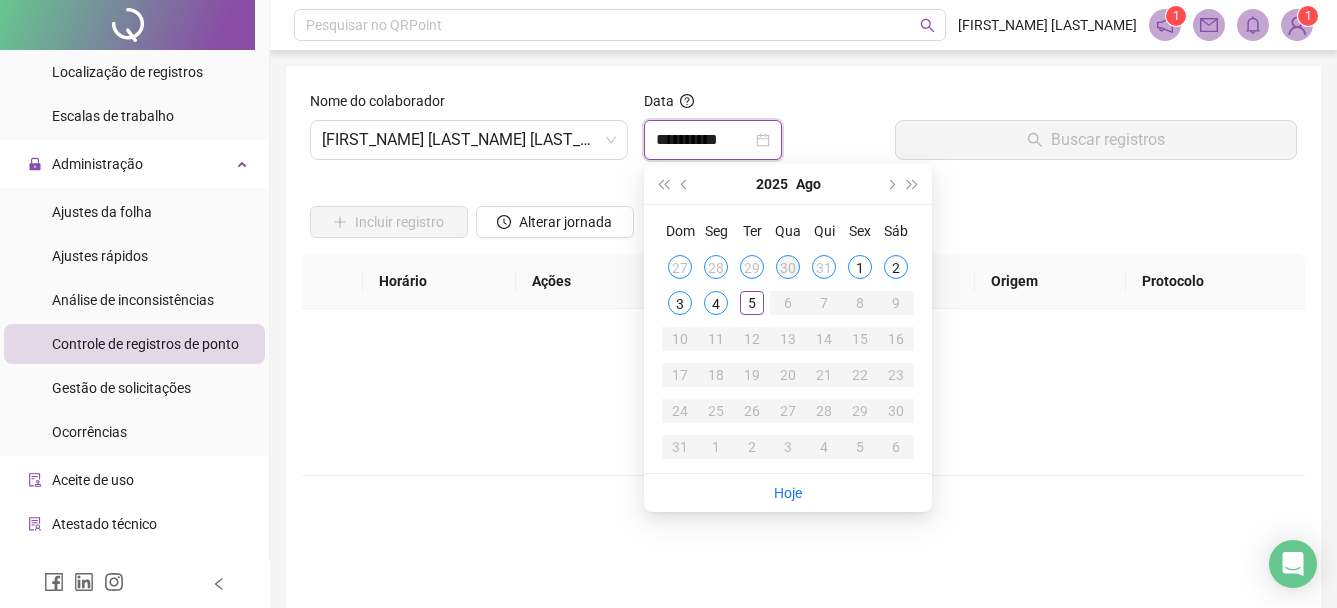 type on "**********" 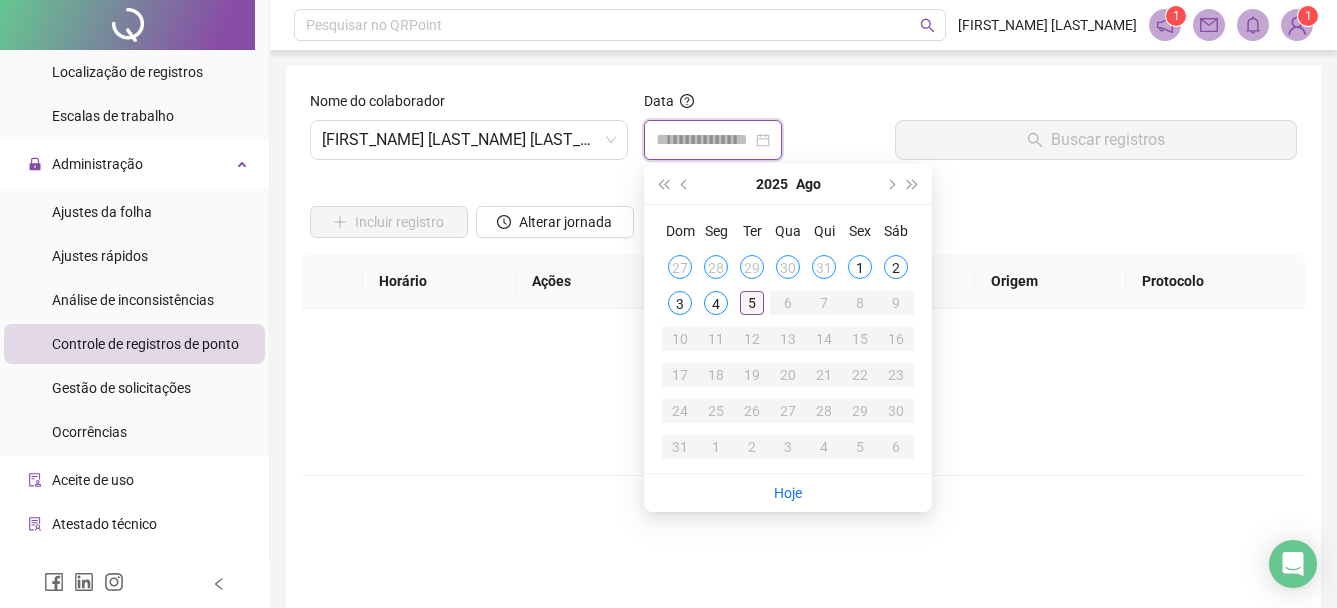 type on "**********" 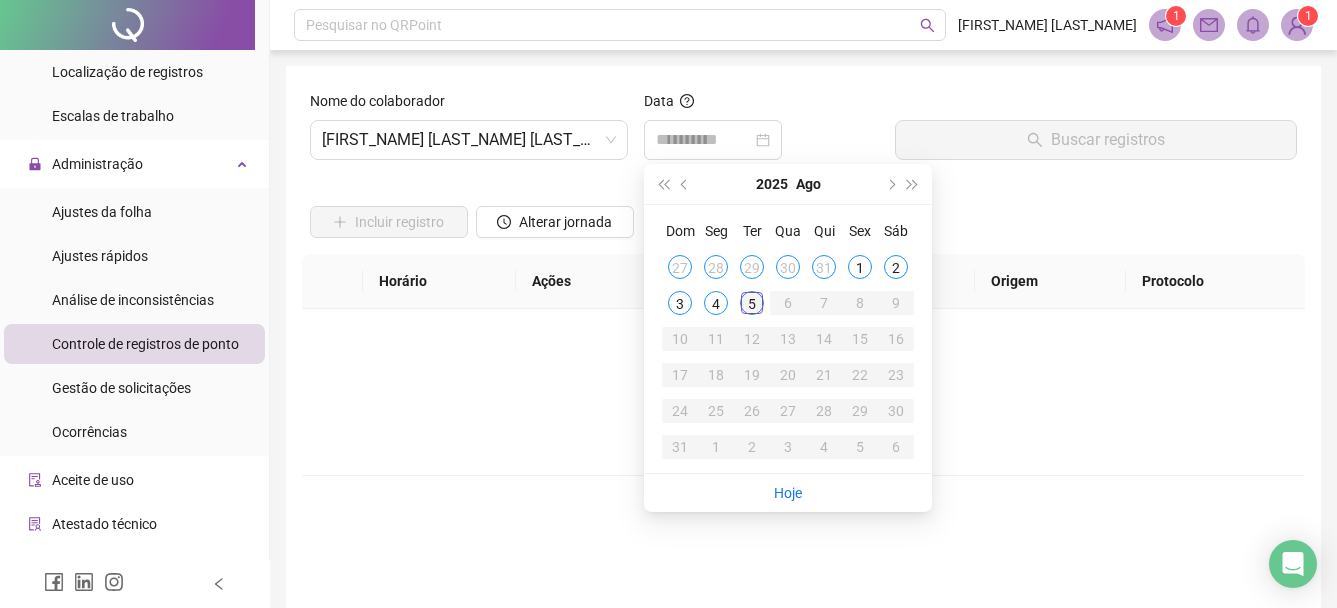 click on "5" at bounding box center (752, 303) 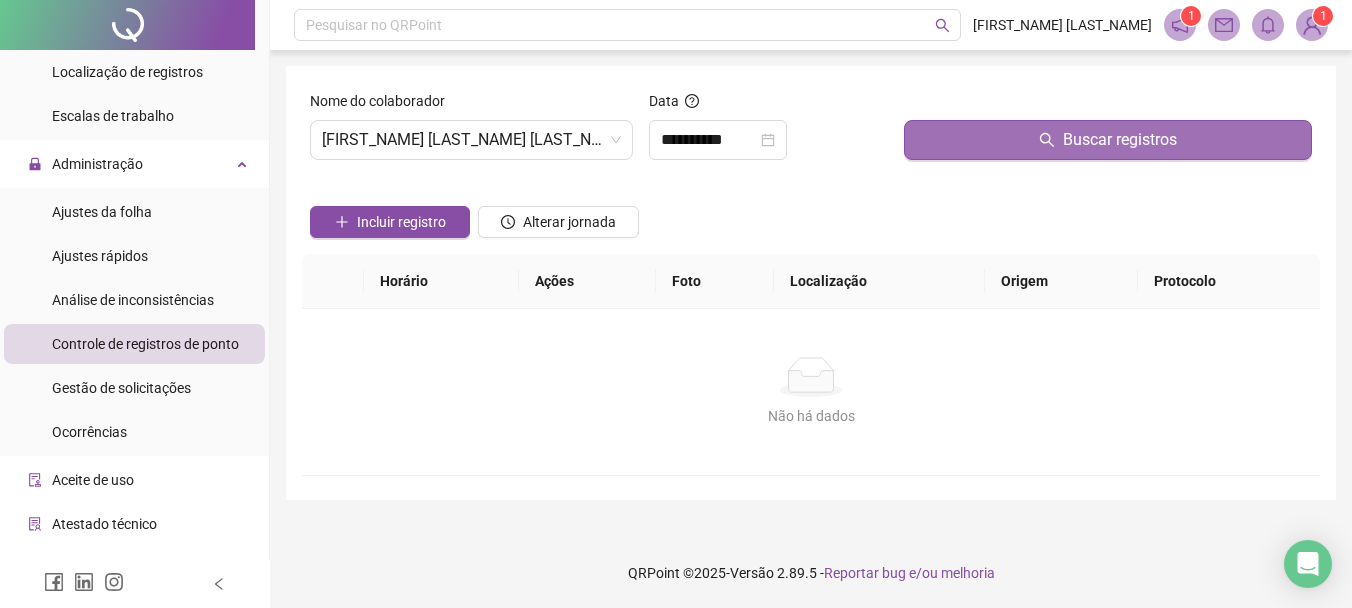 click on "Buscar registros" at bounding box center (1108, 140) 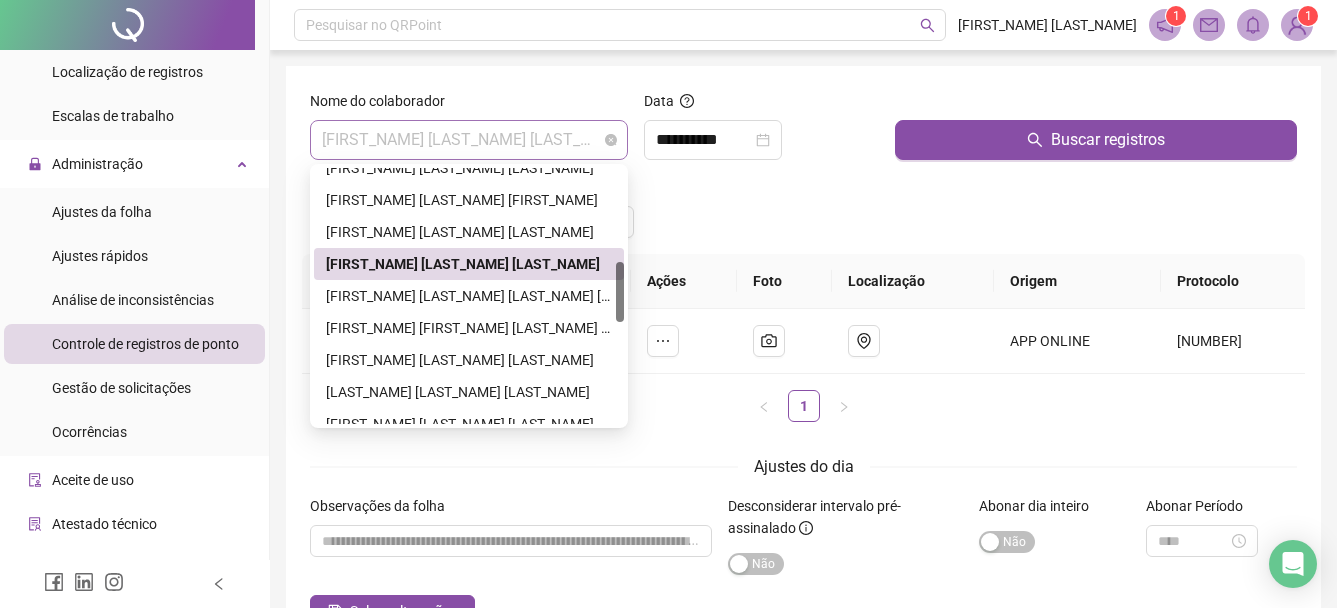 click on "[FIRST_NAME] [LAST_NAME] [LAST_NAME]" at bounding box center (469, 140) 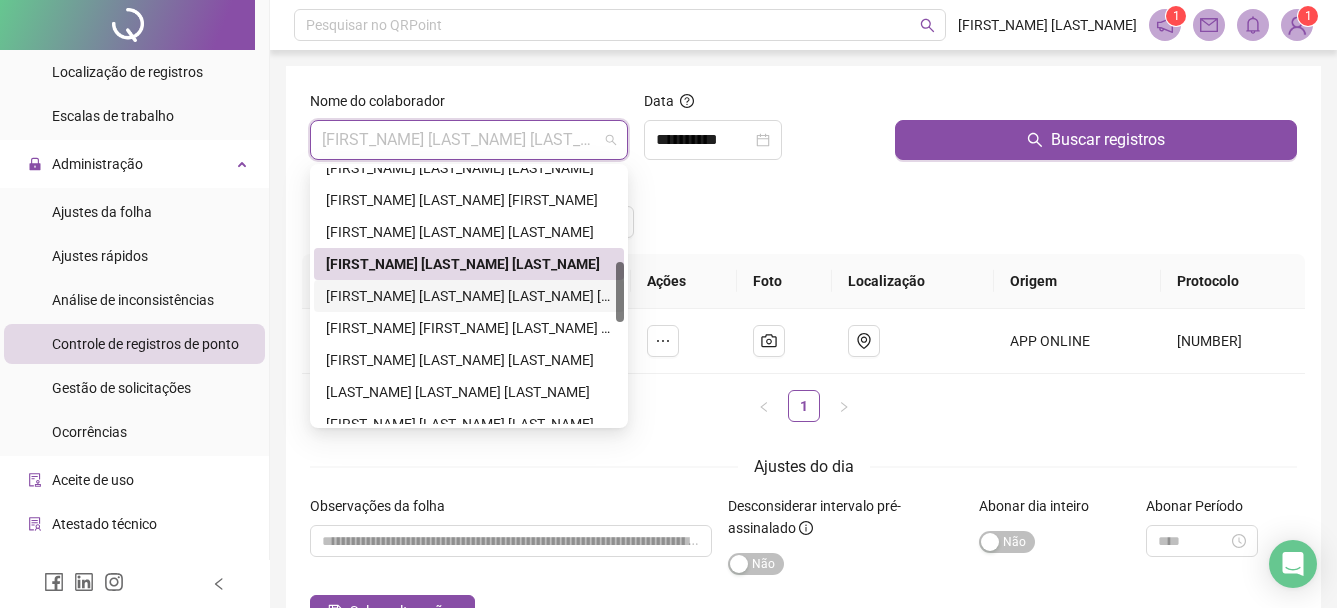 drag, startPoint x: 477, startPoint y: 294, endPoint x: 671, endPoint y: 93, distance: 279.35104 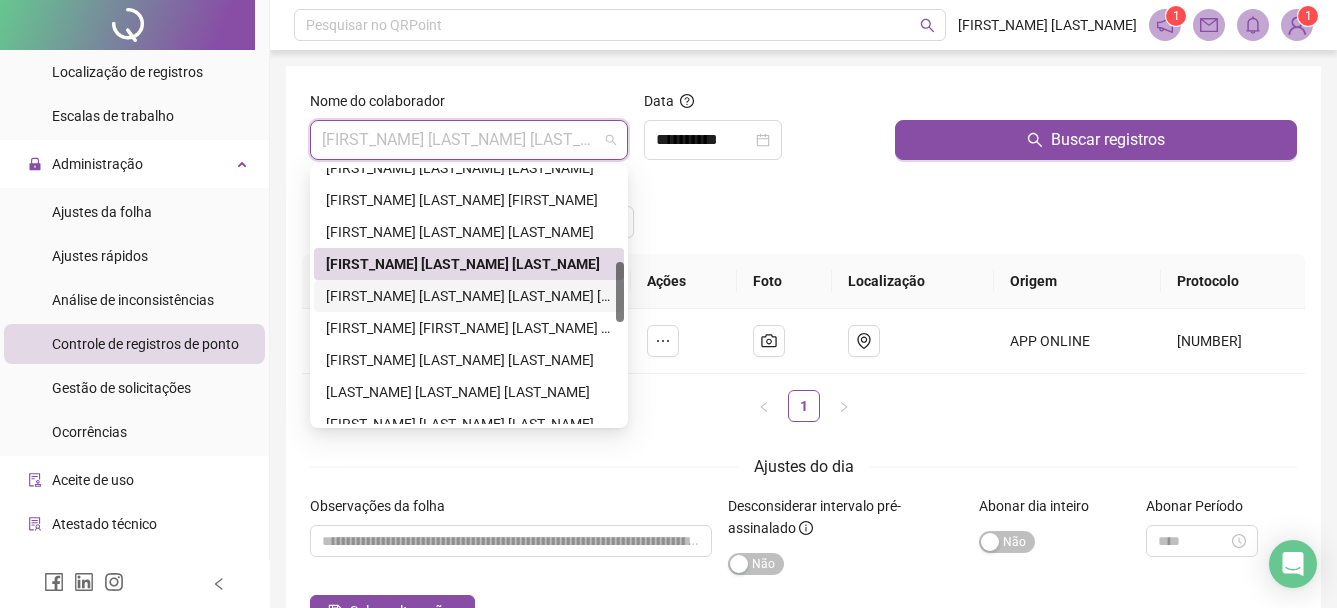 click on "[FIRST_NAME] [LAST_NAME] [LAST_NAME] [LAST_NAME]" at bounding box center (469, 296) 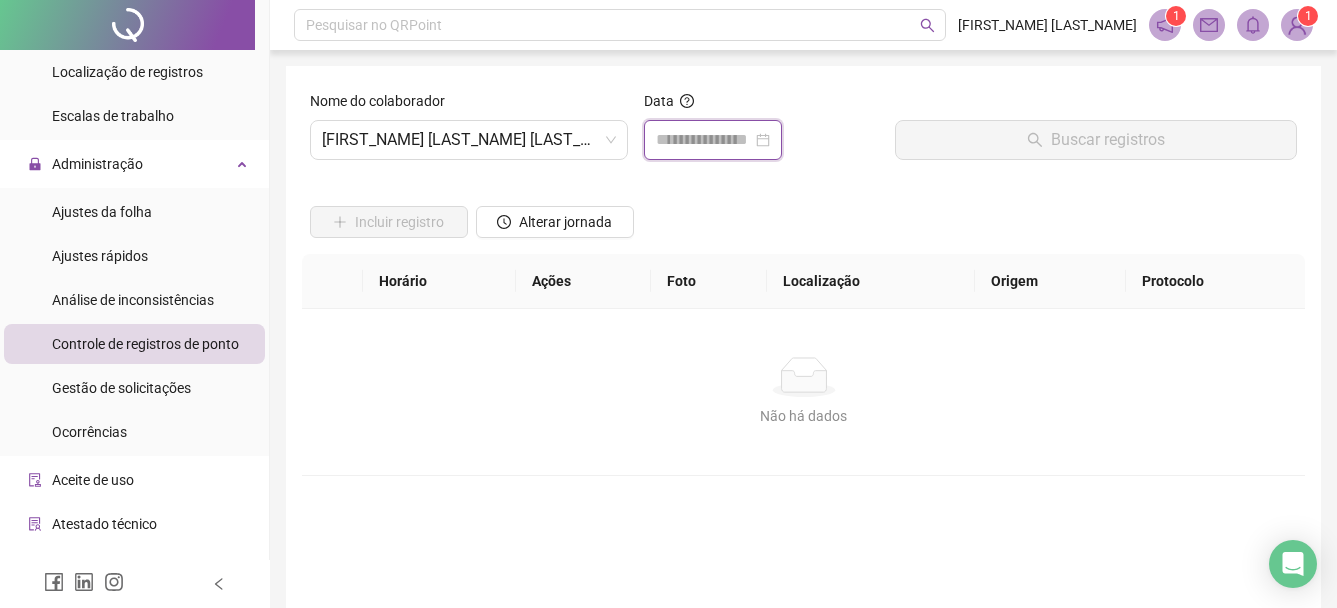 drag, startPoint x: 711, startPoint y: 150, endPoint x: 709, endPoint y: 162, distance: 12.165525 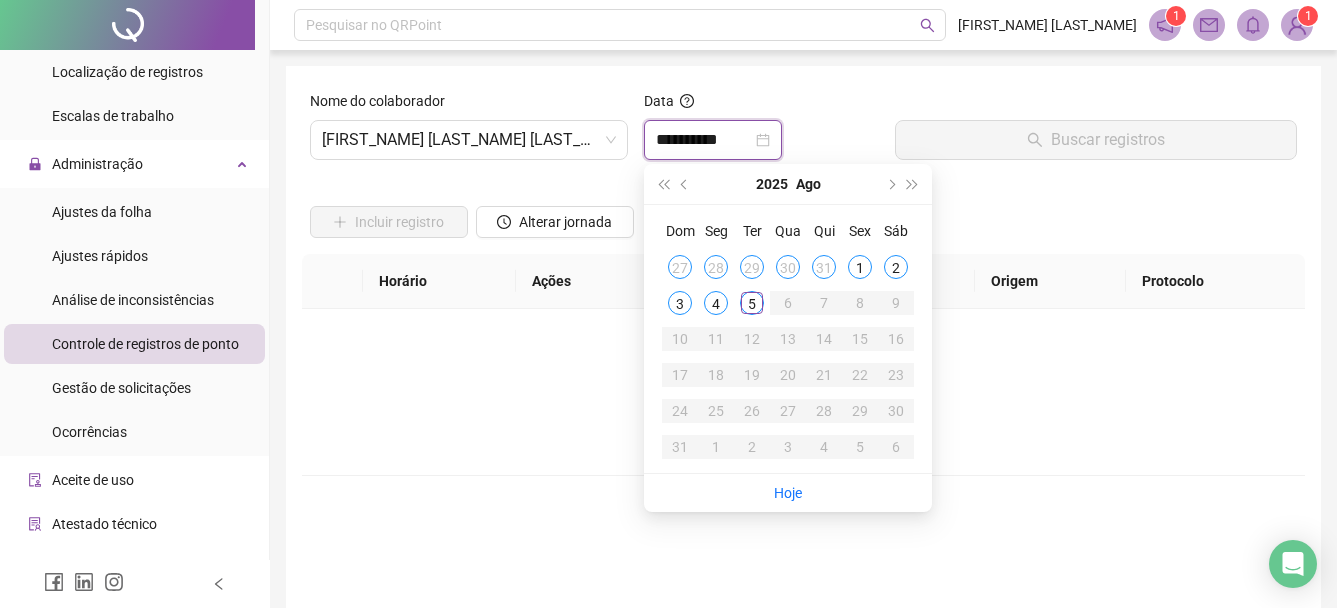 type on "**********" 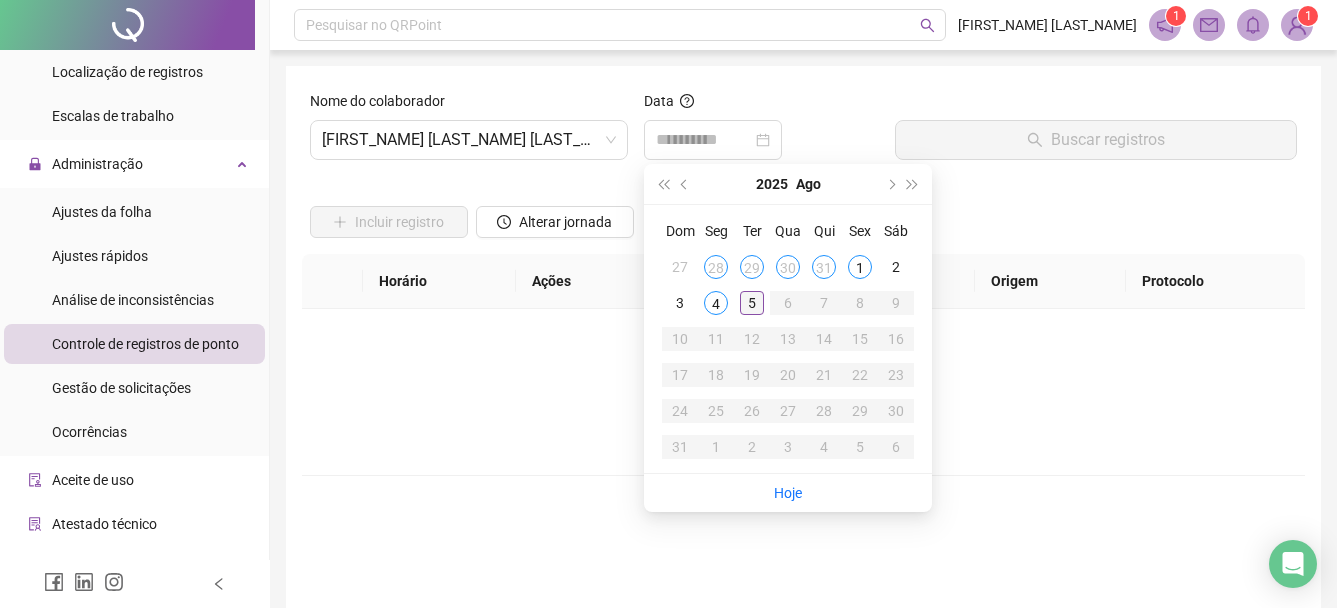 click on "5" at bounding box center (752, 303) 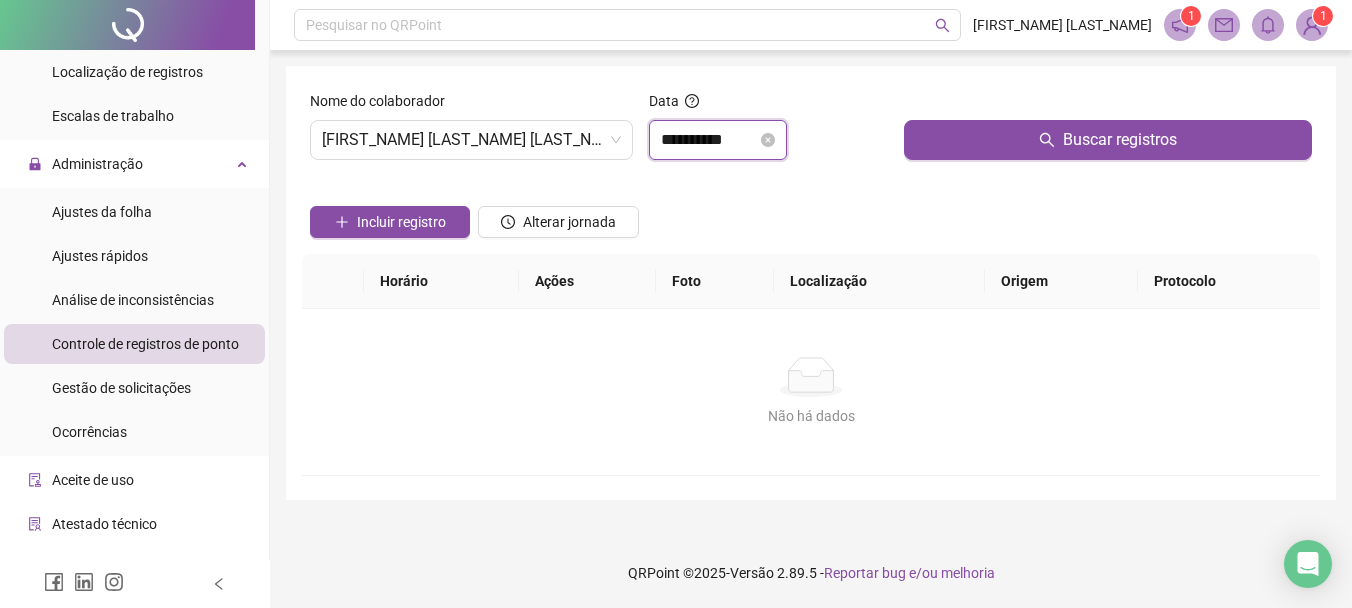 click on "**********" at bounding box center (709, 140) 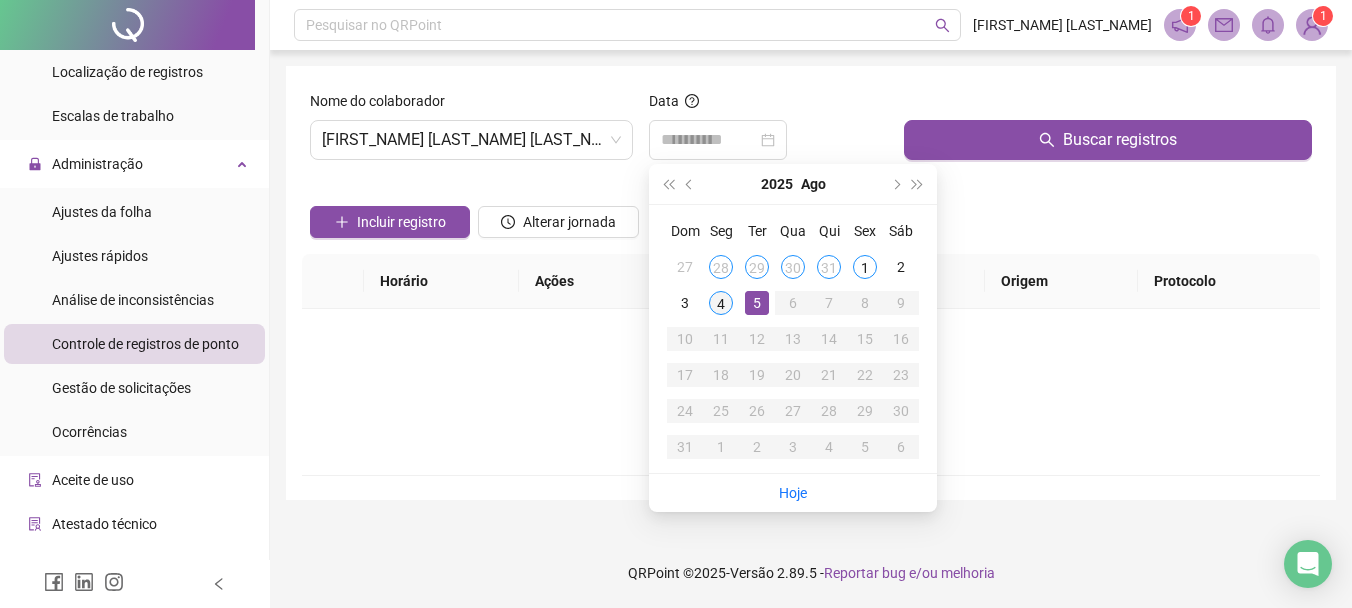 click on "4" at bounding box center (721, 303) 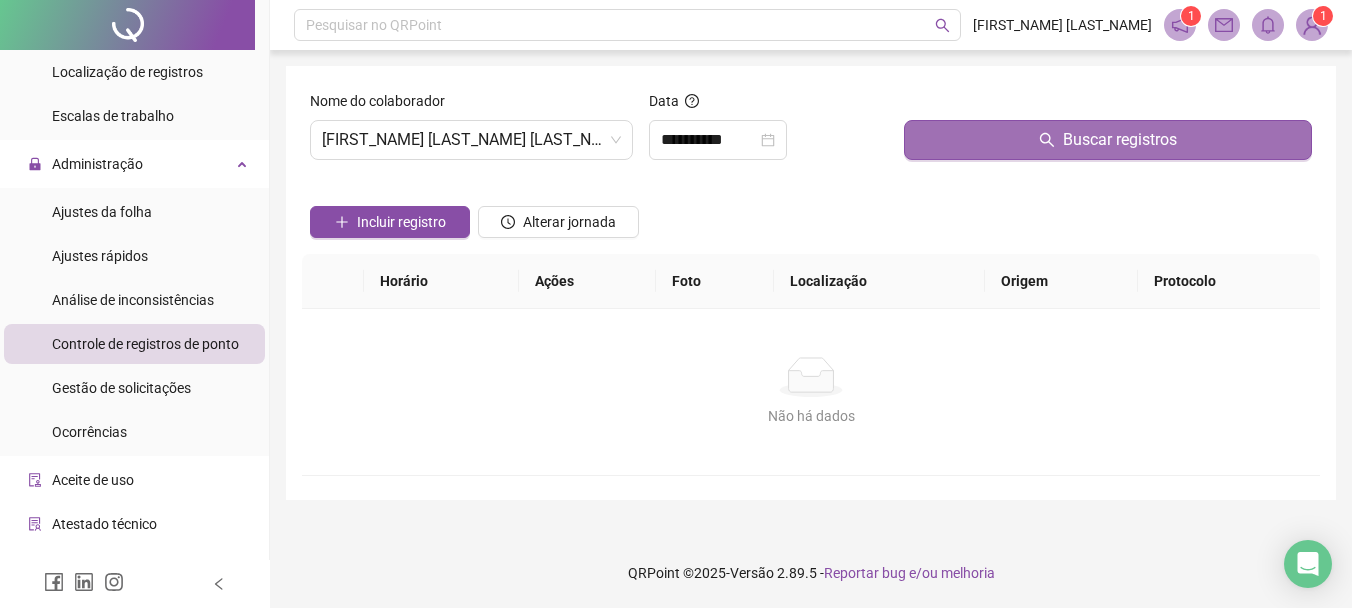 click on "Buscar registros" at bounding box center (1108, 140) 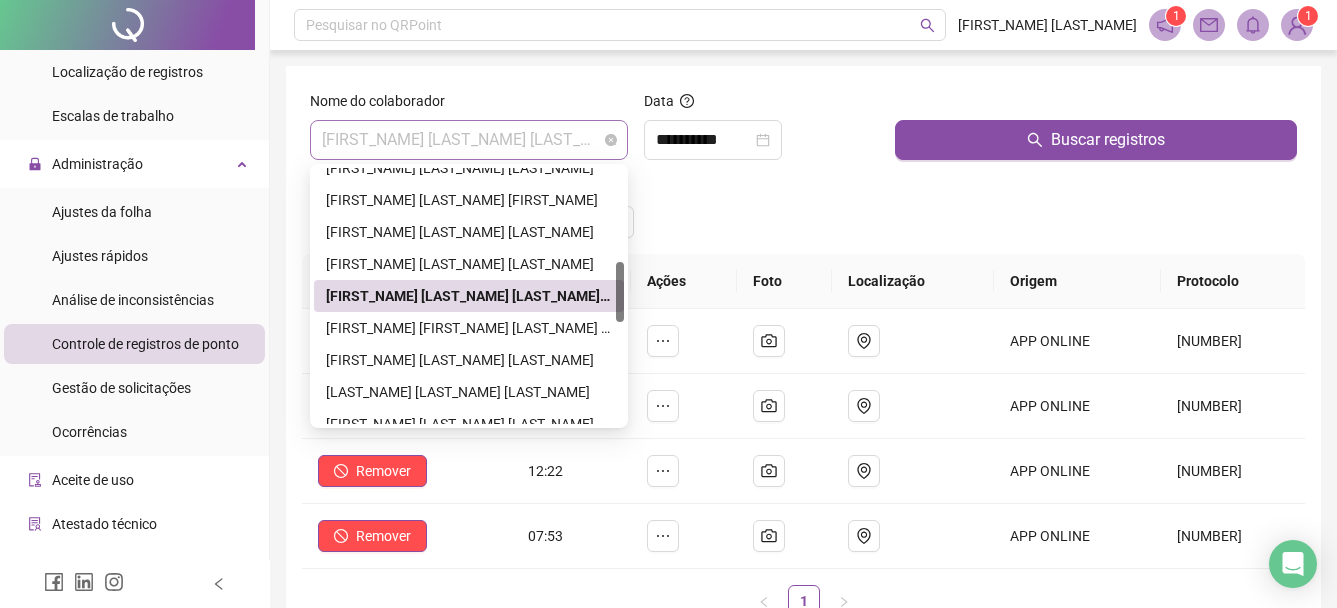 click on "[FIRST_NAME] [LAST_NAME] [LAST_NAME] [LAST_NAME]" at bounding box center (469, 140) 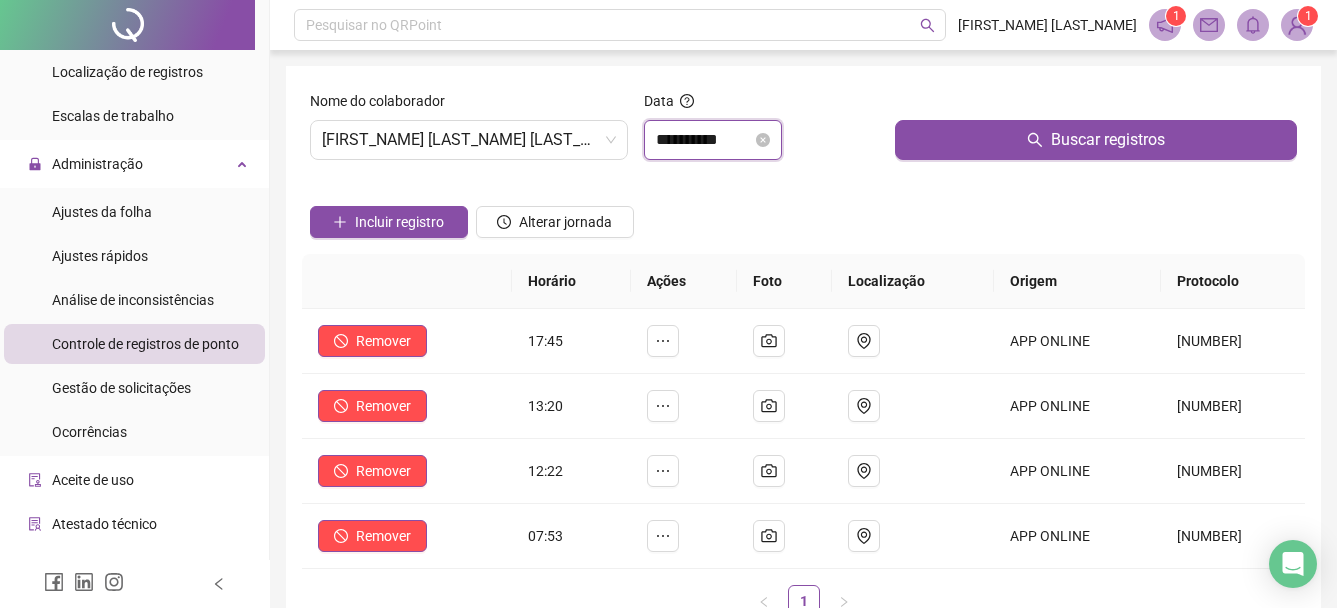 click on "**********" at bounding box center (704, 140) 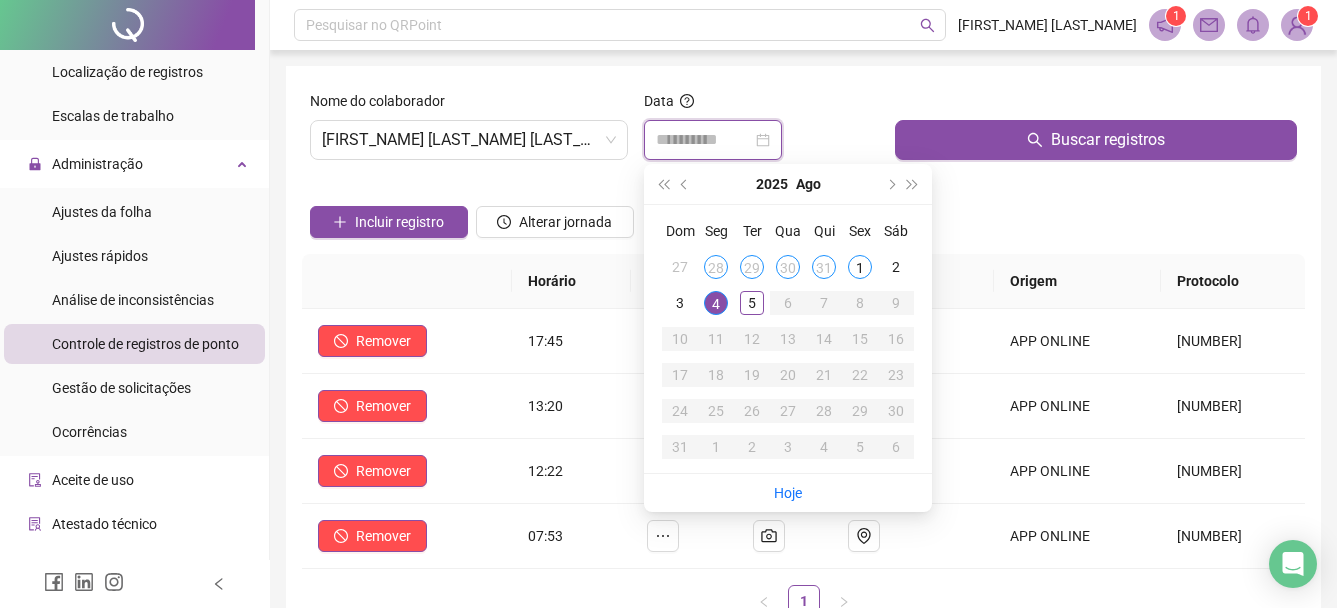 type on "**********" 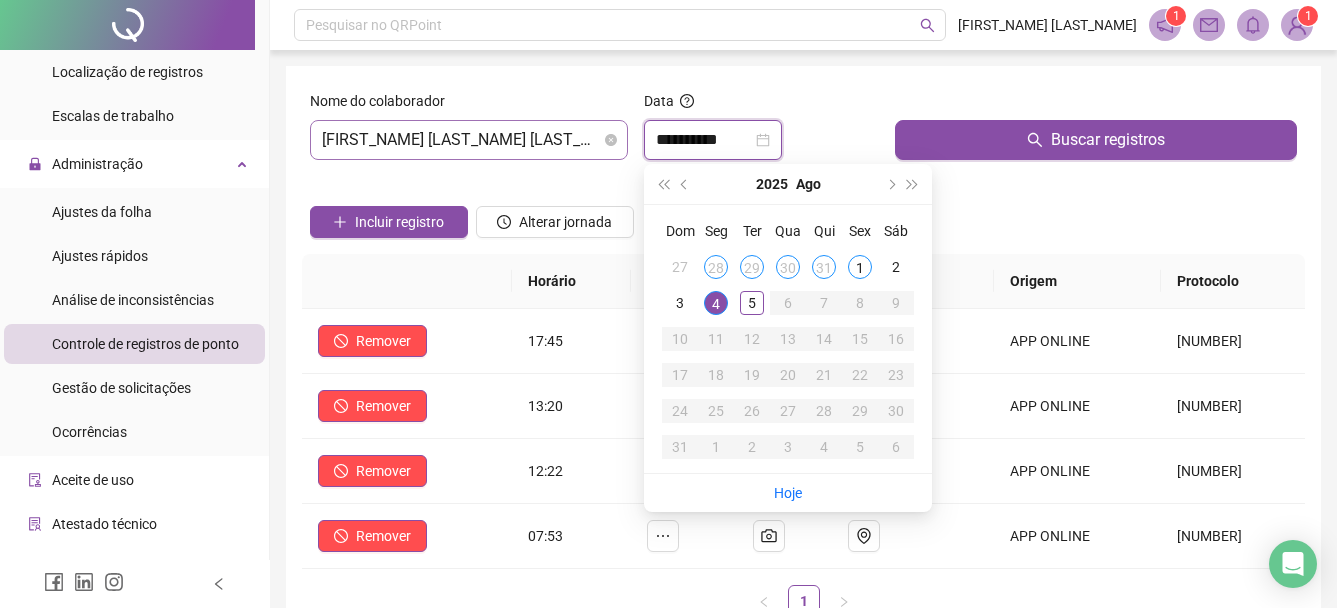 click on "[FIRST_NAME] [LAST_NAME] [LAST_NAME] [LAST_NAME]" at bounding box center [469, 140] 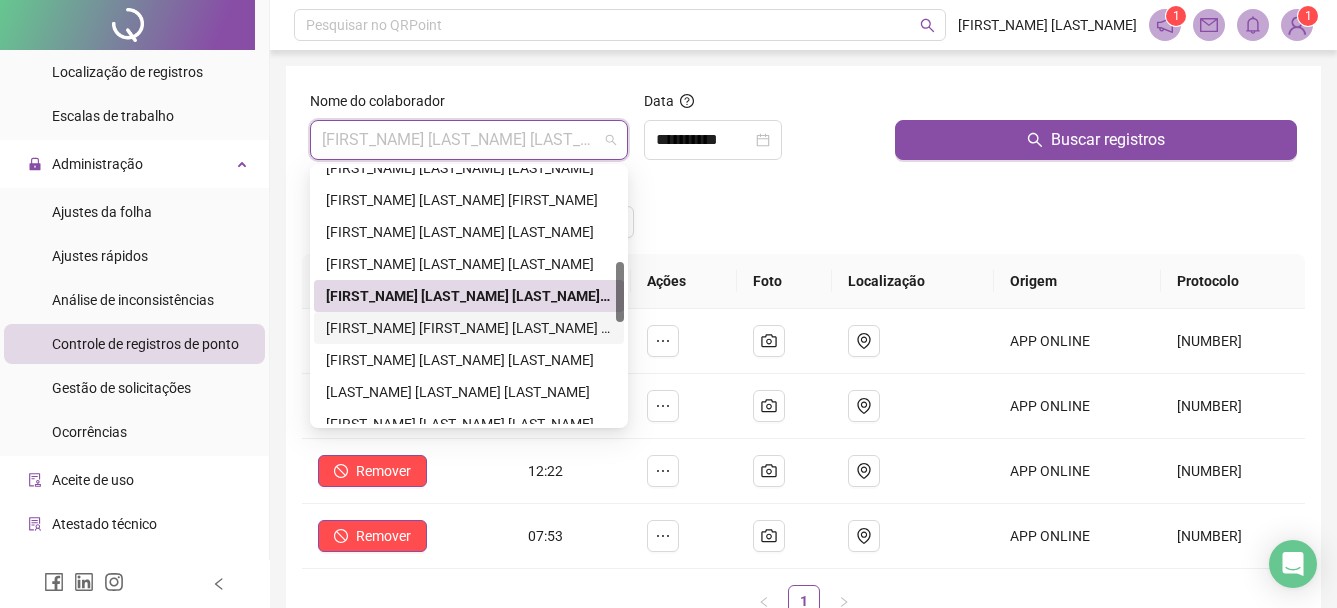 click on "[FIRST_NAME] [FIRST_NAME] [LAST_NAME] [LAST_NAME]" at bounding box center (469, 328) 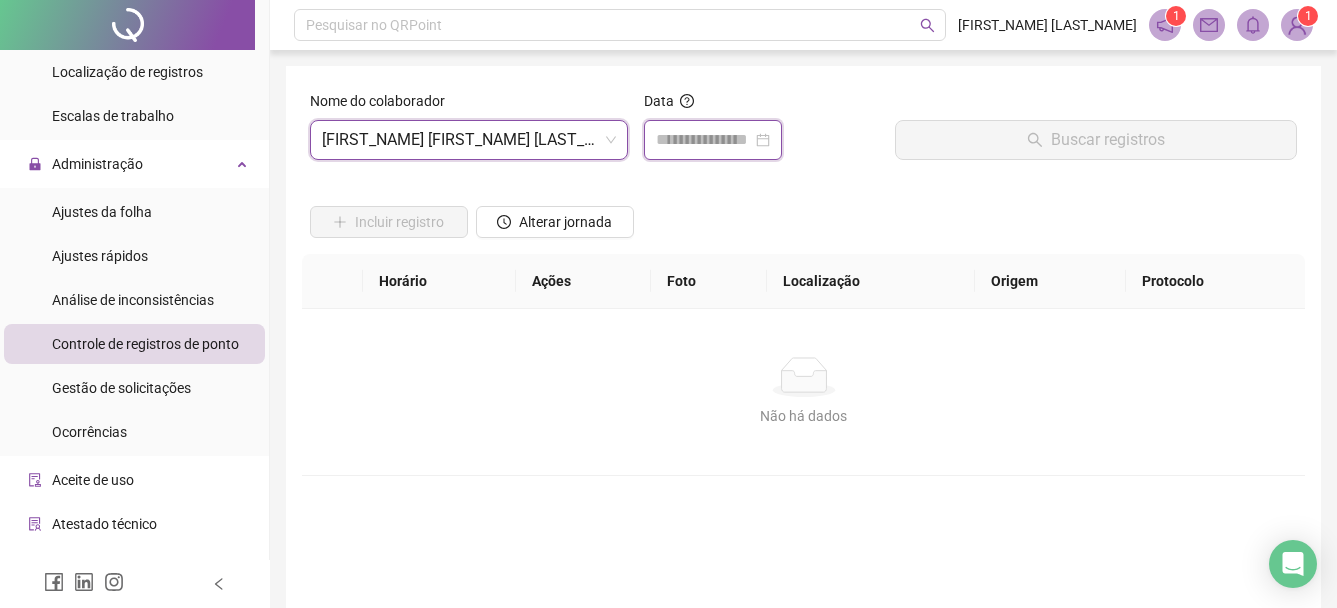 drag, startPoint x: 766, startPoint y: 130, endPoint x: 770, endPoint y: 211, distance: 81.09871 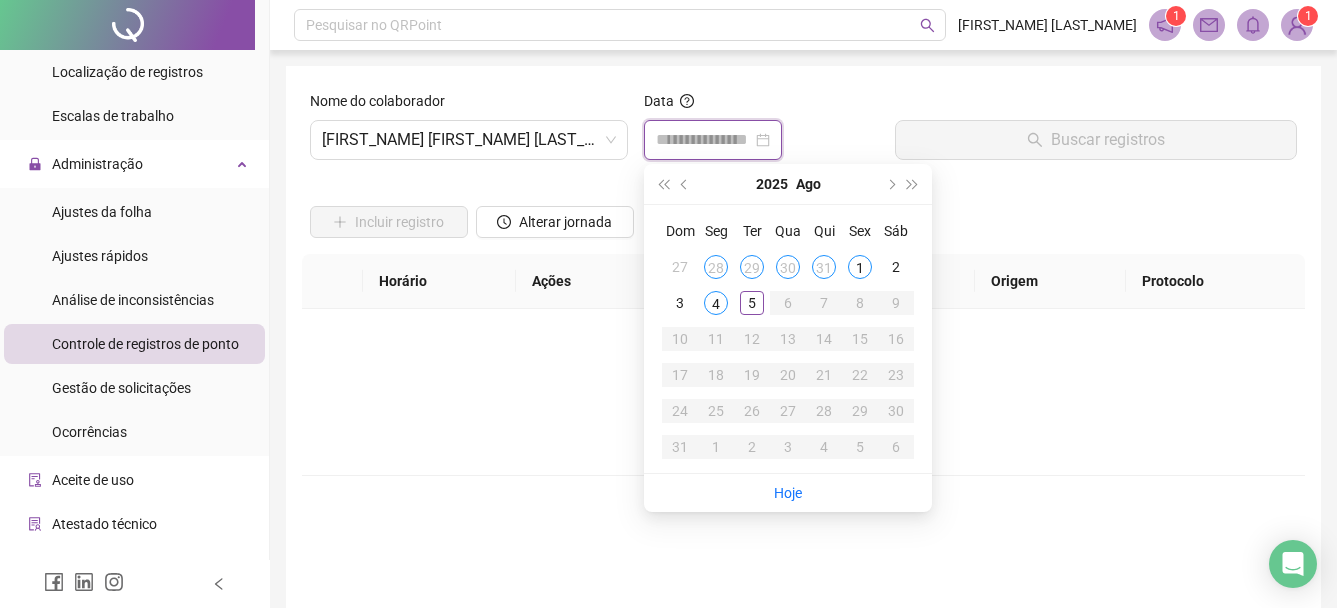 type on "**********" 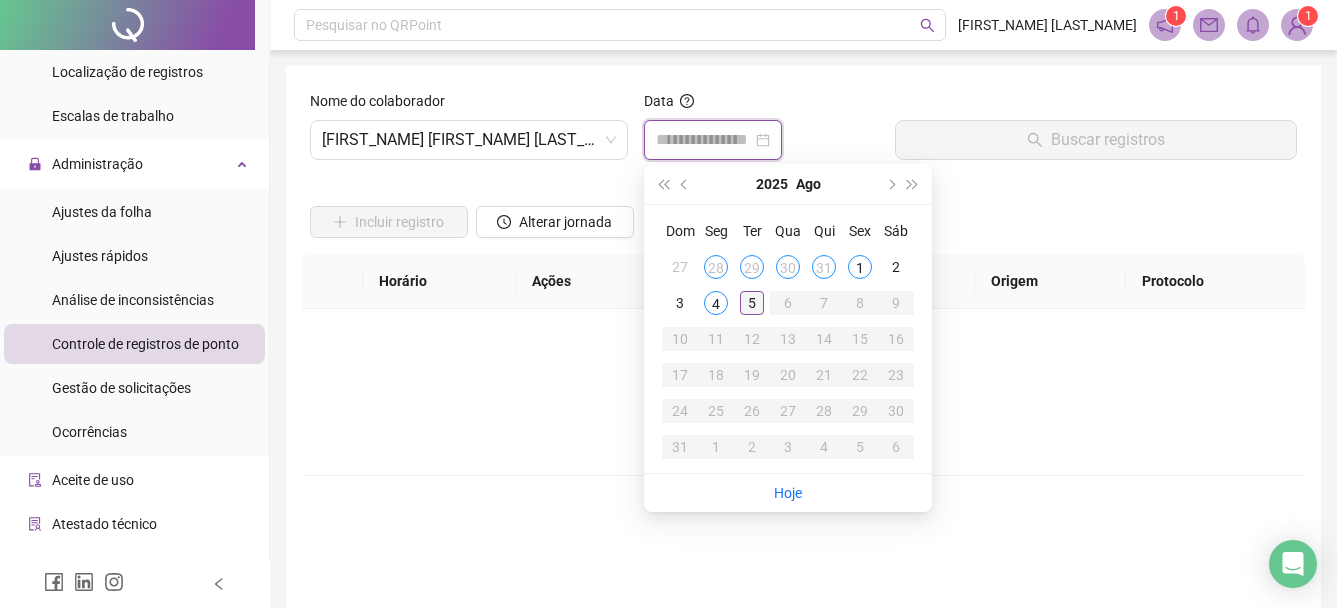 type on "**********" 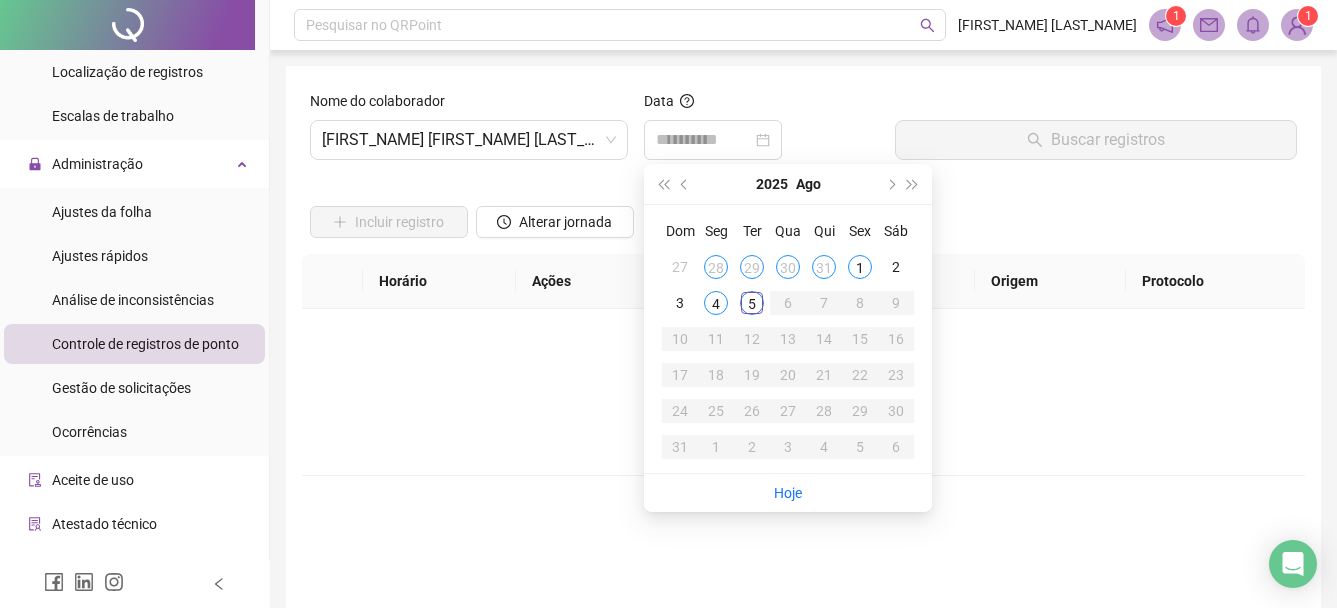 drag, startPoint x: 747, startPoint y: 296, endPoint x: 784, endPoint y: 268, distance: 46.400433 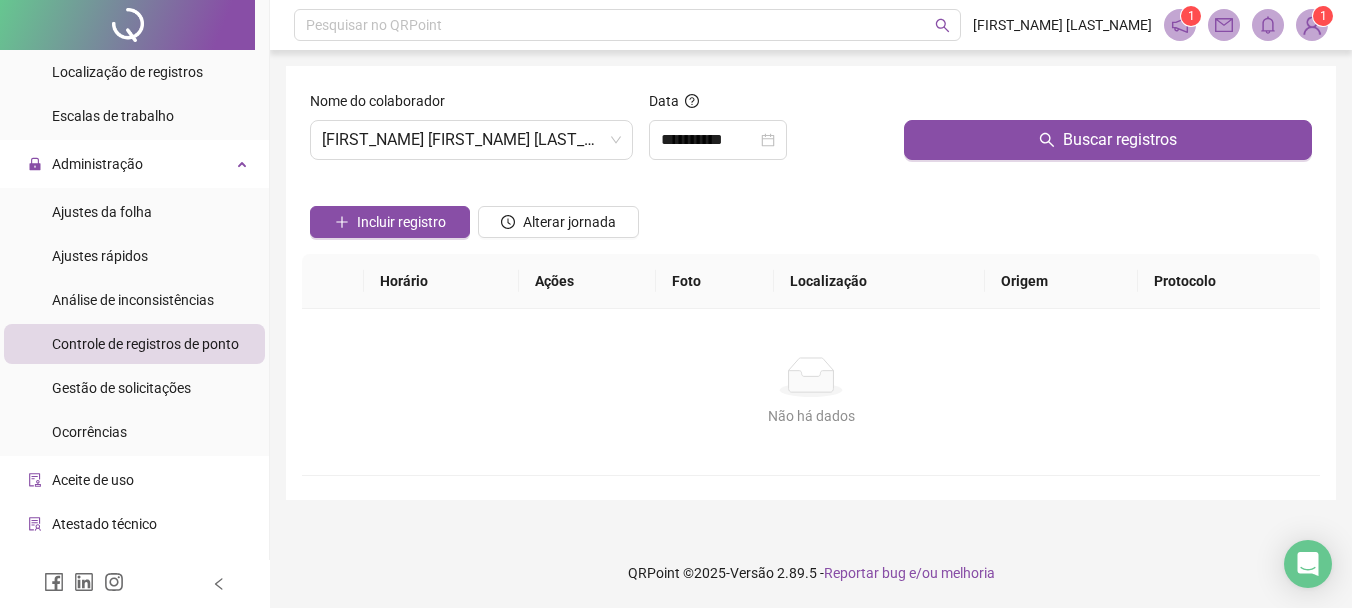 click at bounding box center [1108, 105] 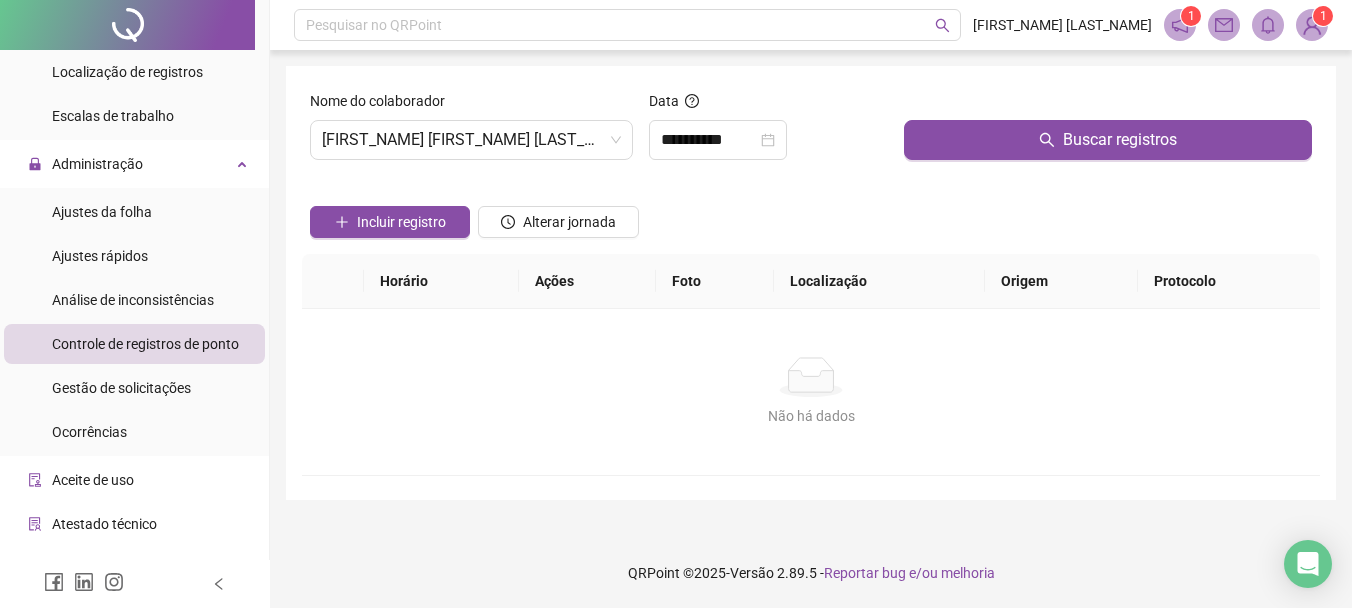drag, startPoint x: 1025, startPoint y: 144, endPoint x: 818, endPoint y: 370, distance: 306.47186 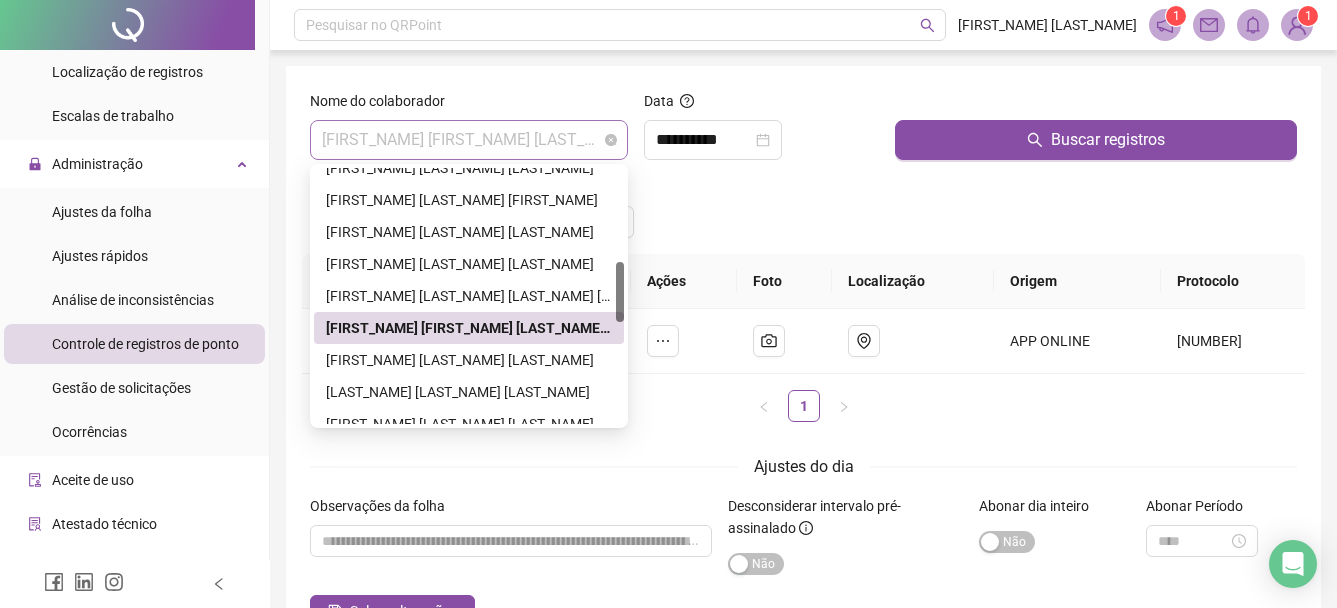 click on "[FIRST_NAME] [FIRST_NAME] [LAST_NAME] [LAST_NAME]" at bounding box center [469, 140] 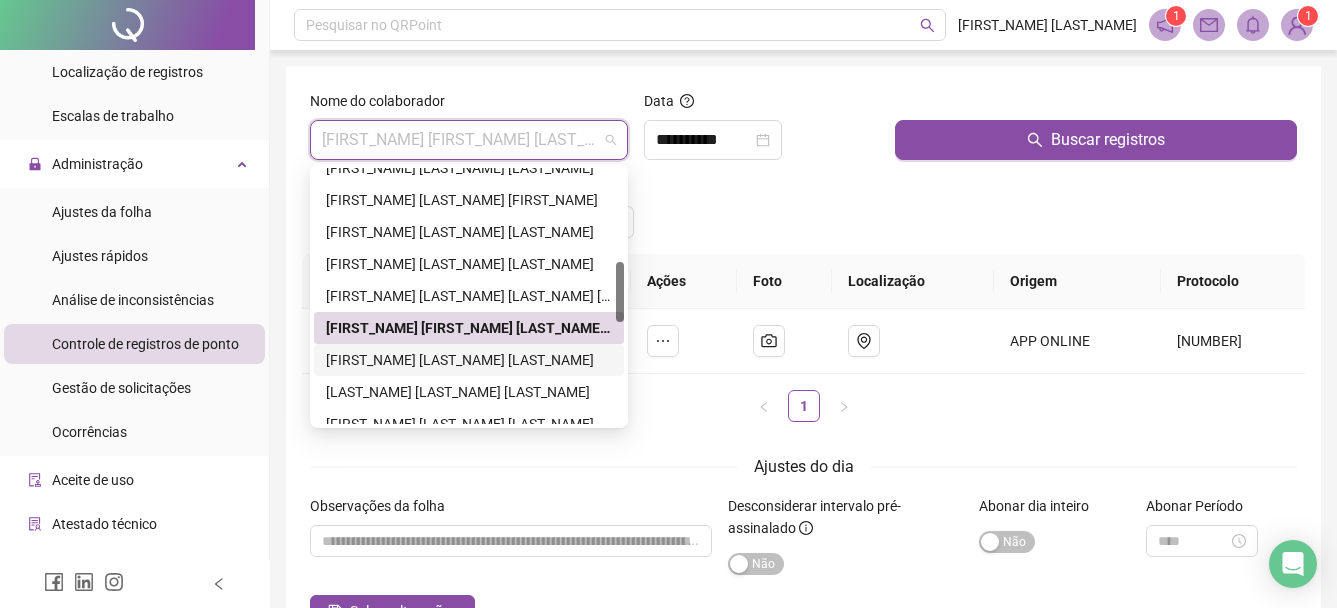 click on "[FIRST_NAME] [LAST_NAME] [LAST_NAME]" at bounding box center (469, 360) 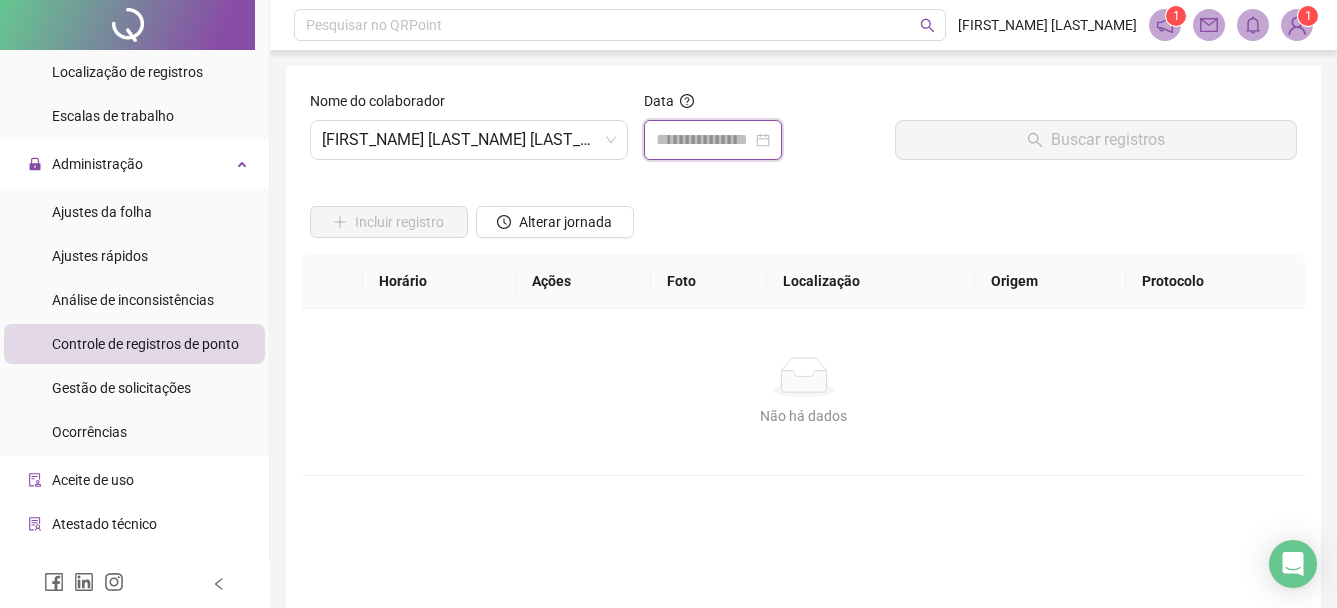 drag, startPoint x: 758, startPoint y: 138, endPoint x: 739, endPoint y: 223, distance: 87.09765 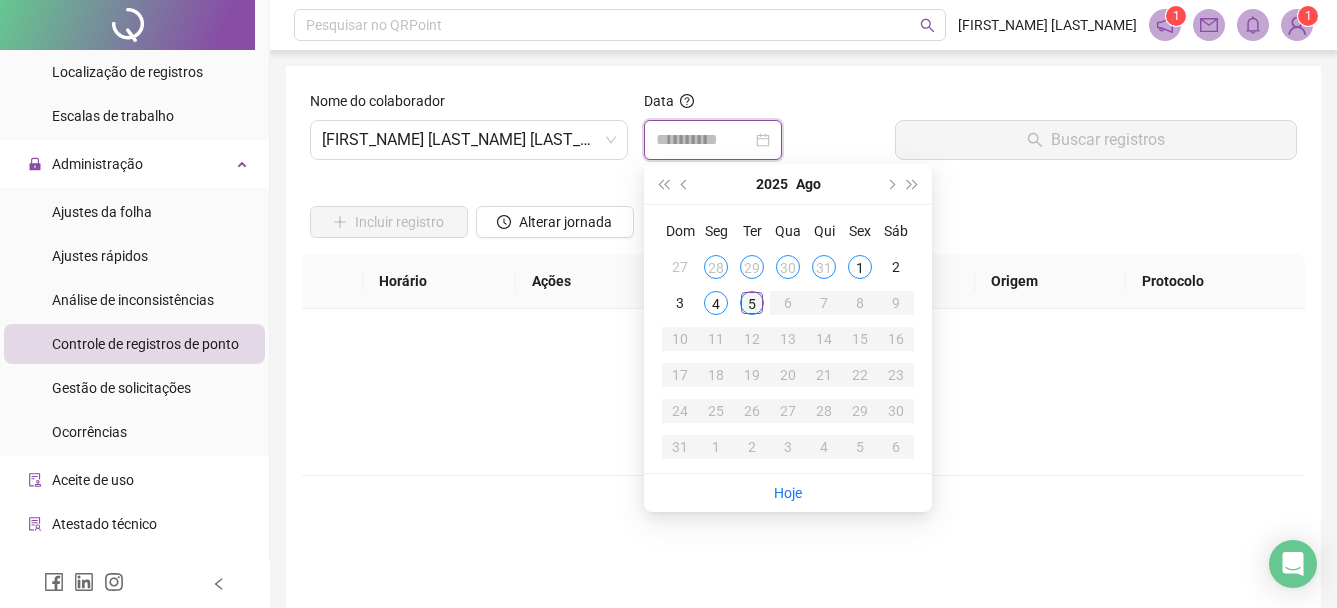 type on "**********" 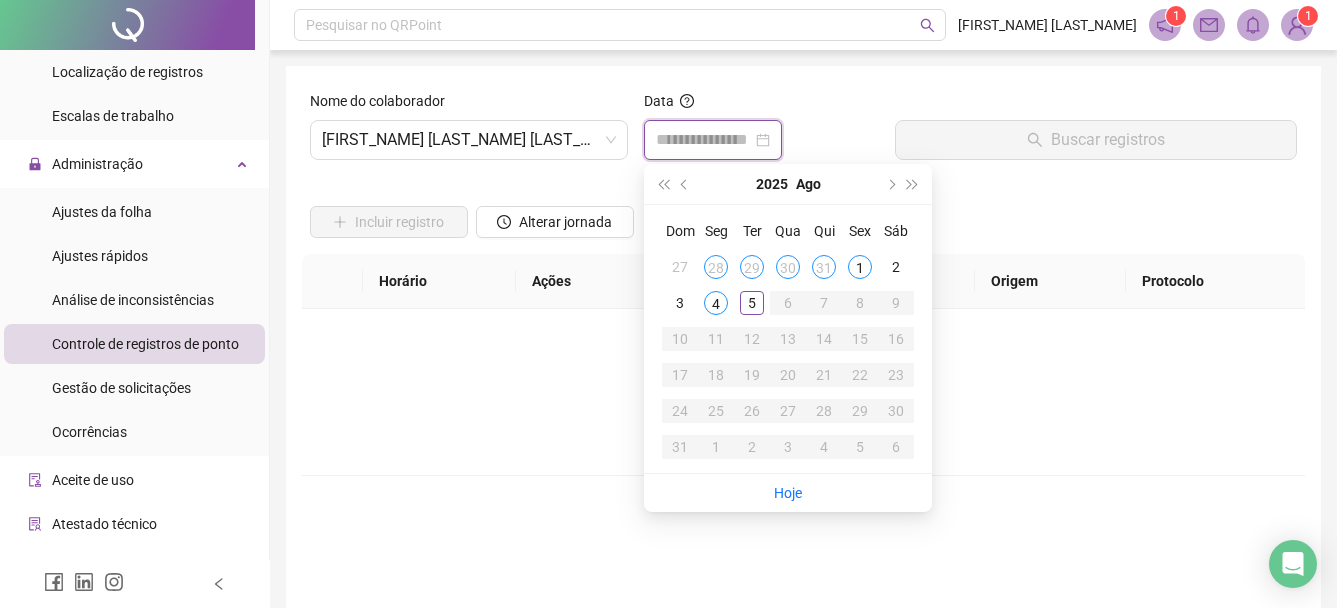 type on "**********" 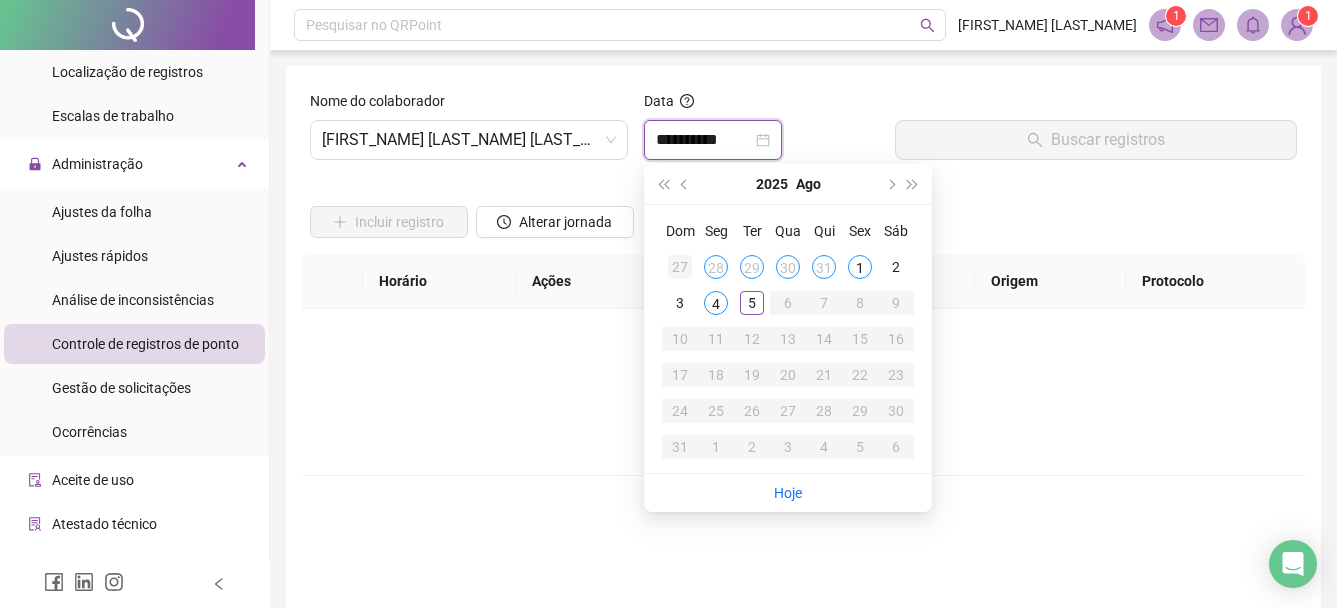 type on "**********" 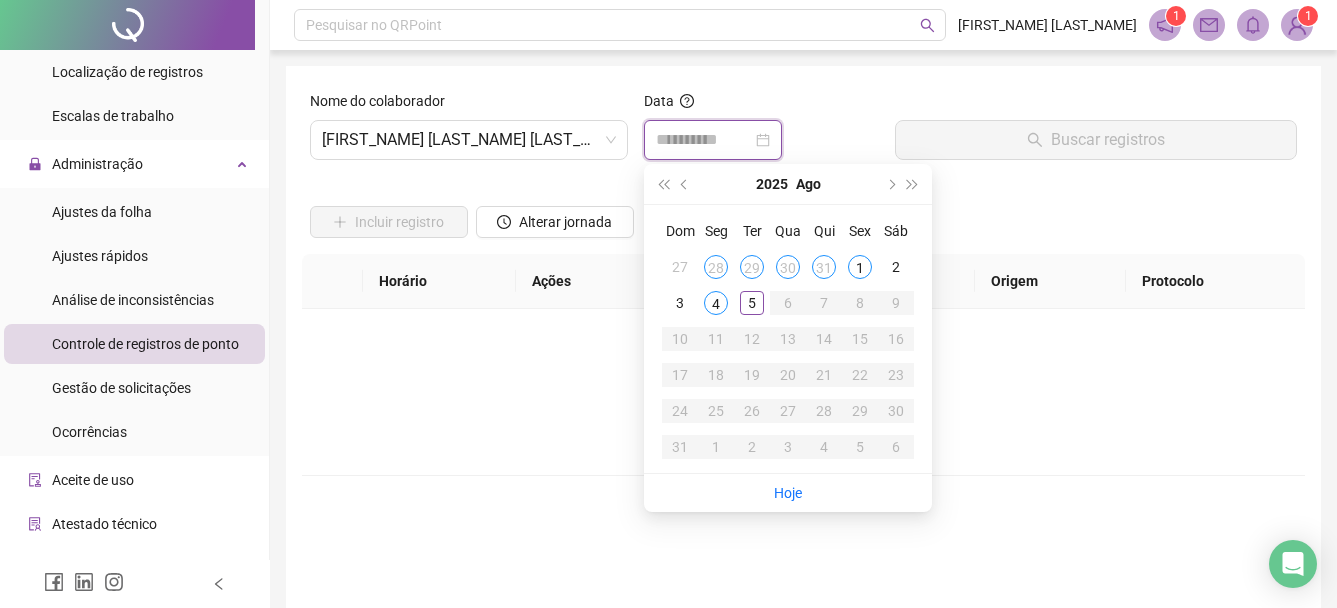 type on "**********" 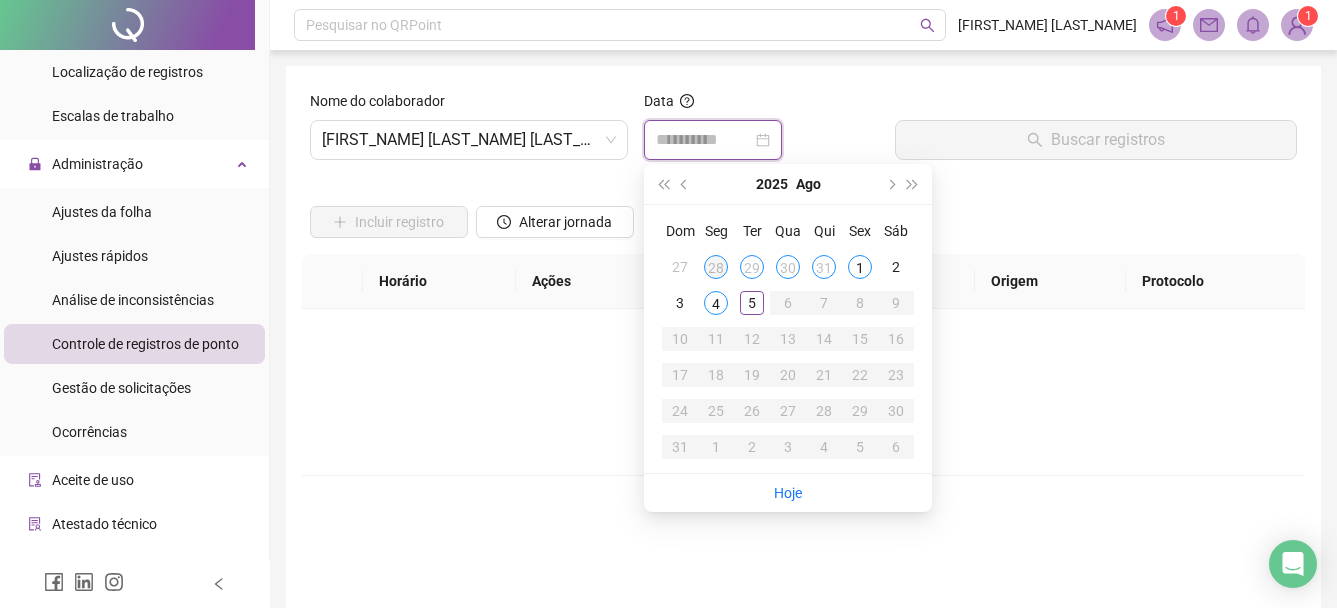 type on "**********" 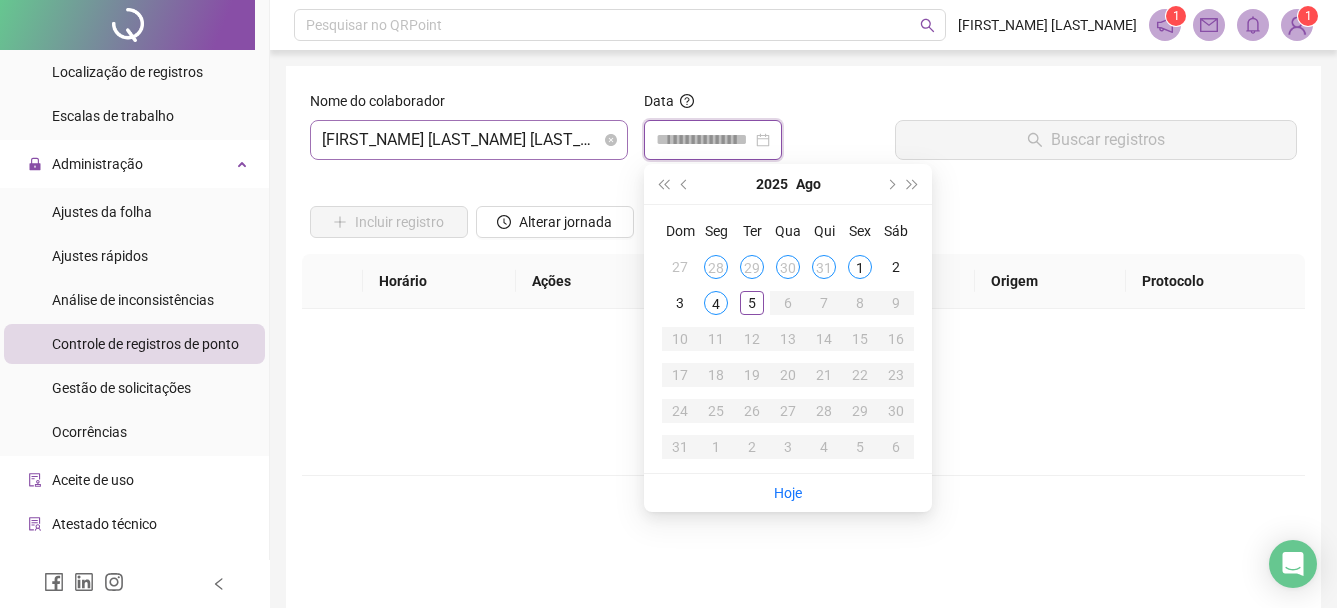click on "[FIRST_NAME] [LAST_NAME] [LAST_NAME]" at bounding box center (469, 140) 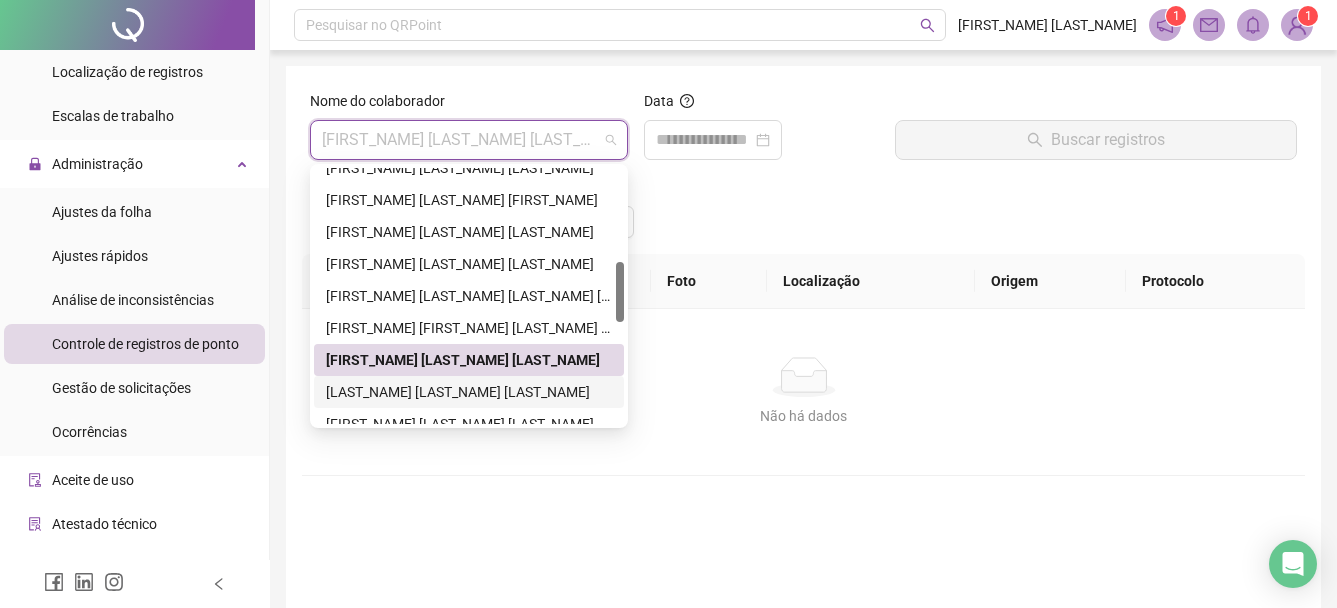 scroll, scrollTop: 500, scrollLeft: 0, axis: vertical 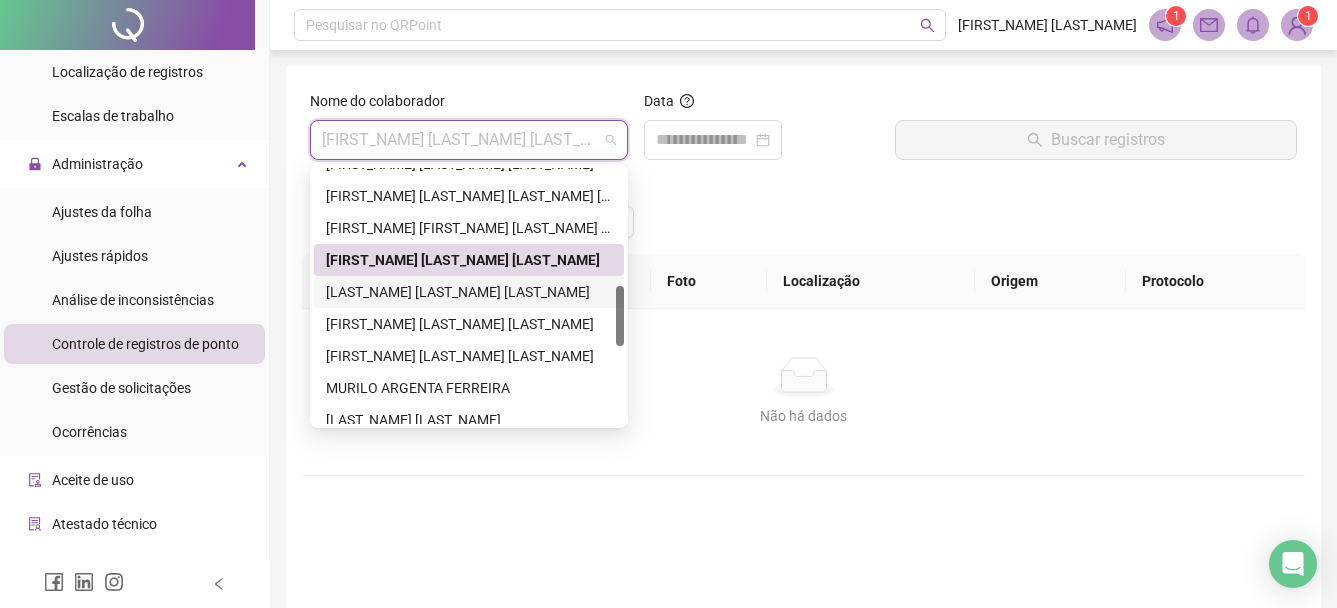 click on "[LAST_NAME] [LAST_NAME] [LAST_NAME]" at bounding box center (469, 292) 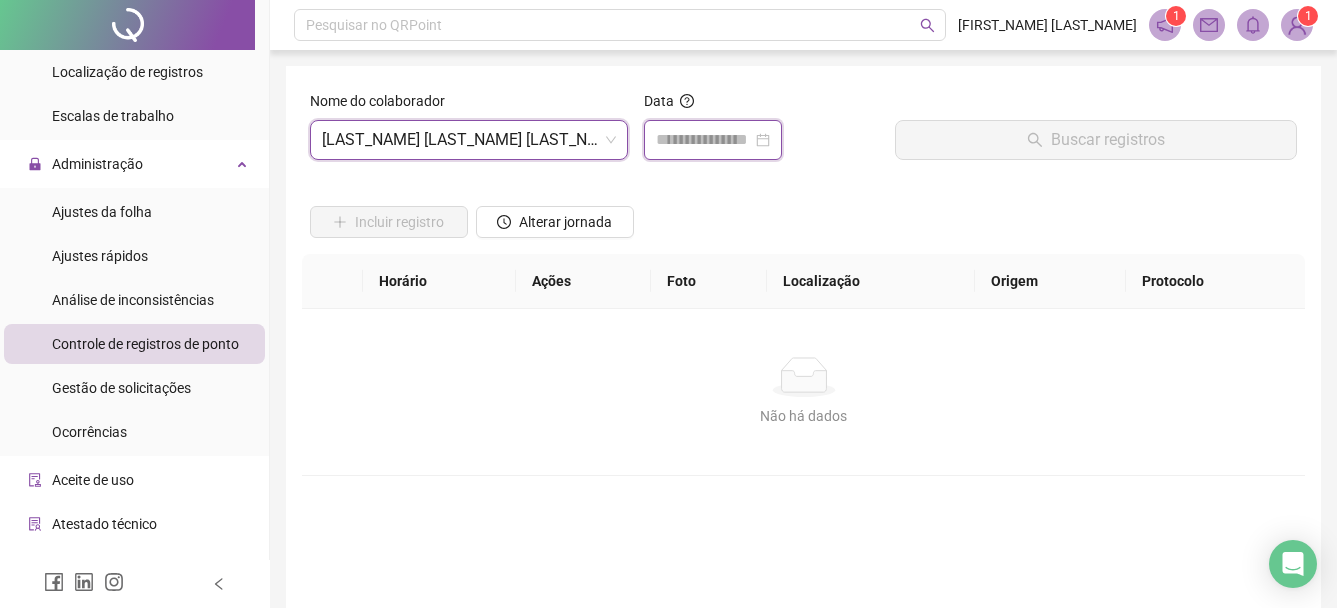 click at bounding box center (704, 140) 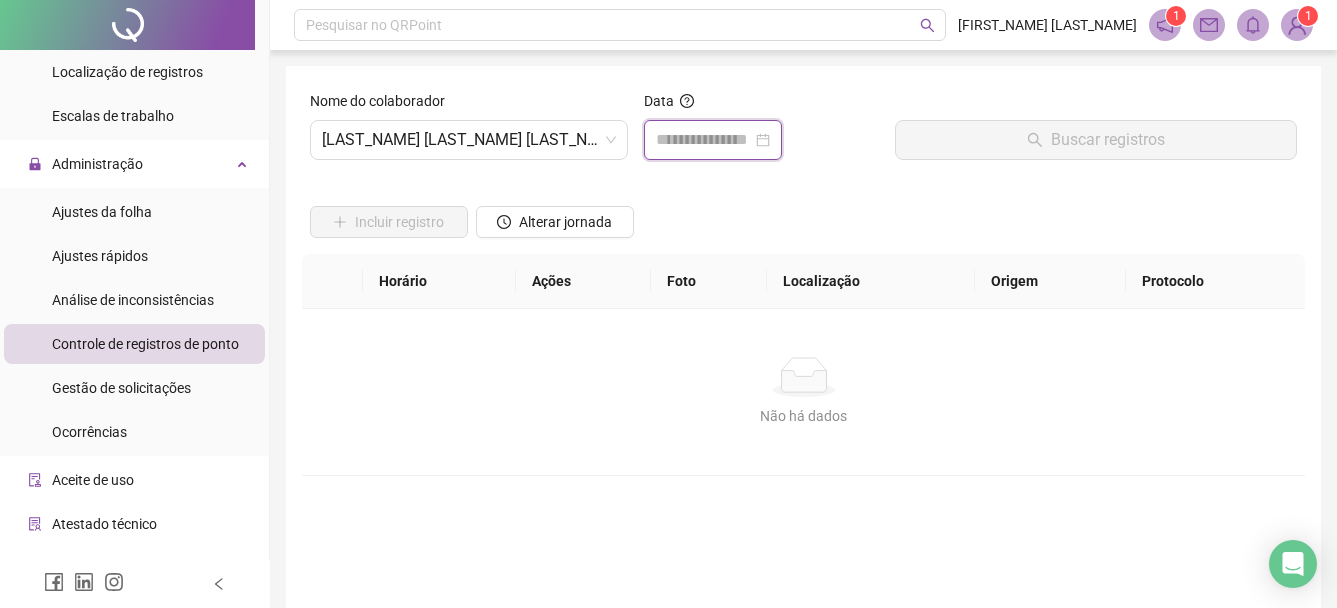 type on "**********" 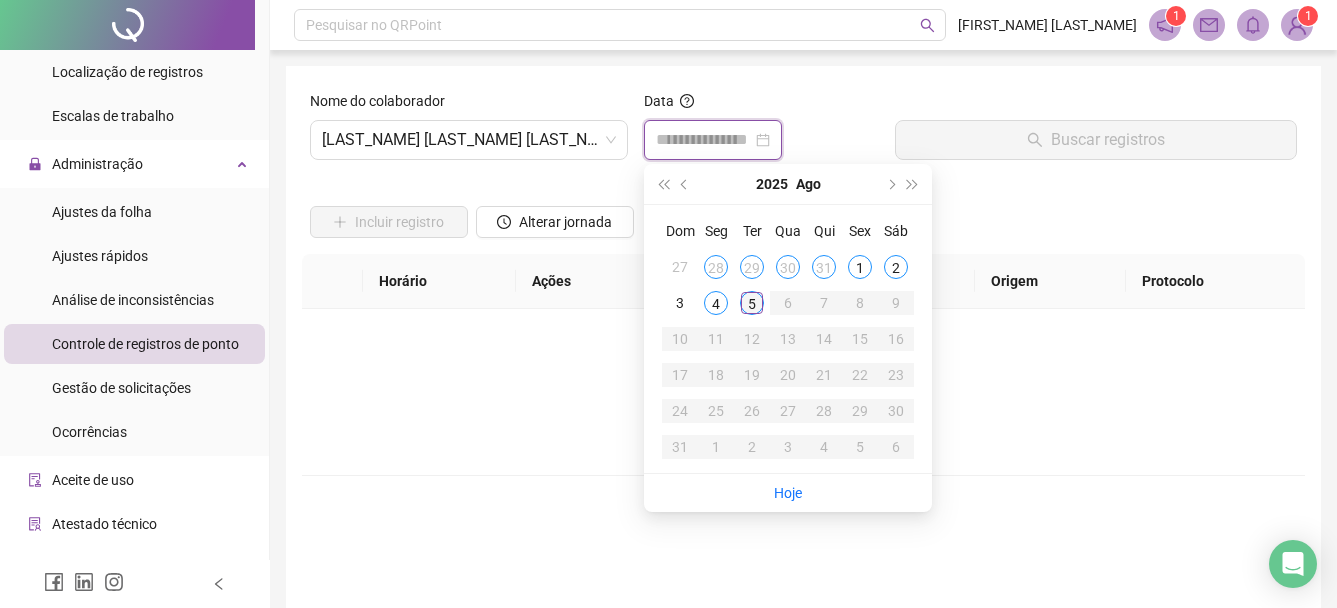 type on "**********" 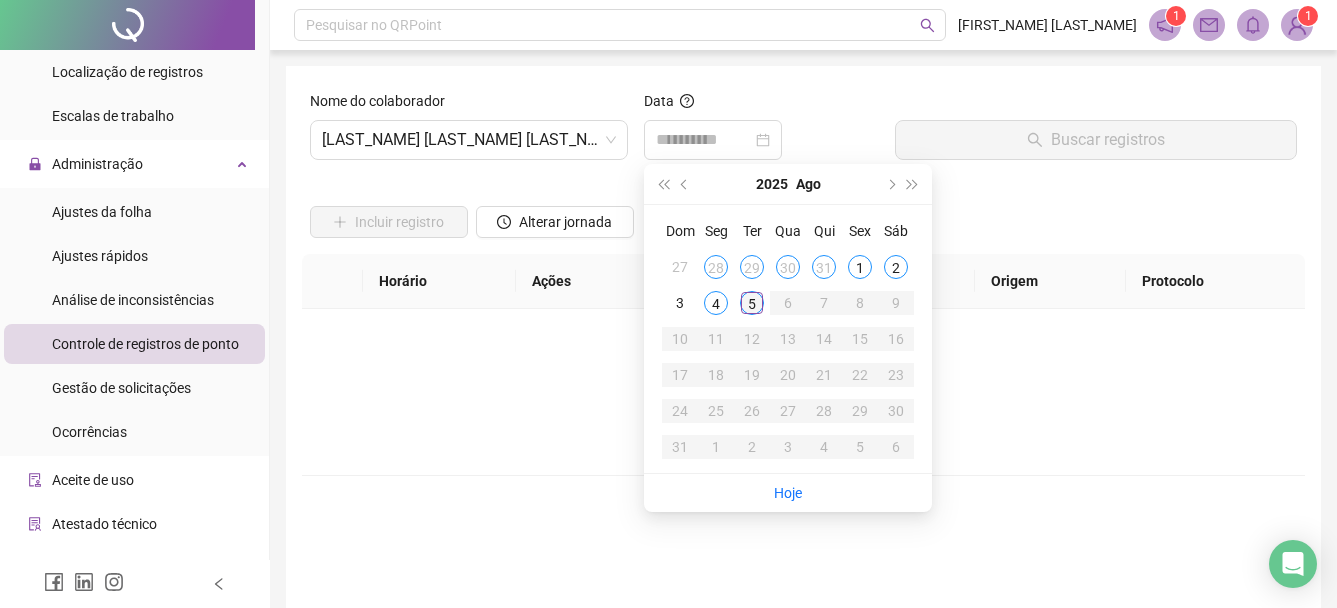 click on "5" at bounding box center [752, 303] 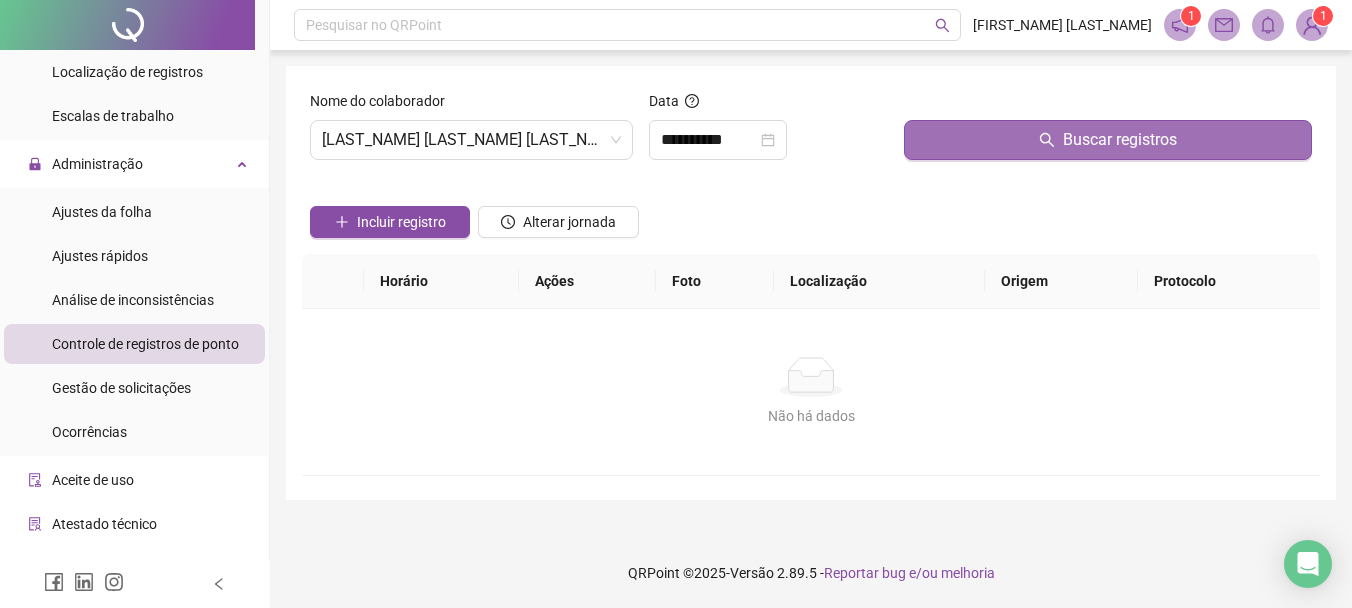 click on "Buscar registros" at bounding box center (1108, 140) 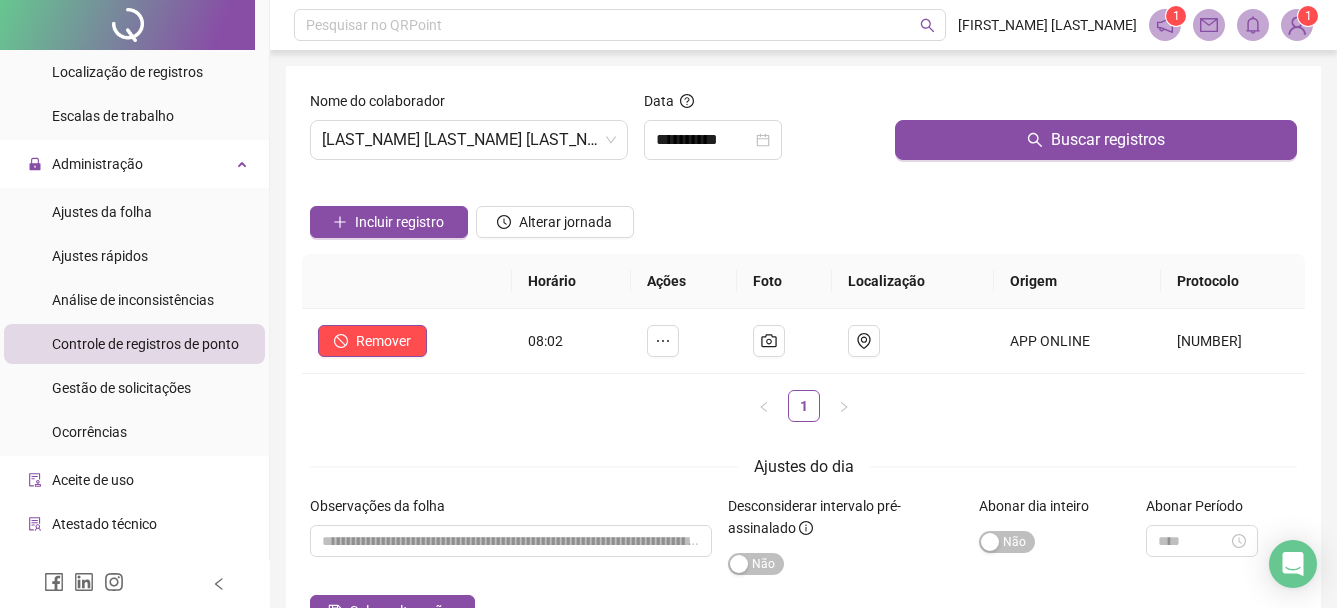 click on "Nome do colaborador" at bounding box center [469, 105] 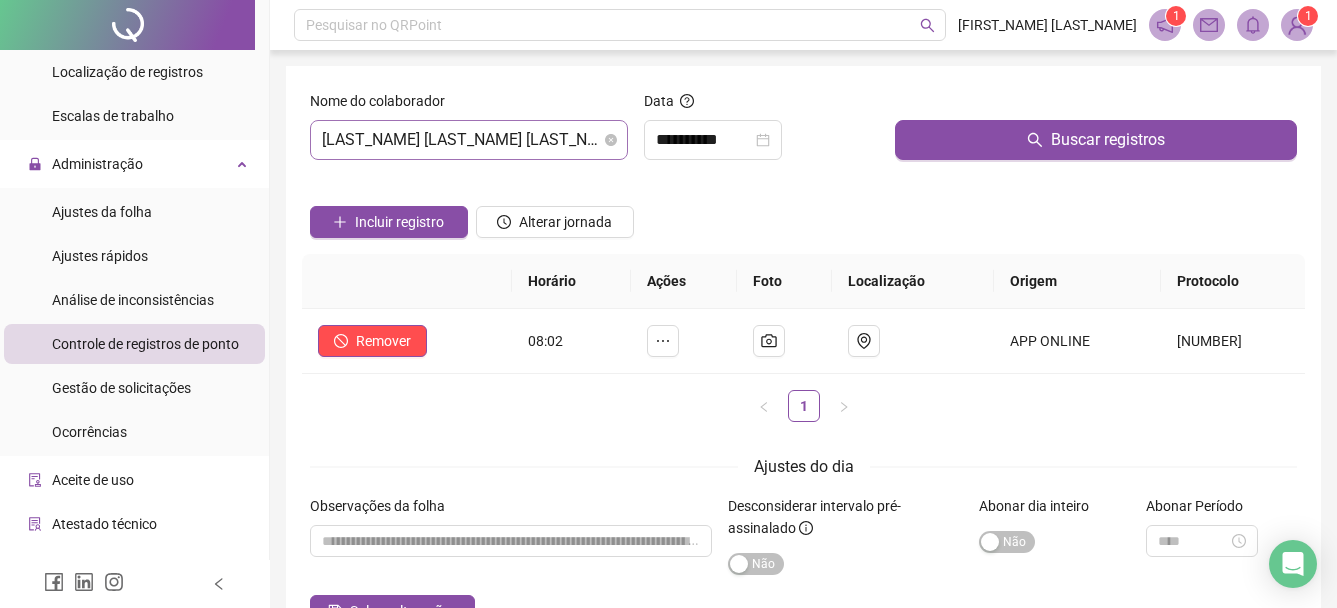 click on "[LAST_NAME] [LAST_NAME] [LAST_NAME]" at bounding box center (469, 140) 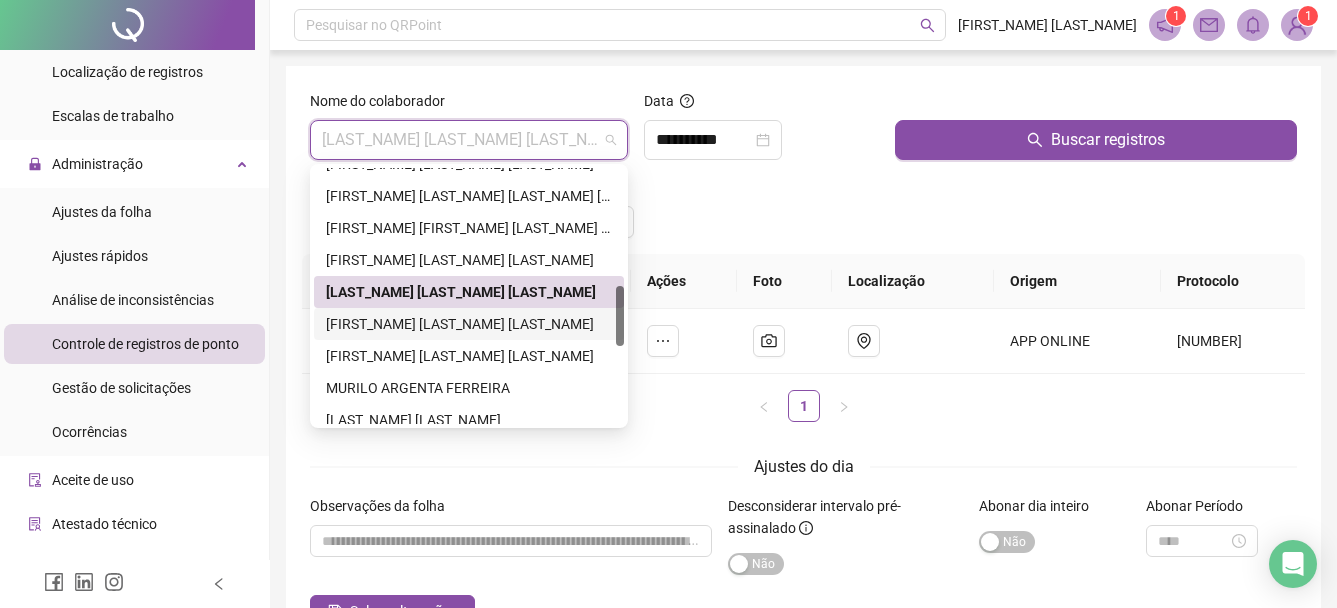 click on "[FIRST_NAME] [LAST_NAME] [LAST_NAME]" at bounding box center [469, 324] 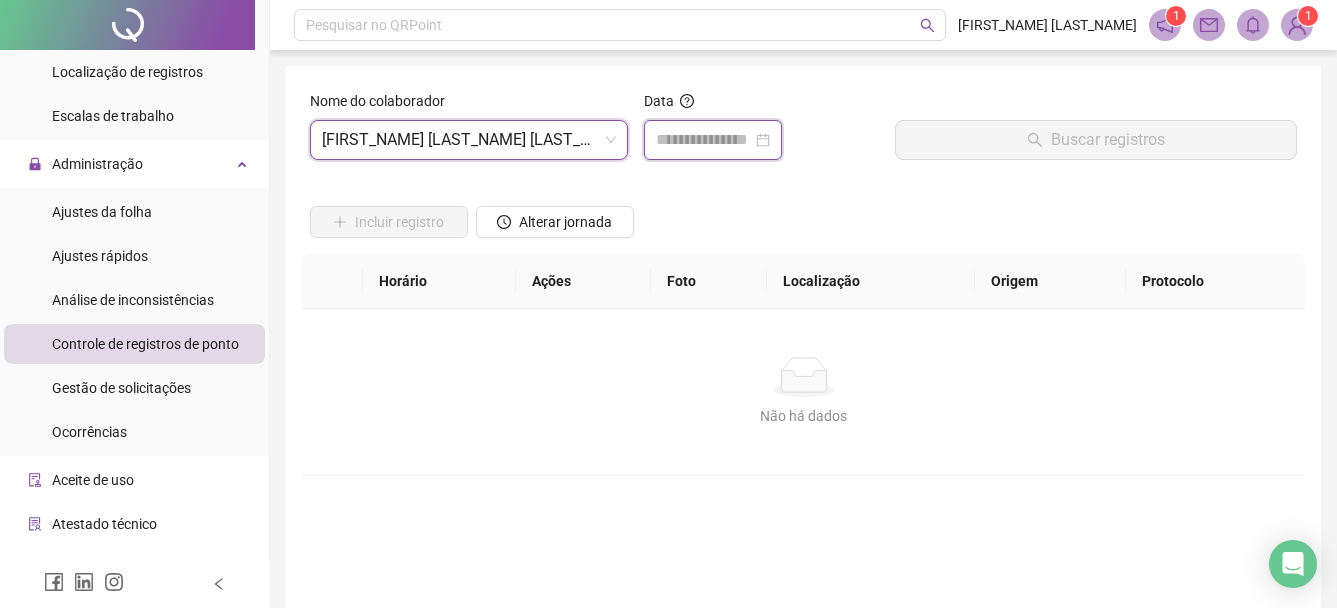 click at bounding box center (713, 140) 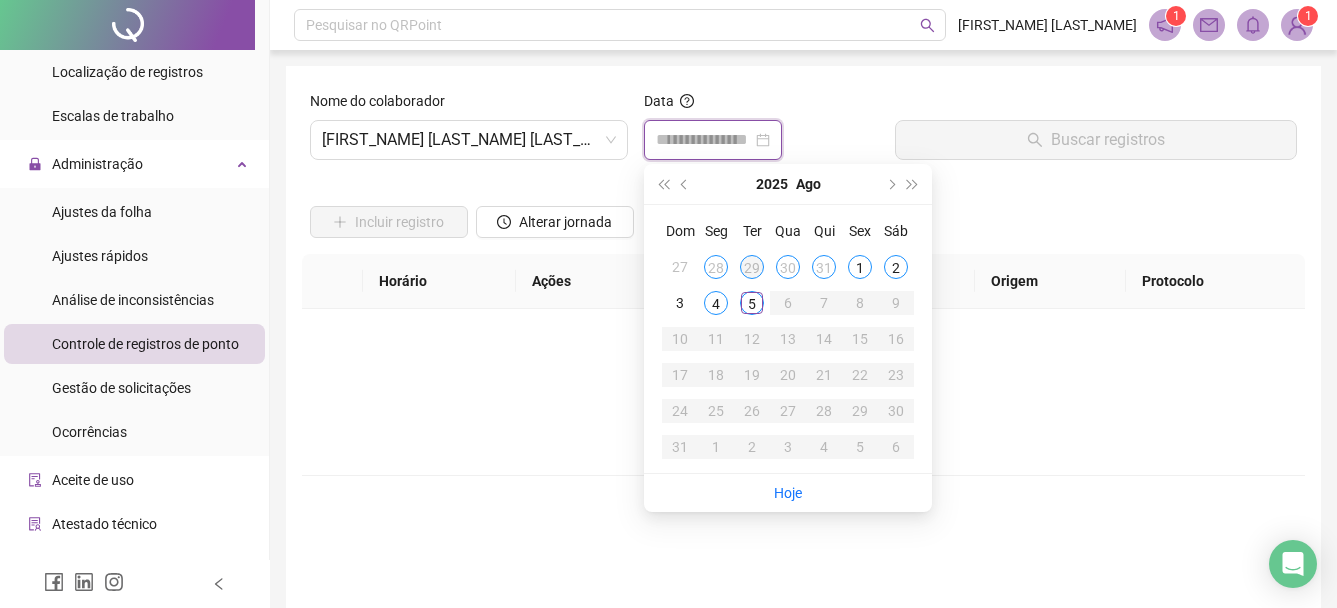 type on "**********" 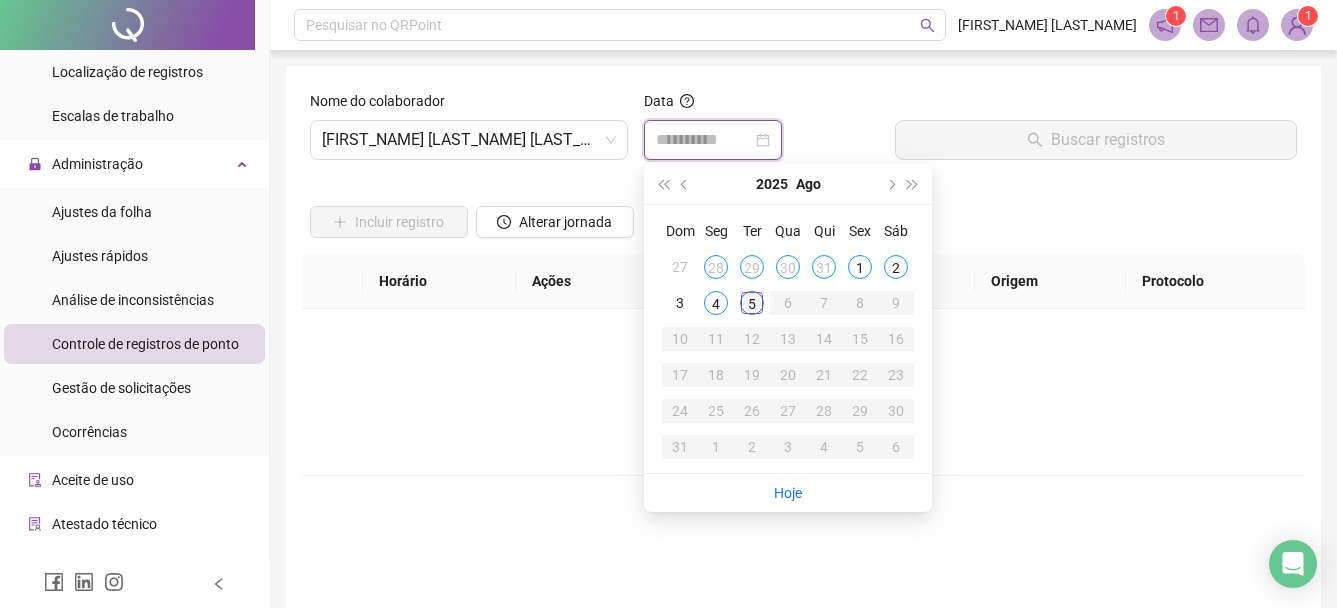 type on "**********" 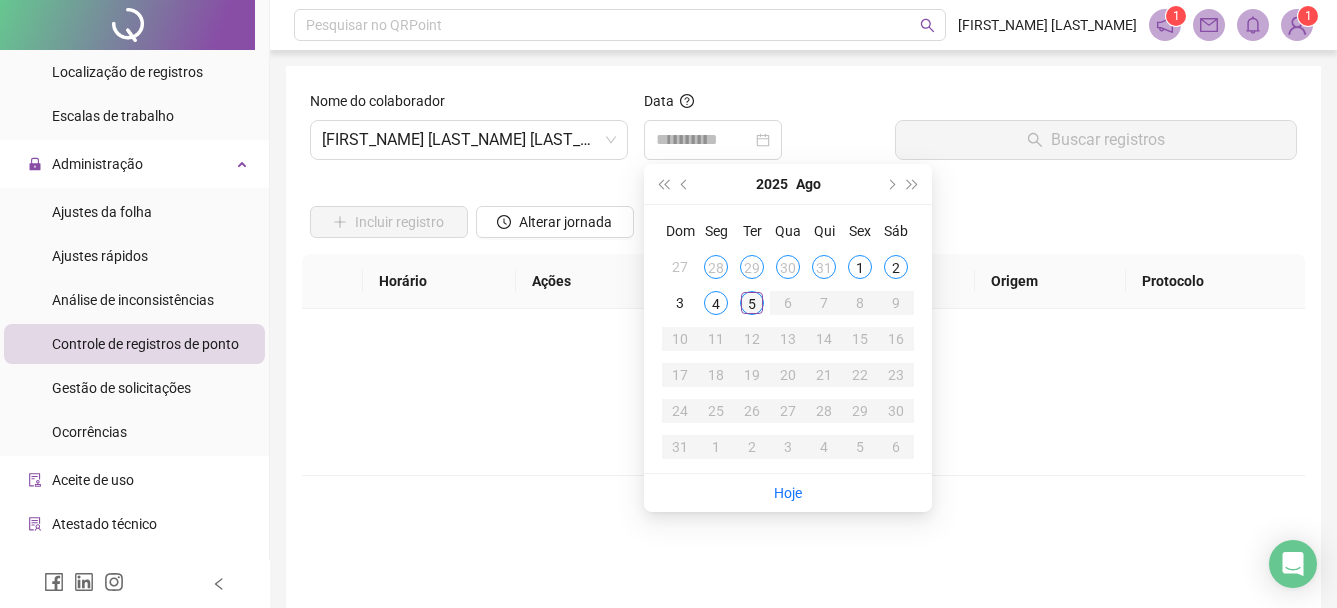 click on "5" at bounding box center [752, 303] 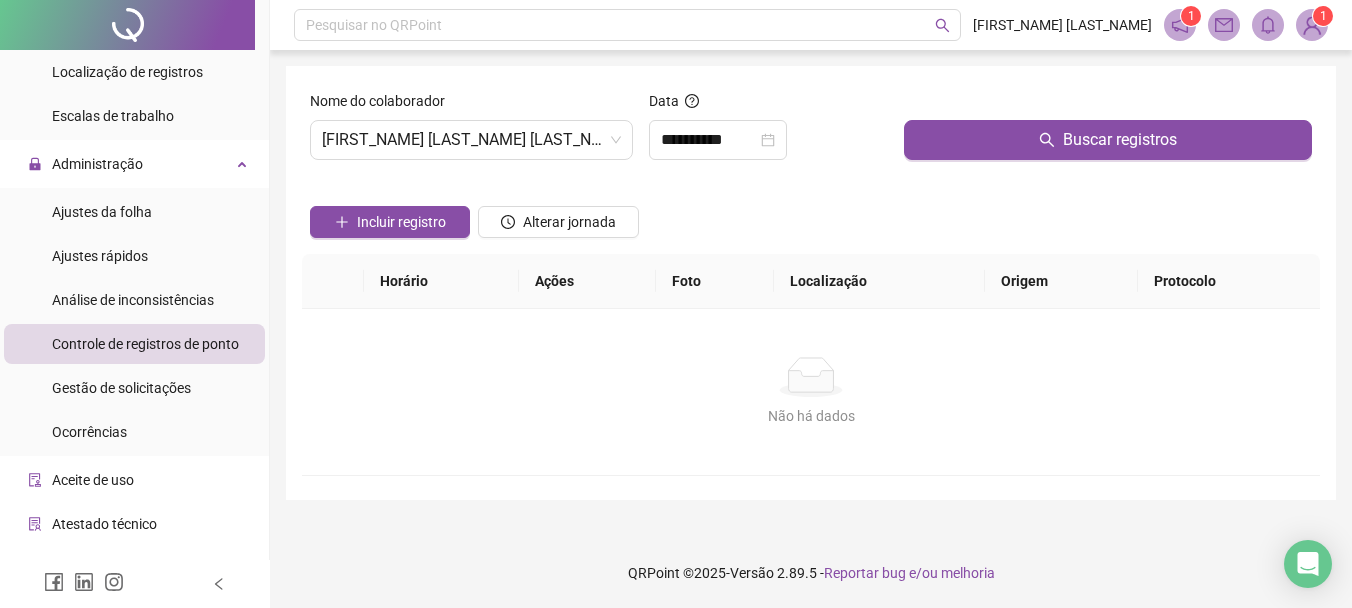 click at bounding box center [1108, 105] 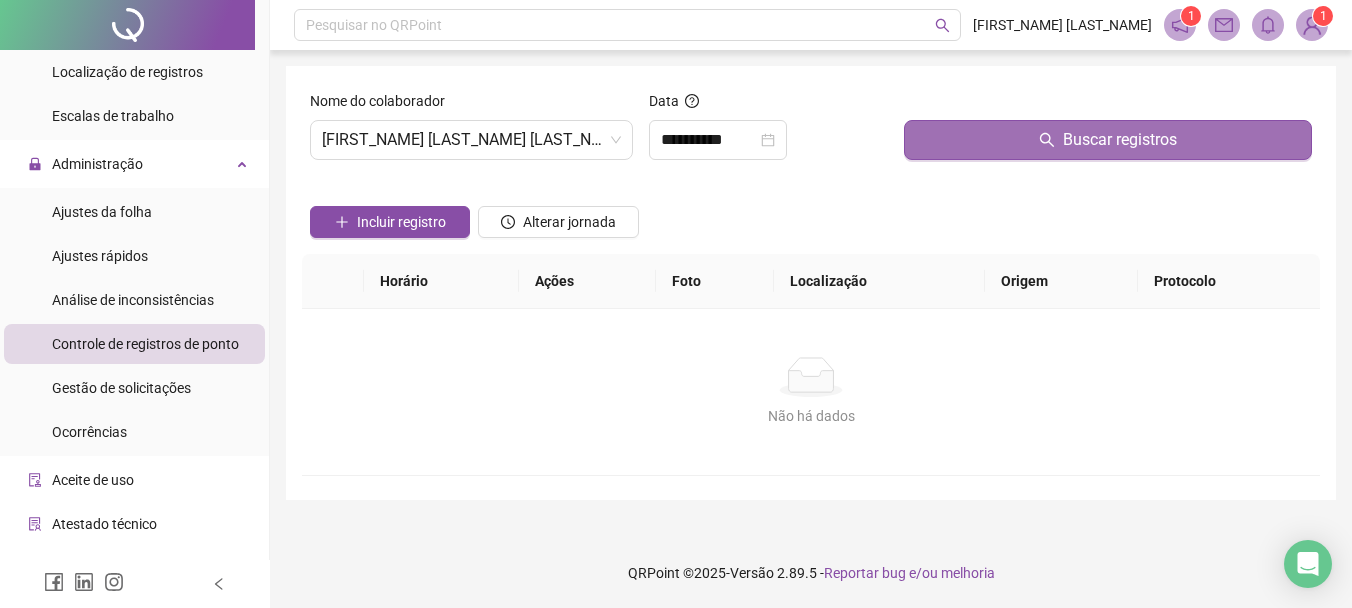 click on "Buscar registros" at bounding box center [1108, 140] 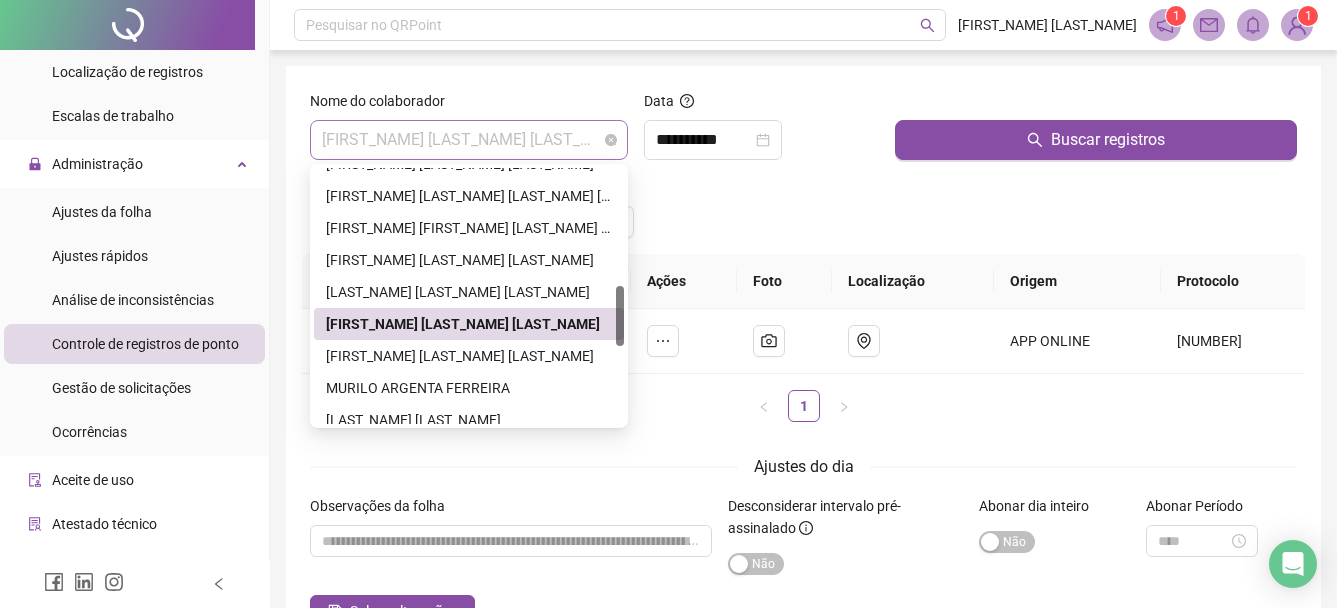 click on "[FIRST_NAME] [LAST_NAME] [LAST_NAME]" at bounding box center (469, 140) 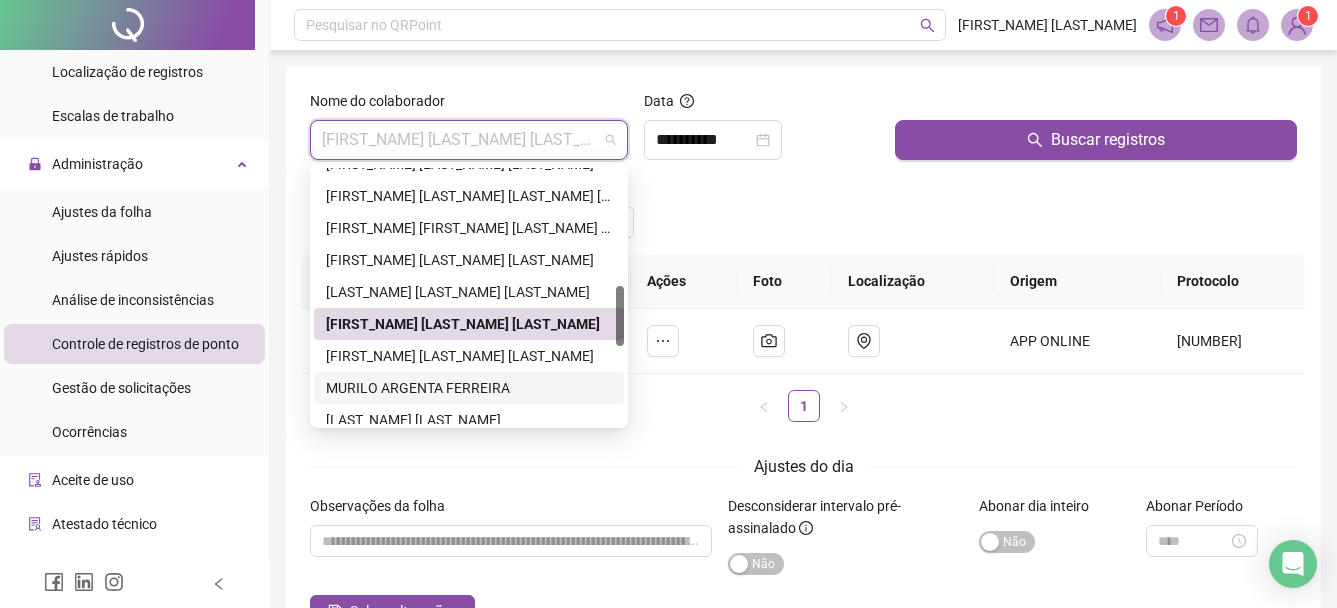 click on "MURILO ARGENTA FERREIRA" at bounding box center [469, 388] 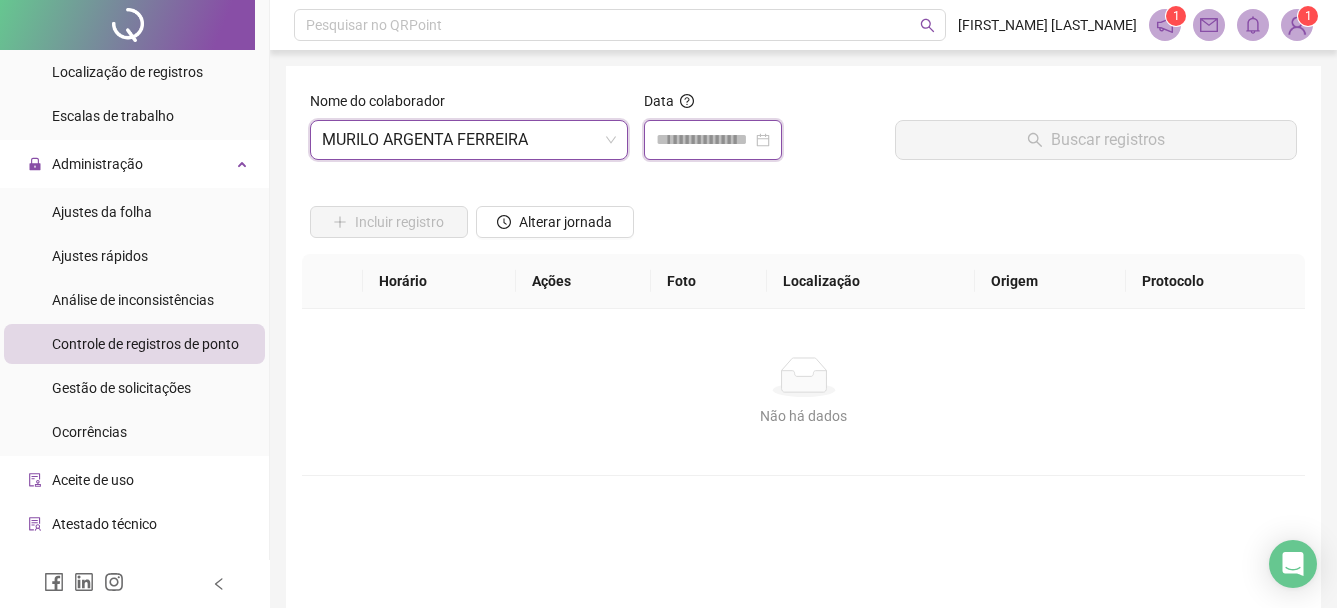 drag, startPoint x: 747, startPoint y: 133, endPoint x: 746, endPoint y: 147, distance: 14.035668 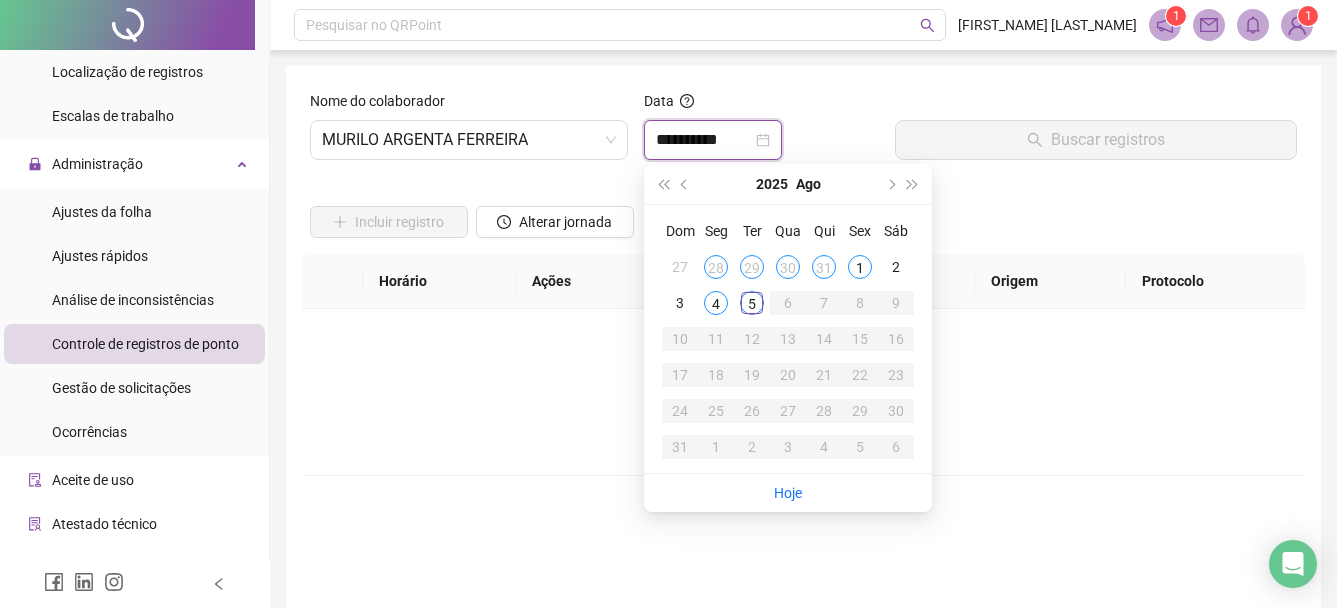 type on "**********" 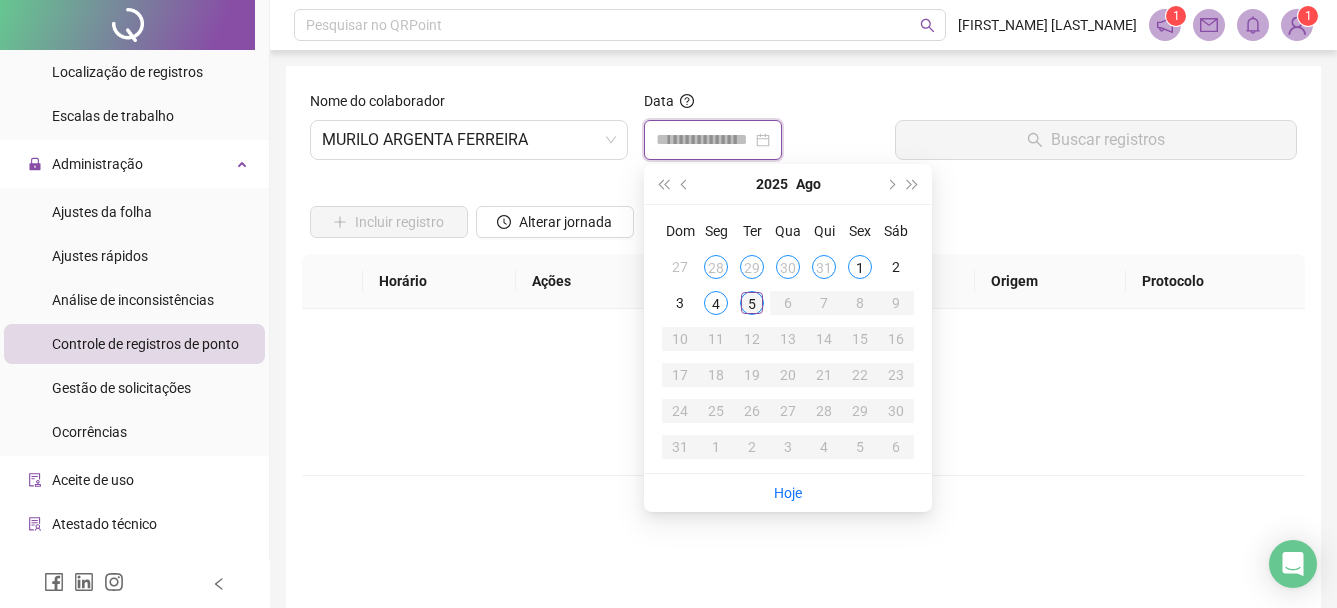 type on "**********" 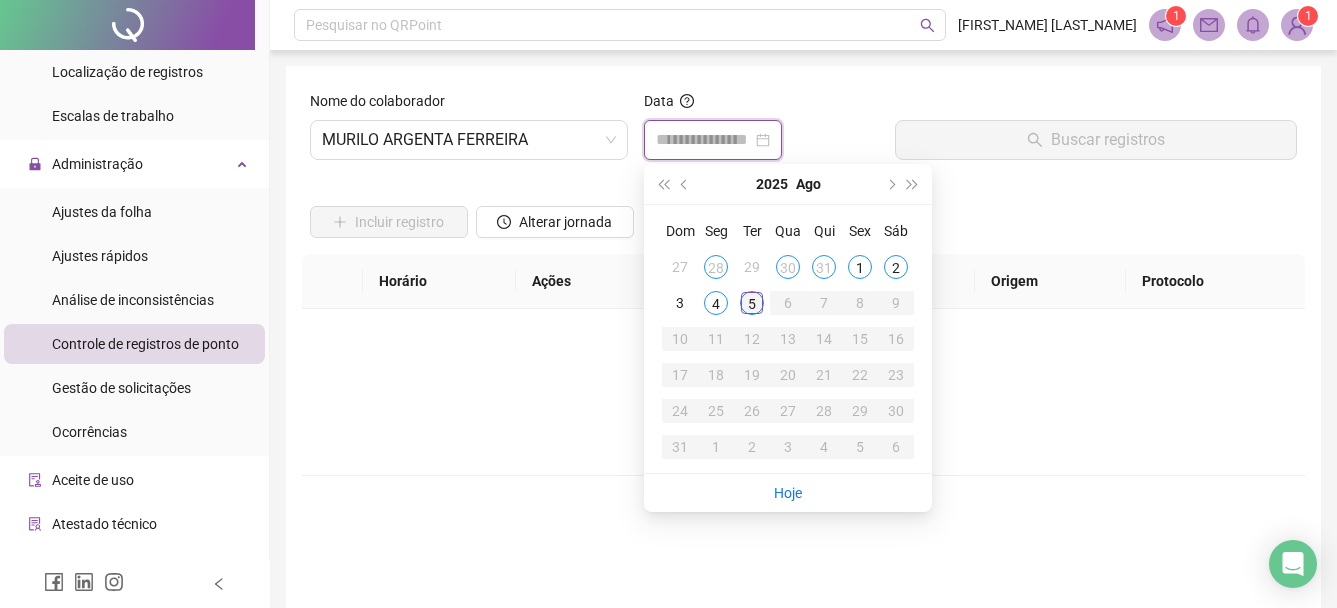 type on "**********" 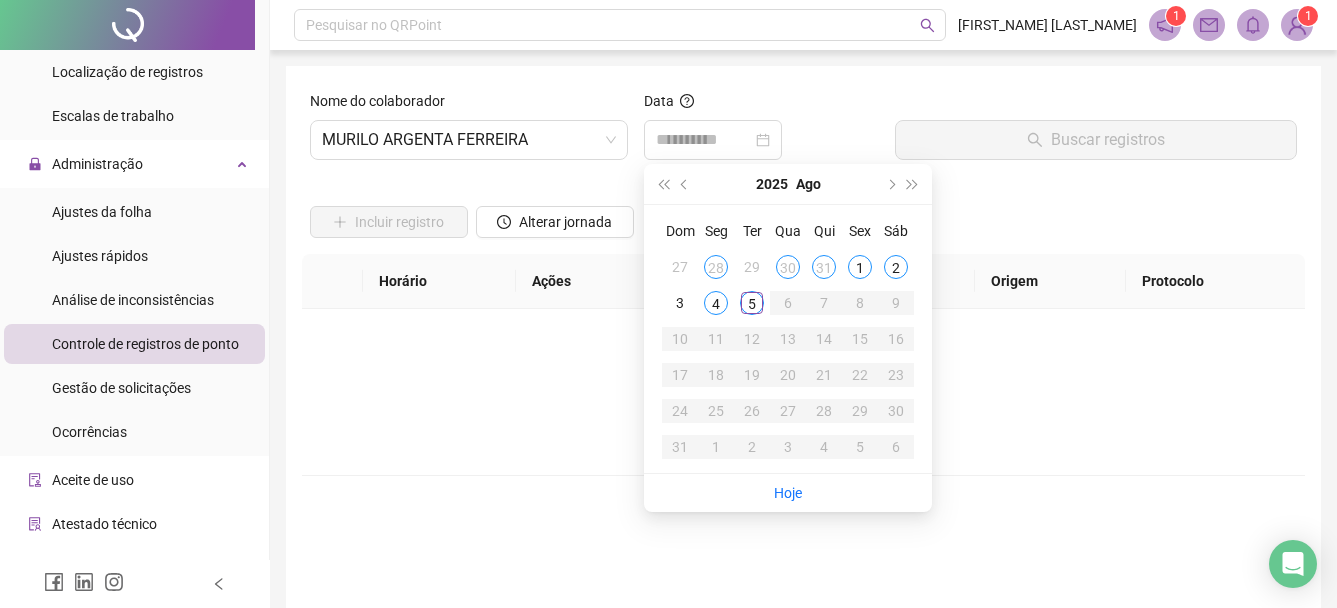 click on "5" at bounding box center (752, 303) 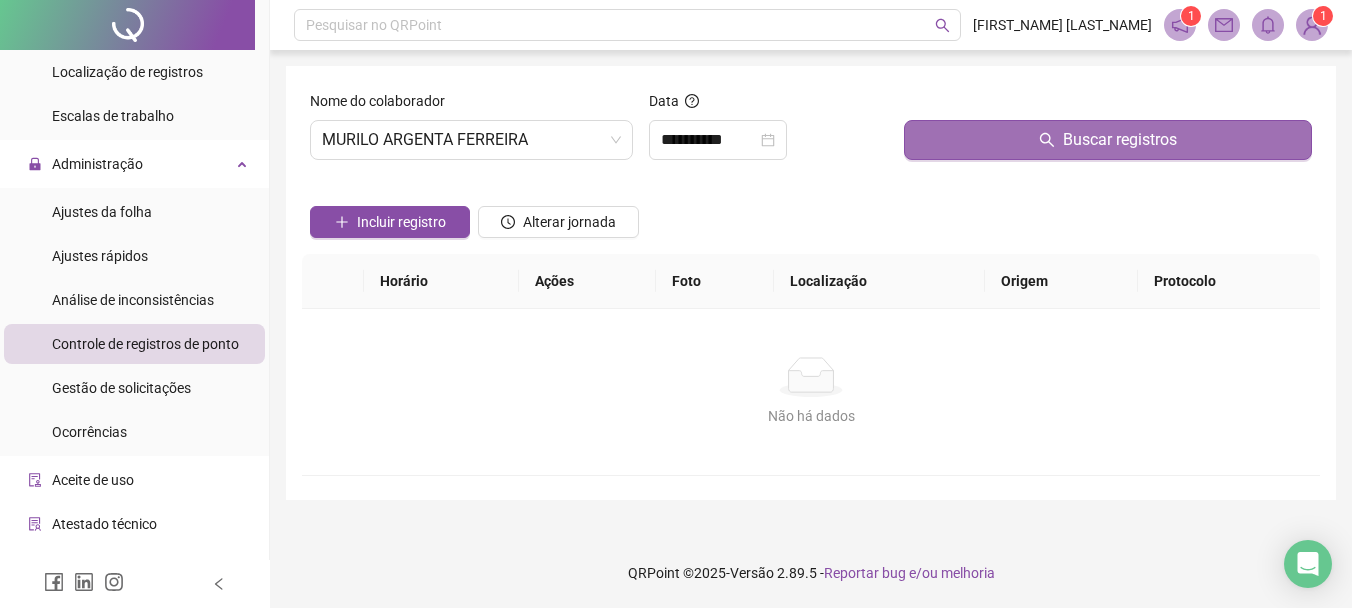 click on "Buscar registros" at bounding box center [1108, 140] 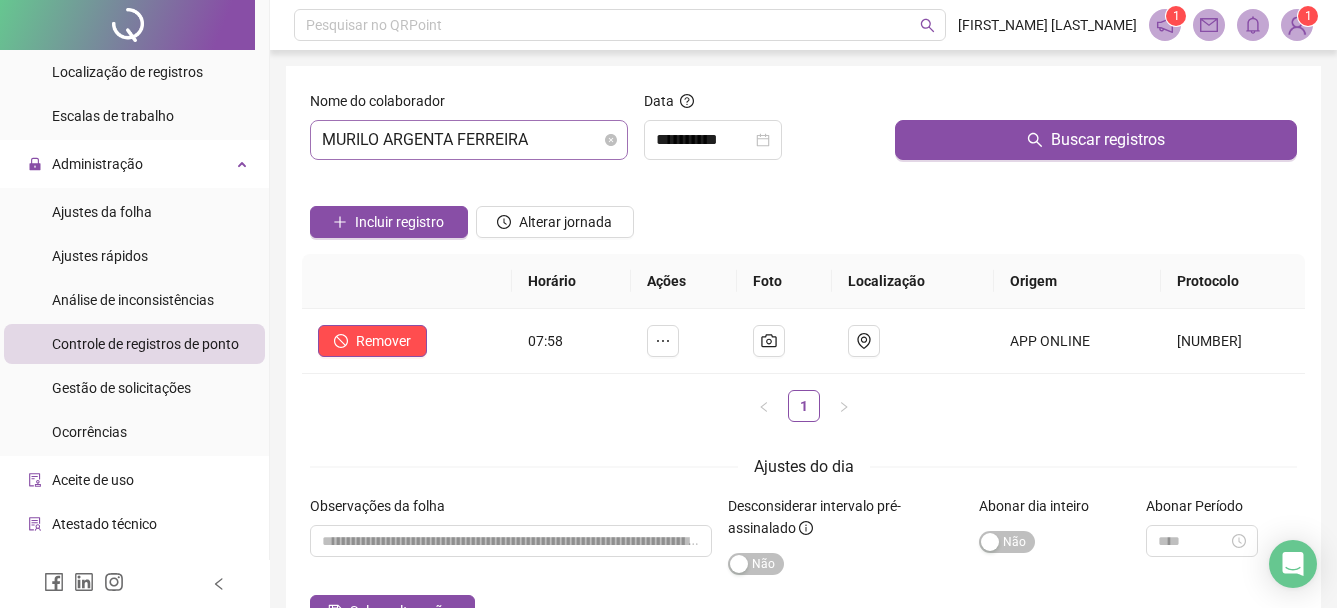 click on "MURILO ARGENTA FERREIRA" at bounding box center [469, 140] 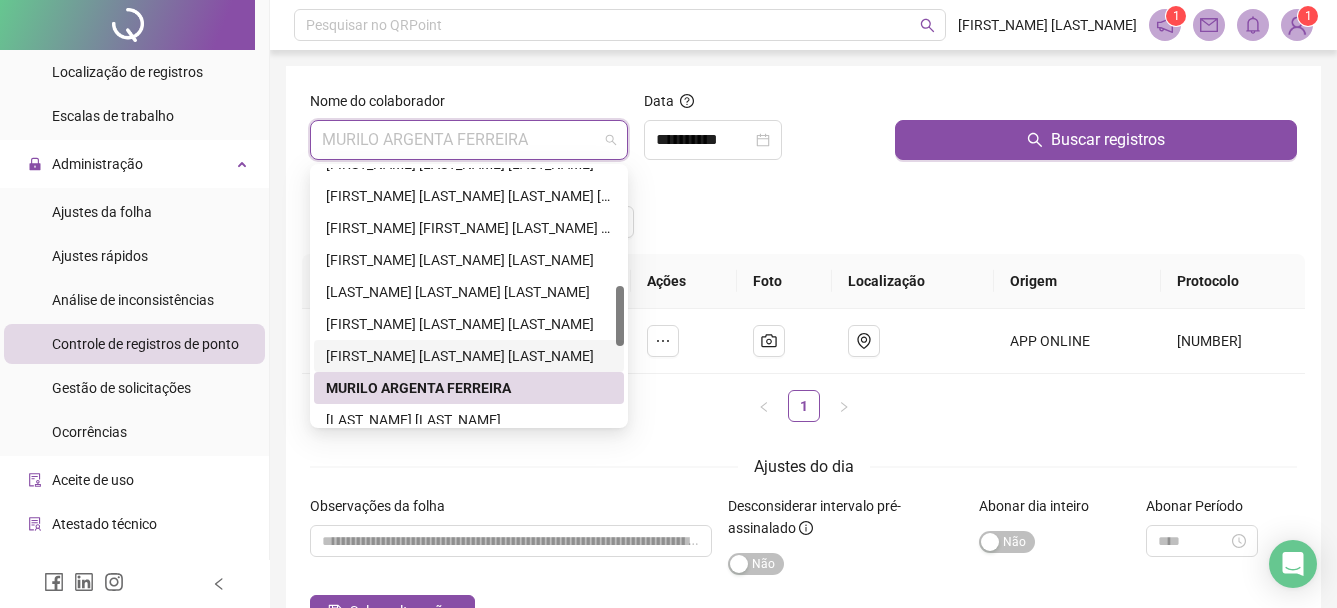 scroll, scrollTop: 700, scrollLeft: 0, axis: vertical 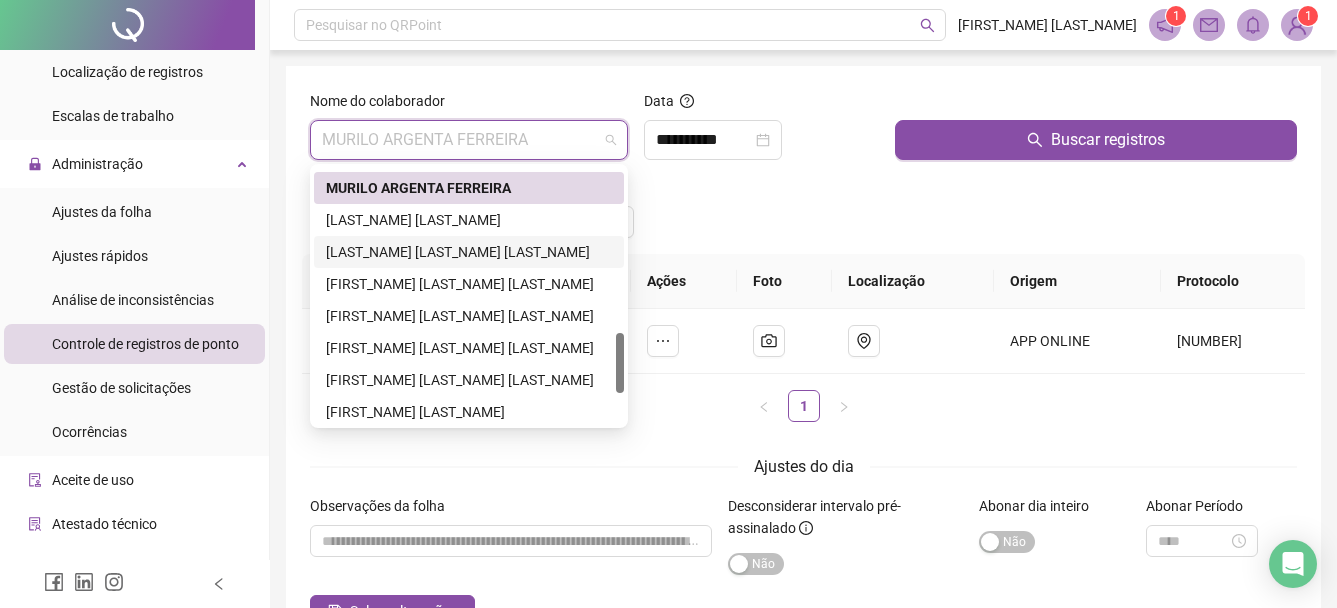 click on "[LAST_NAME] [LAST_NAME] [LAST_NAME]" at bounding box center (469, 252) 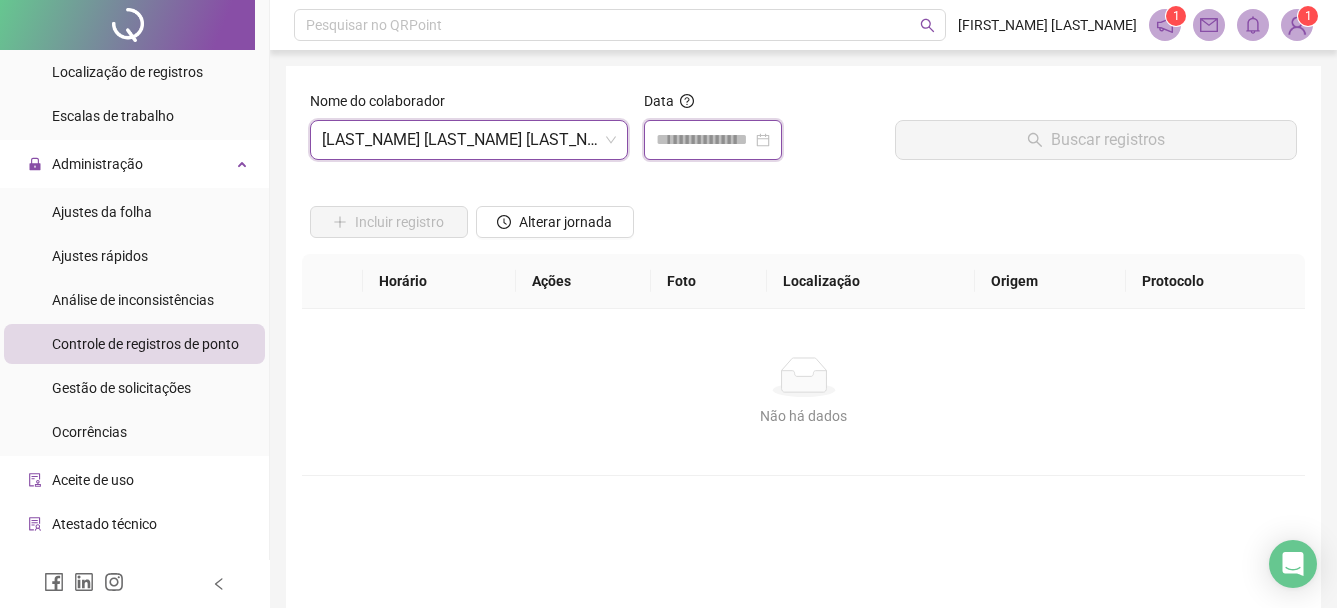 click at bounding box center [704, 140] 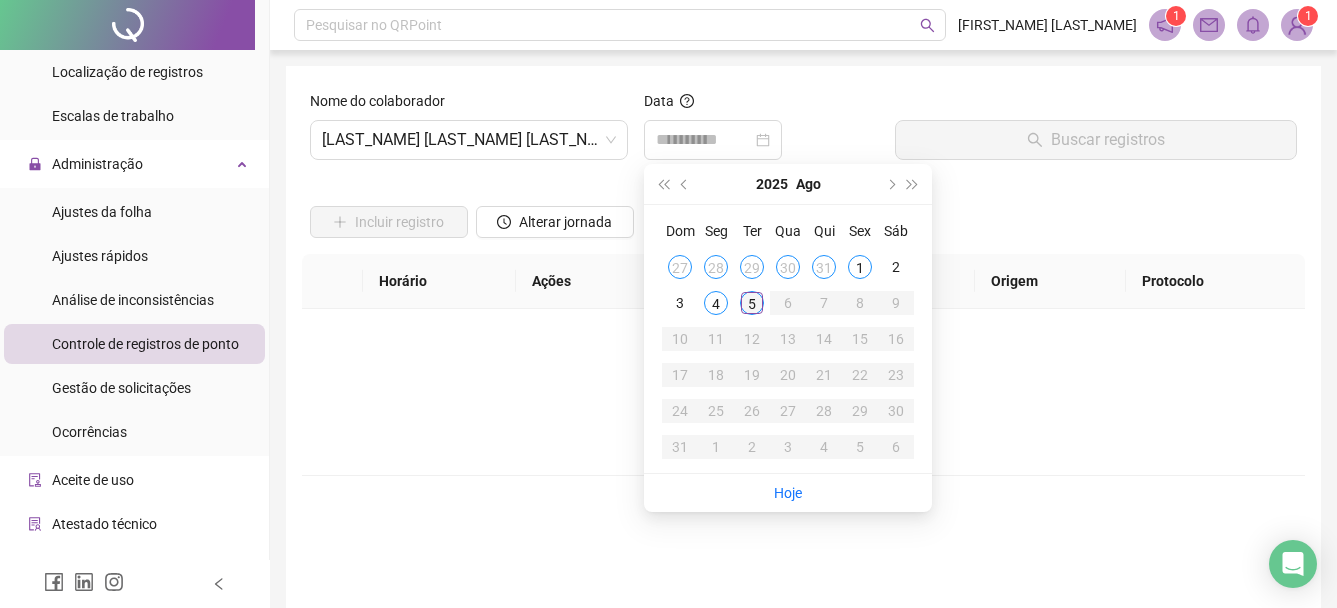 click on "5" at bounding box center [752, 303] 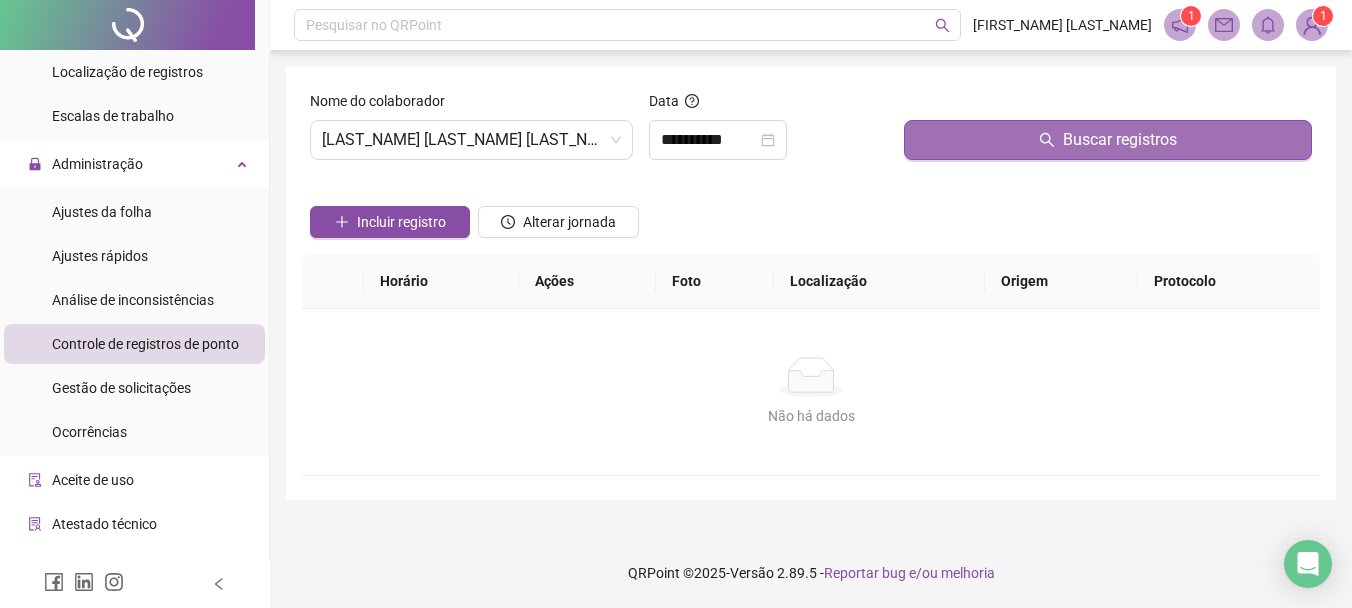 click on "Buscar registros" at bounding box center (1108, 140) 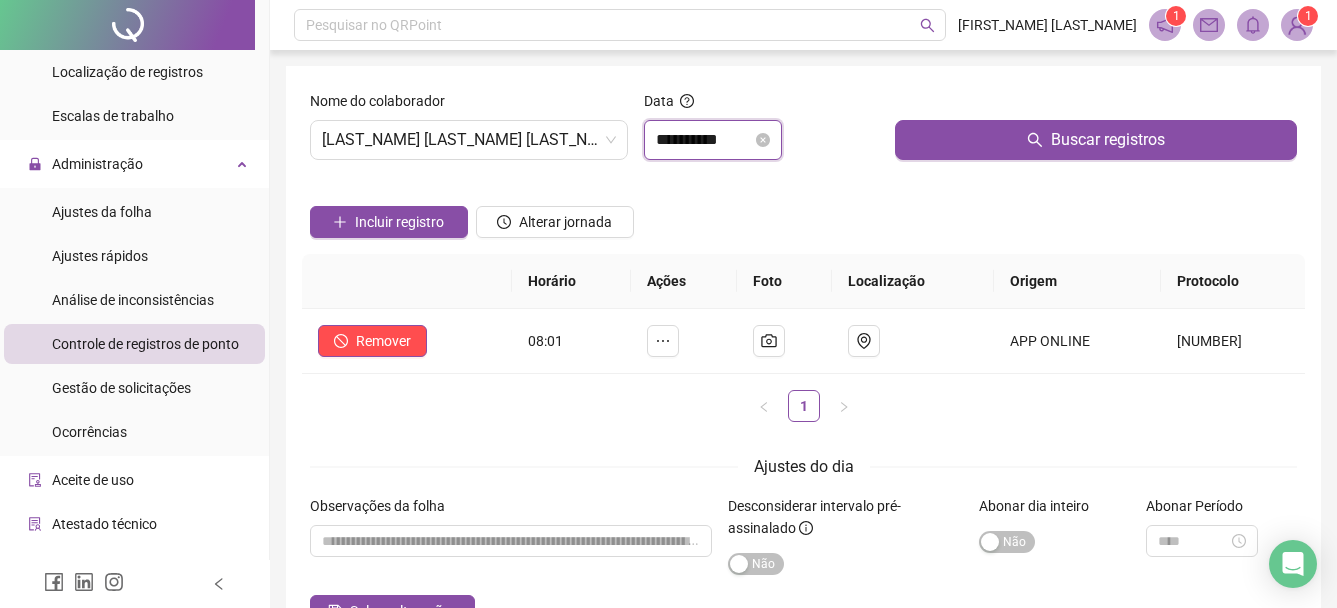 click on "**********" at bounding box center (704, 140) 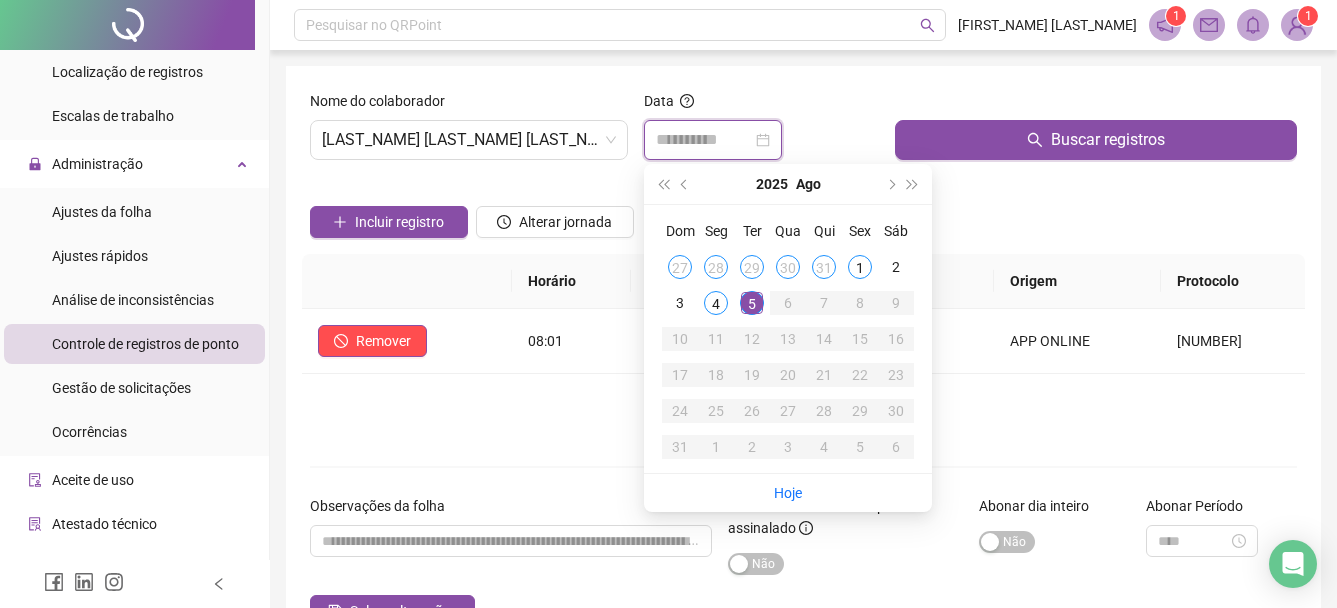 type on "**********" 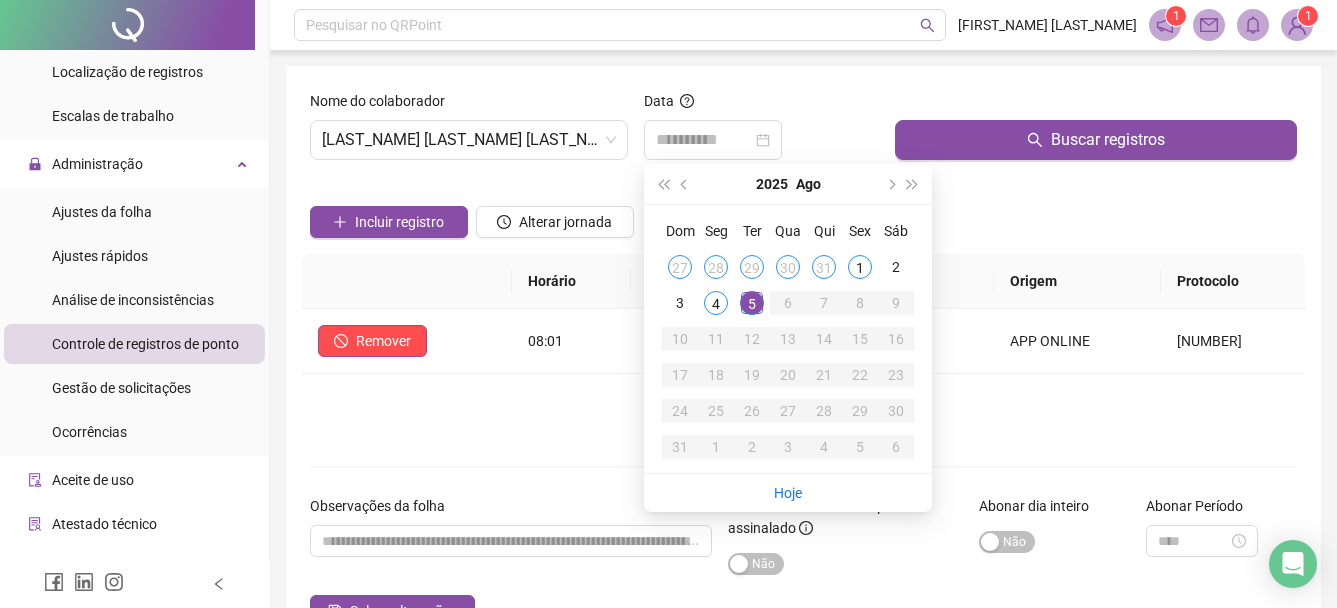 drag, startPoint x: 752, startPoint y: 302, endPoint x: 762, endPoint y: 286, distance: 18.867962 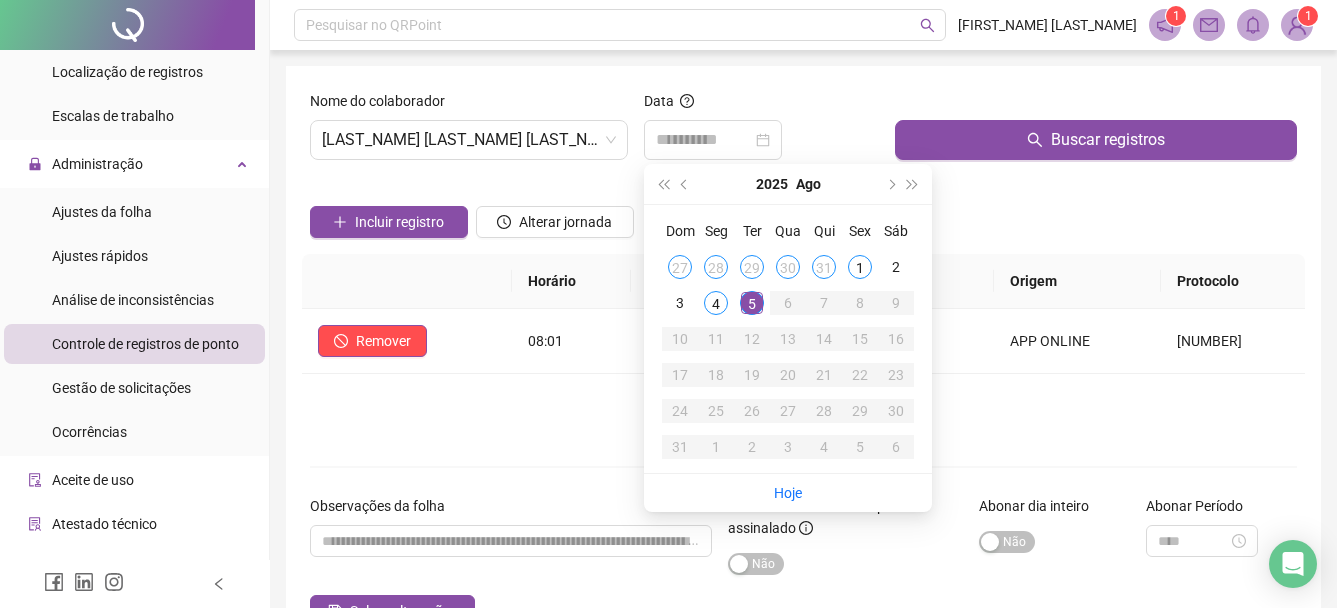 click on "5" at bounding box center (752, 303) 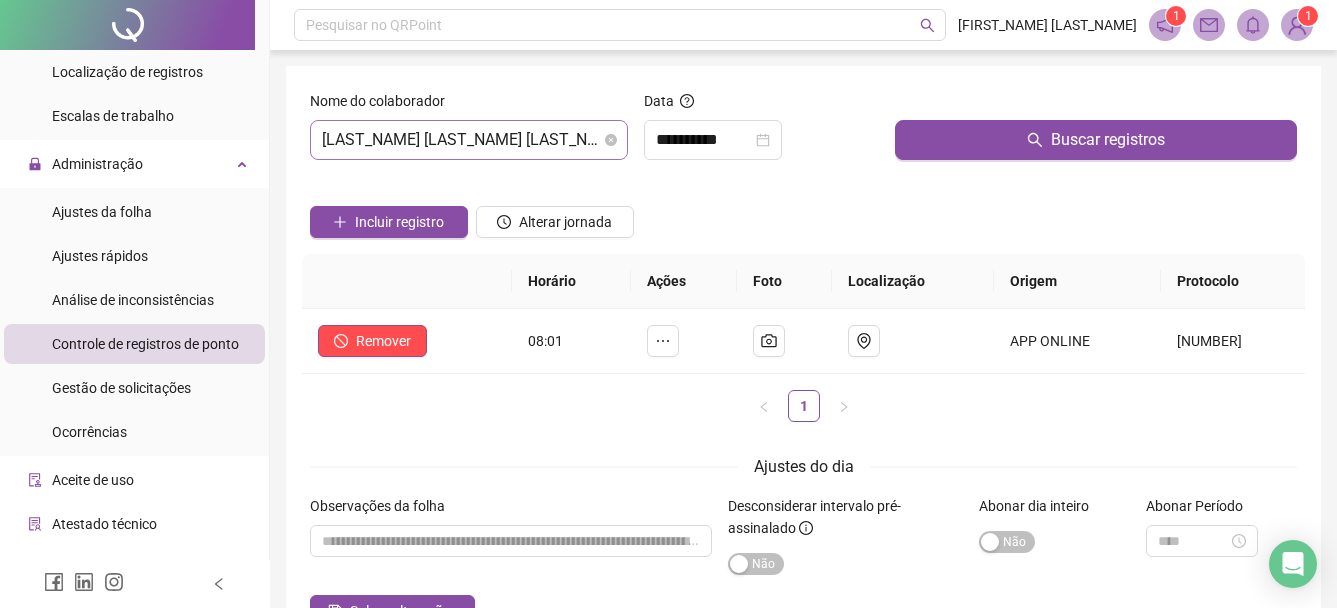 click on "[LAST_NAME] [LAST_NAME] [LAST_NAME]" at bounding box center (469, 140) 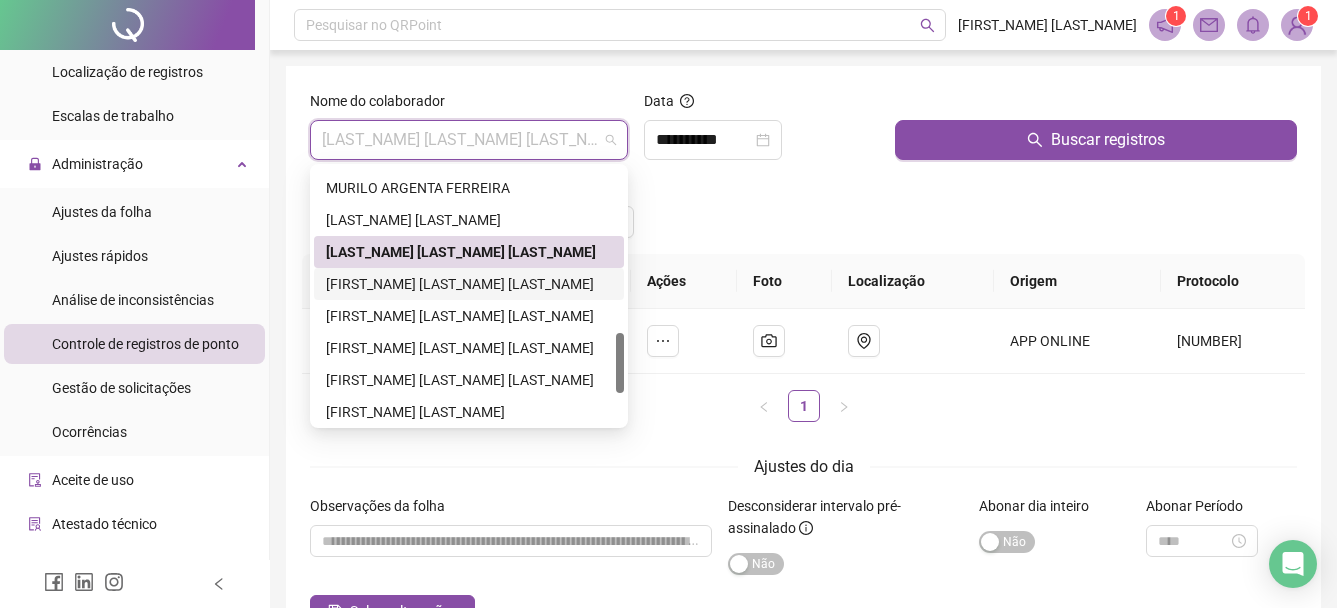 click on "[FIRST_NAME] [LAST_NAME] [LAST_NAME]" at bounding box center (469, 284) 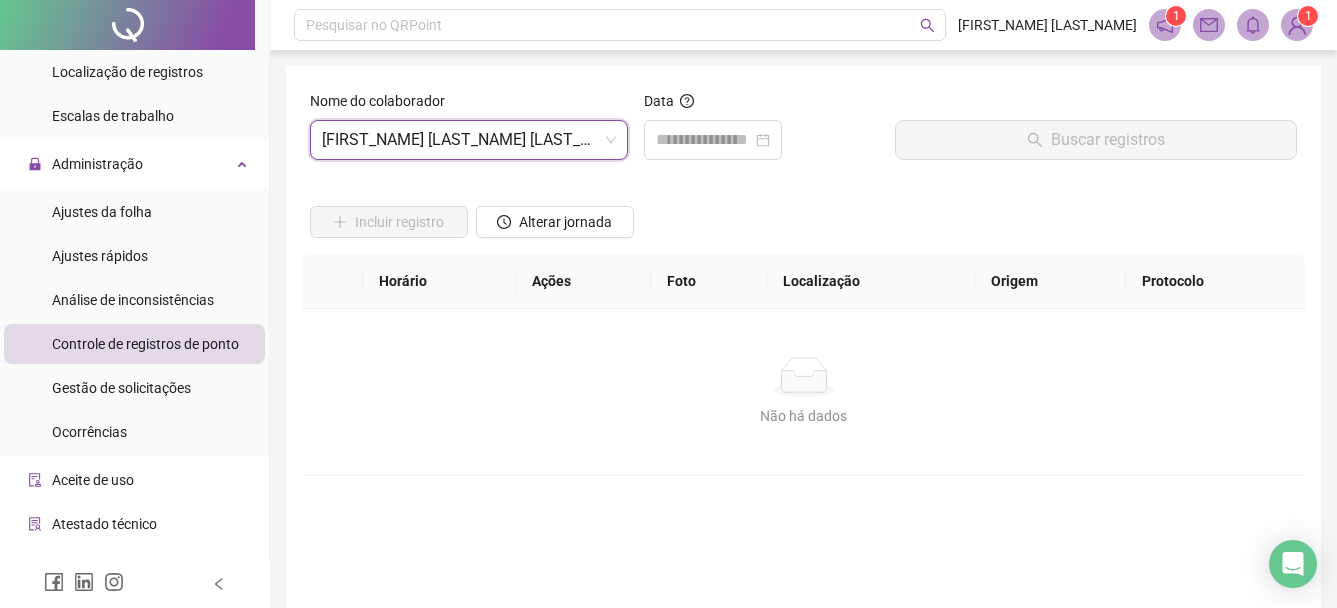 click on "Data" at bounding box center (761, 133) 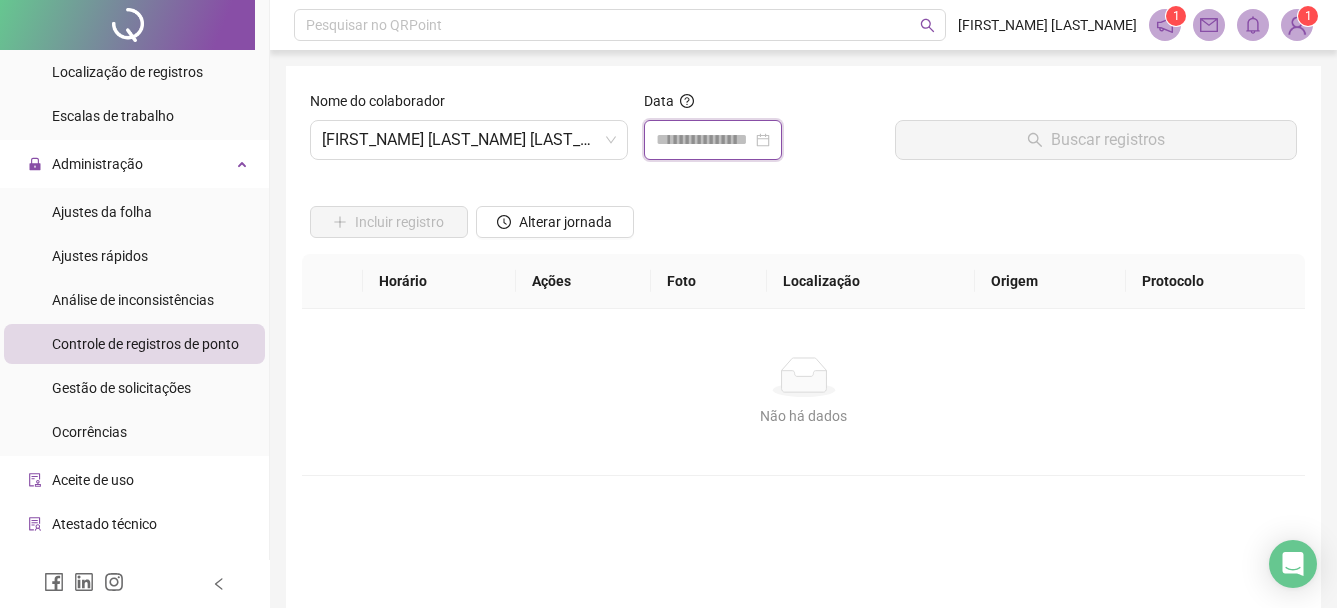 click at bounding box center [704, 140] 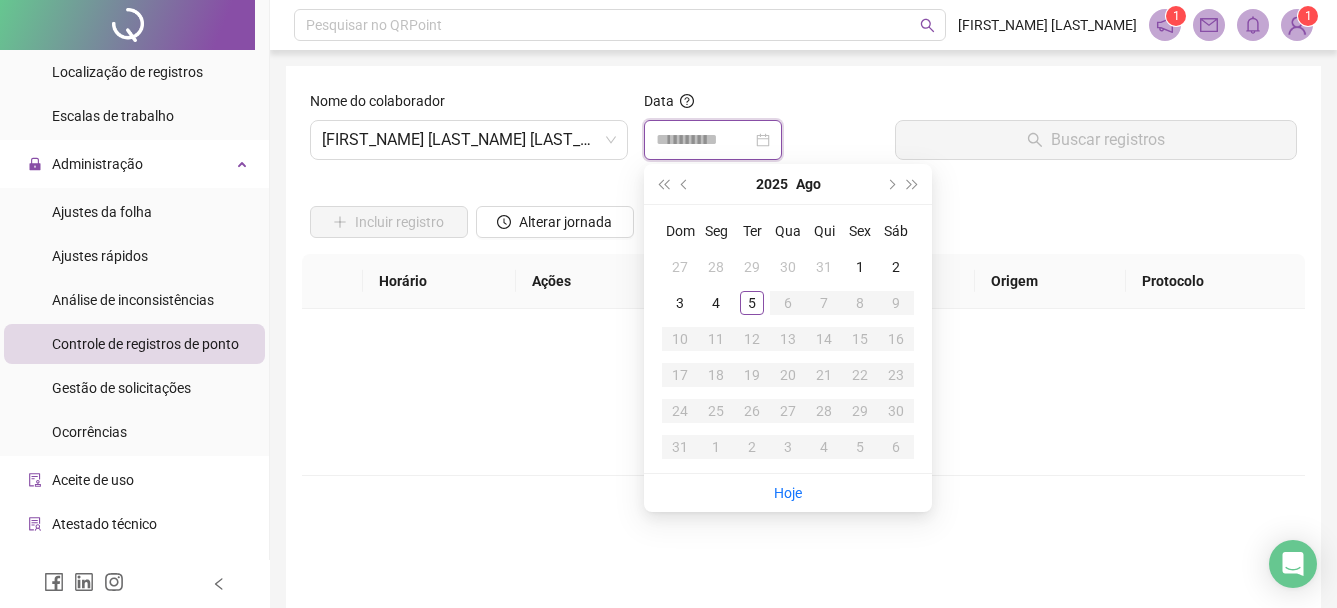 type on "**********" 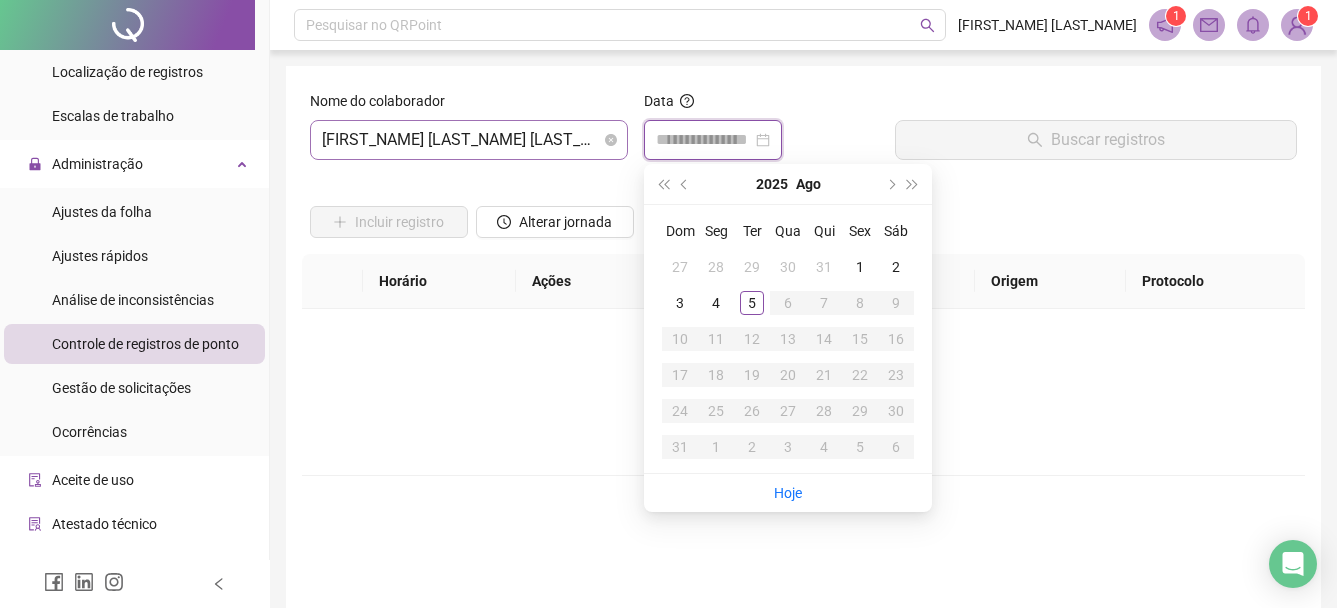 click on "[FIRST_NAME] [LAST_NAME] [LAST_NAME]" at bounding box center [469, 140] 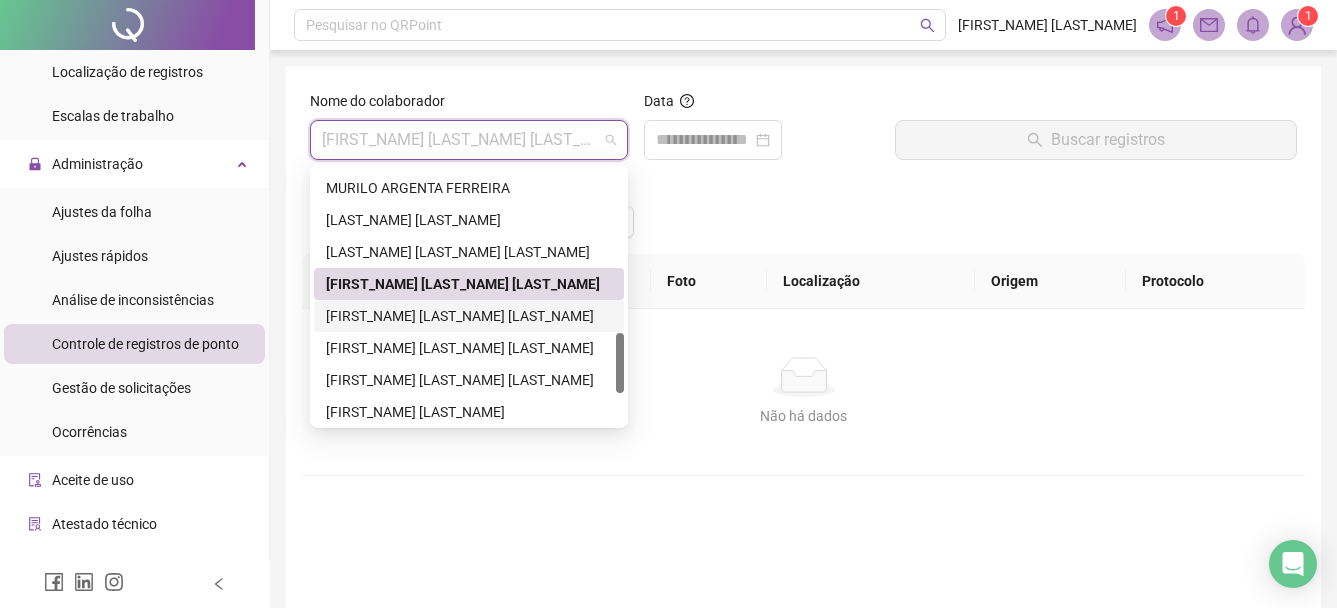 click on "[FIRST_NAME] [LAST_NAME] [LAST_NAME]" at bounding box center (469, 316) 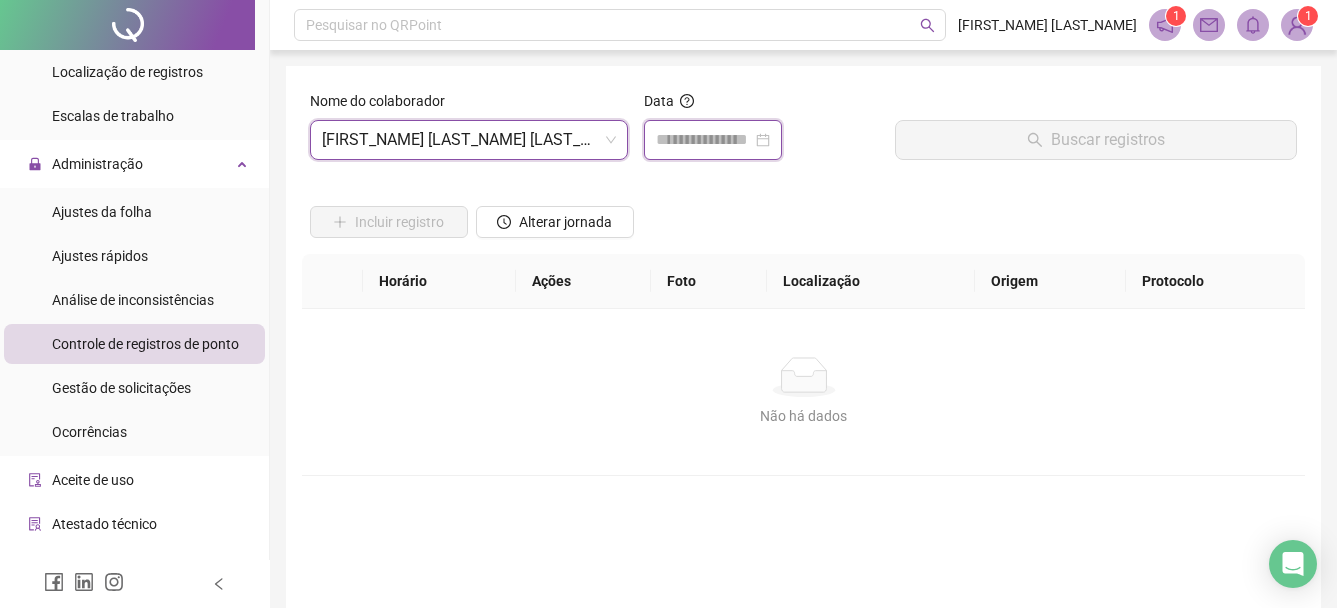 click at bounding box center [704, 140] 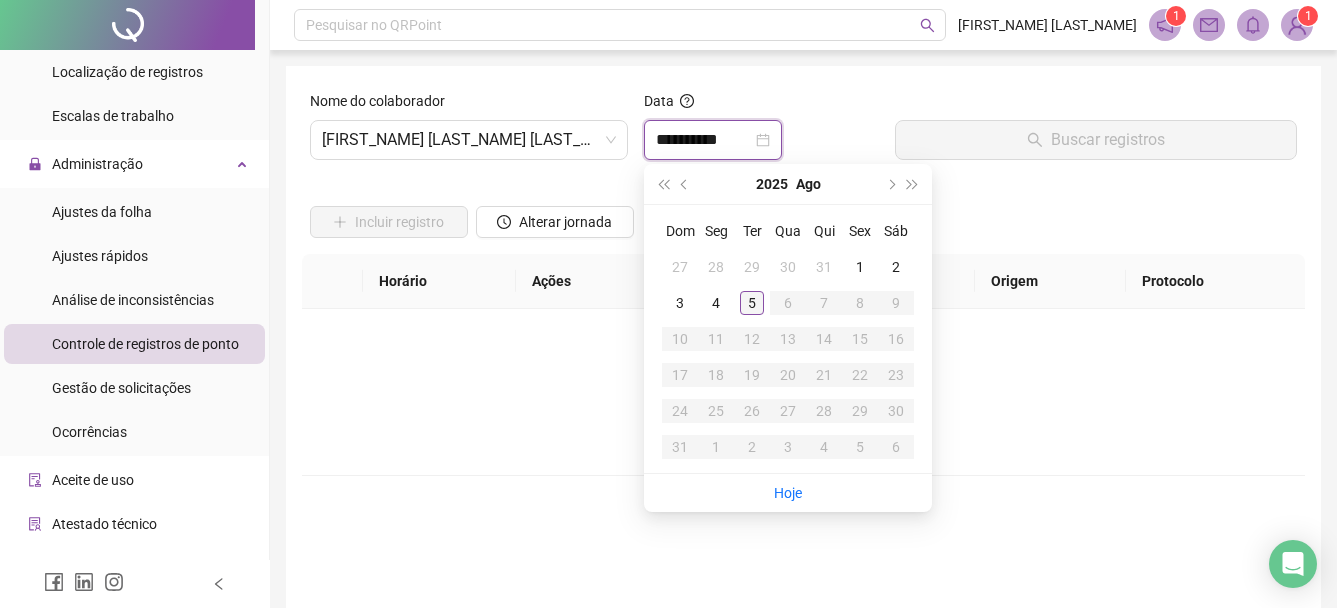 type on "**********" 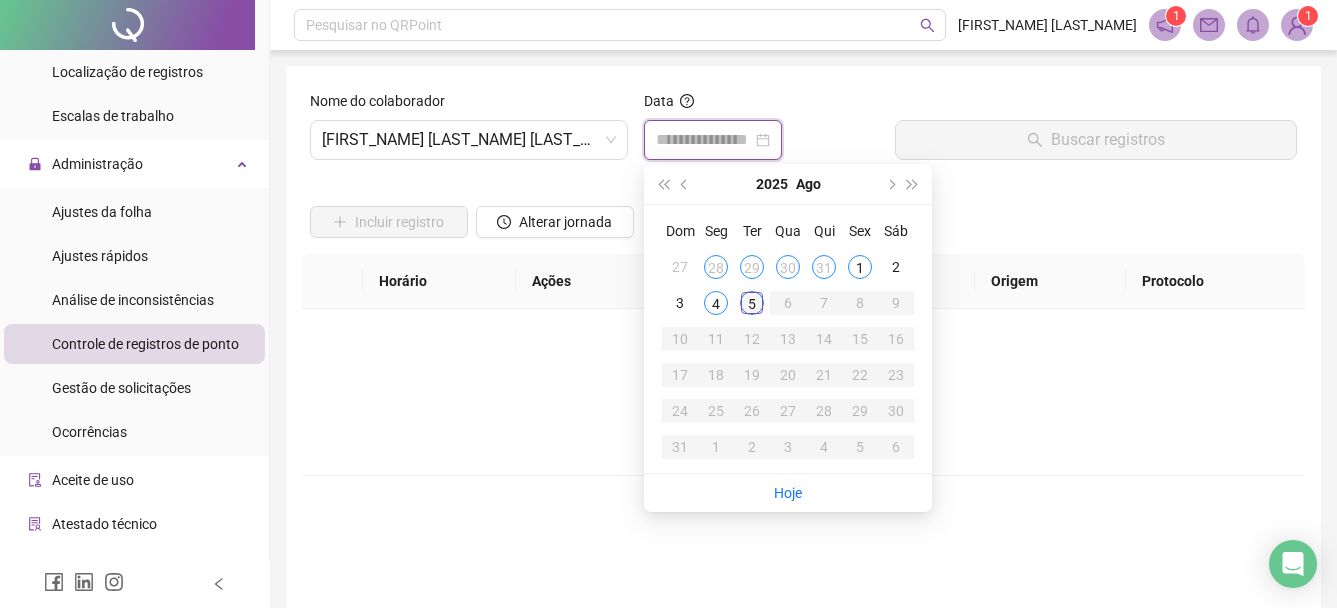 type on "**********" 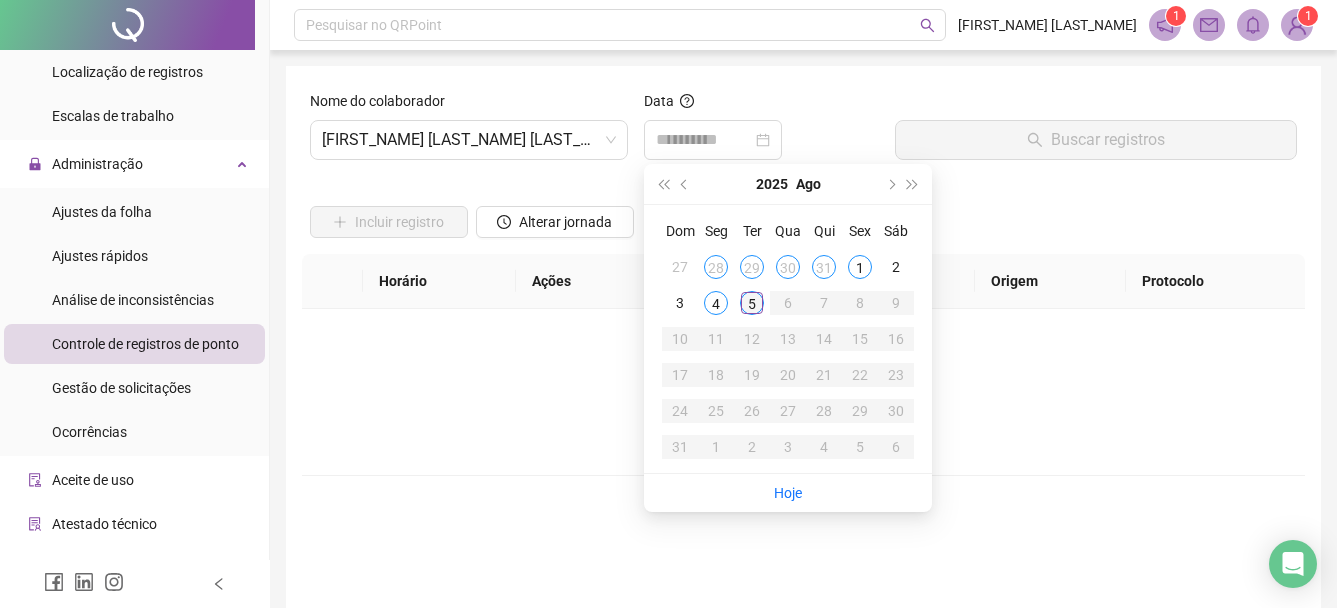 click on "5" at bounding box center (752, 303) 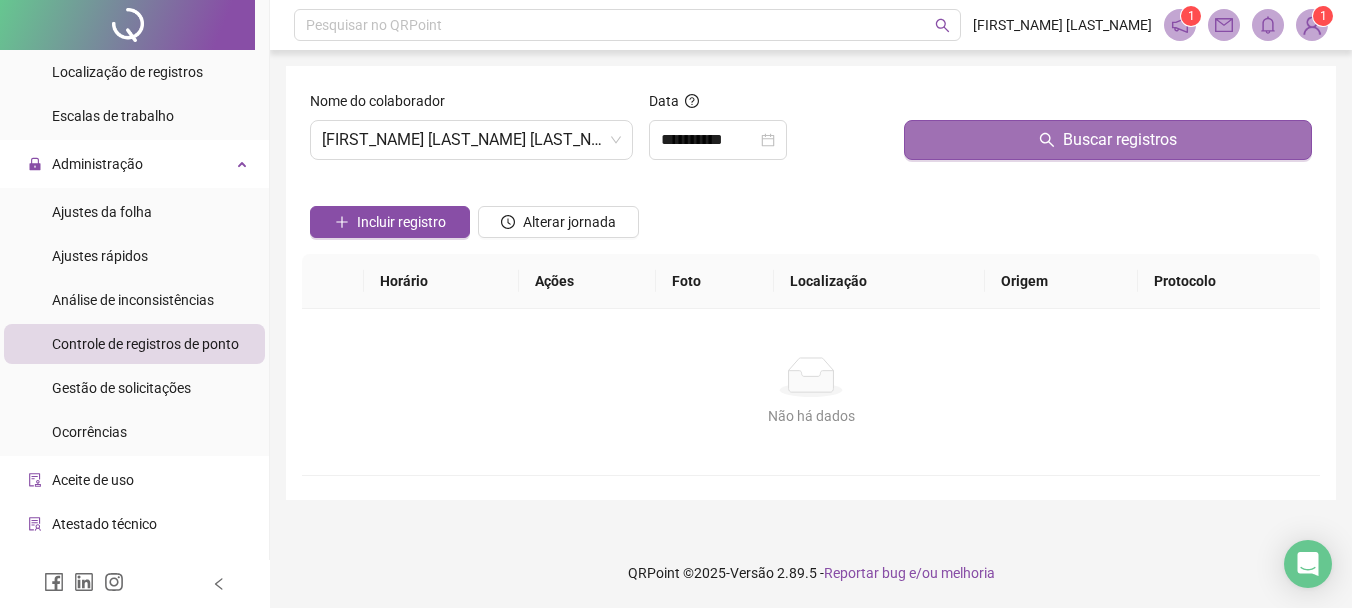 click on "Buscar registros" at bounding box center (1108, 140) 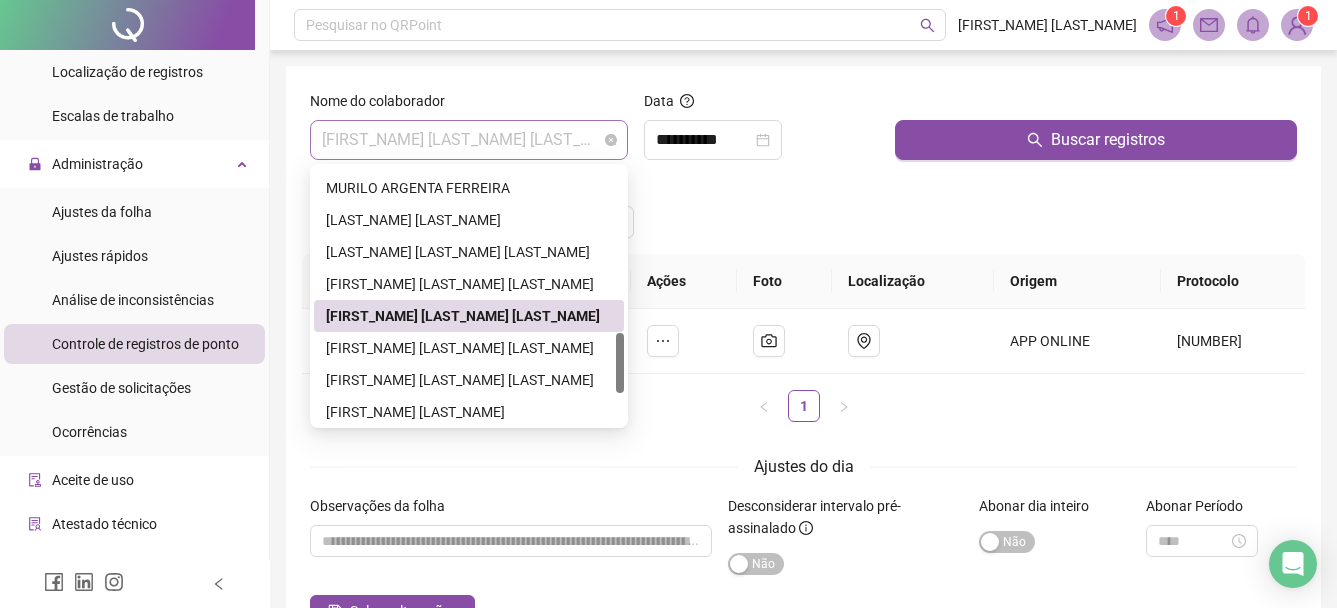 click on "[FIRST_NAME] [LAST_NAME] [LAST_NAME]" at bounding box center (469, 140) 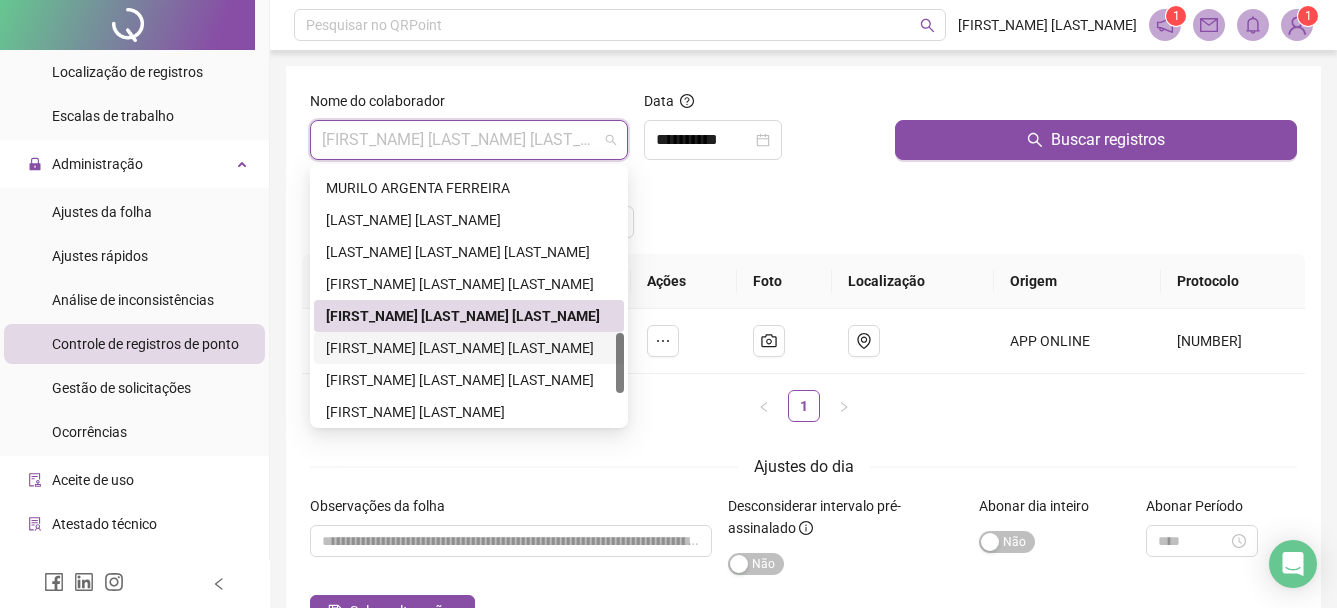click on "[FIRST_NAME] [LAST_NAME] [LAST_NAME]" at bounding box center (469, 348) 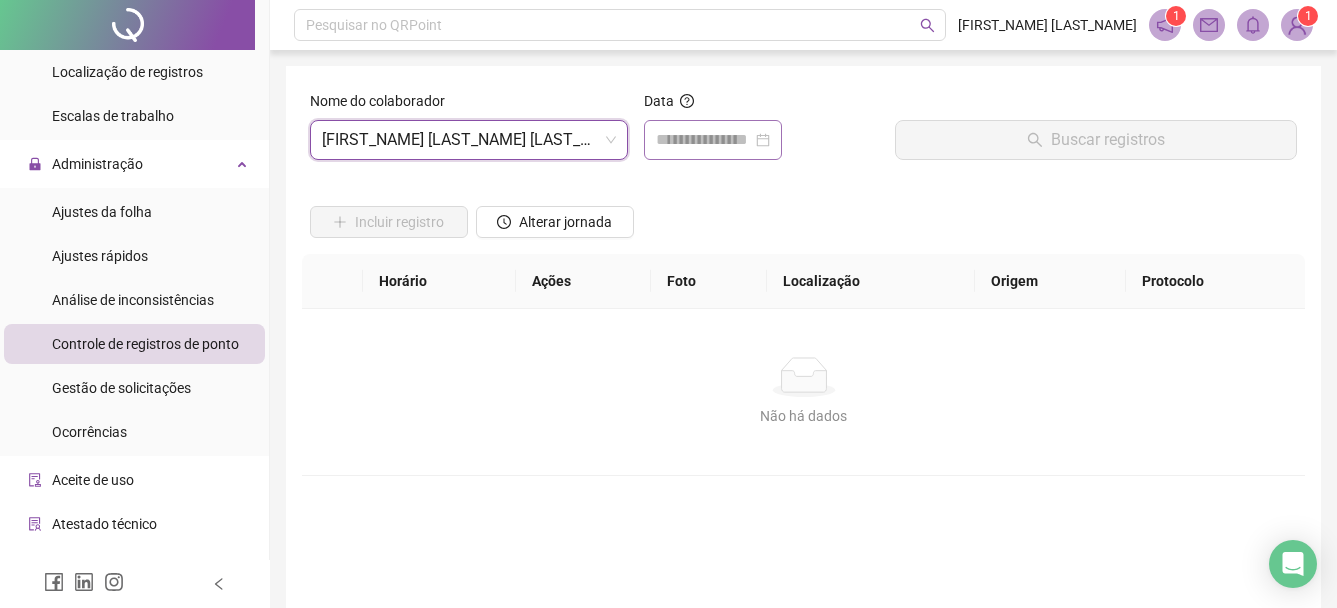 click at bounding box center [713, 140] 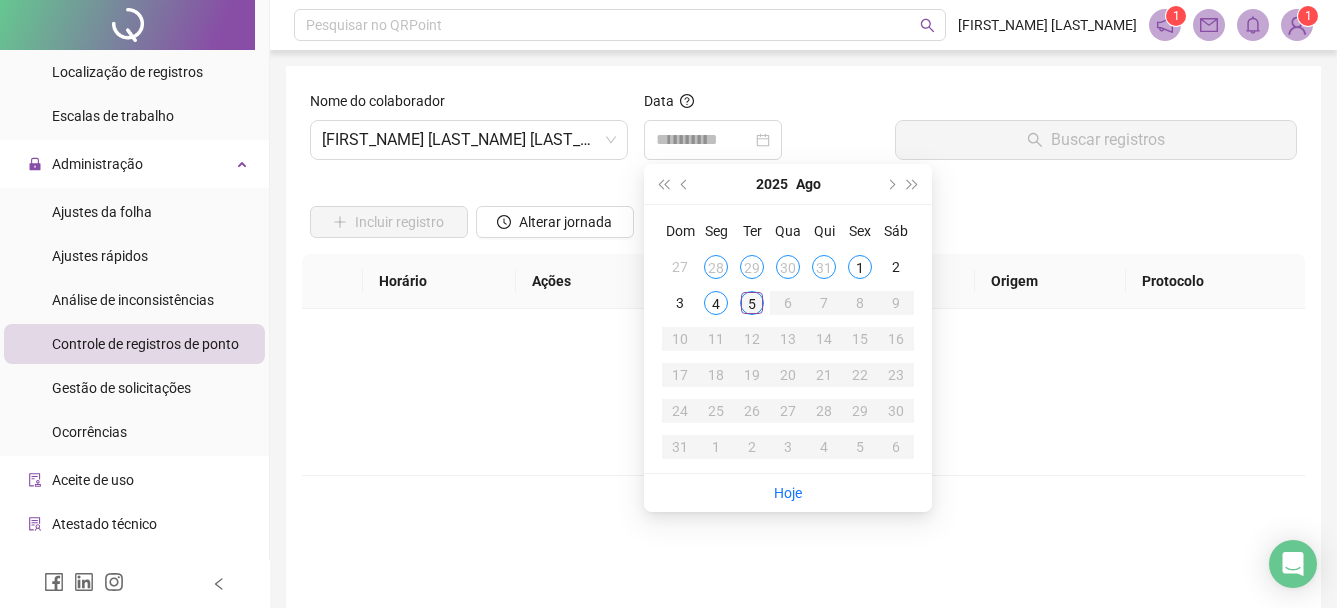 click on "5" at bounding box center (752, 303) 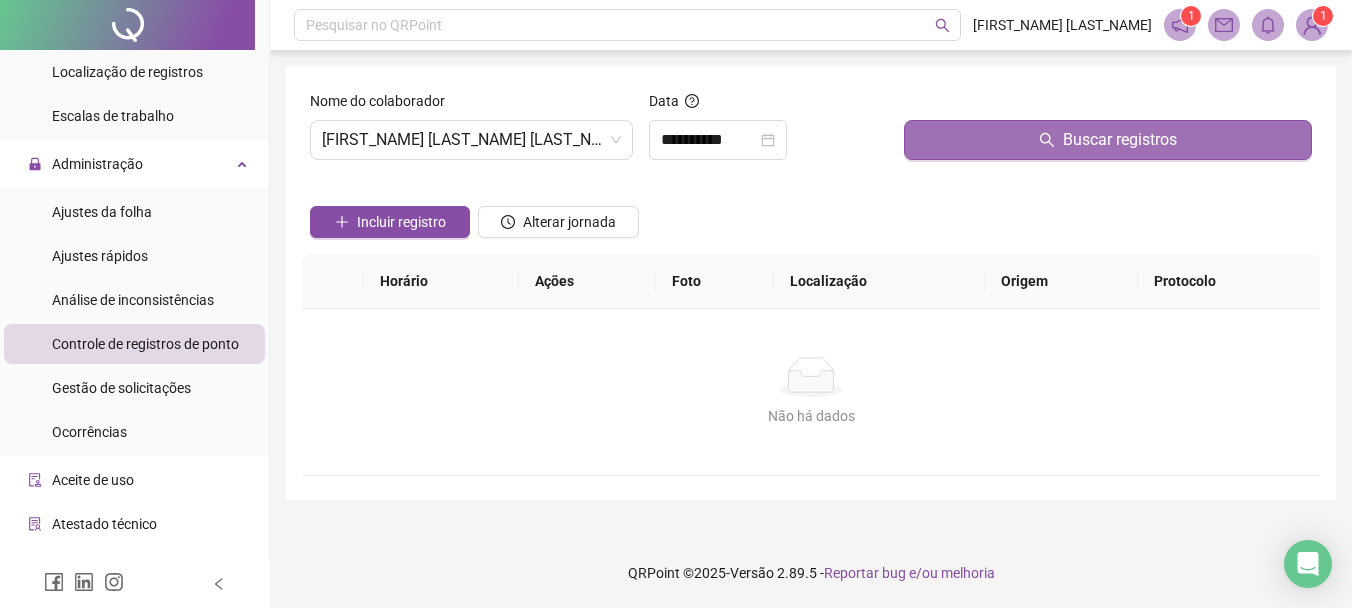 click on "Buscar registros" at bounding box center [1108, 140] 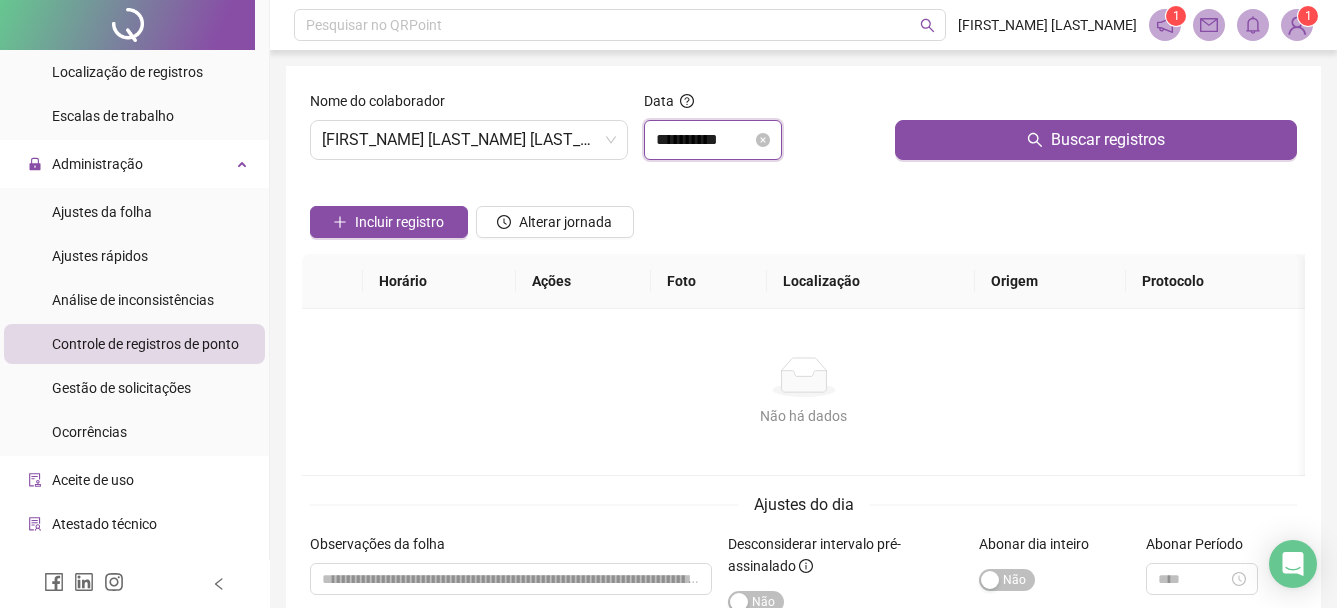 click on "**********" at bounding box center (704, 140) 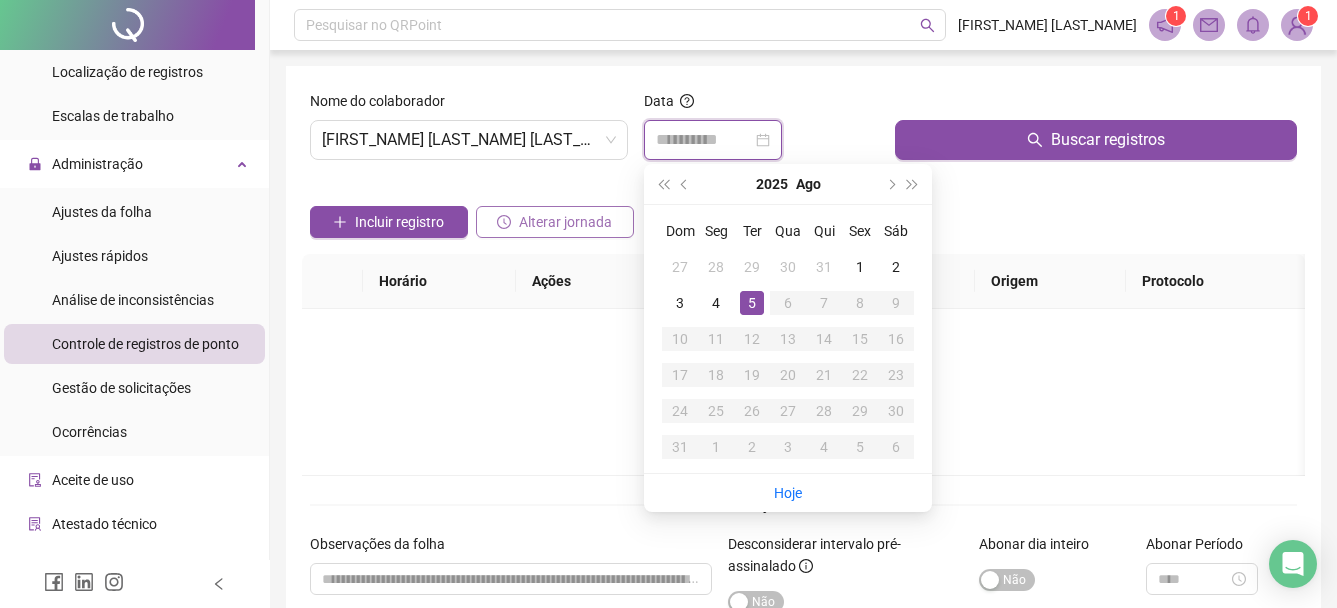 type on "**********" 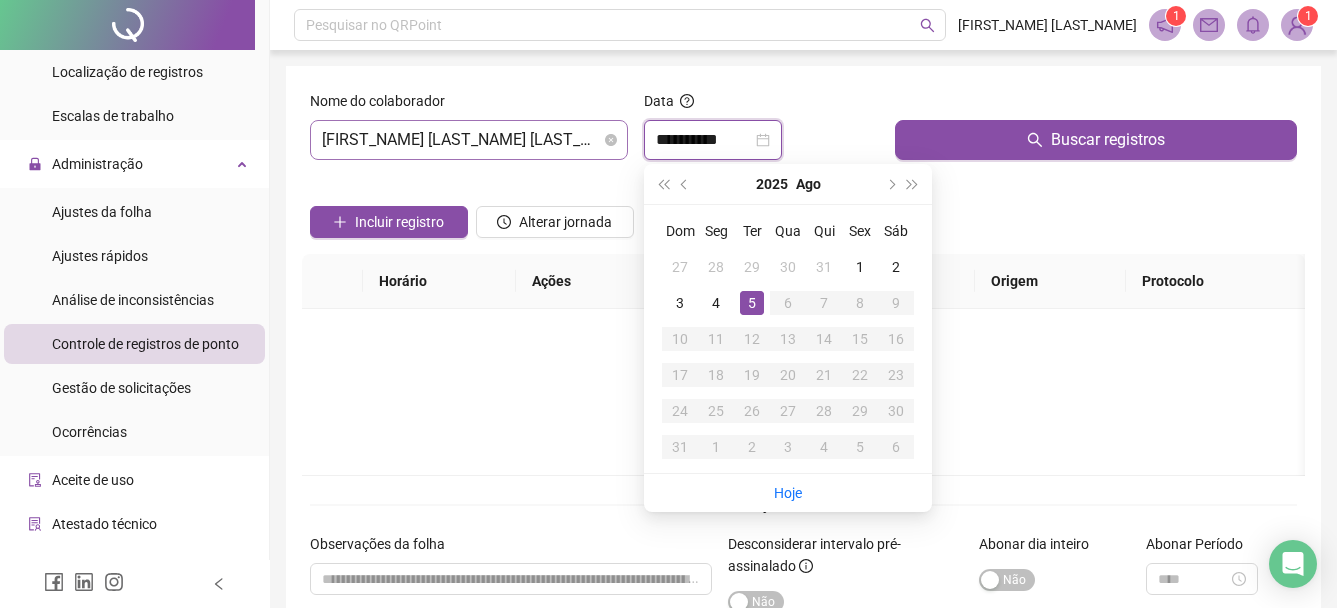 click on "[FIRST_NAME] [LAST_NAME] [LAST_NAME]" at bounding box center (469, 140) 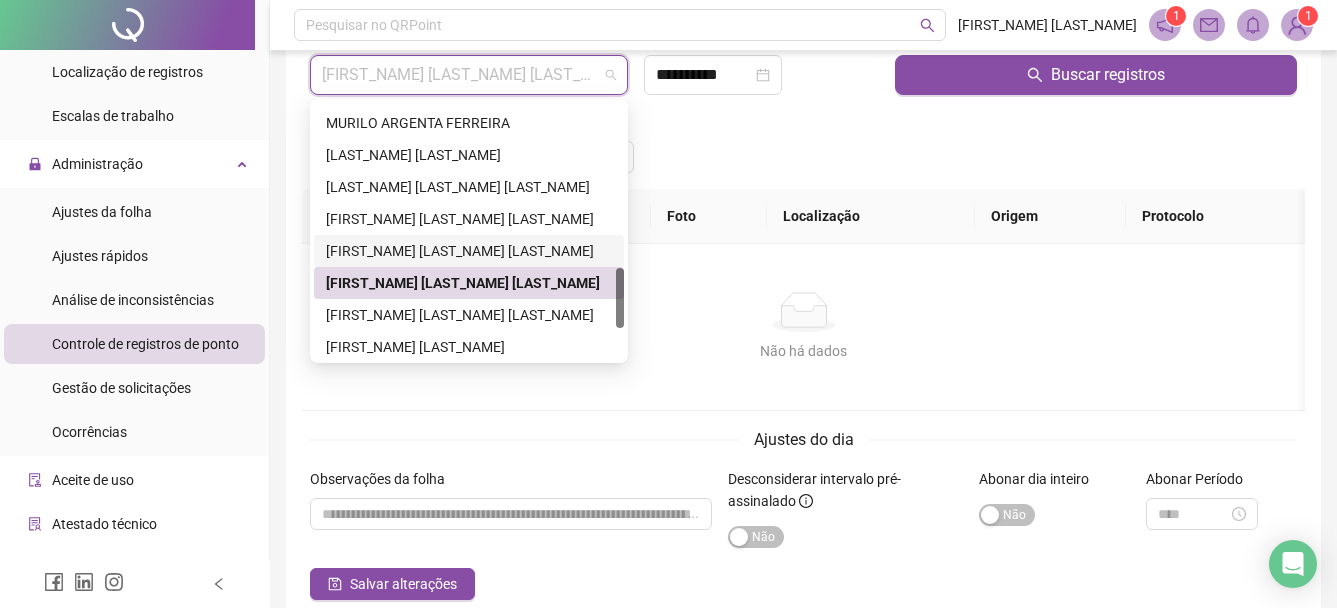 scroll, scrollTop: 100, scrollLeft: 0, axis: vertical 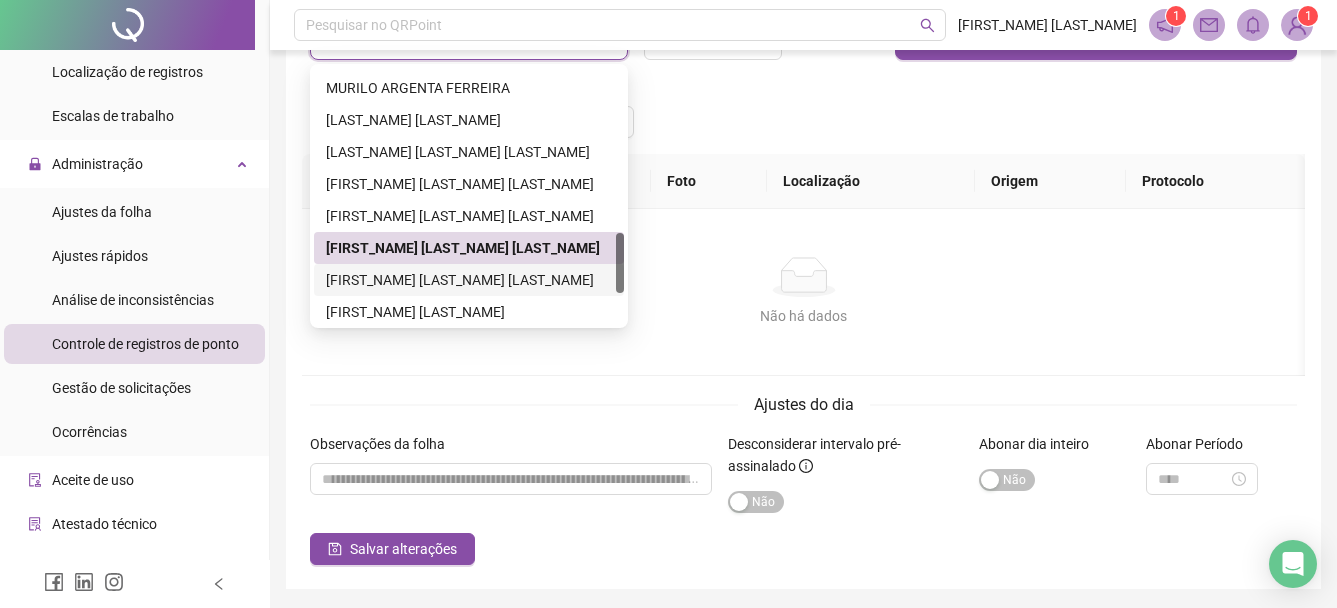 click on "[FIRST_NAME] [LAST_NAME] [LAST_NAME]" at bounding box center [469, 280] 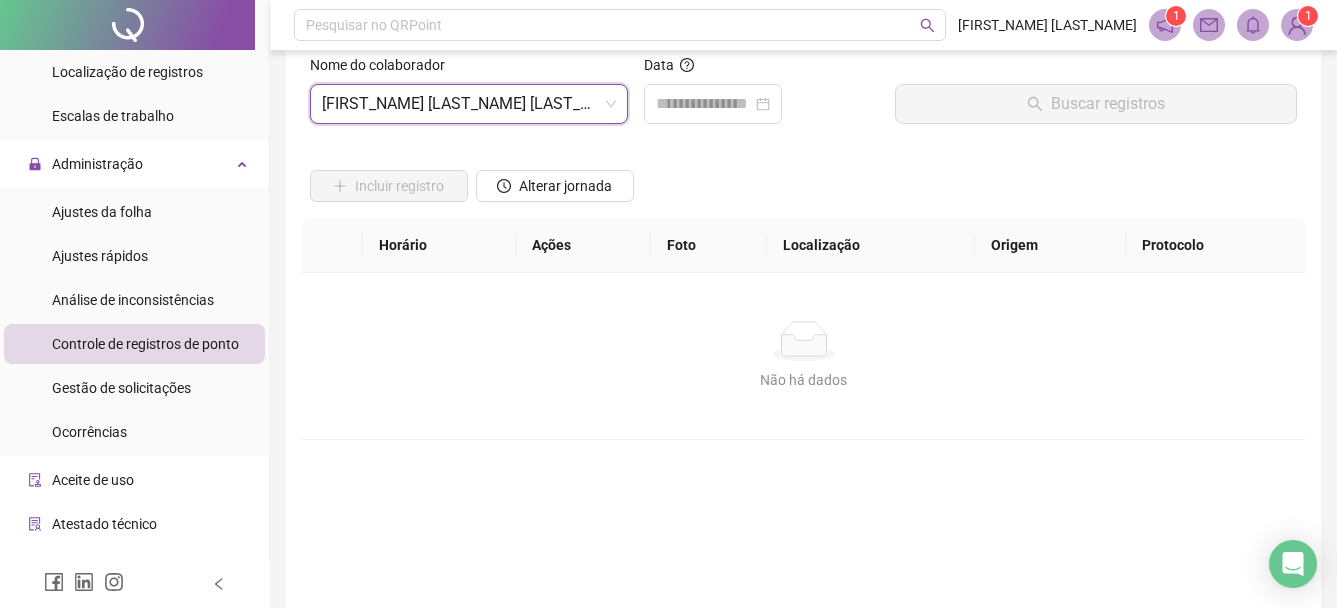 scroll, scrollTop: 0, scrollLeft: 0, axis: both 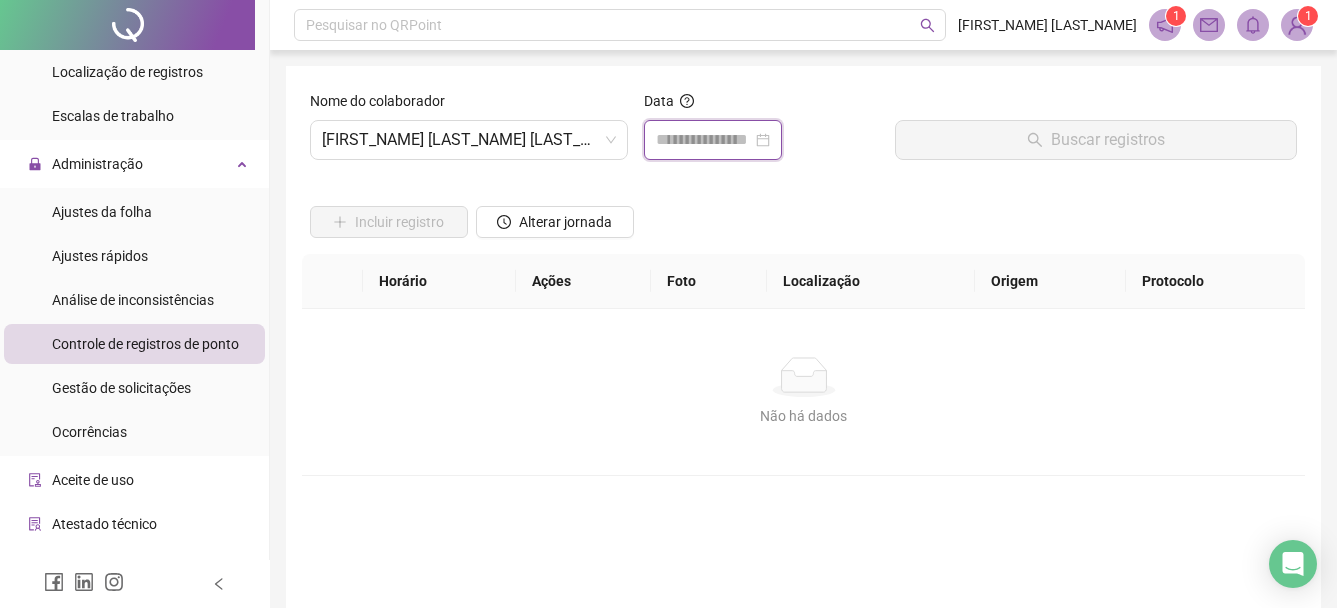 click at bounding box center (704, 140) 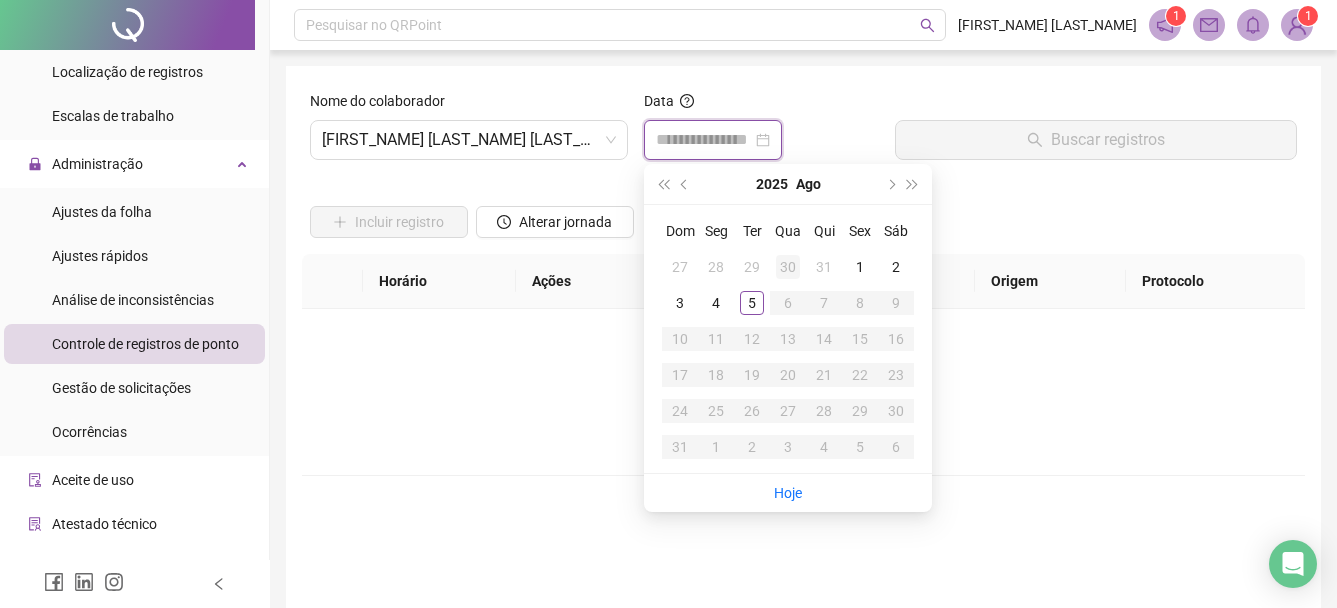 type on "**********" 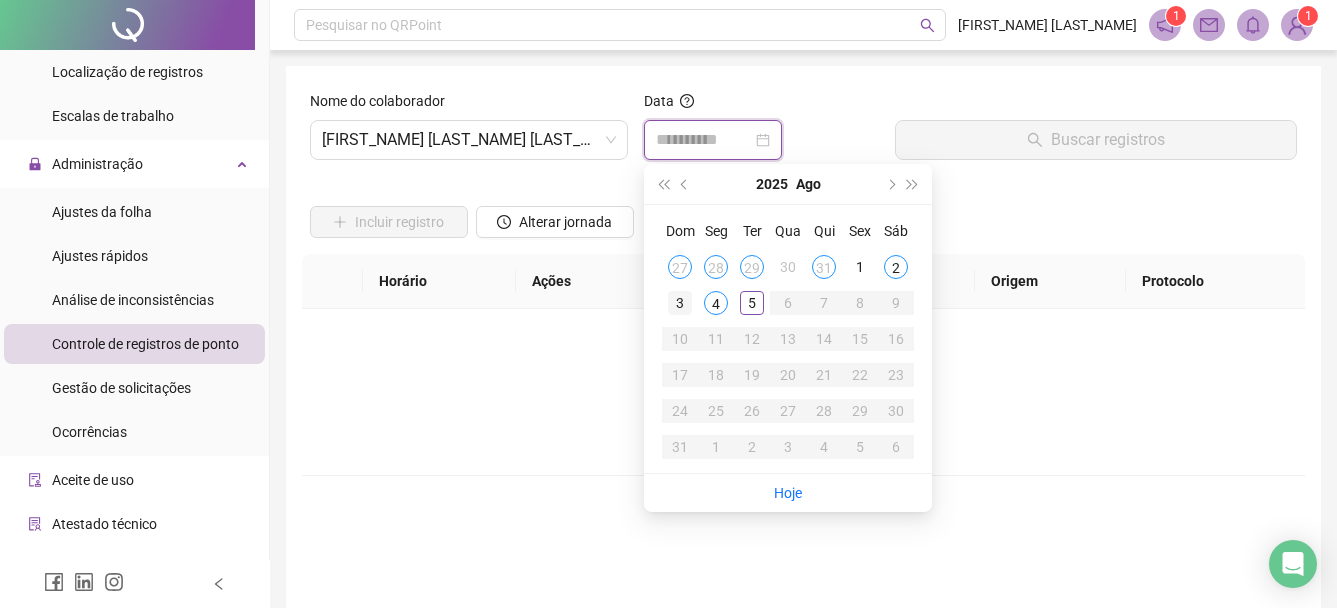 type on "**********" 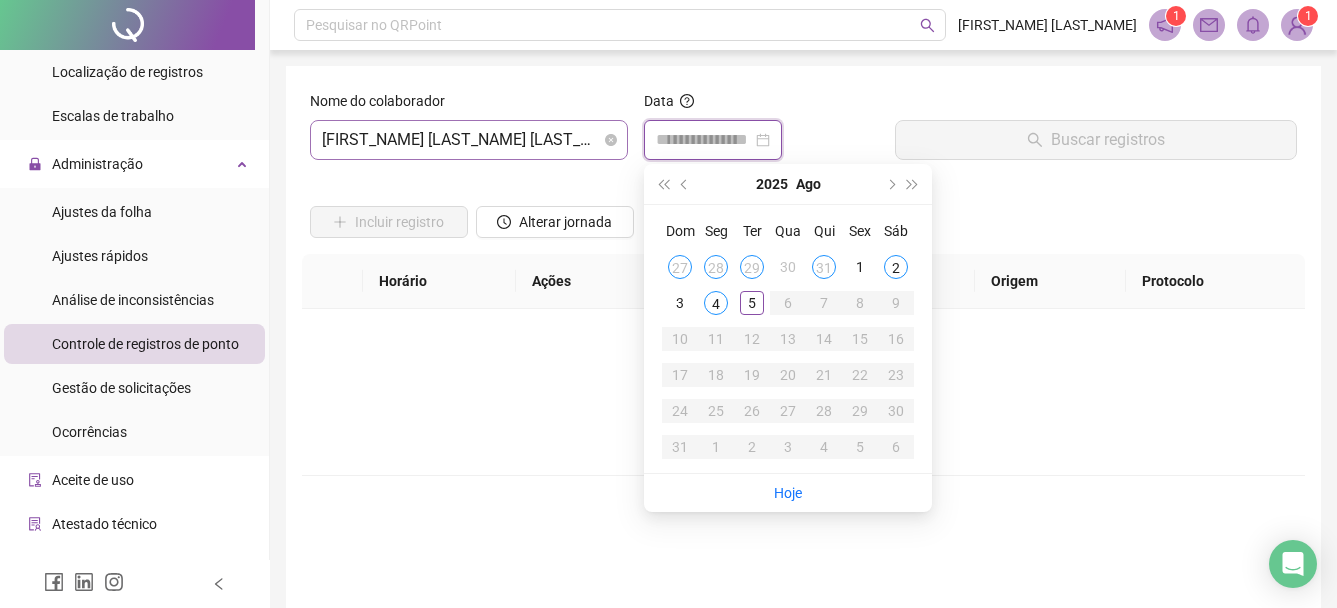 click on "[FIRST_NAME] [LAST_NAME] [LAST_NAME]" at bounding box center (469, 140) 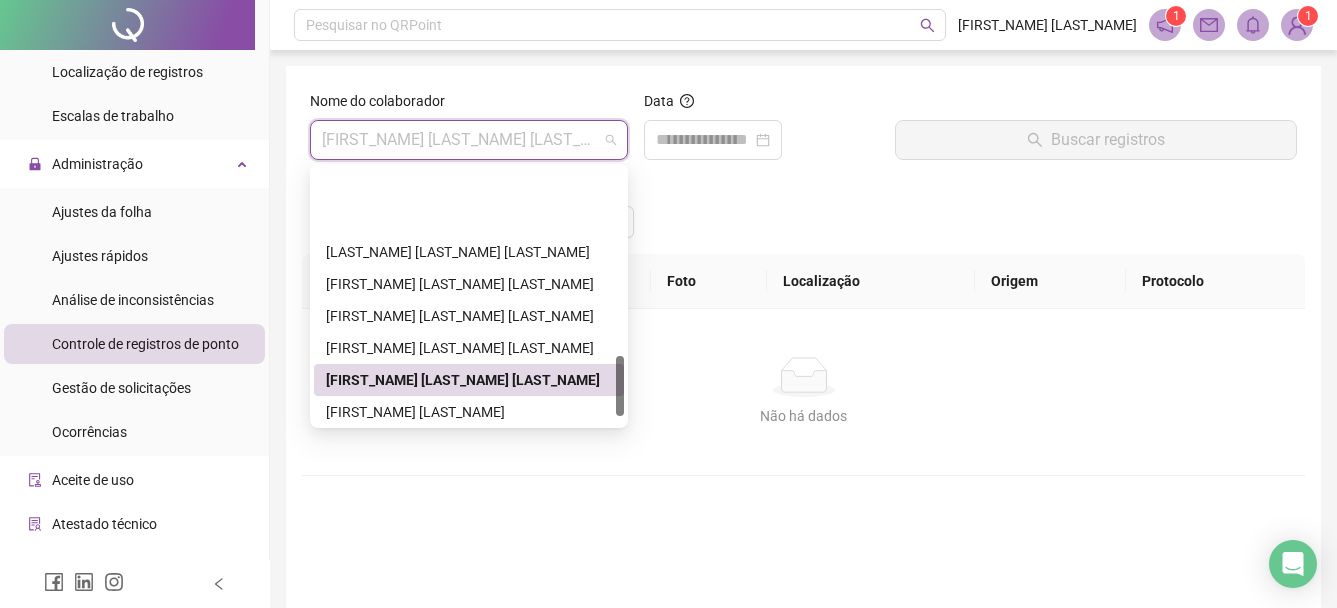 scroll, scrollTop: 800, scrollLeft: 0, axis: vertical 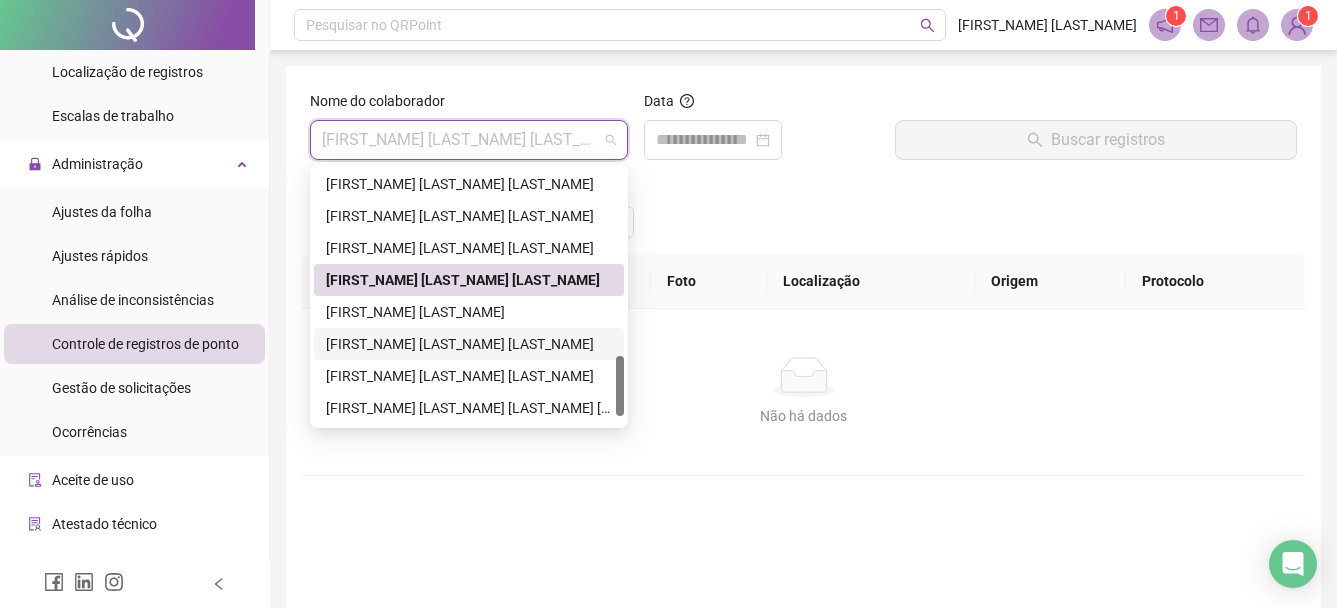 click on "[FIRST_NAME] [LAST_NAME] [LAST_NAME]" at bounding box center (469, 344) 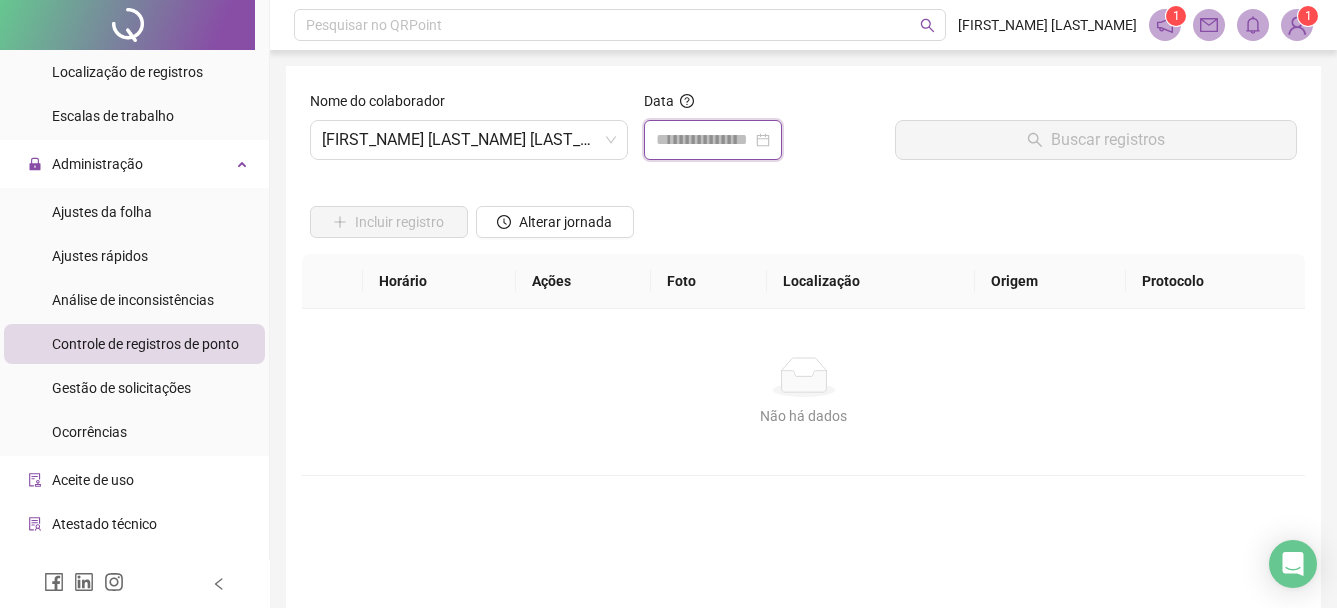 click at bounding box center [704, 140] 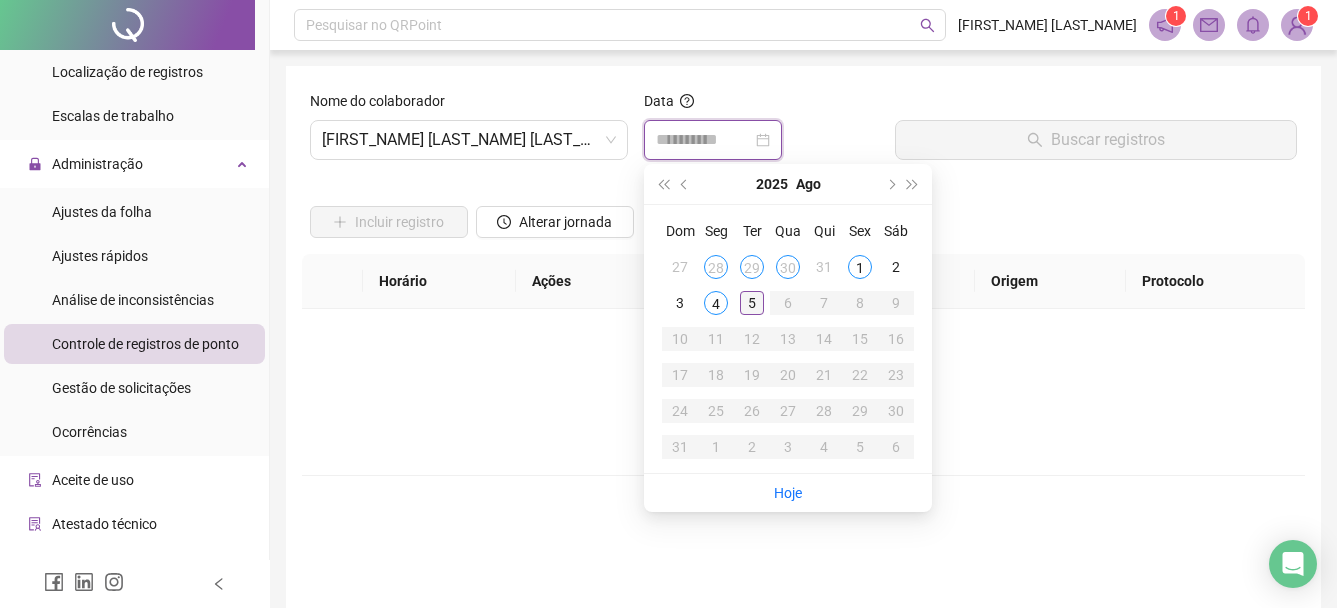 type on "**********" 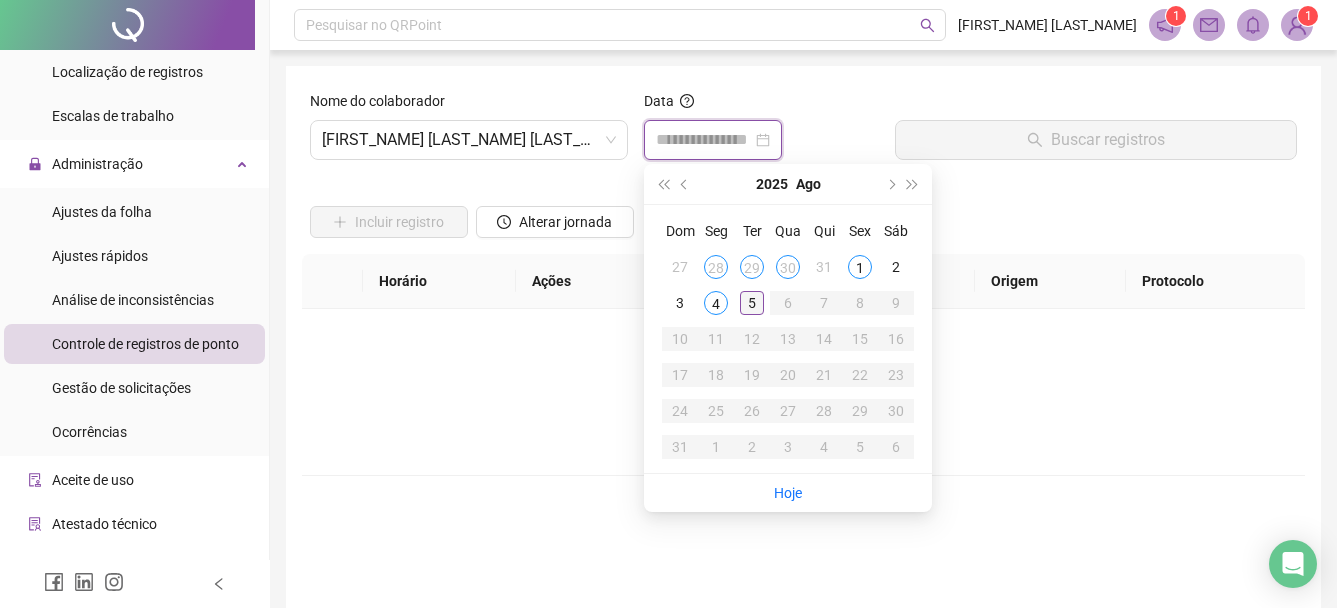 type on "**********" 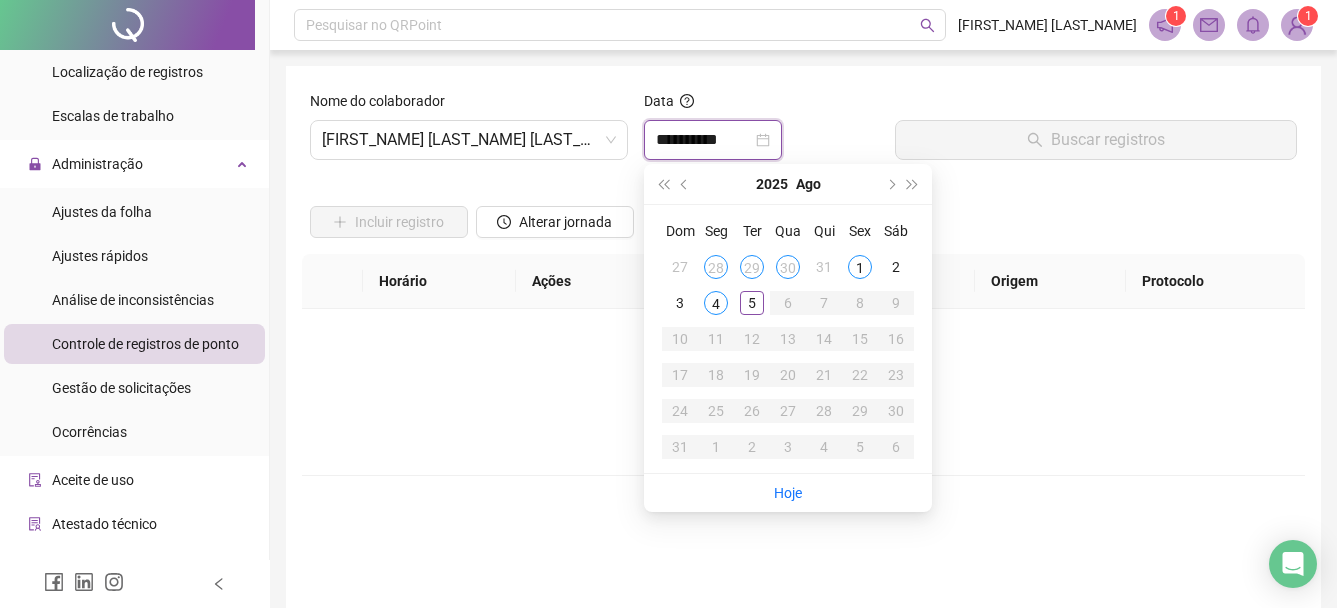 type on "**********" 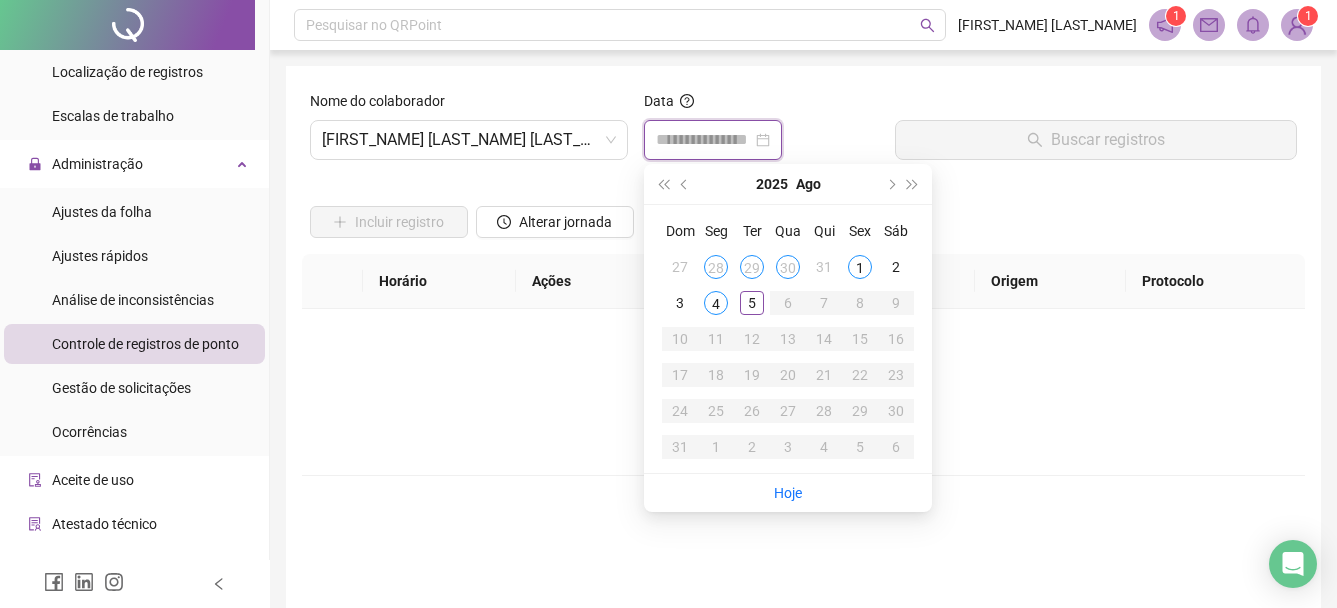 click on "Nome do colaborador [FIRST_NAME] [LAST_NAME] [LAST_NAME]" at bounding box center [469, 125] 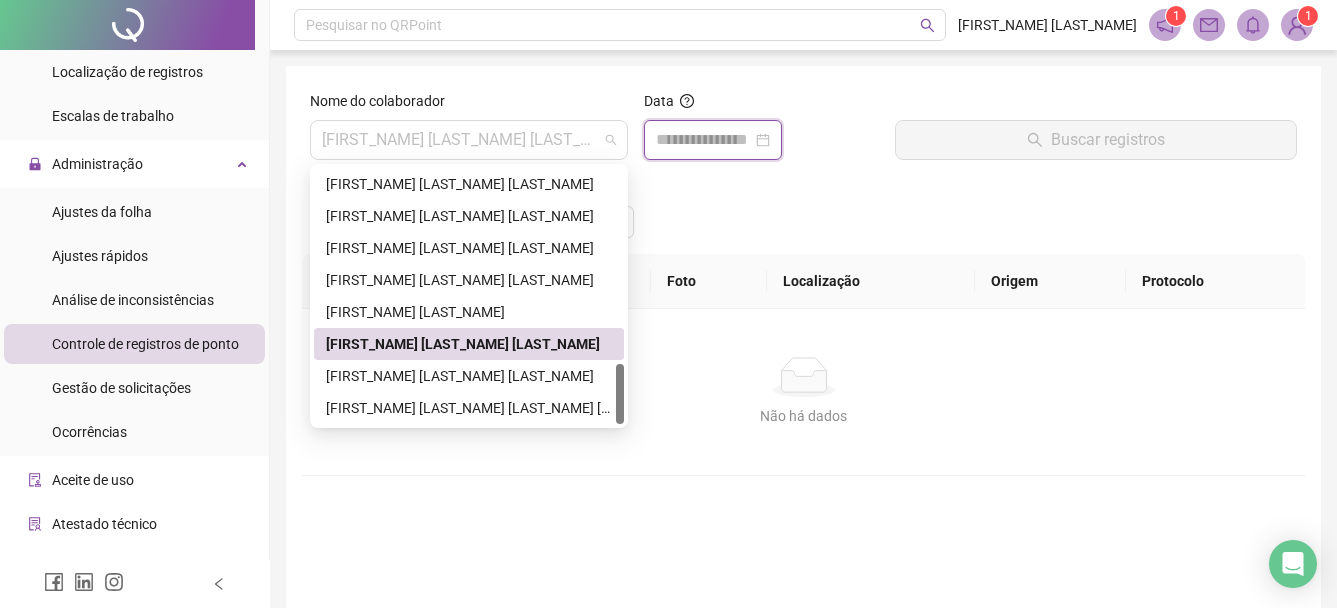 scroll, scrollTop: 832, scrollLeft: 0, axis: vertical 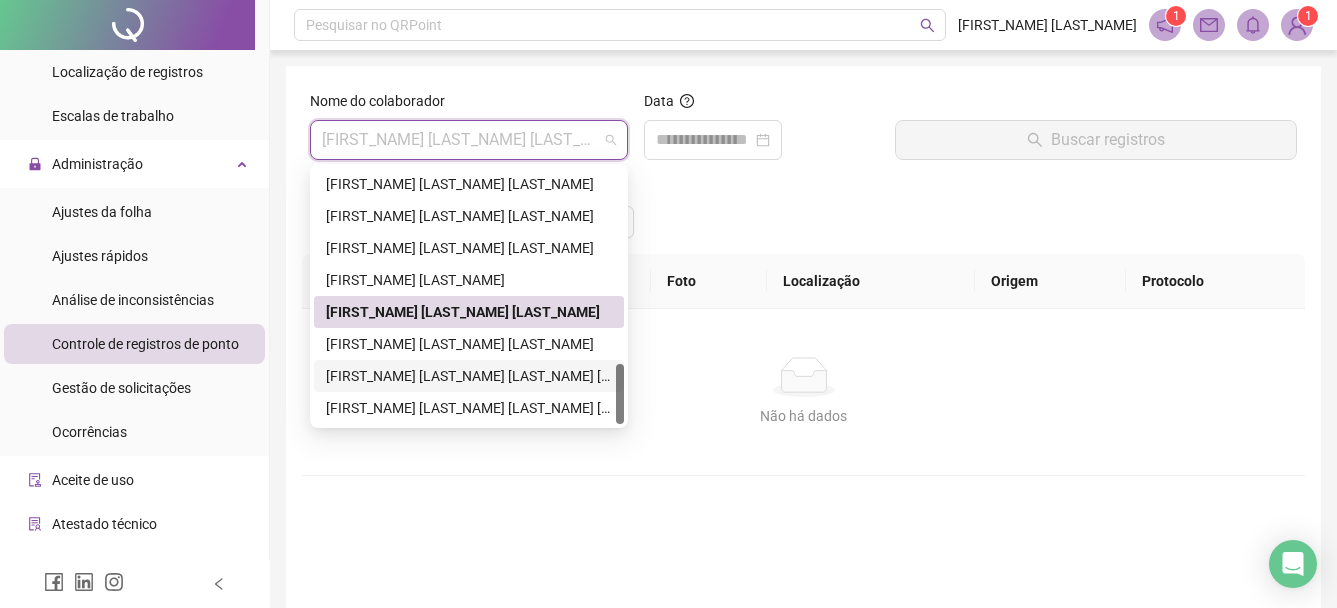 click on "[FIRST_NAME] [LAST_NAME] [LAST_NAME] [LAST_NAME]" at bounding box center [469, 376] 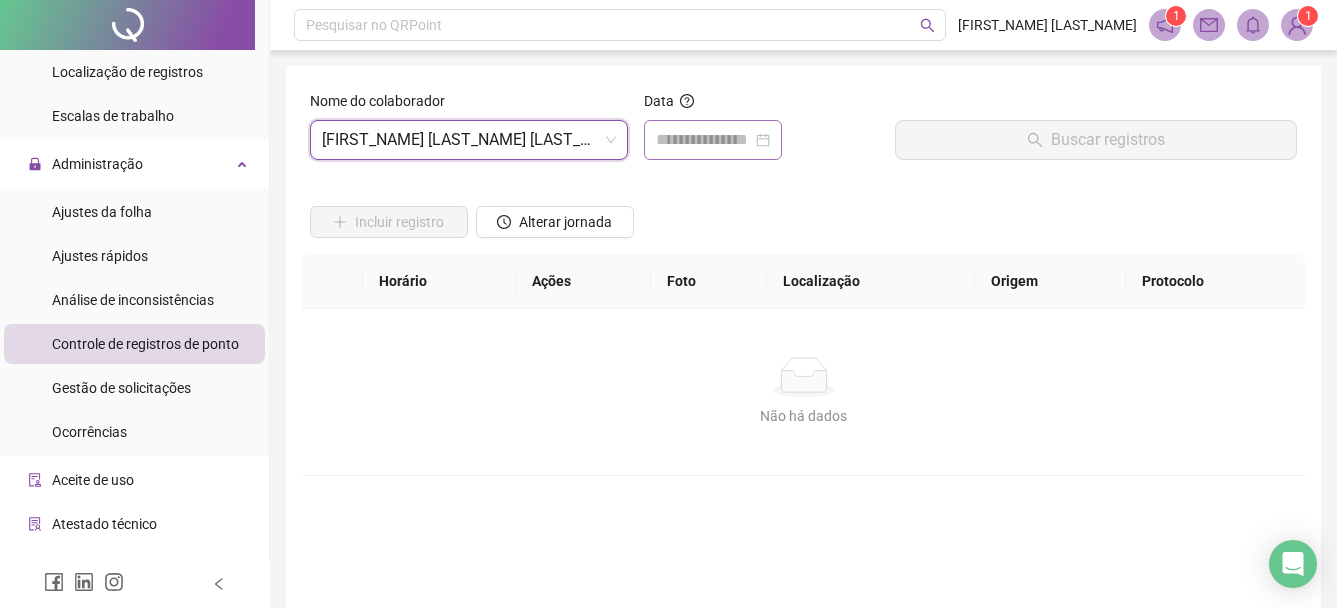 click at bounding box center [713, 140] 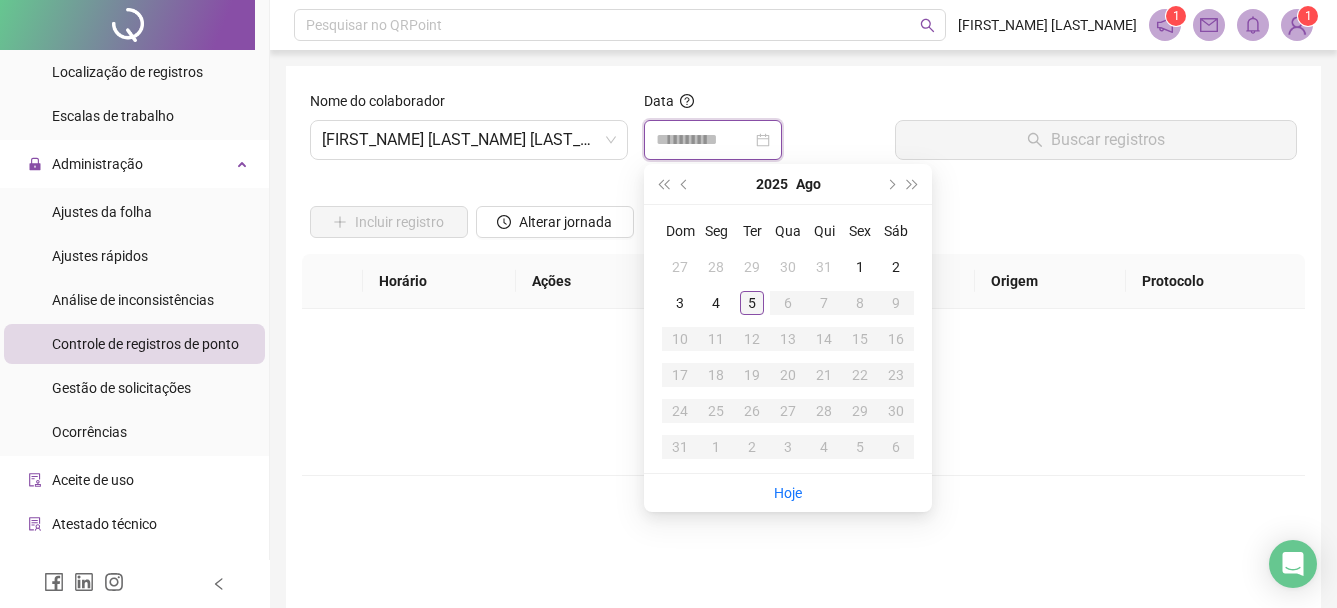 type on "**********" 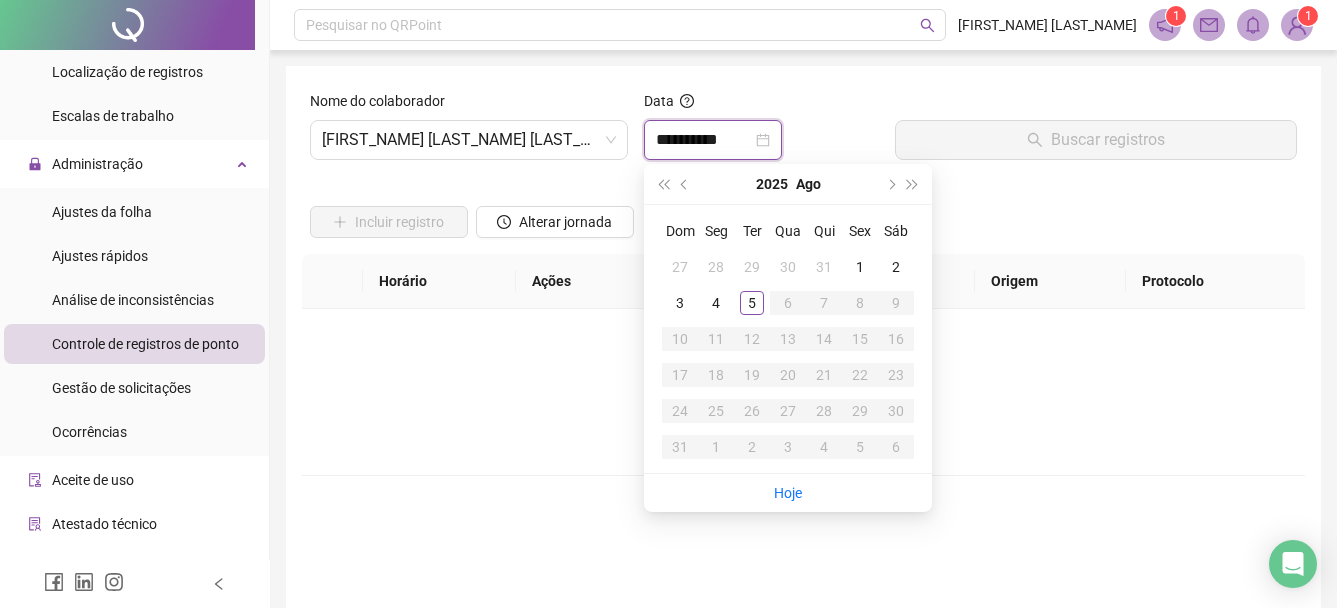 type on "**********" 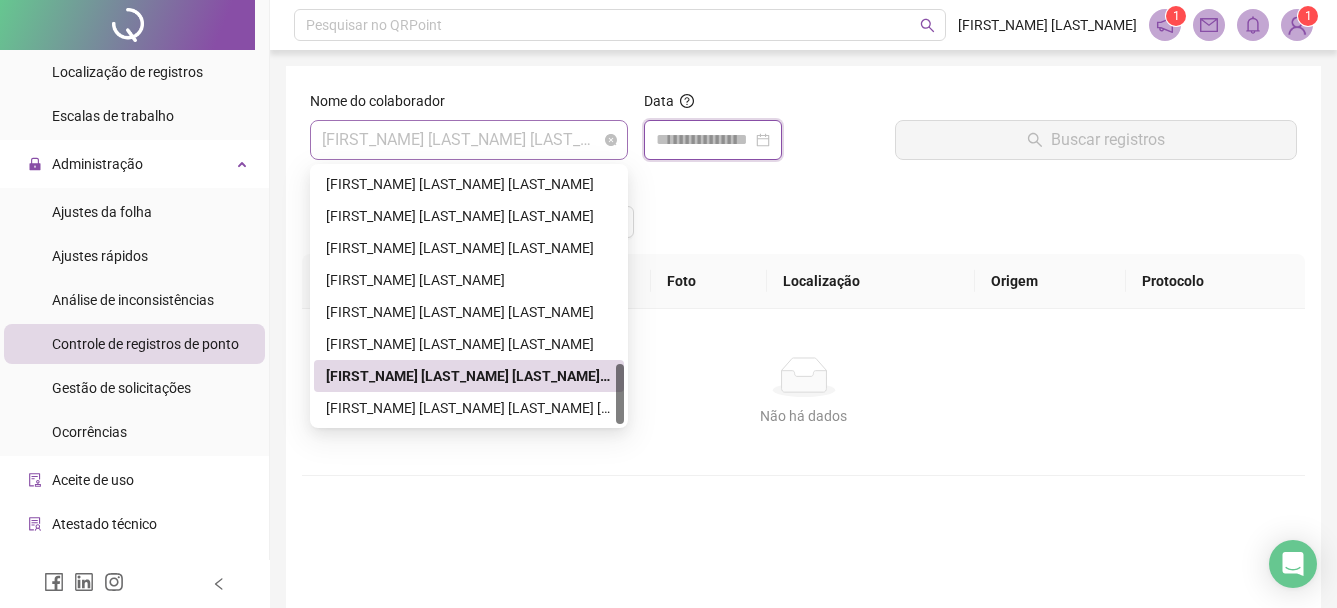 click on "[FIRST_NAME] [LAST_NAME] [LAST_NAME] [LAST_NAME]" at bounding box center [469, 140] 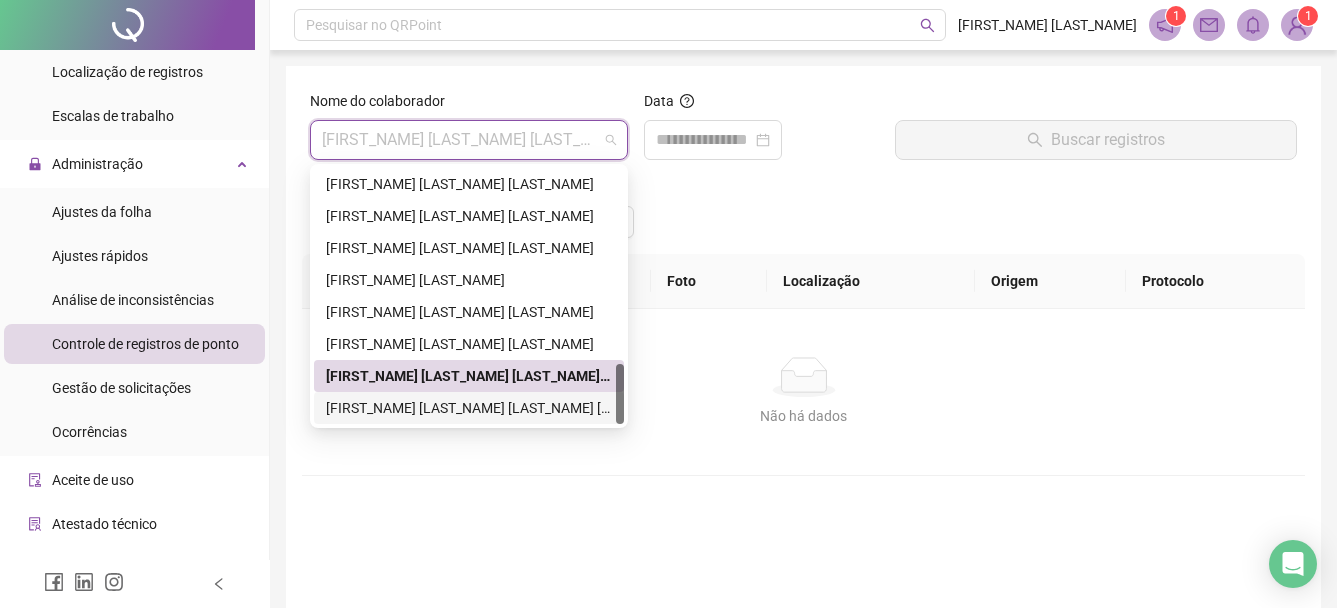 click on "[FIRST_NAME] [LAST_NAME] [LAST_NAME] [LAST_NAME]" at bounding box center (469, 408) 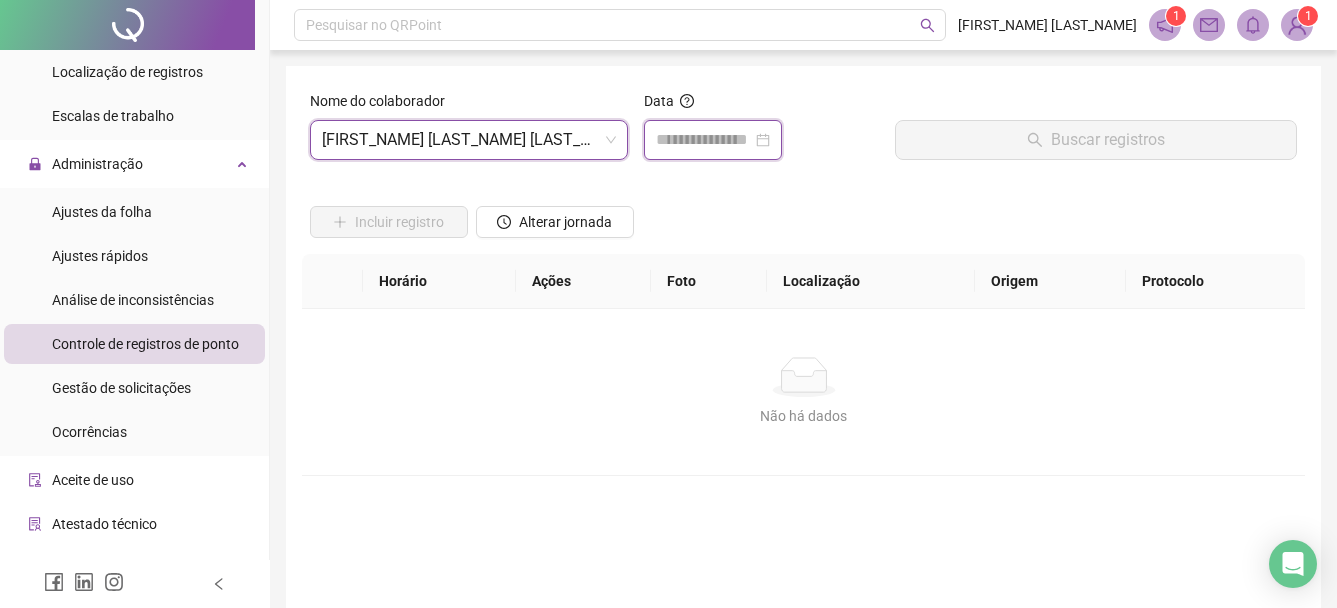 click at bounding box center [704, 140] 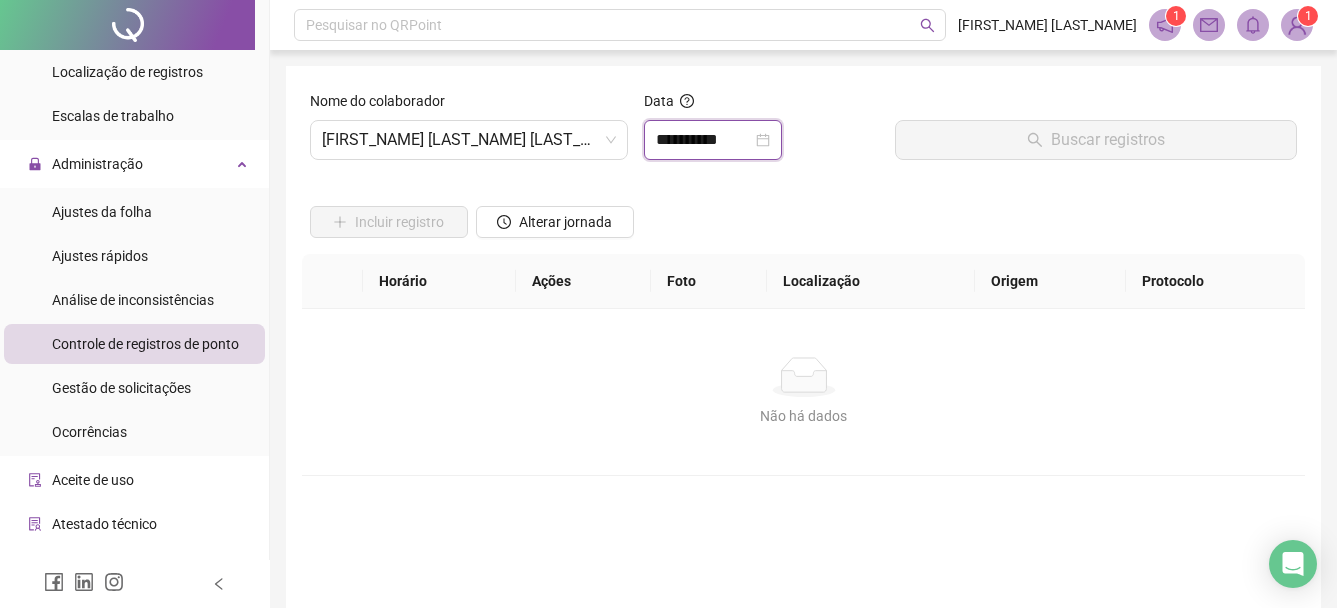 type on "**********" 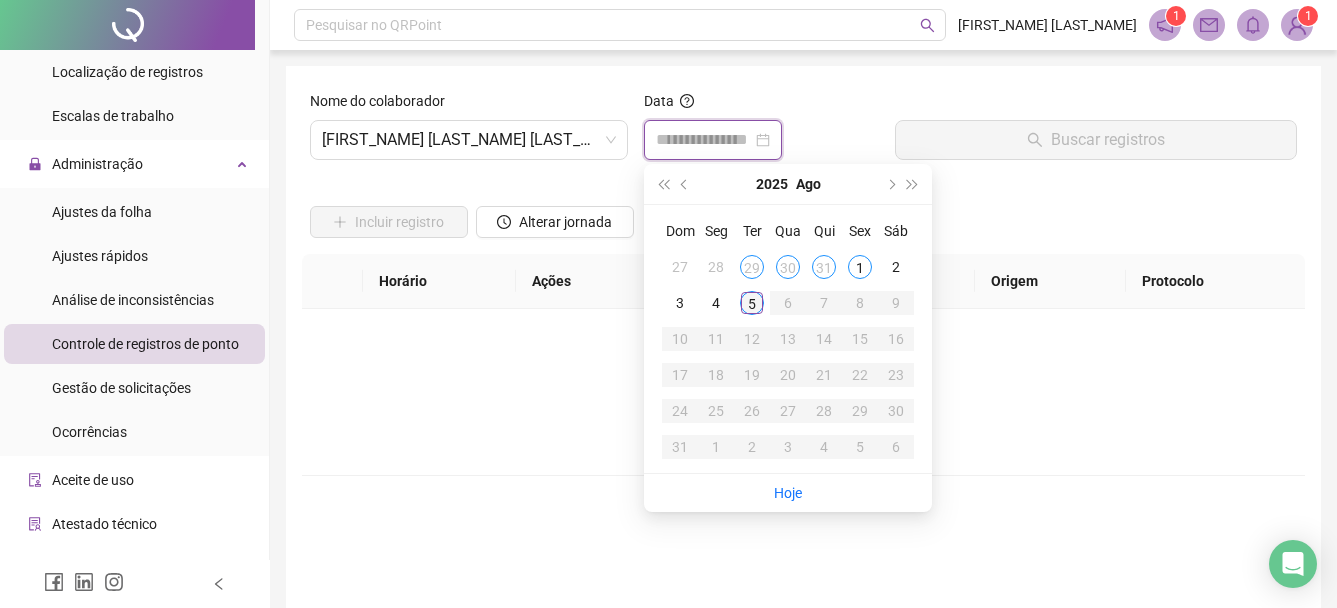 type on "**********" 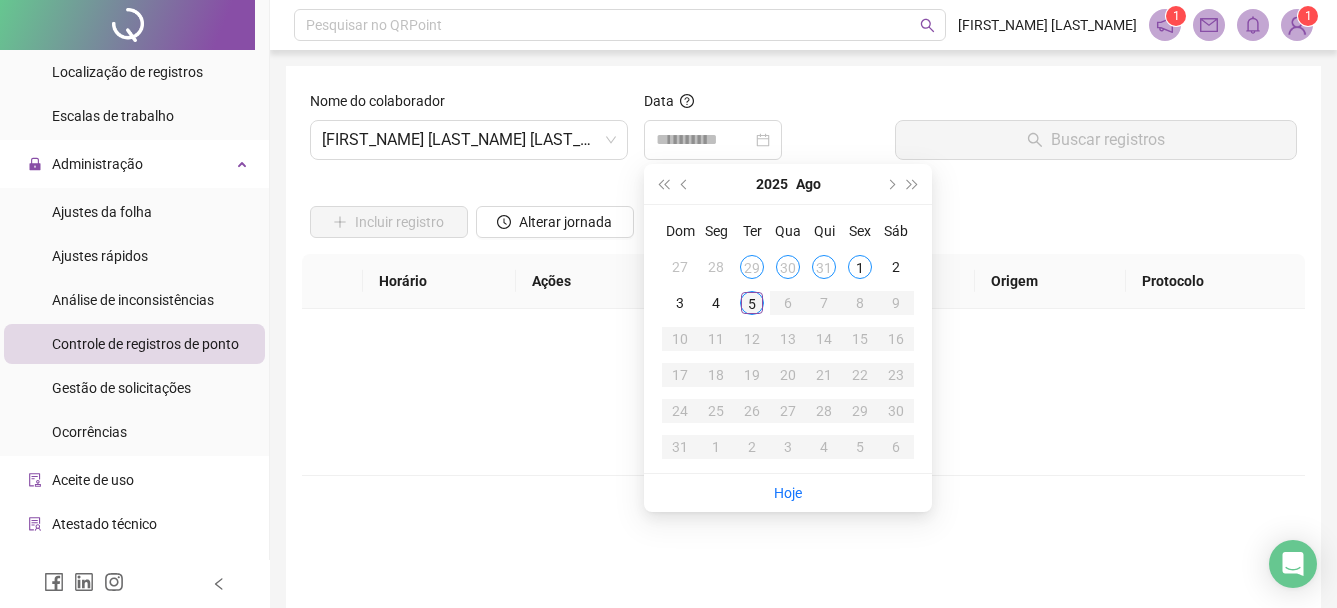 click on "5" at bounding box center (752, 303) 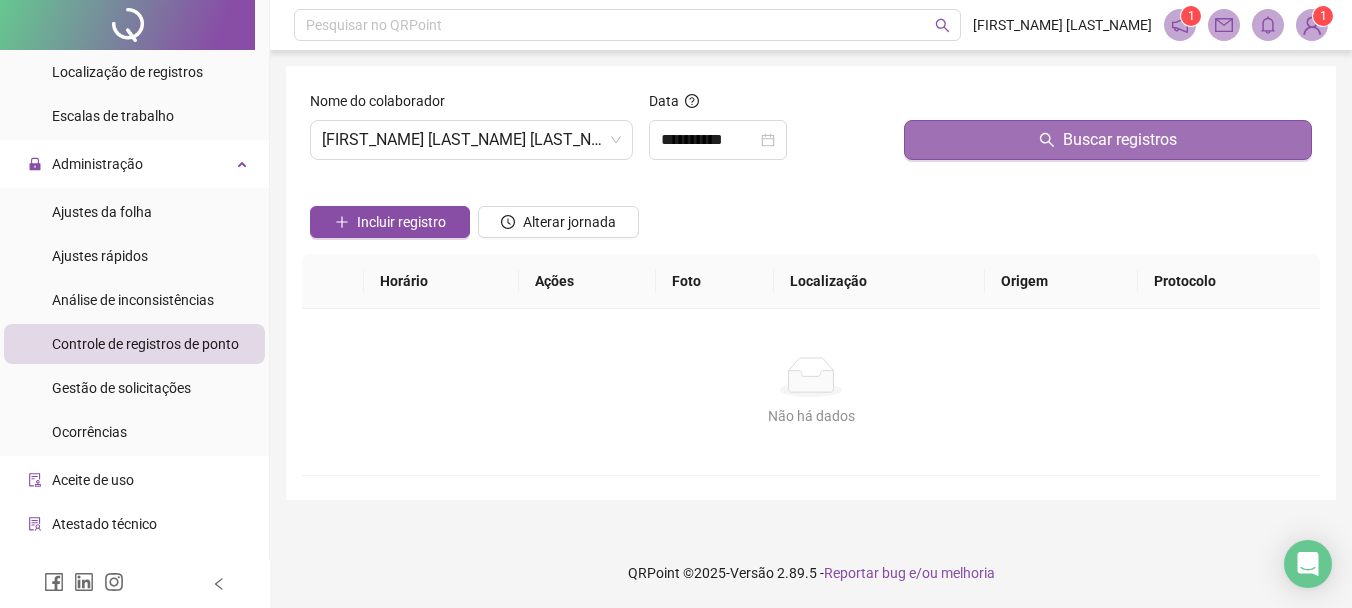 click on "Buscar registros" at bounding box center [1108, 140] 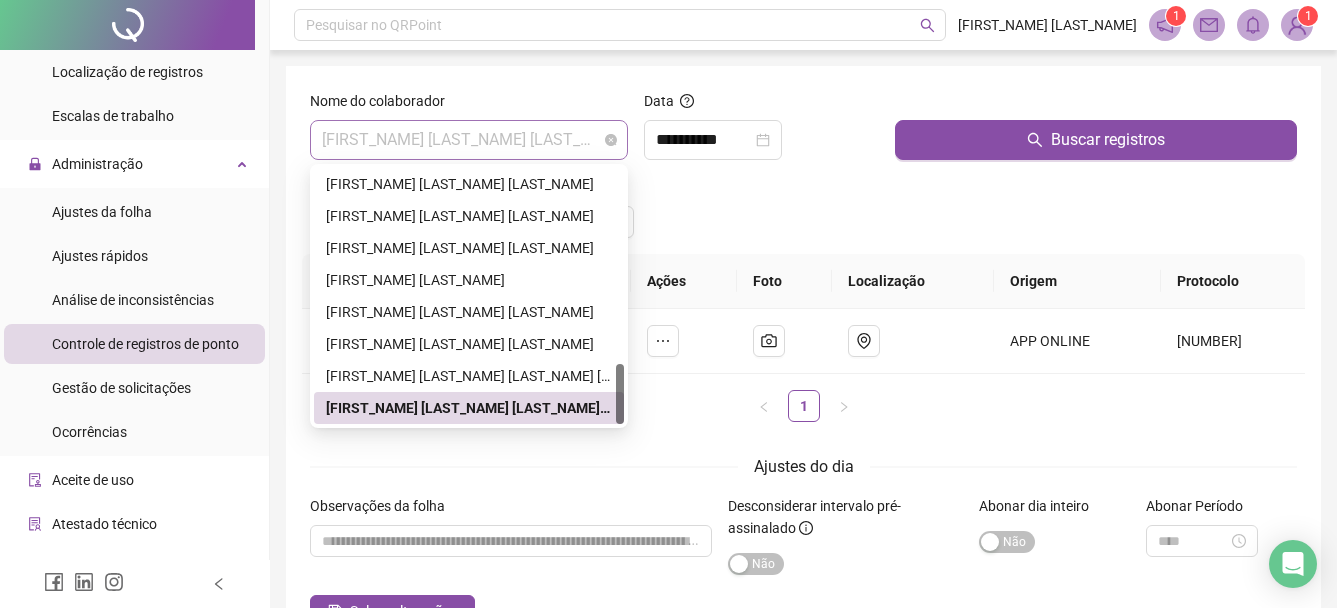 click on "[FIRST_NAME] [LAST_NAME] [LAST_NAME] [LAST_NAME]" at bounding box center (469, 140) 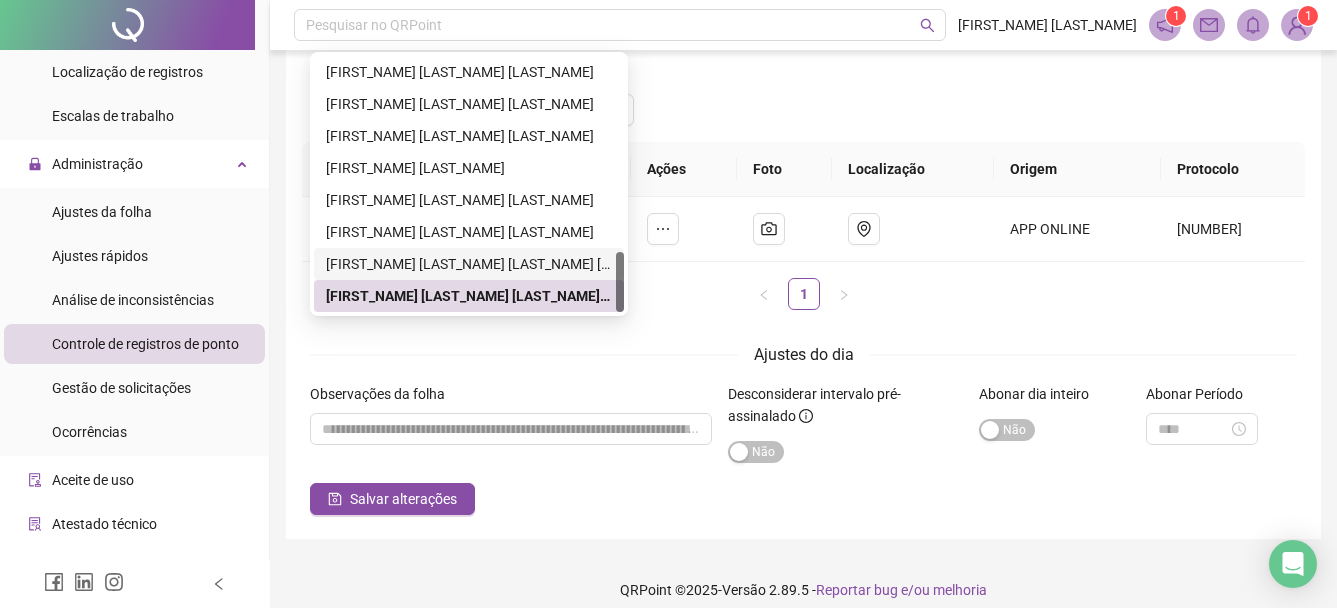 scroll, scrollTop: 129, scrollLeft: 0, axis: vertical 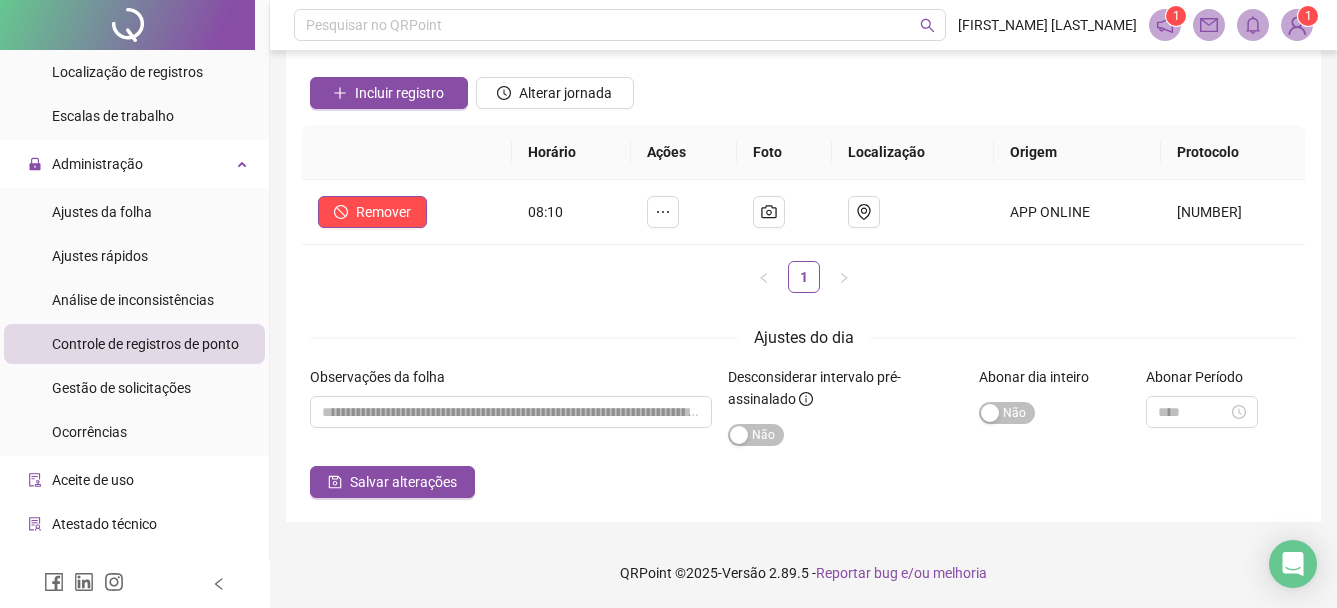 click at bounding box center (127, 25) 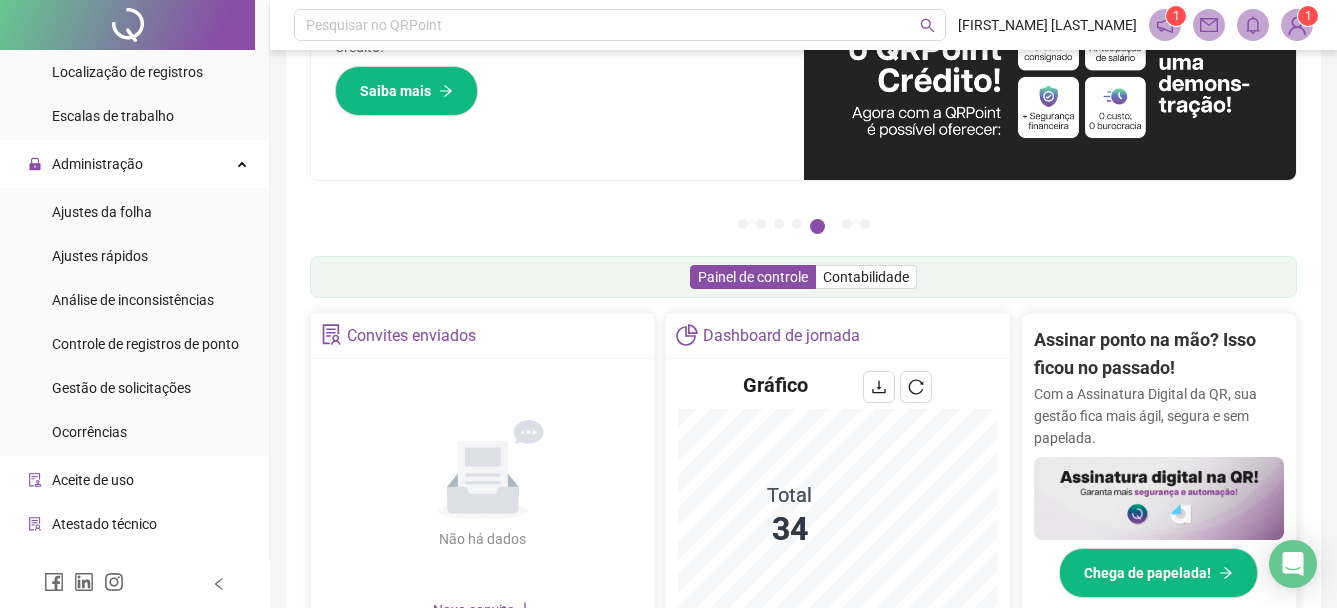 scroll, scrollTop: 229, scrollLeft: 0, axis: vertical 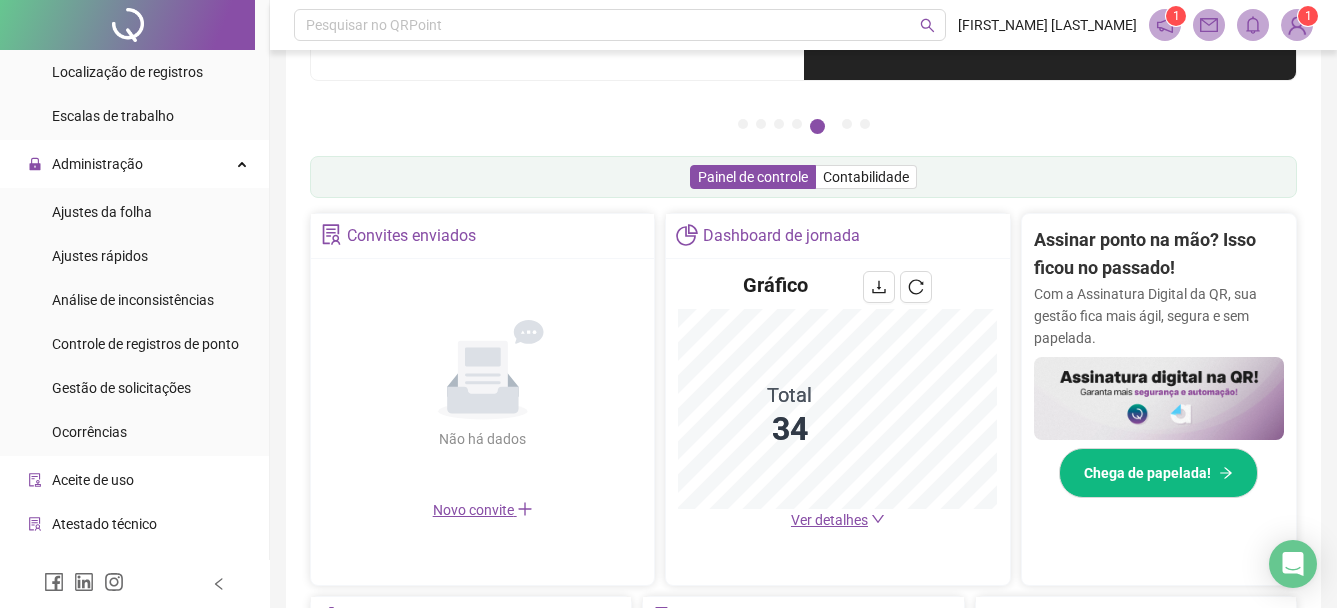 click on "Ver detalhes" at bounding box center [829, 520] 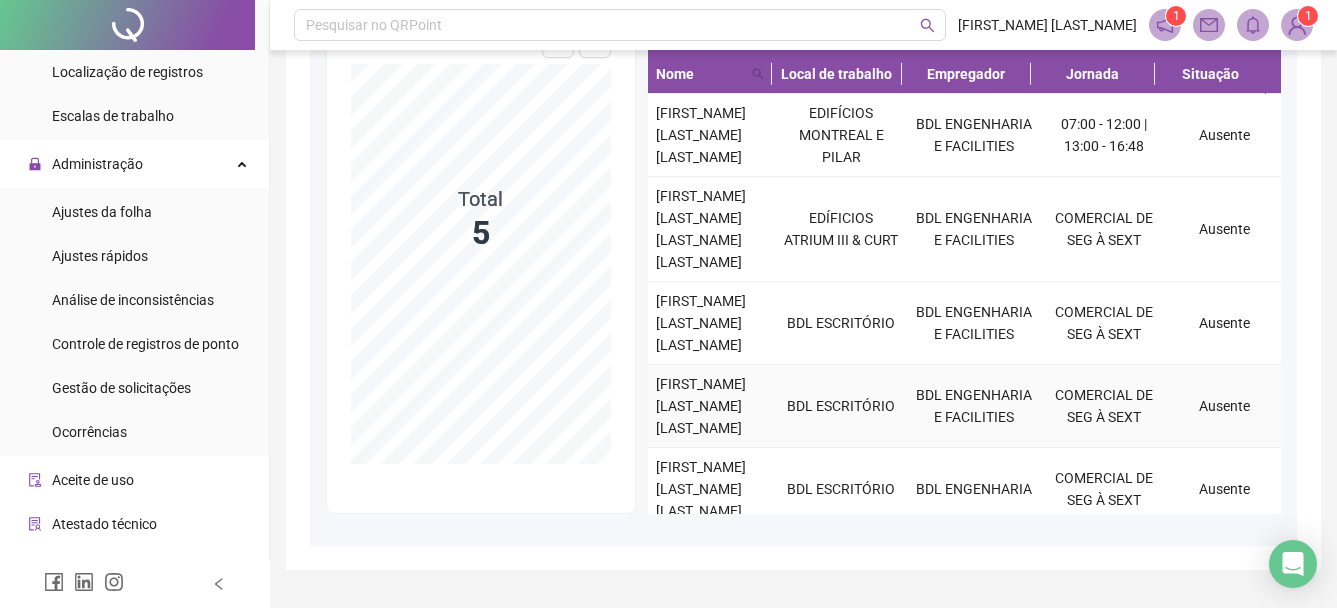 scroll, scrollTop: 266, scrollLeft: 0, axis: vertical 